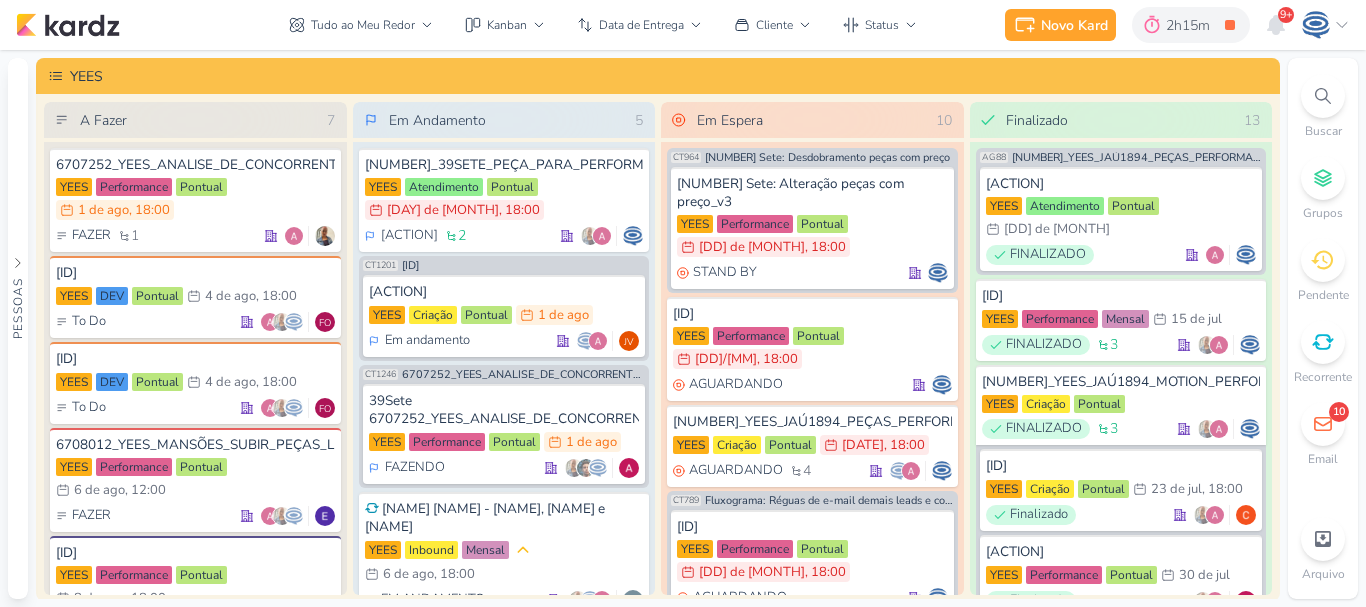 scroll, scrollTop: 0, scrollLeft: 0, axis: both 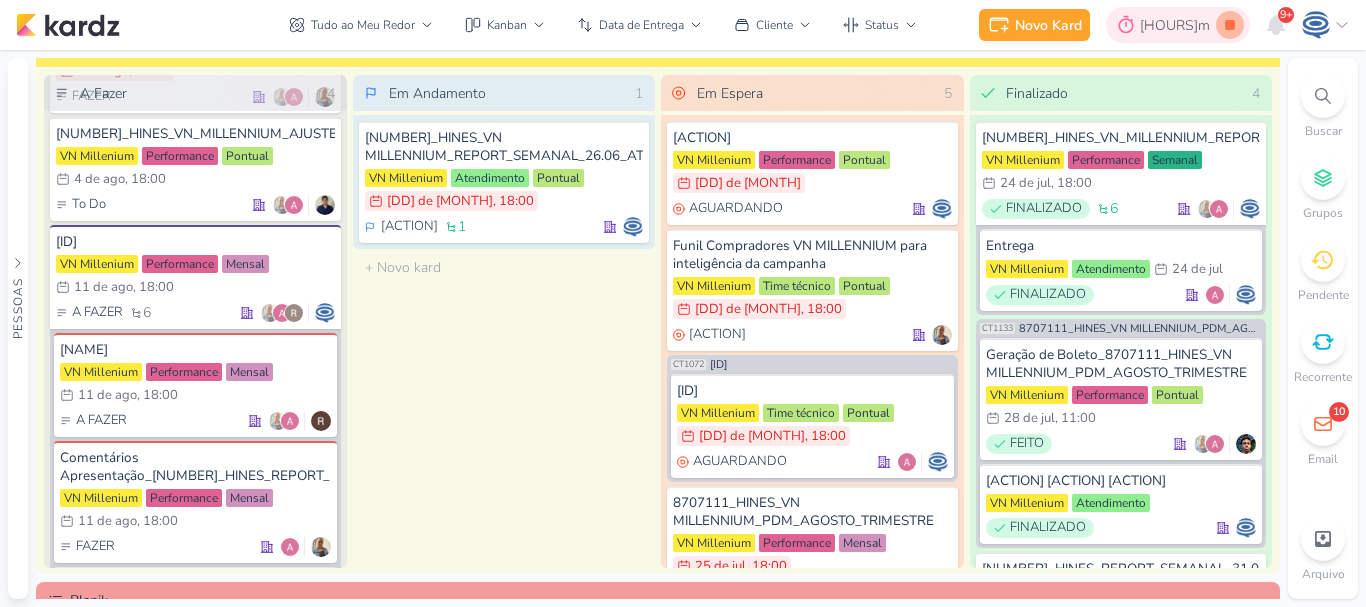 click 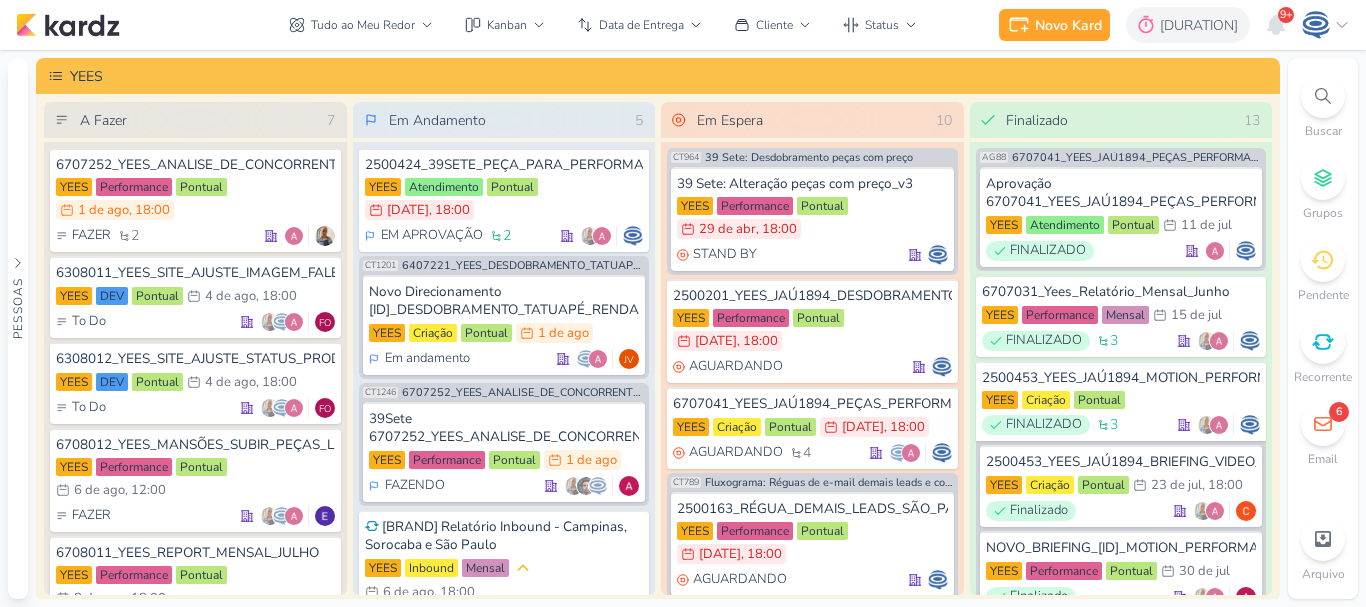 scroll, scrollTop: 0, scrollLeft: 0, axis: both 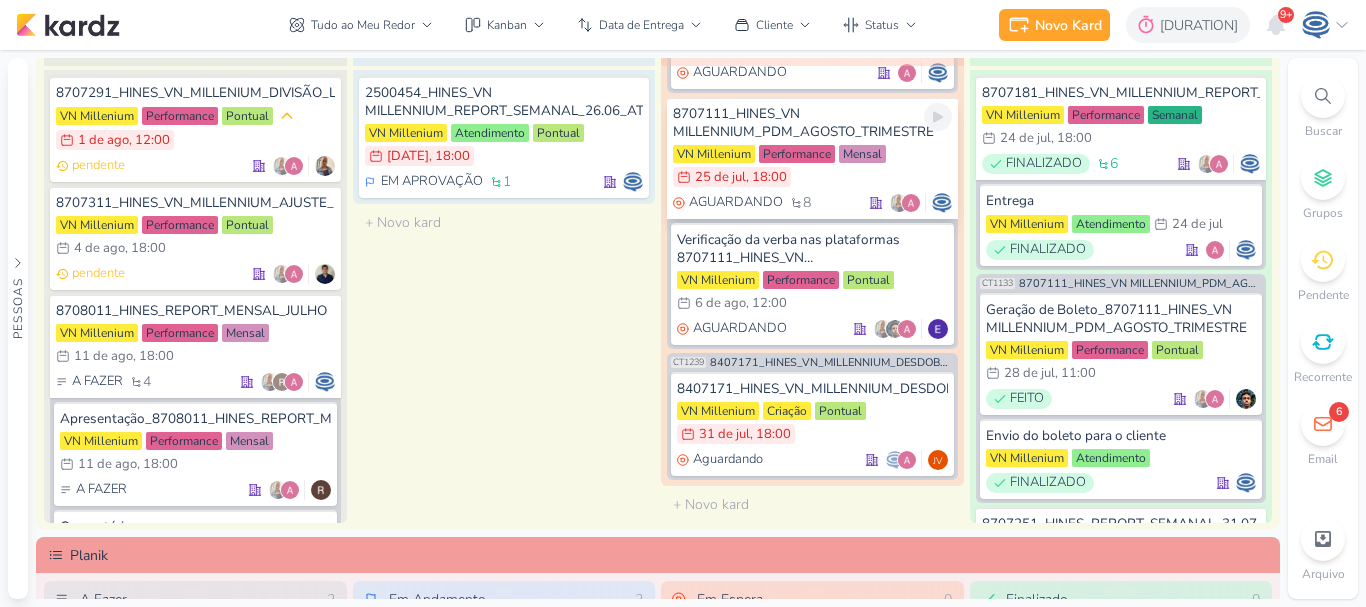click on "8707111_HINES_VN MILLENNIUM_PDM_AGOSTO_TRIMESTRE" at bounding box center [812, 123] 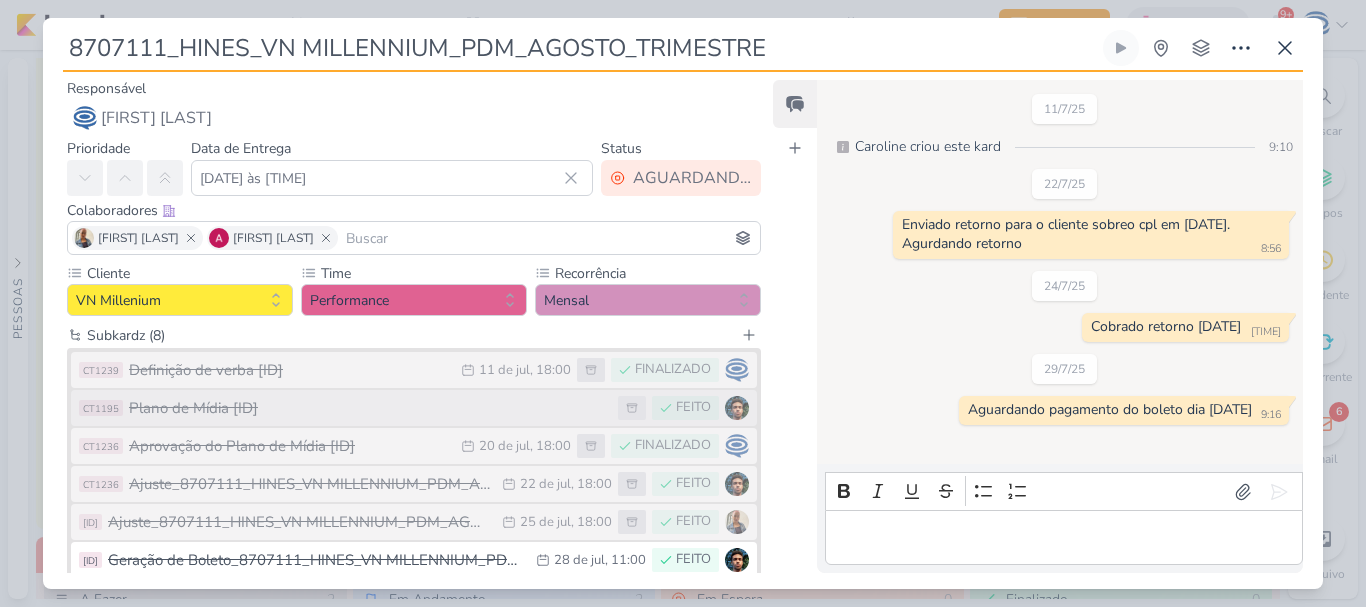 scroll, scrollTop: 196, scrollLeft: 0, axis: vertical 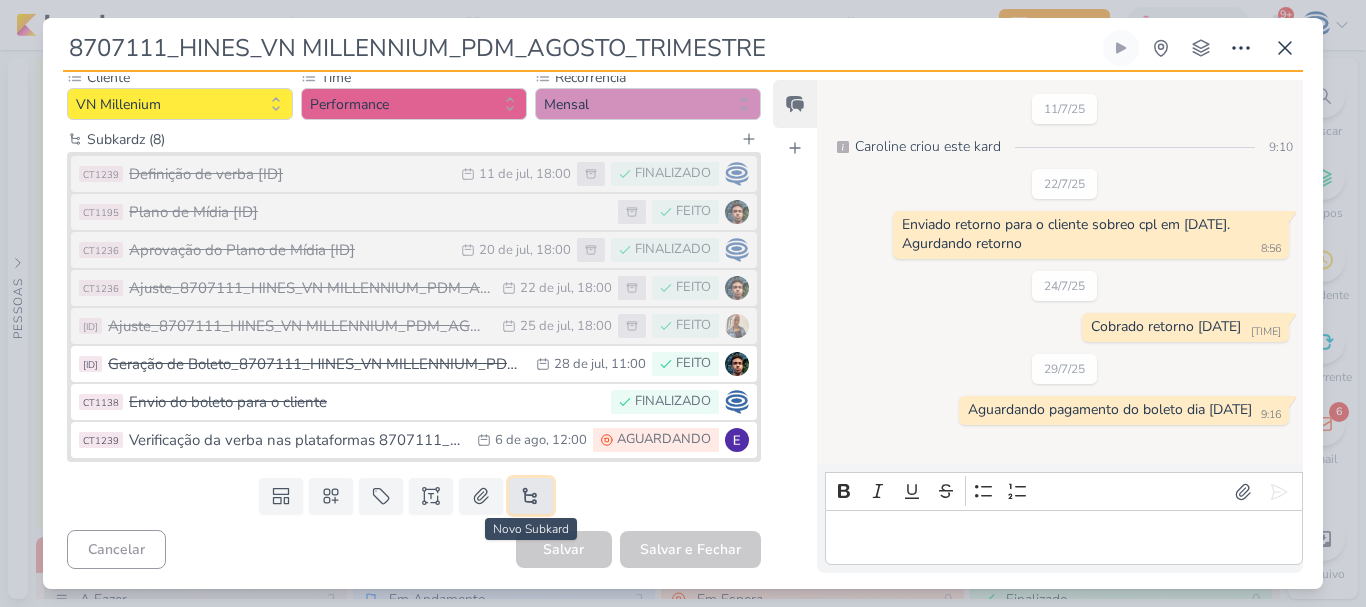 click at bounding box center [531, 496] 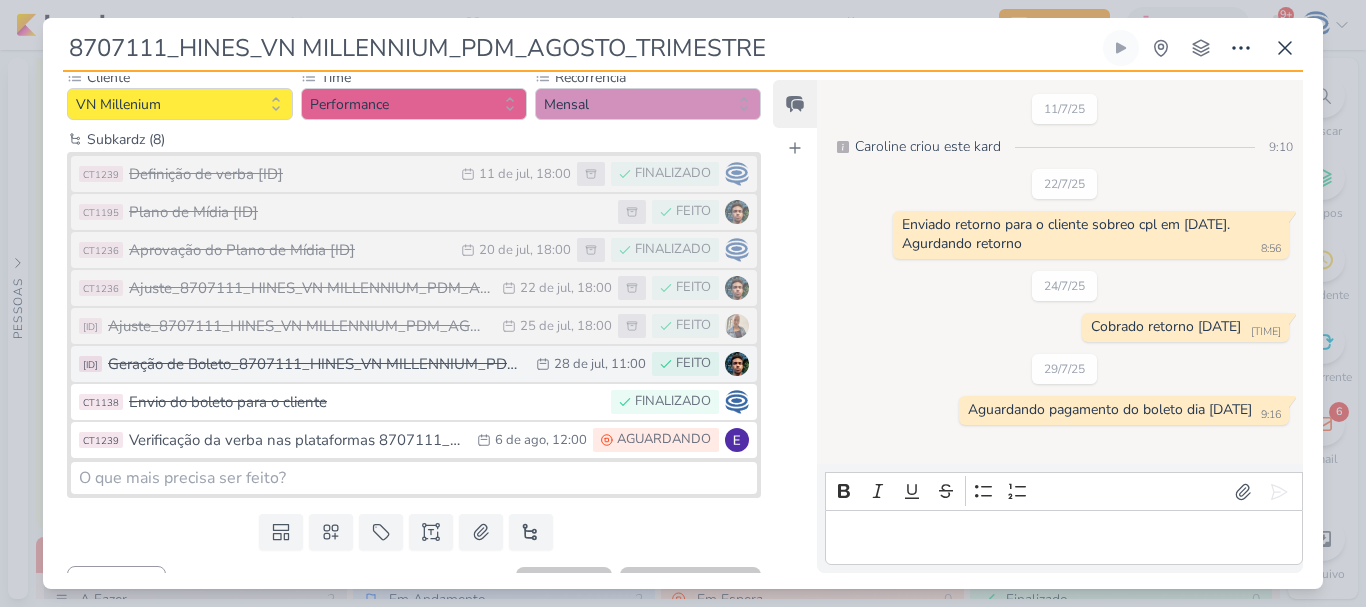 click on "Geração de Boleto_8707111_HINES_VN MILLENNIUM_PDM_AGOSTO_TRIMESTRE" at bounding box center [317, 364] 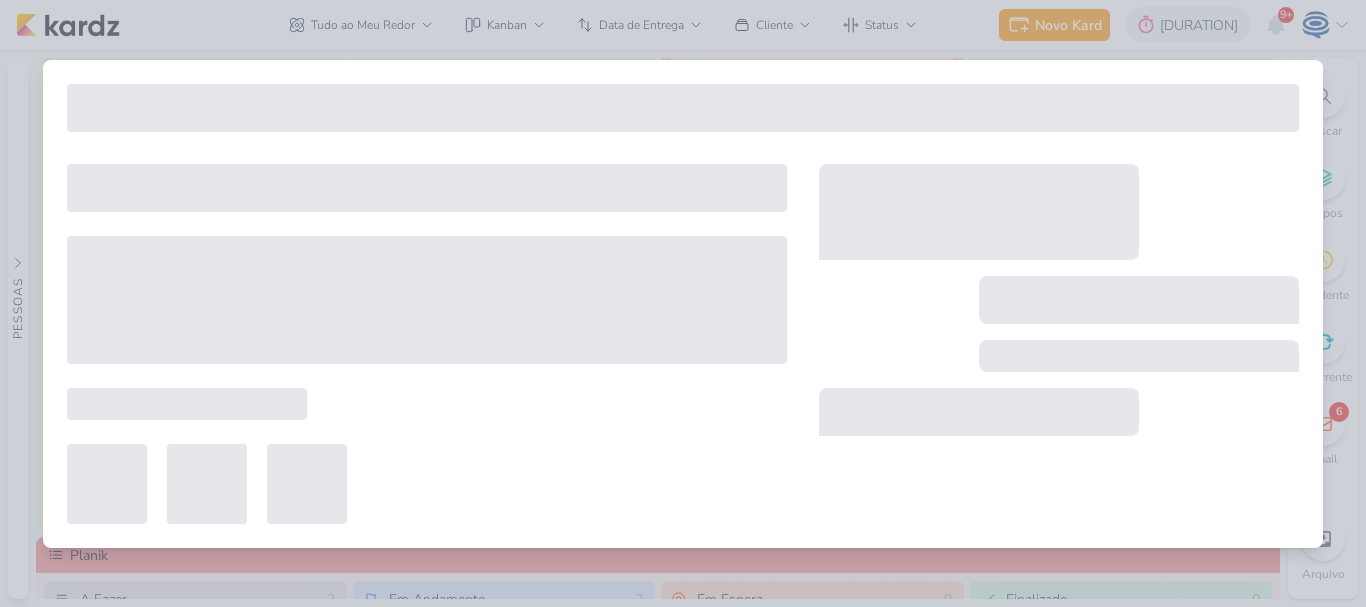 type on "Geração de Boleto_8707111_HINES_VN MILLENNIUM_PDM_AGOSTO_TRIMESTRE" 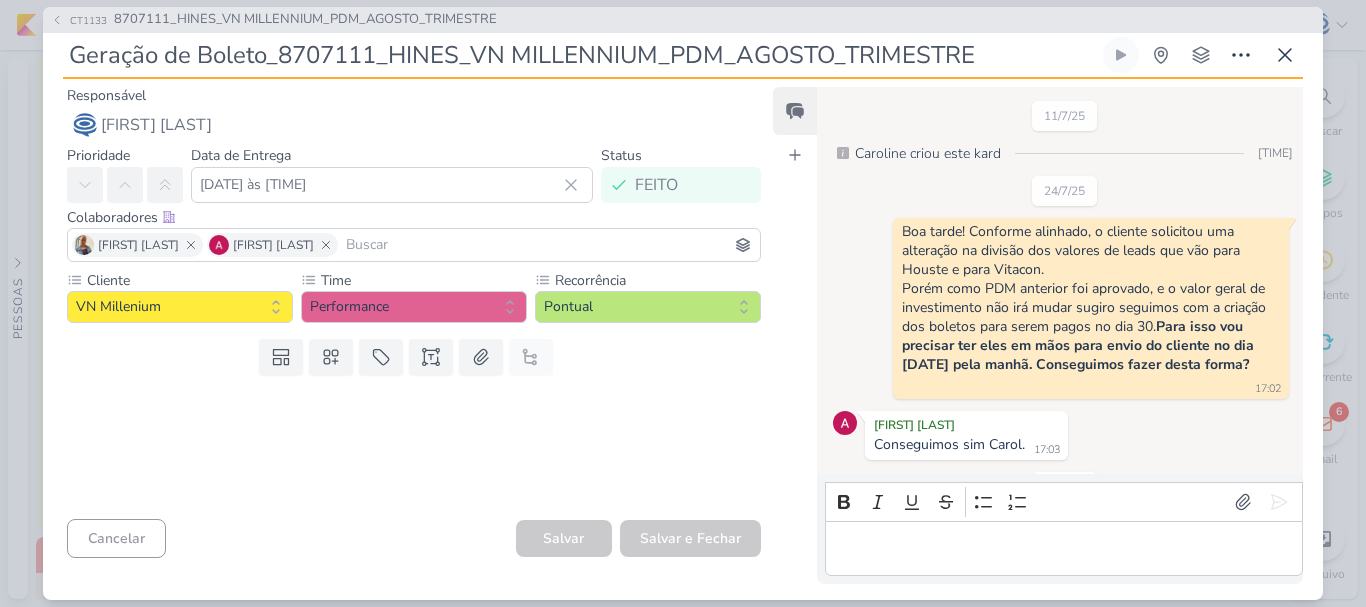scroll, scrollTop: 190, scrollLeft: 0, axis: vertical 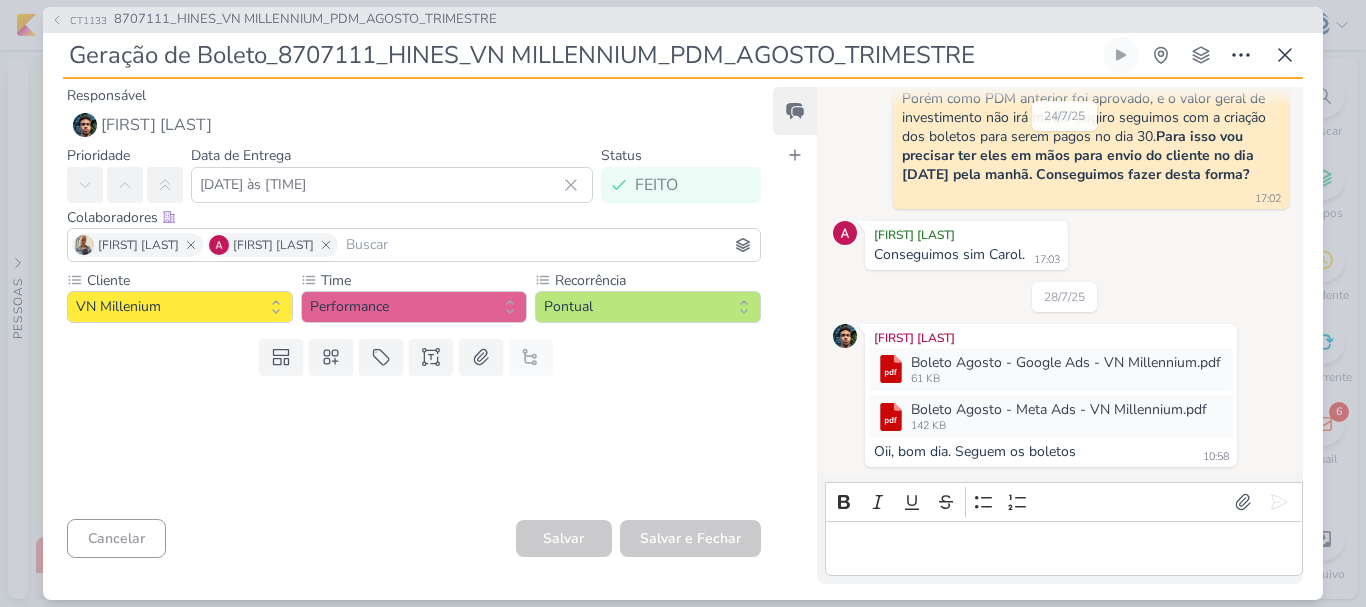 drag, startPoint x: 996, startPoint y: 47, endPoint x: 60, endPoint y: 58, distance: 936.06464 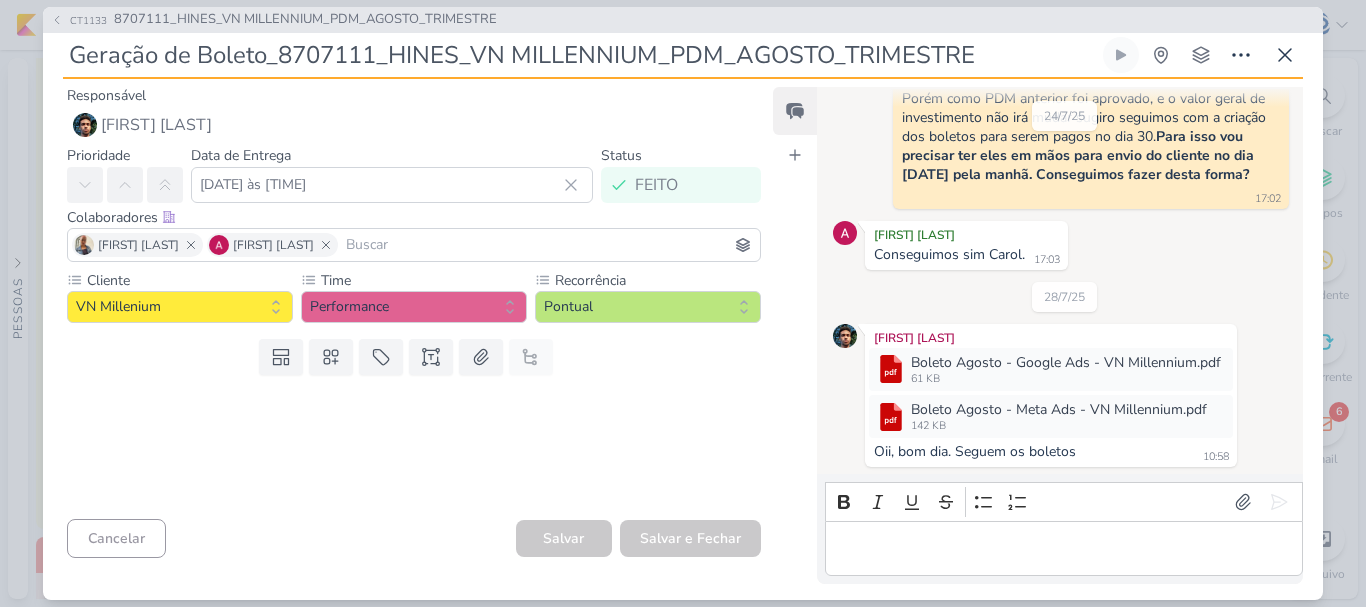 click on "CT1133
8707111_HINES_VN MILLENNIUM_PDM_AGOSTO_TRIMESTRE
Geração de Boleto_8707111_HINES_VN MILLENNIUM_PDM_AGOSTO_TRIMESTRE
Criado por mim" at bounding box center [683, 303] 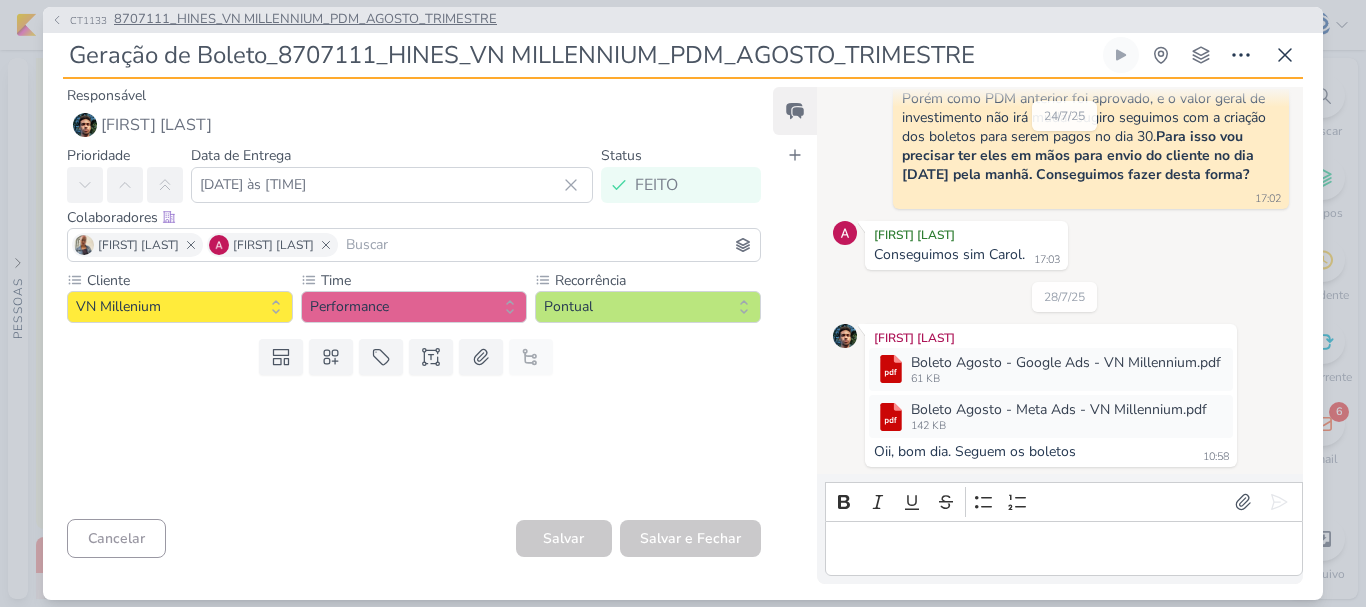 click on "8707111_HINES_VN MILLENNIUM_PDM_AGOSTO_TRIMESTRE" at bounding box center (305, 20) 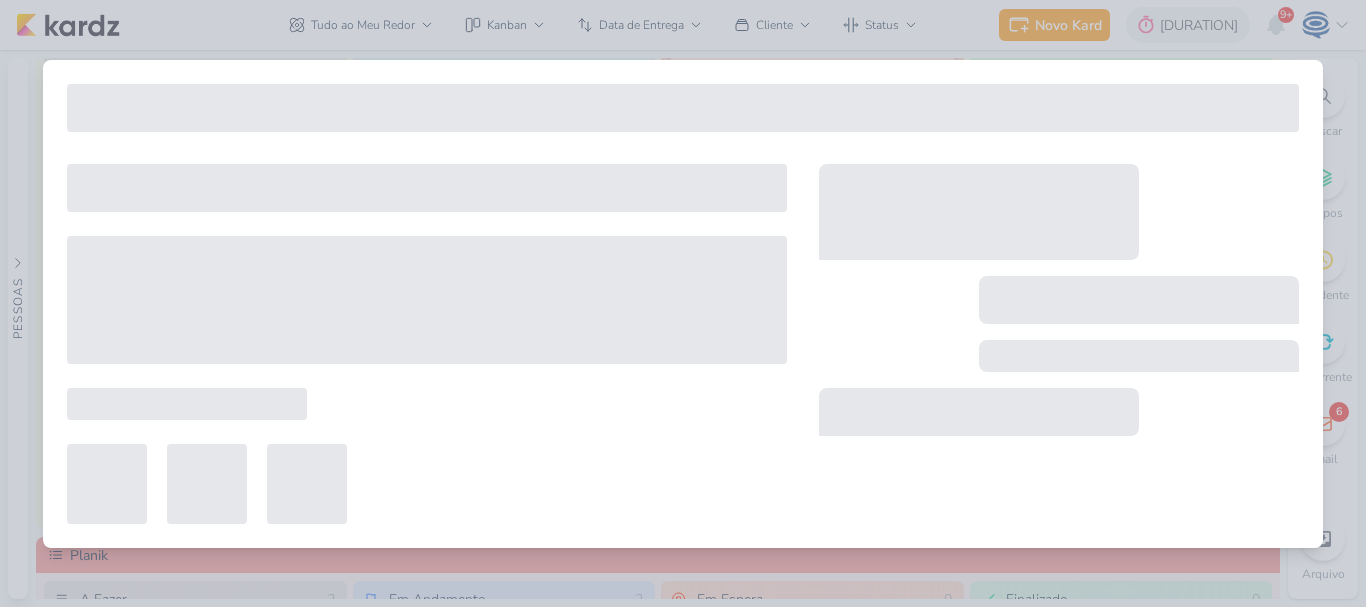 type on "8707111_HINES_VN MILLENNIUM_PDM_AGOSTO_TRIMESTRE" 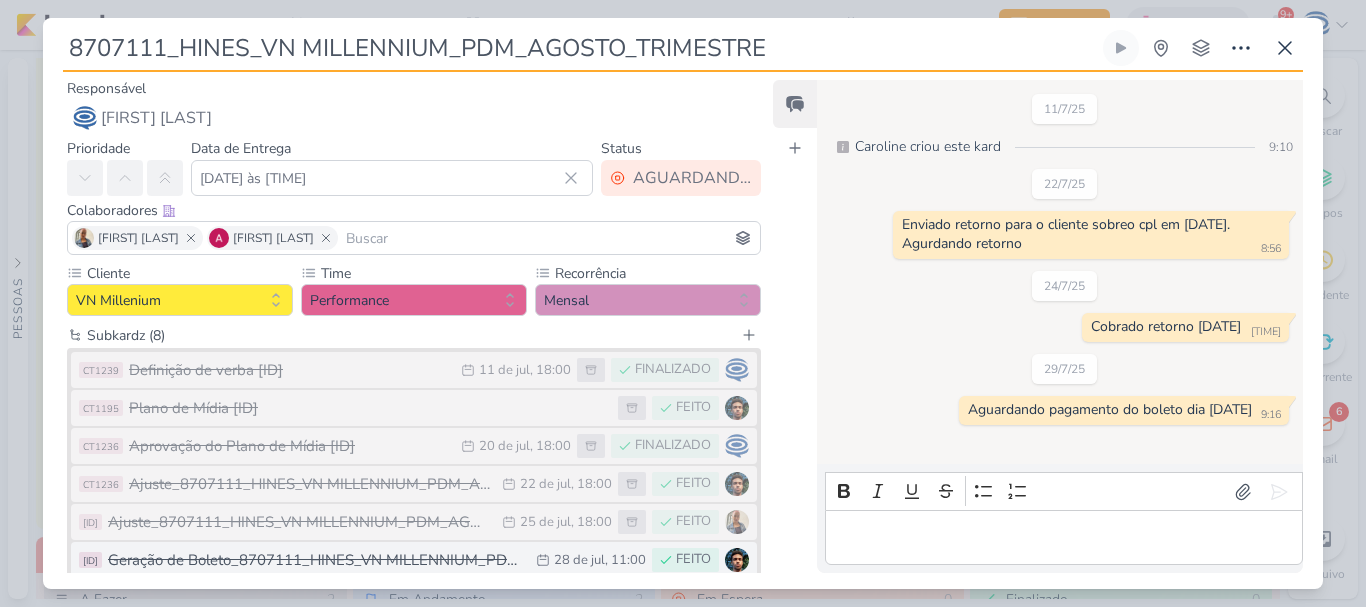 scroll, scrollTop: 196, scrollLeft: 0, axis: vertical 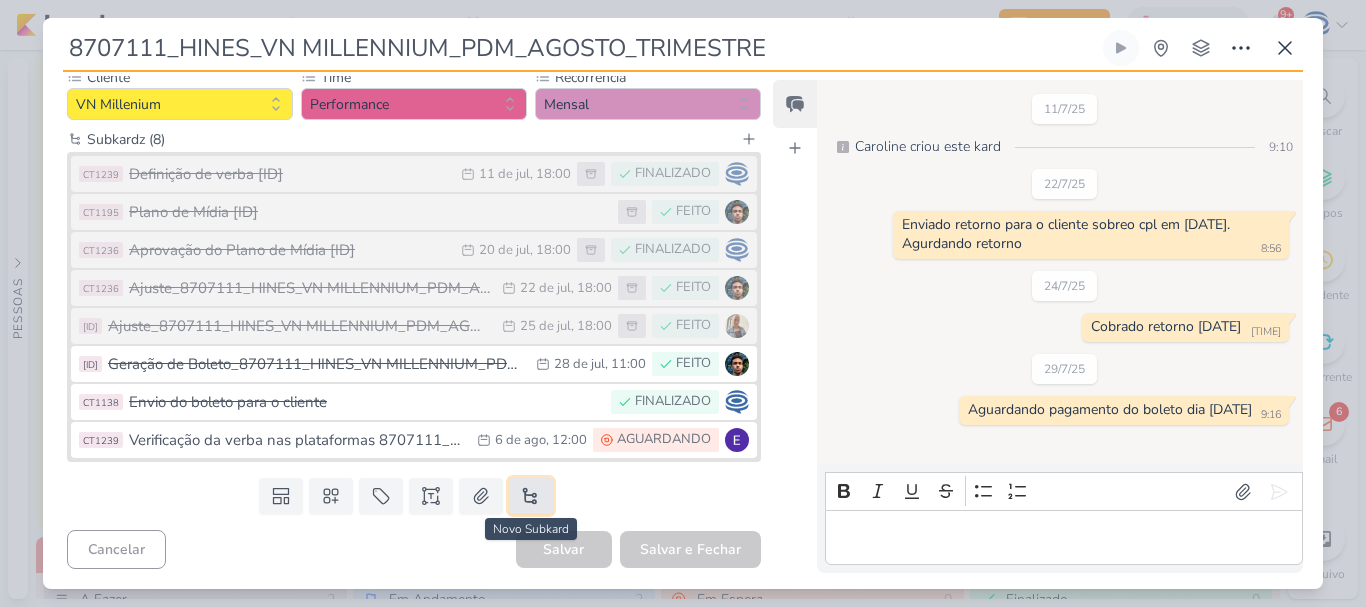 click at bounding box center (531, 496) 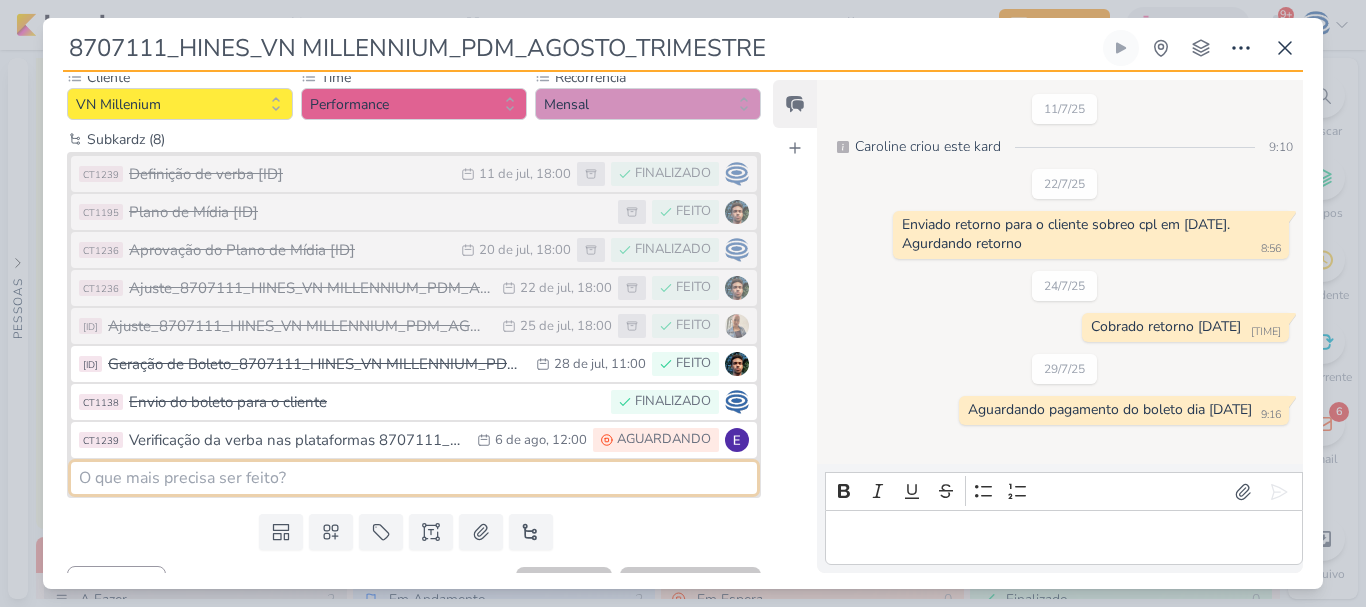 paste on "Geração de Boleto_8707111_HINES_VN MILLENNIUM_PDM_AGOSTO_TRIMESTRE" 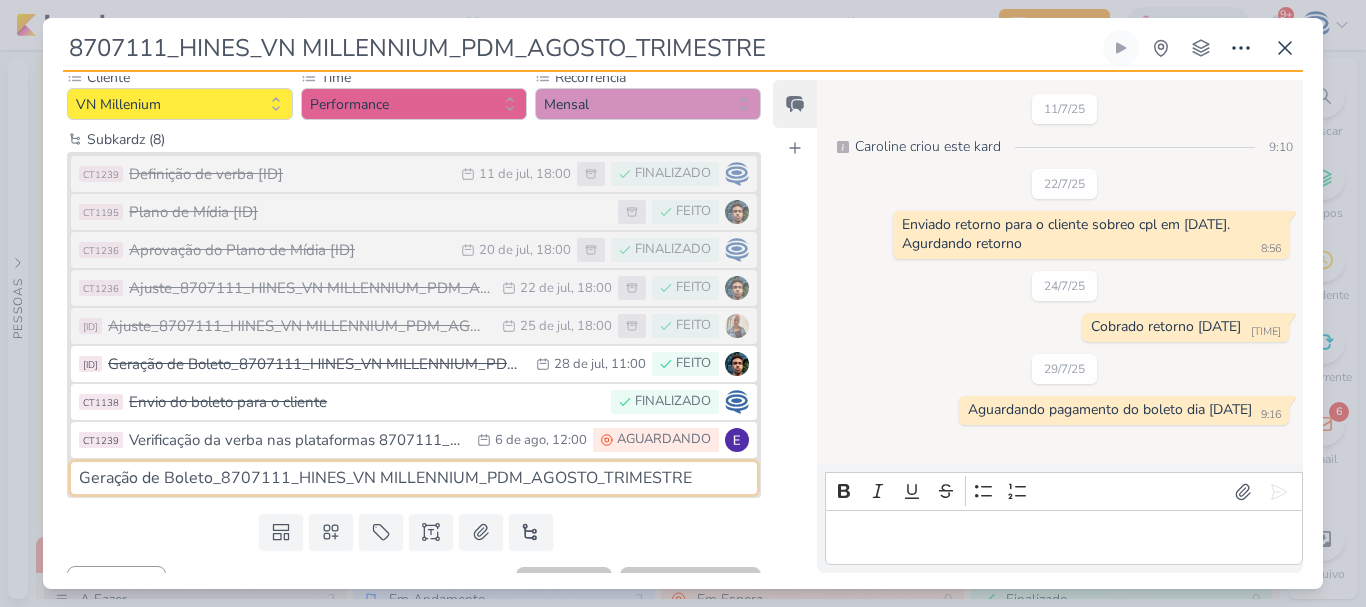 type on "Geração de Boleto_8707111_HINES_VN MILLENNIUM_PDM_AGOSTO_TRIMESTRE" 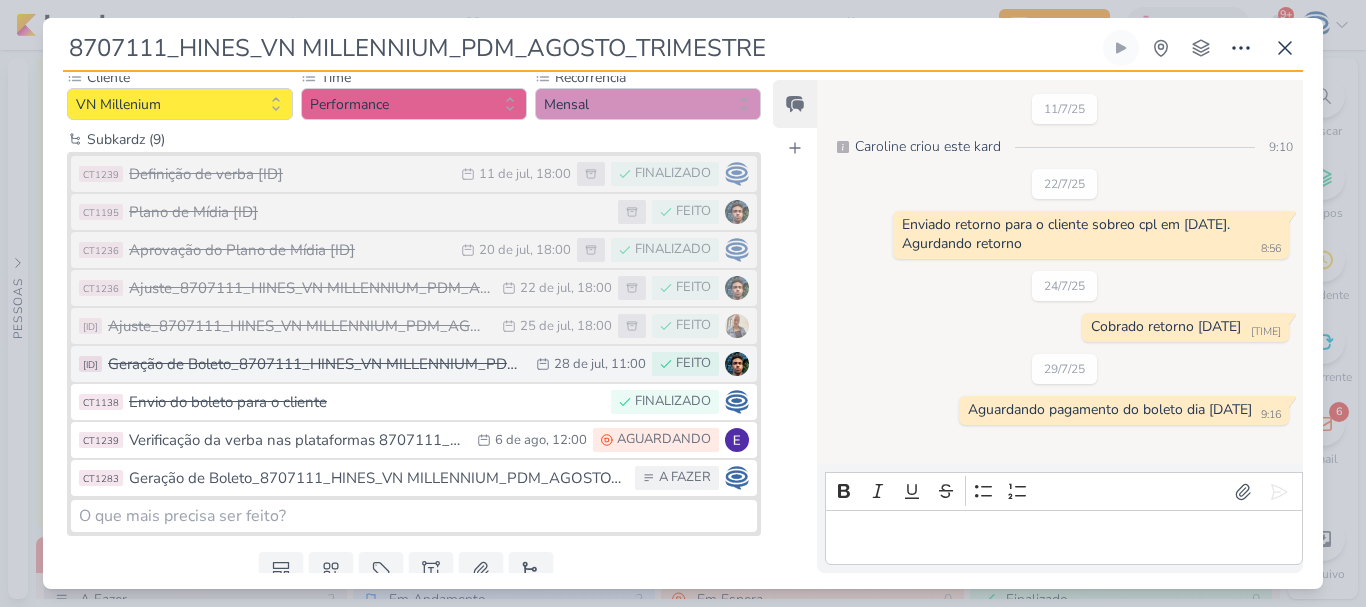 click on "Geração de Boleto_8707111_HINES_VN MILLENNIUM_PDM_AGOSTO_TRIMESTRE" at bounding box center [317, 364] 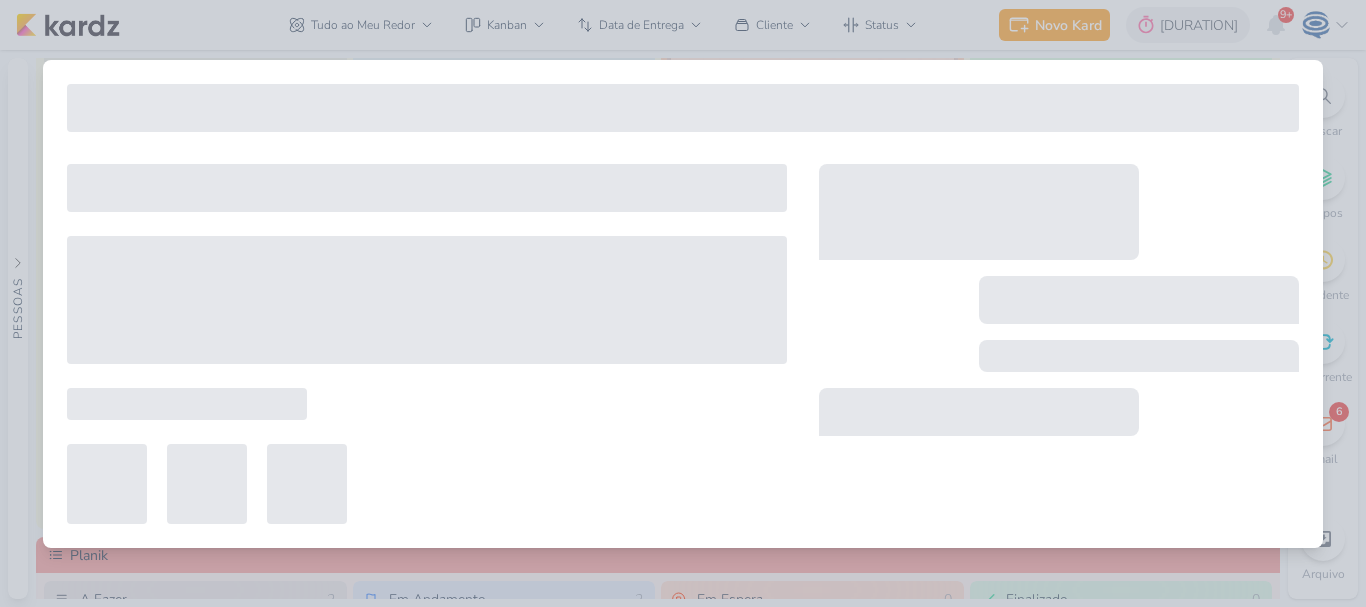 type on "Geração de Boleto_8707111_HINES_VN MILLENNIUM_PDM_AGOSTO_TRIMESTRE" 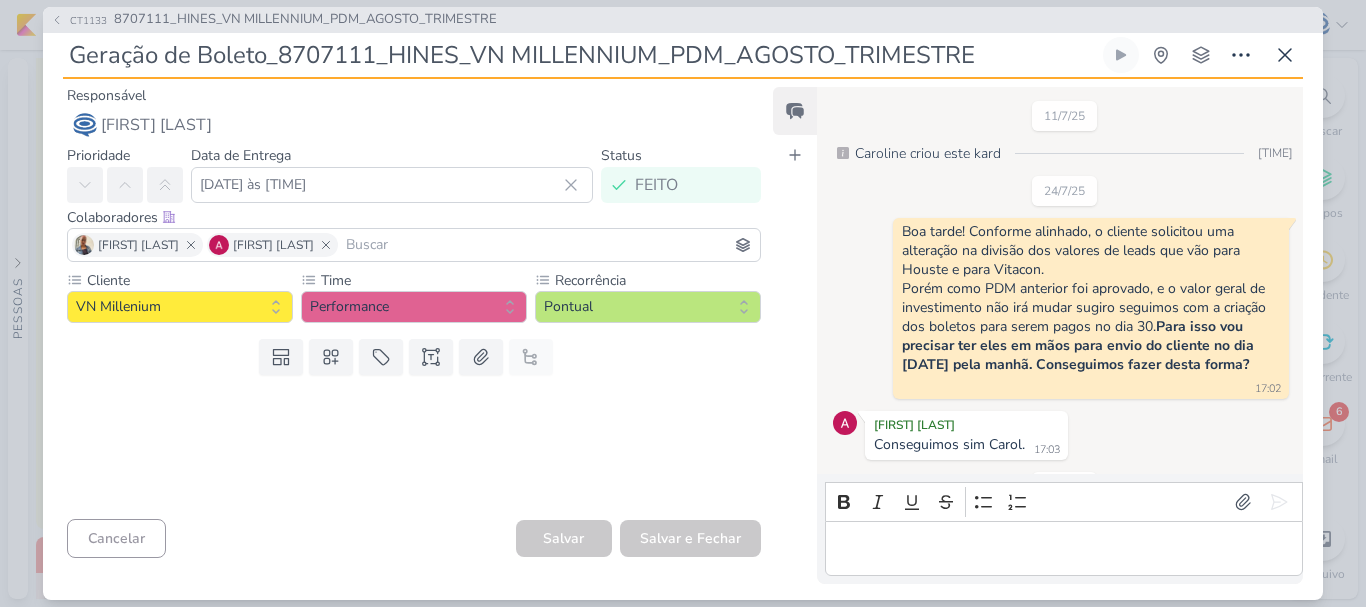 scroll, scrollTop: 190, scrollLeft: 0, axis: vertical 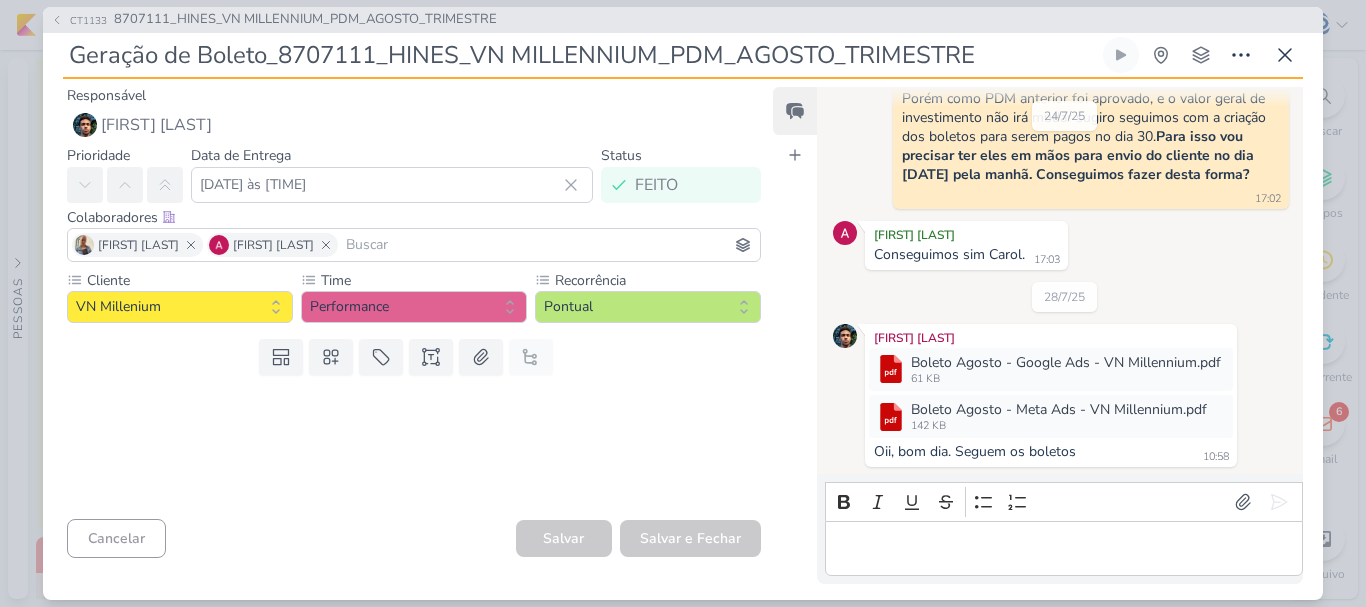 click at bounding box center (406, 447) 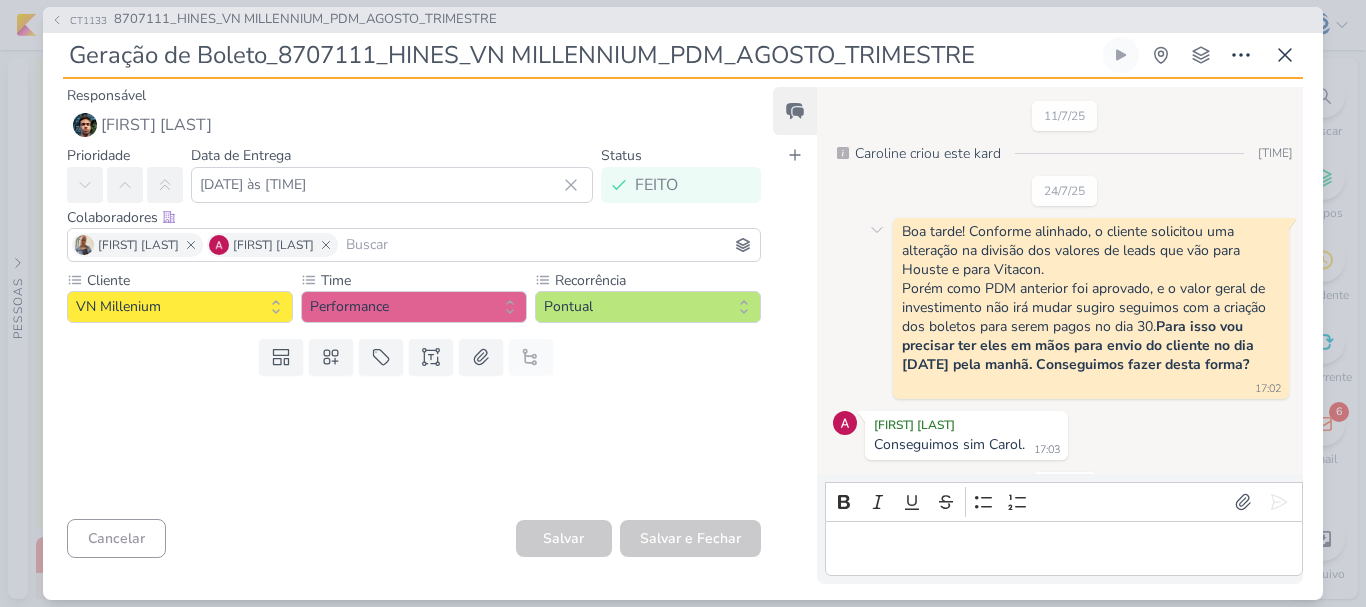 scroll, scrollTop: 190, scrollLeft: 0, axis: vertical 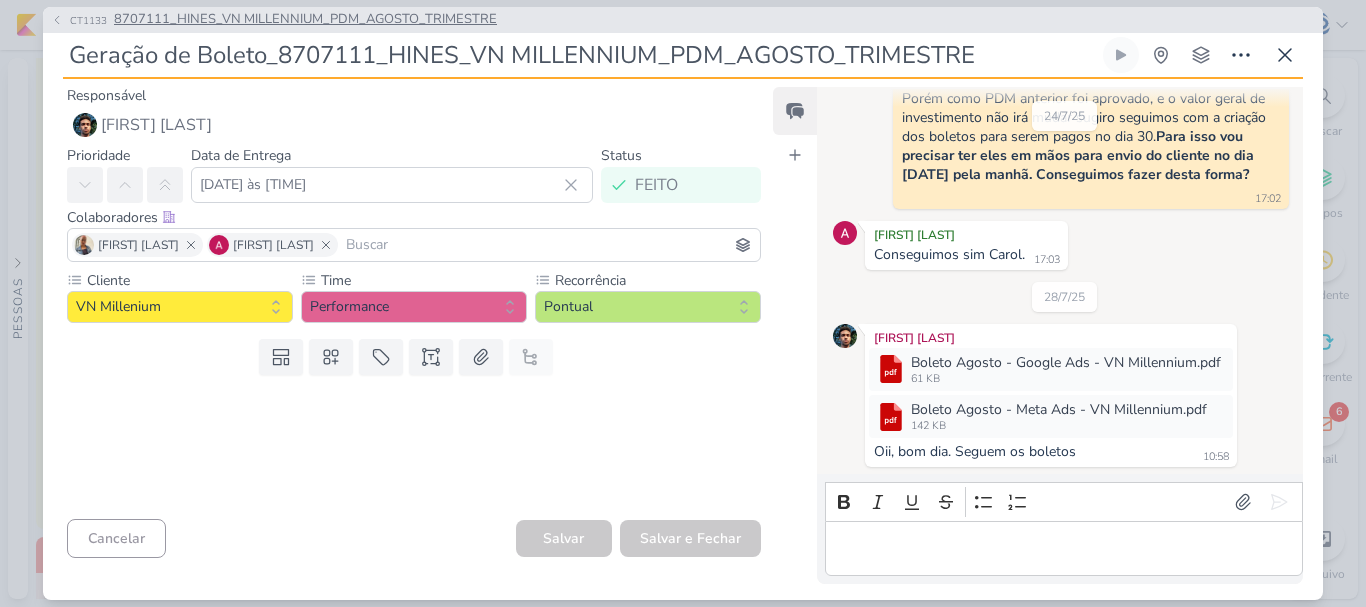 click on "8707111_HINES_VN MILLENNIUM_PDM_AGOSTO_TRIMESTRE" at bounding box center (305, 20) 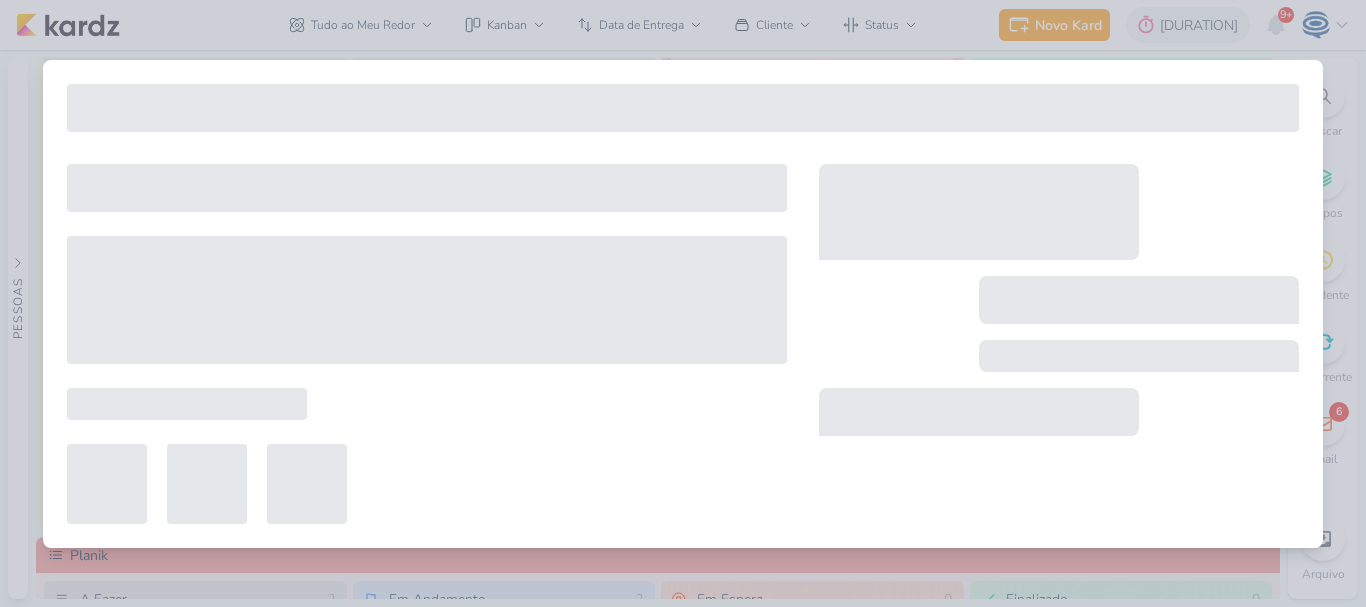type on "8707111_HINES_VN MILLENNIUM_PDM_AGOSTO_TRIMESTRE" 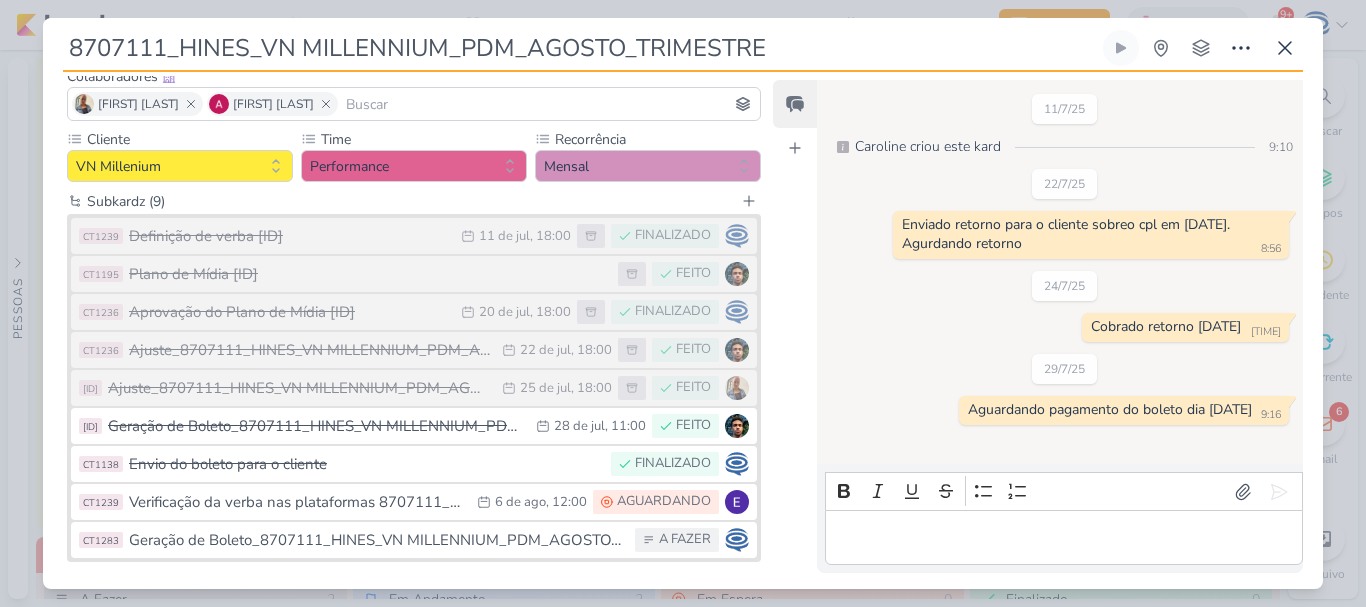 scroll, scrollTop: 135, scrollLeft: 0, axis: vertical 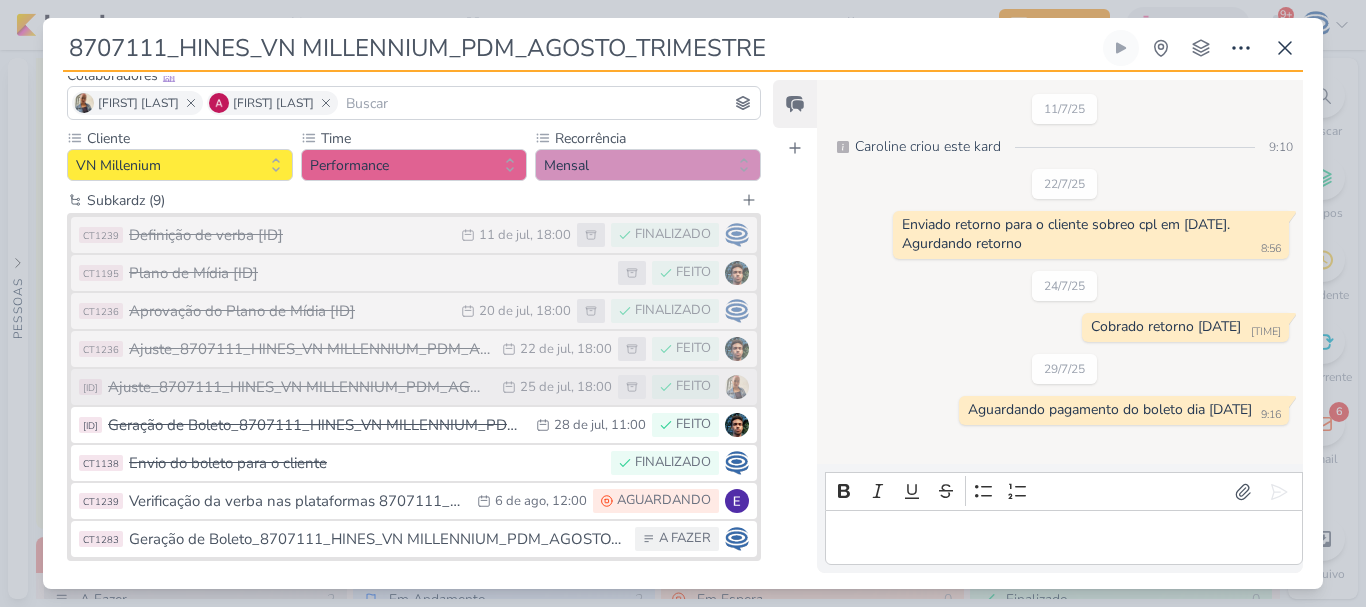 click on "Ajuste_8707111_HINES_VN MILLENNIUM_PDM_AGOSTO_TRIMESTRE_V2" at bounding box center [300, 387] 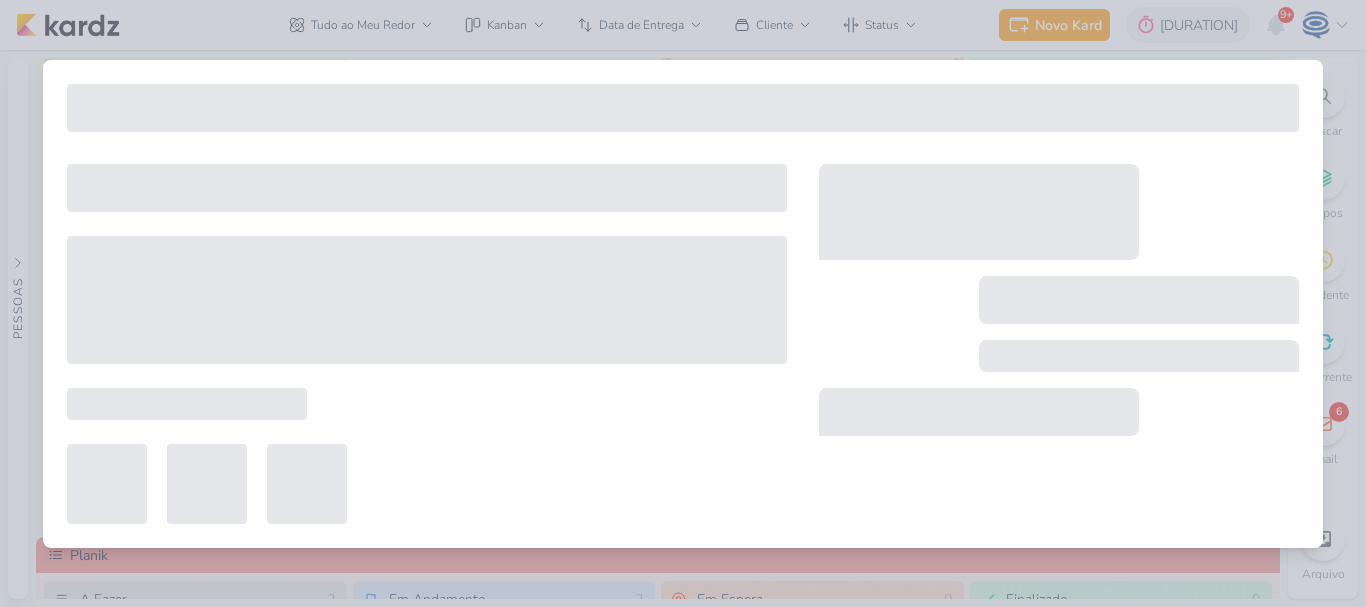 type on "Ajuste_8707111_HINES_VN MILLENNIUM_PDM_AGOSTO_TRIMESTRE_V2" 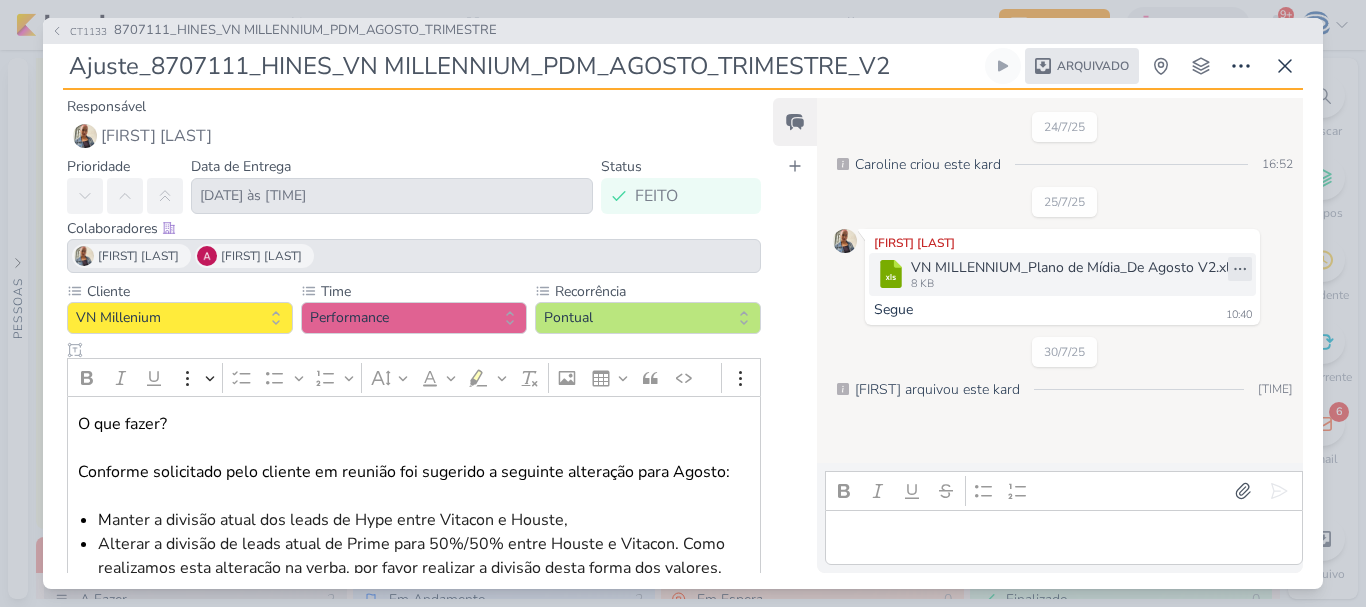 click 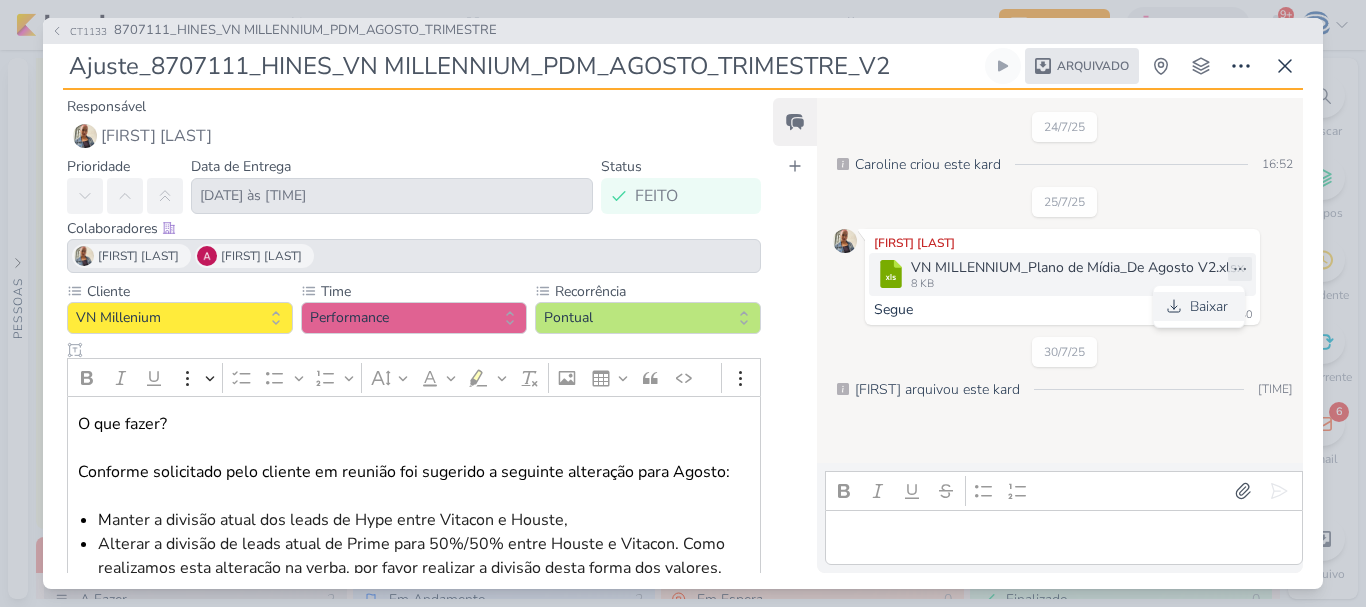 click on "Baixar" at bounding box center [1209, 306] 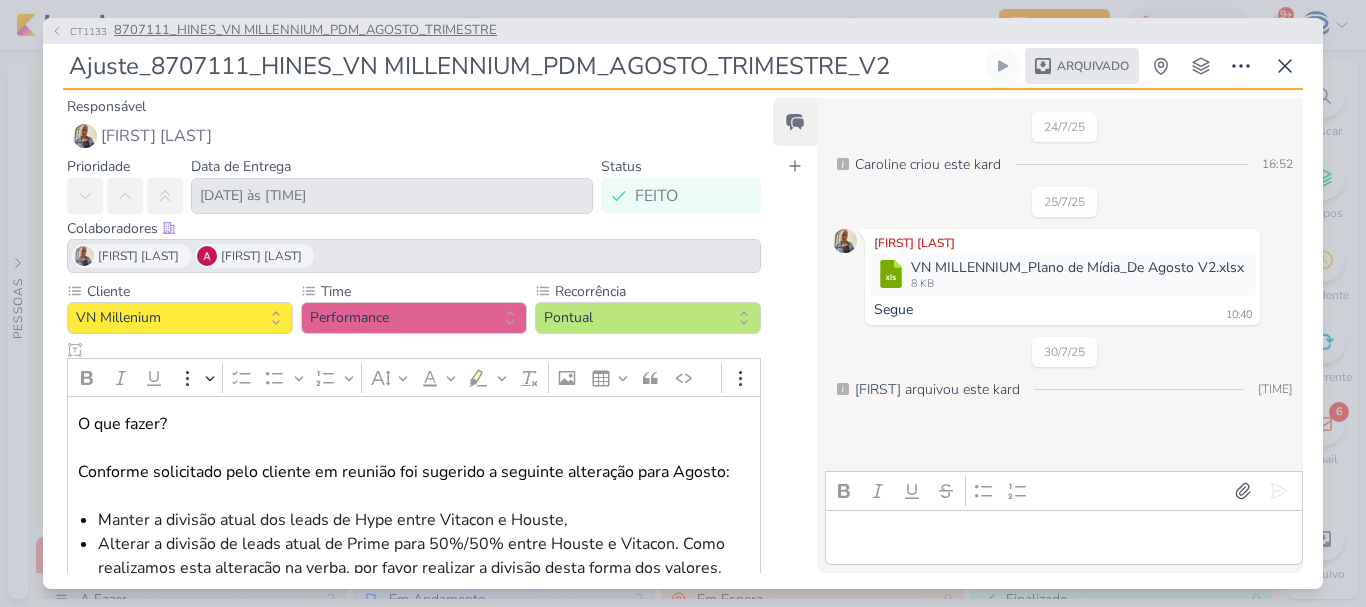 click on "8707111_HINES_VN MILLENNIUM_PDM_AGOSTO_TRIMESTRE" at bounding box center (305, 31) 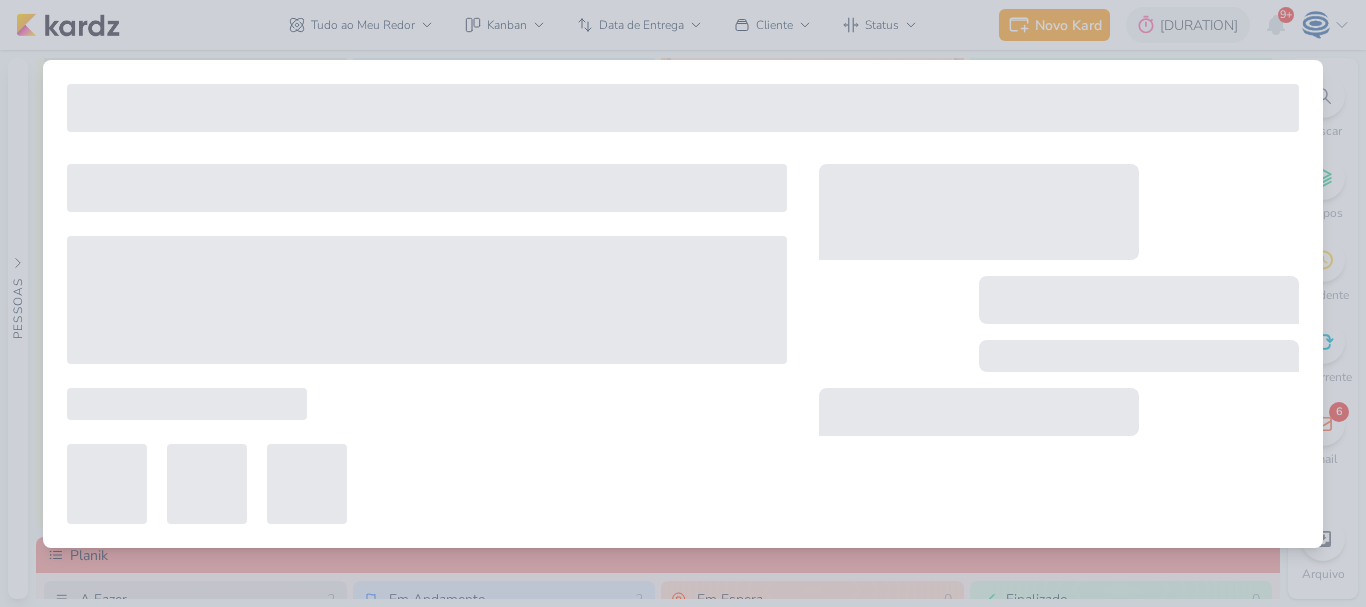 type on "8707111_HINES_VN MILLENNIUM_PDM_AGOSTO_TRIMESTRE" 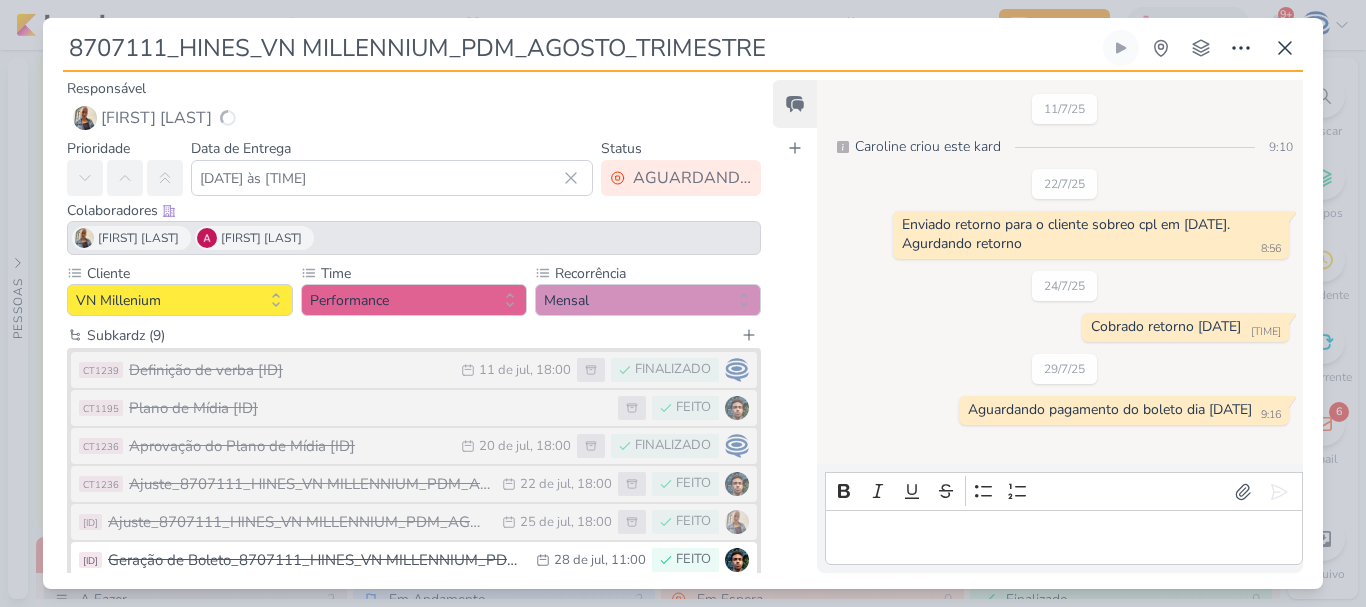 scroll, scrollTop: 234, scrollLeft: 0, axis: vertical 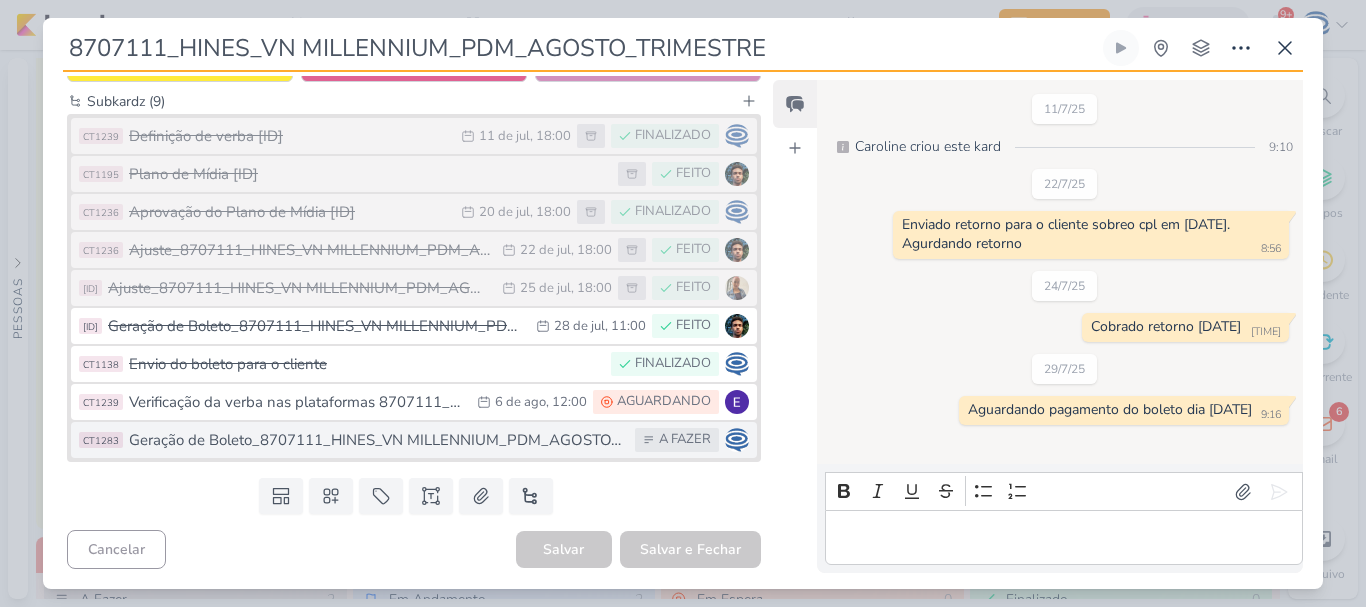 click on "Geração de Boleto_8707111_HINES_VN MILLENNIUM_PDM_AGOSTO_TRIMESTRE" at bounding box center [377, 440] 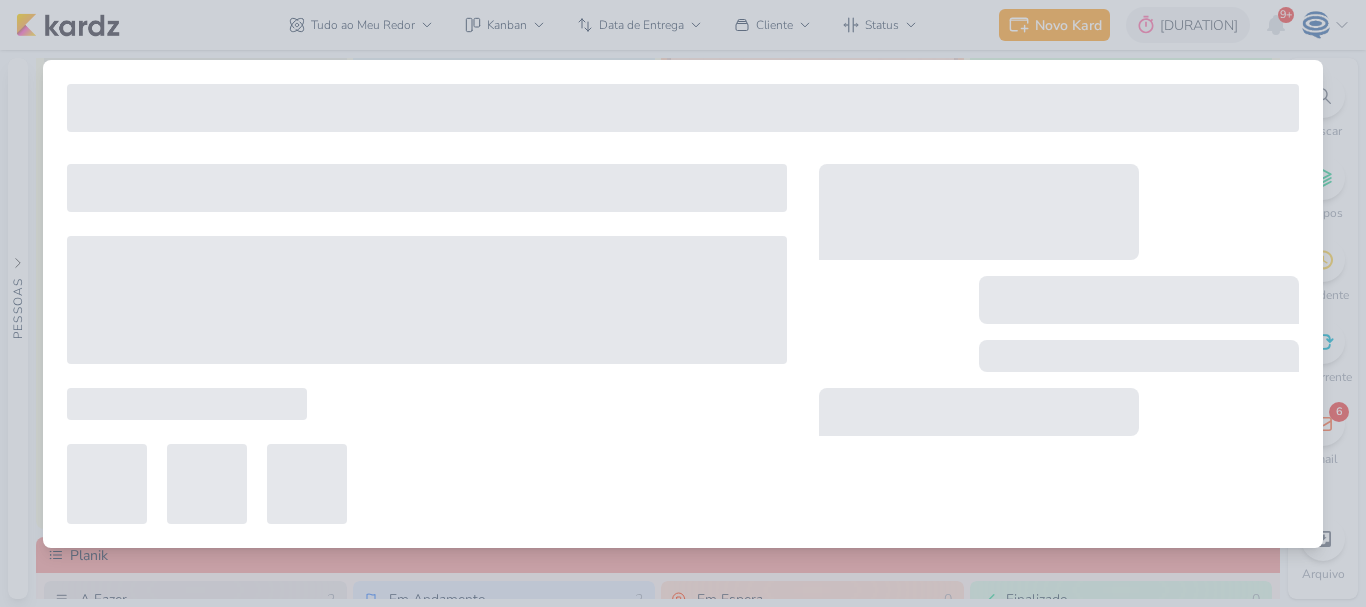 type on "Geração de Boleto_8707111_HINES_VN MILLENNIUM_PDM_AGOSTO_TRIMESTRE" 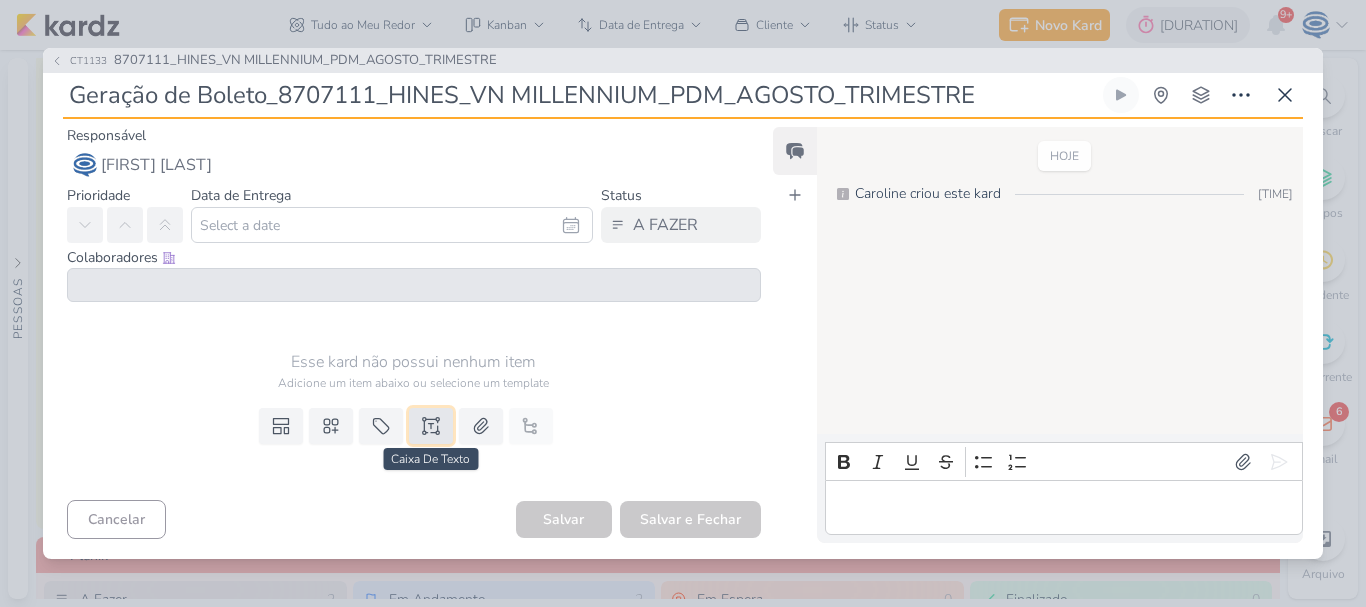 click at bounding box center (431, 426) 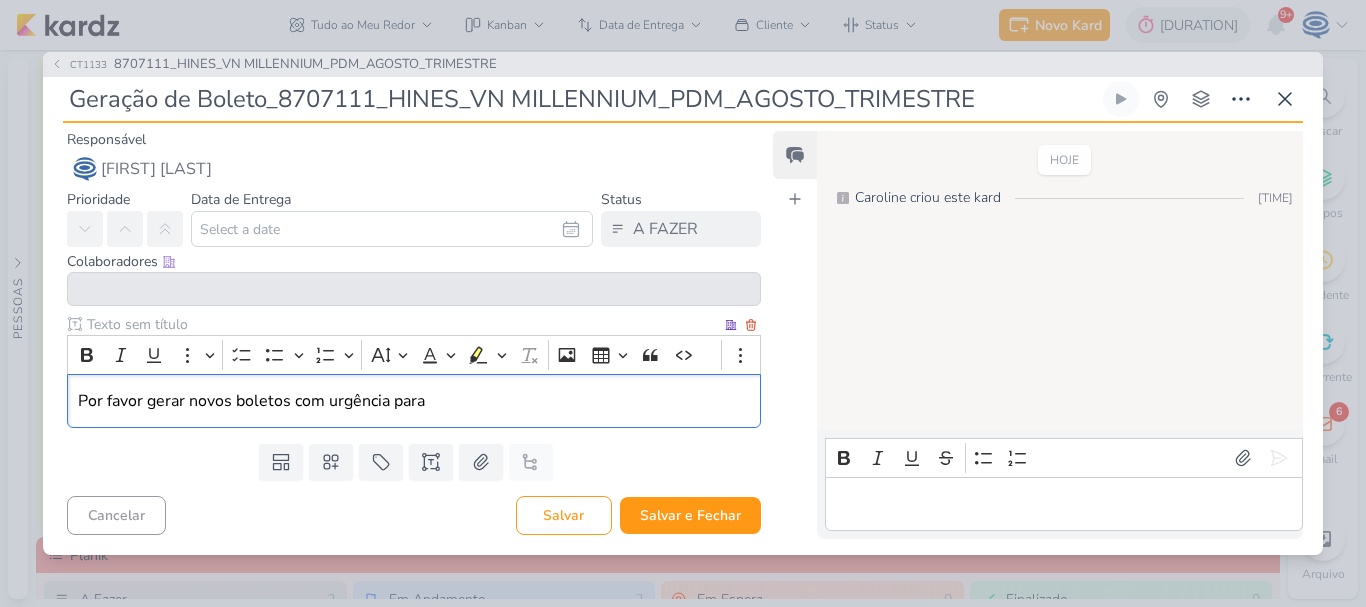 click on "Por favor gerar novos boletos com urgência para" at bounding box center [414, 401] 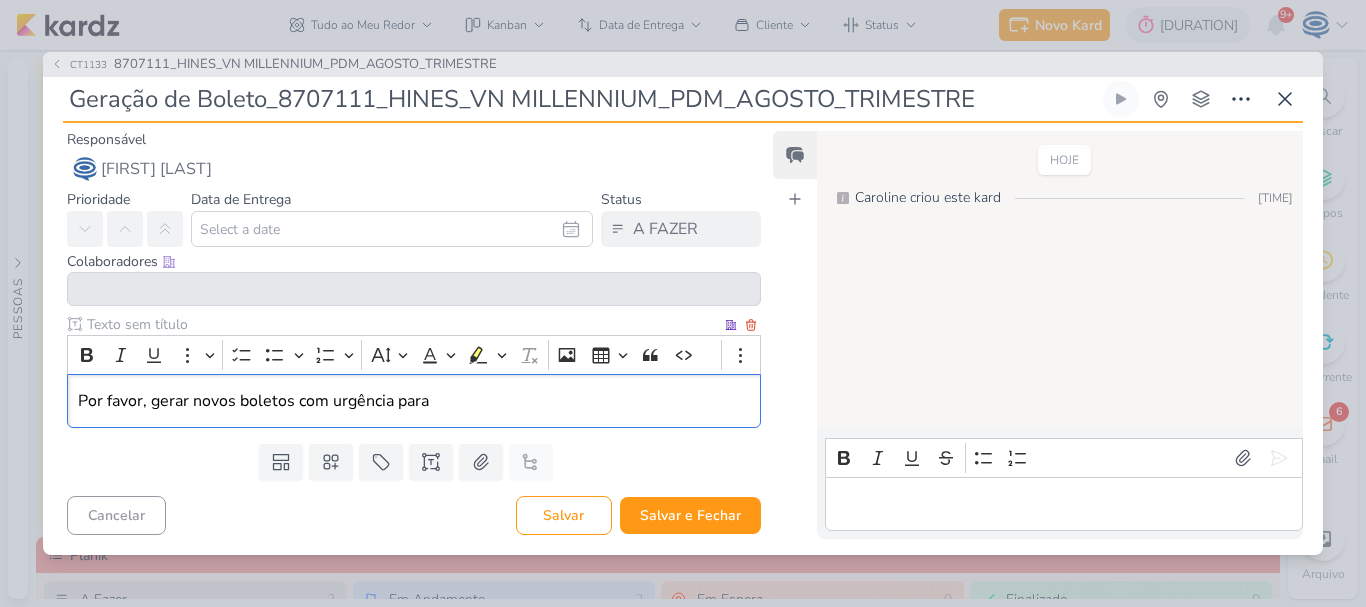 click on "Por favor, gerar novos boletos com urgência para" at bounding box center (414, 401) 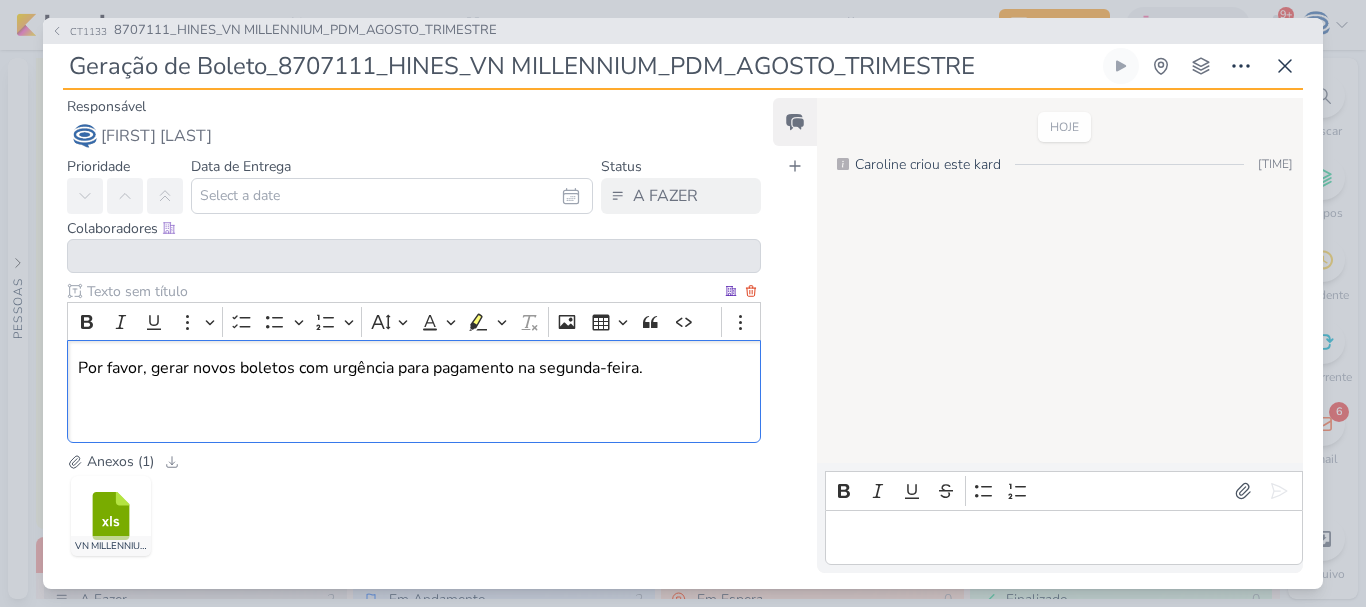 click on "Por favor, gerar novos boletos com urgência para pagamento na segunda-feira." at bounding box center [414, 392] 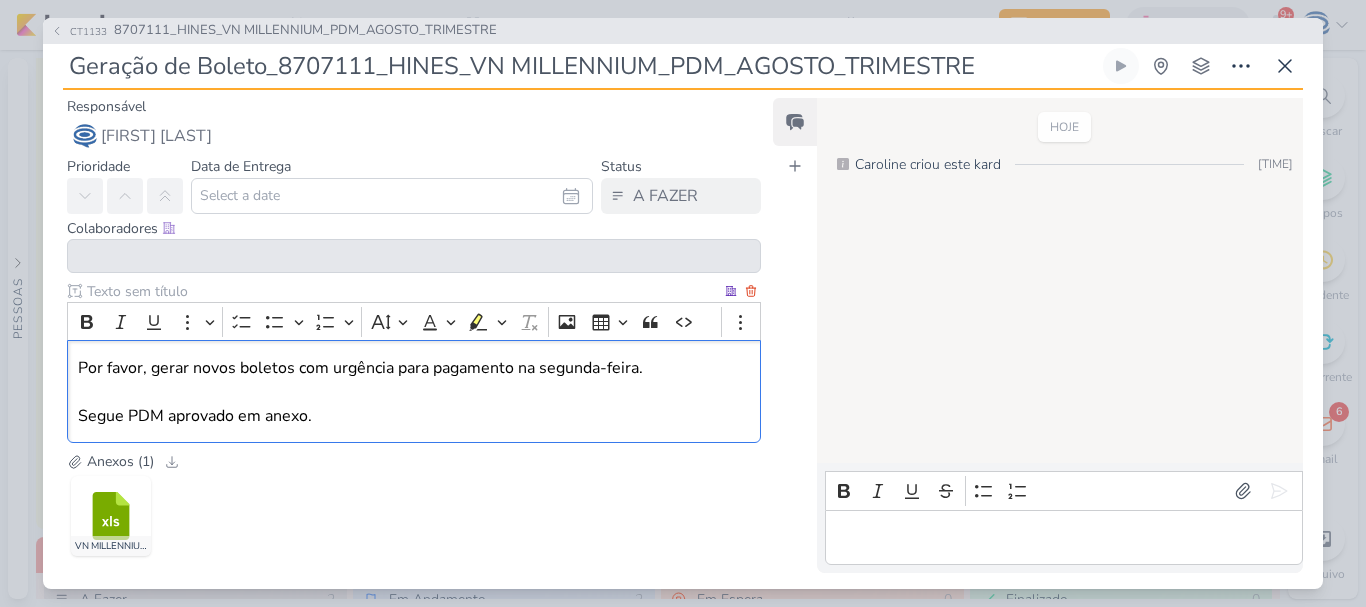click on "Por favor, gerar novos boletos com urgência para pagamento na segunda-feira.  Segue PDM aprovado em anexo." at bounding box center [414, 392] 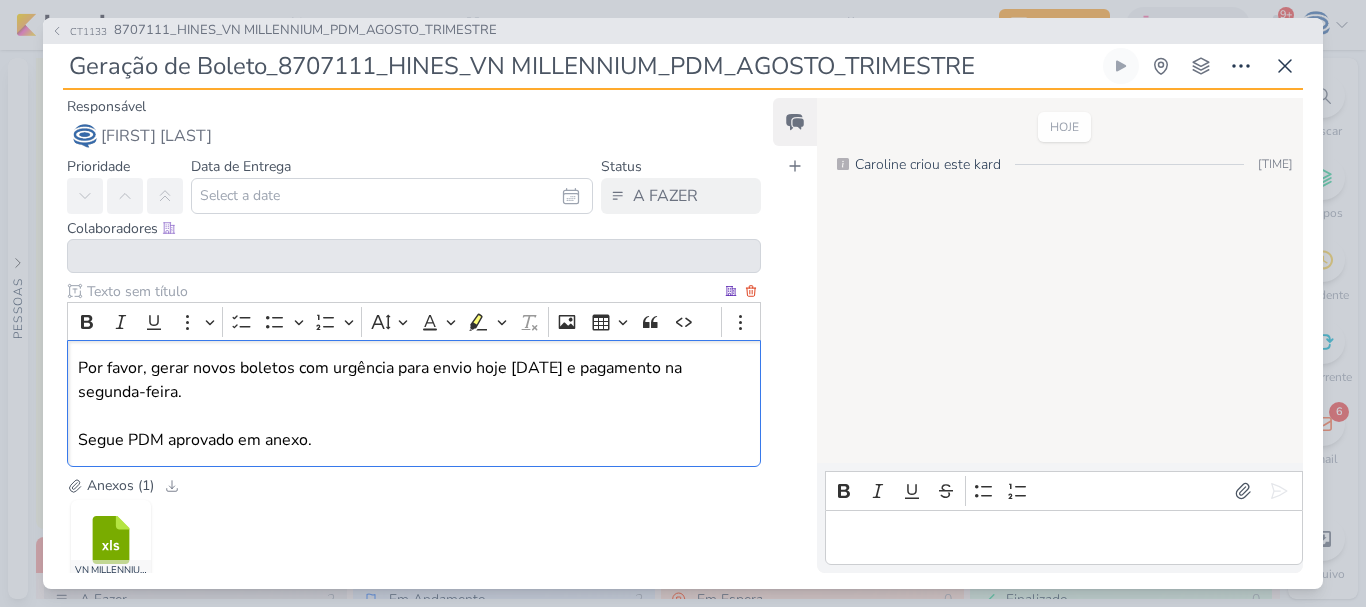 click on "Por favor, gerar novos boletos com urgência para envio hoje 01/08 e pagamento na segunda-feira.  Segue PDM aprovado em anexo." at bounding box center [414, 404] 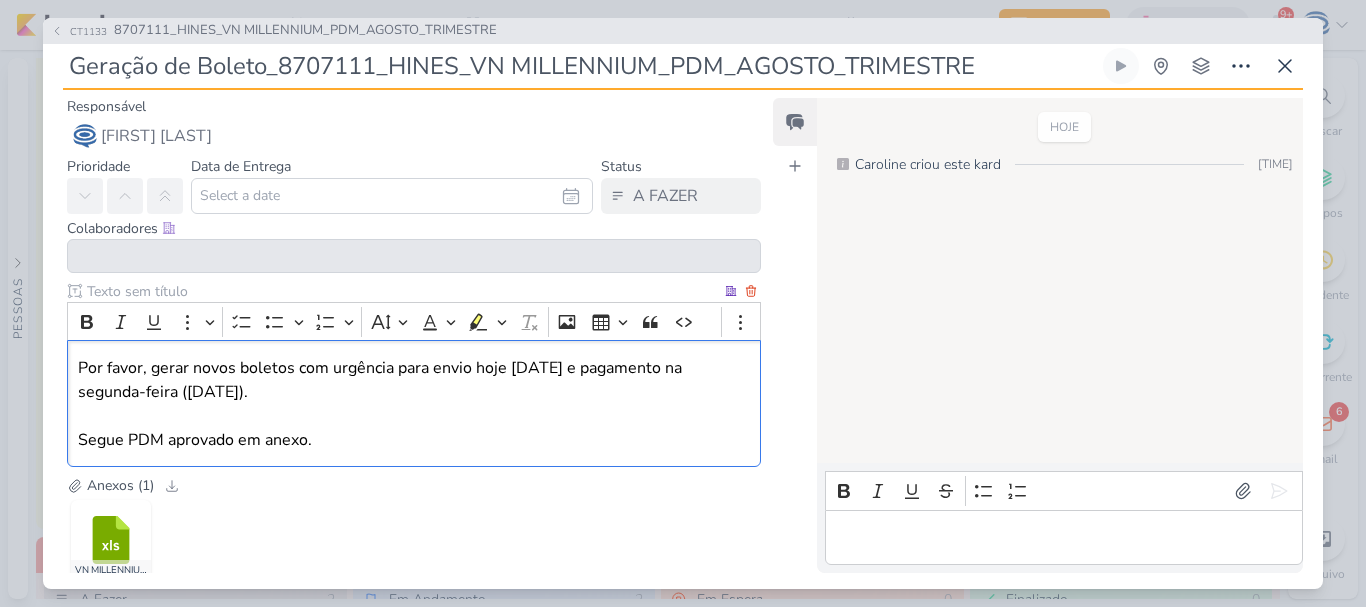 click on "Por favor, gerar novos boletos com urgência para envio hoje [DAY]/[MONTH] e pagamento na segunda-feira ([DAY]/[MONTH]). Segue PDM aprovado em anexo." at bounding box center (414, 404) 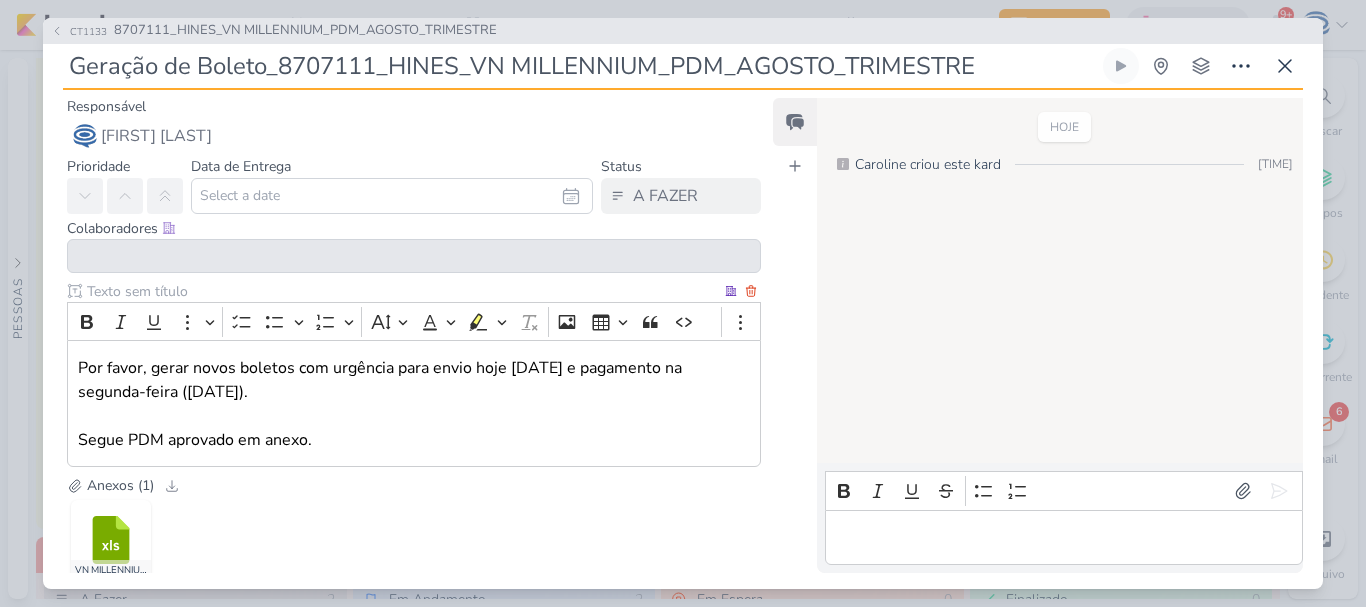 scroll, scrollTop: 122, scrollLeft: 0, axis: vertical 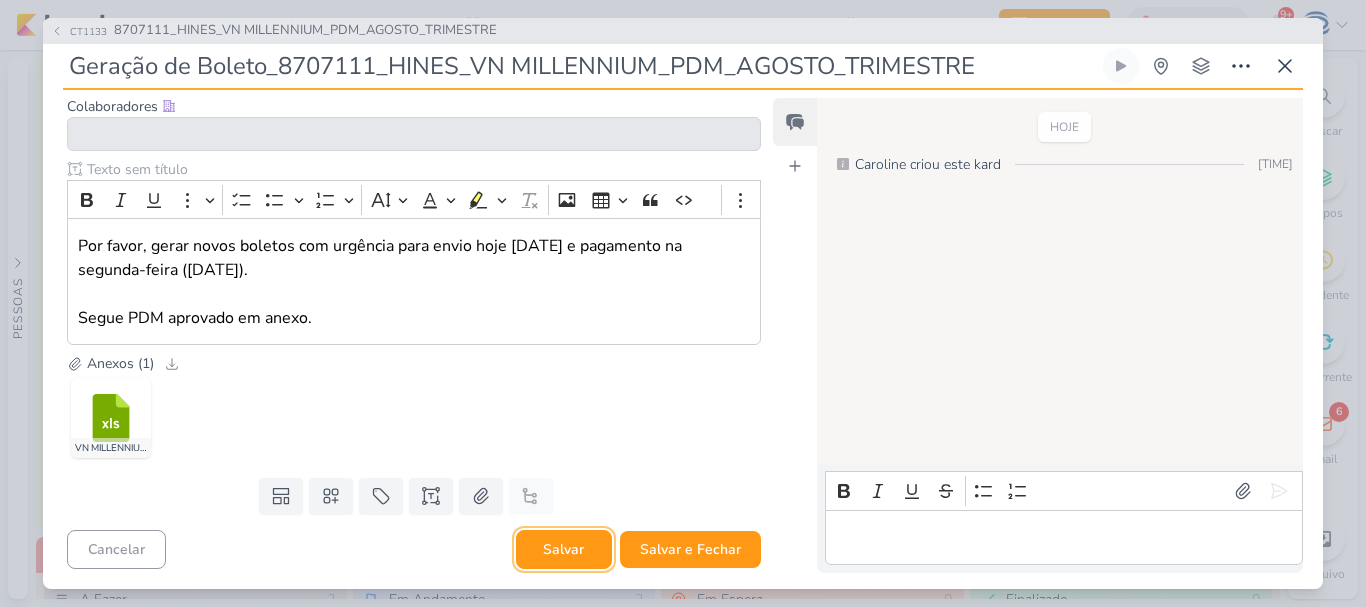 click on "Salvar" at bounding box center [564, 549] 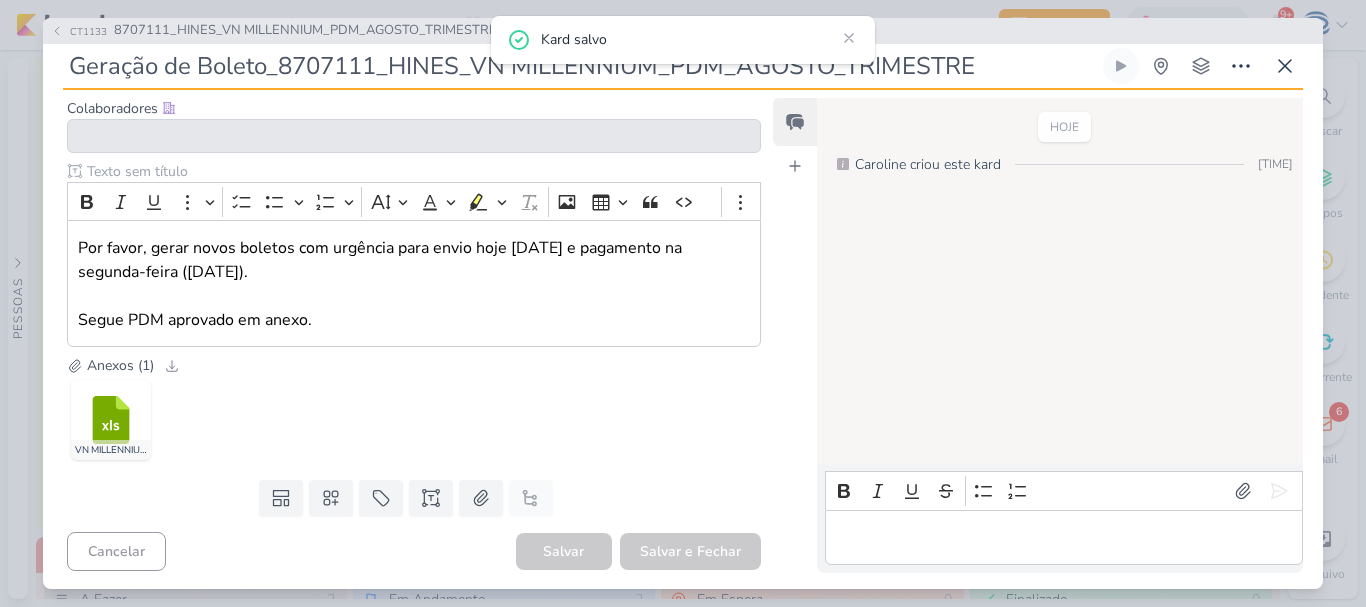 scroll, scrollTop: 0, scrollLeft: 0, axis: both 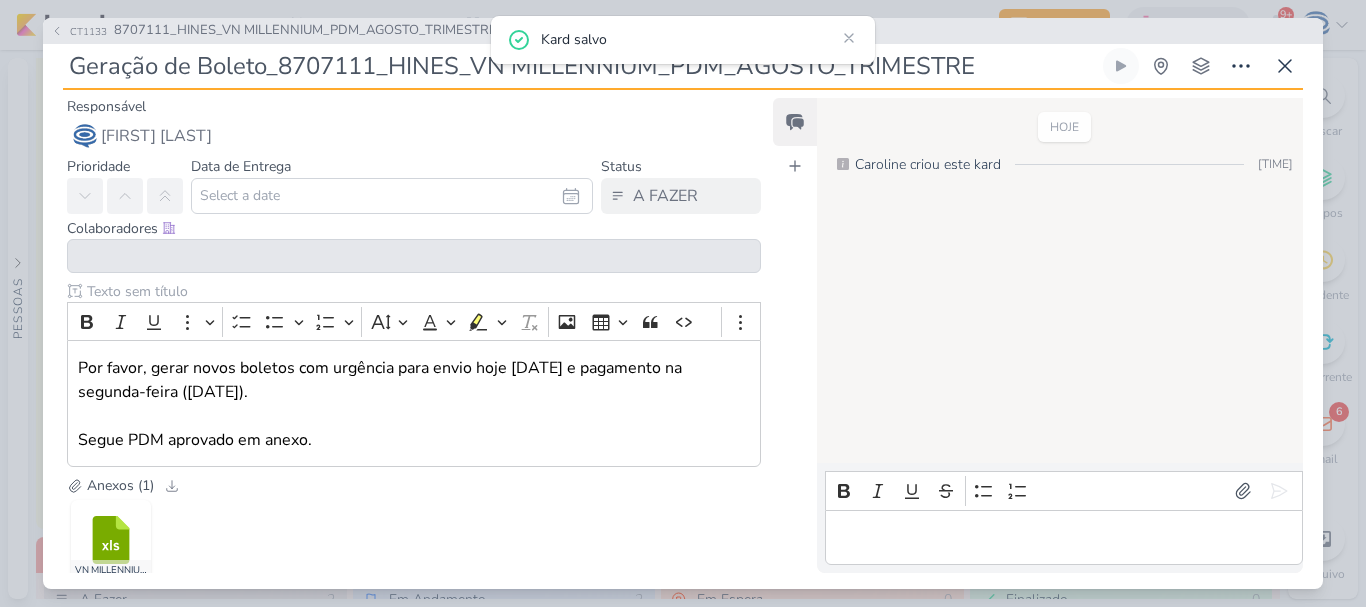 click on "Responsável
Caroline Traven De Andrade
Nenhum contato encontrado
create new contact
Novo Contato
Digite um endereço de email para criar um contato. Não se preocupe, tomaremos conta de todas as suas interações com esse contato através do email para que você possa colaborar com qualquer pessoa sem sair do Kardz
Email
Criar" at bounding box center [406, 333] 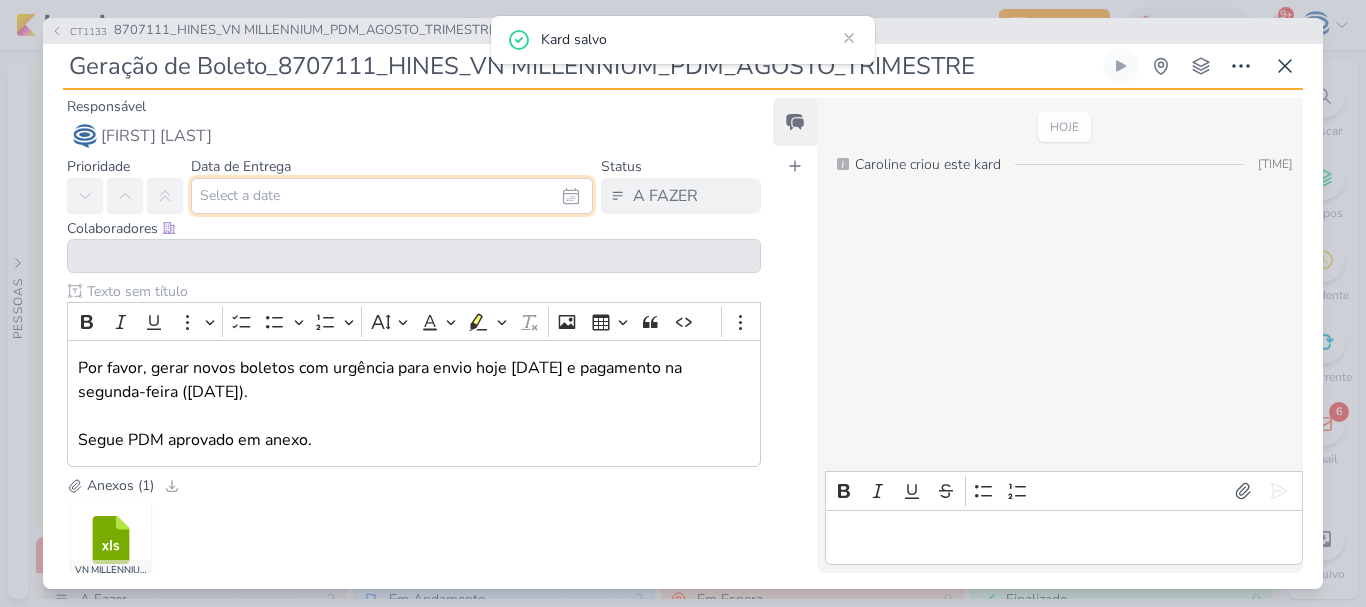 click at bounding box center (392, 196) 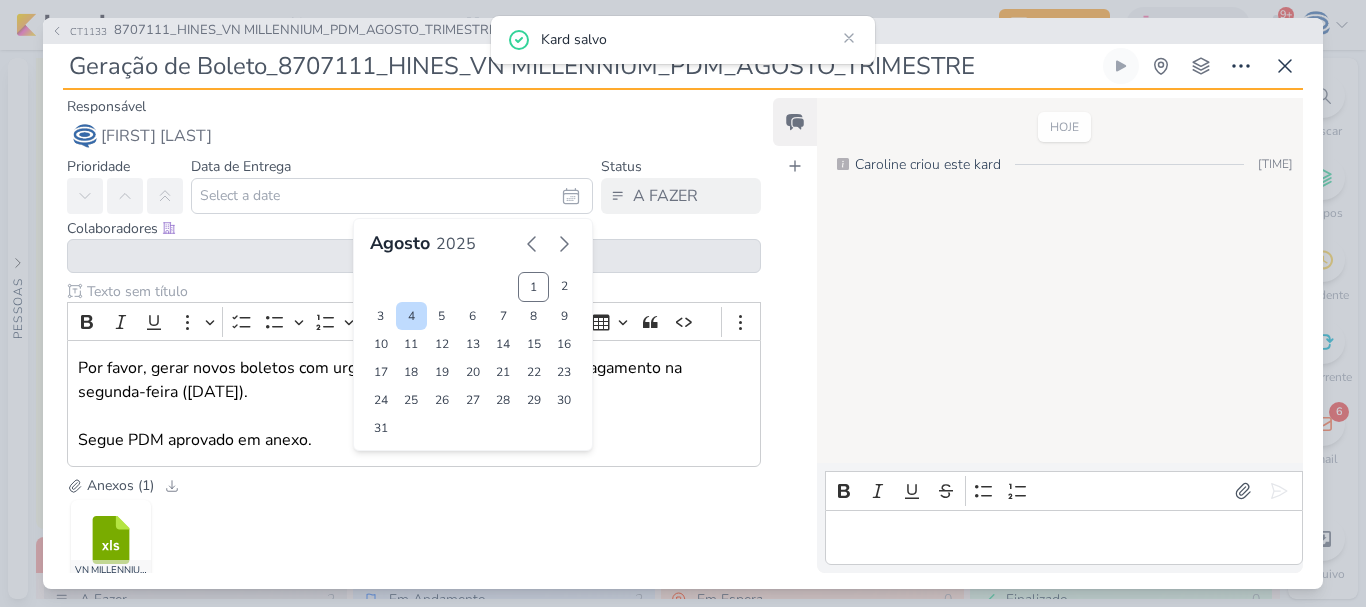 click on "4" at bounding box center (411, 316) 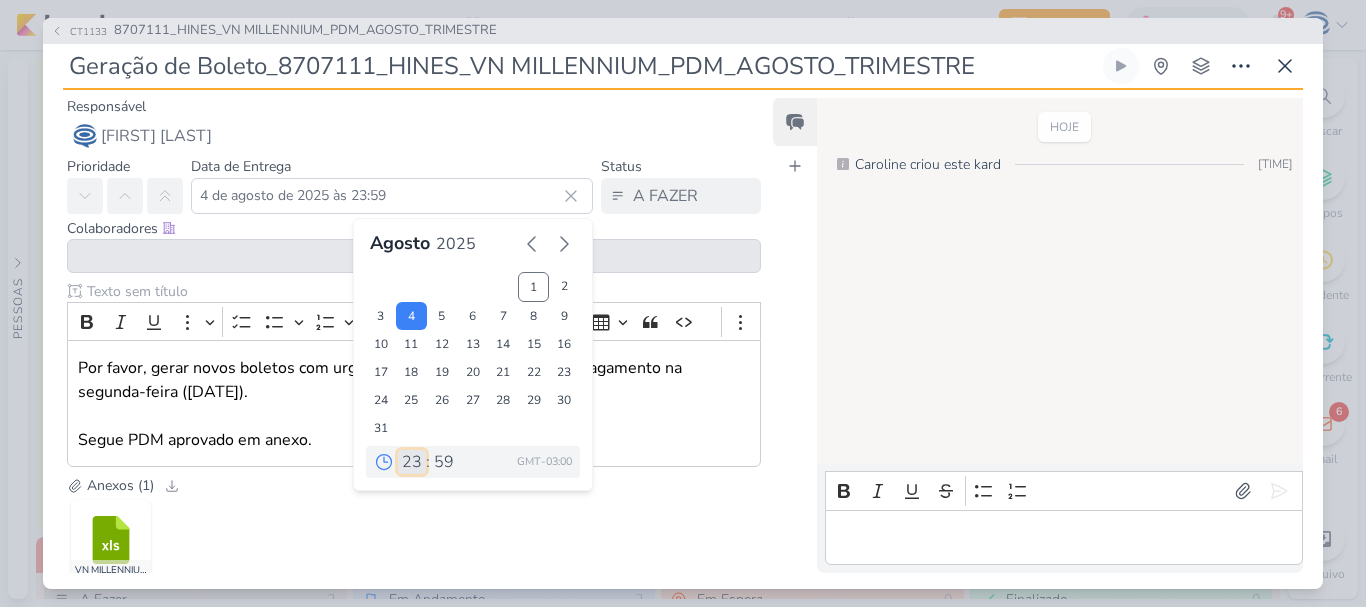 click on "00 01 02 03 04 05 06 07 08 09 10 11 12 13 14 15 16 17 18 19 20 21 22 23" at bounding box center [412, 462] 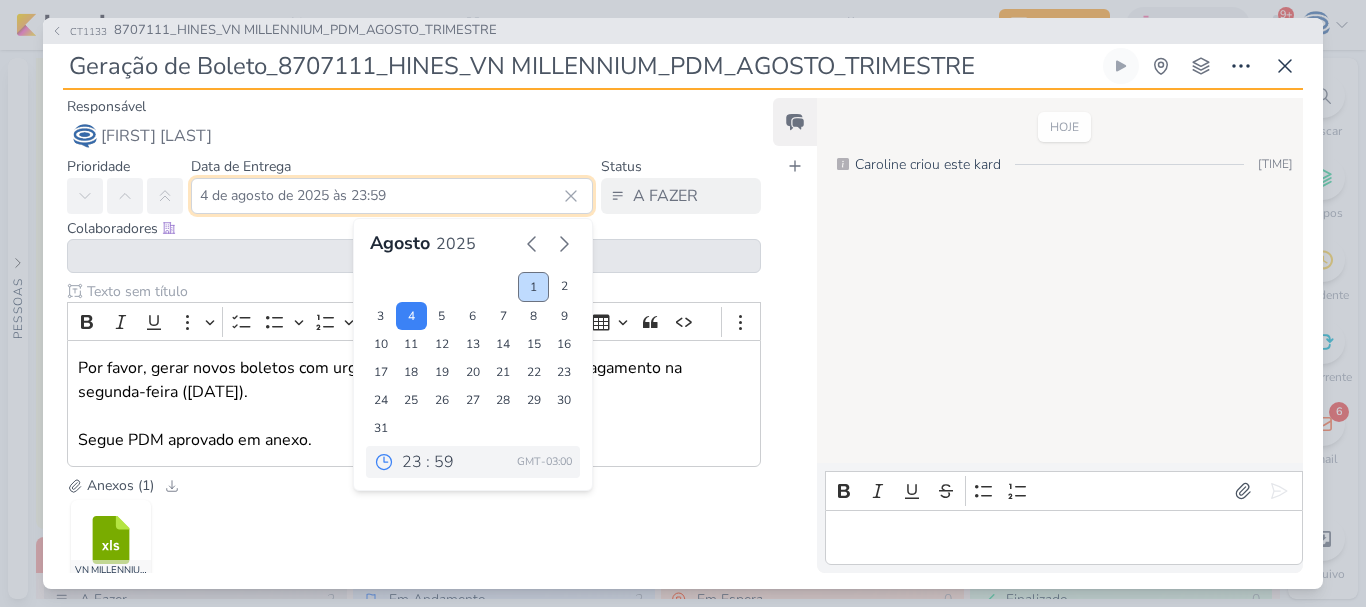 drag, startPoint x: 223, startPoint y: 199, endPoint x: 520, endPoint y: 288, distance: 310.04837 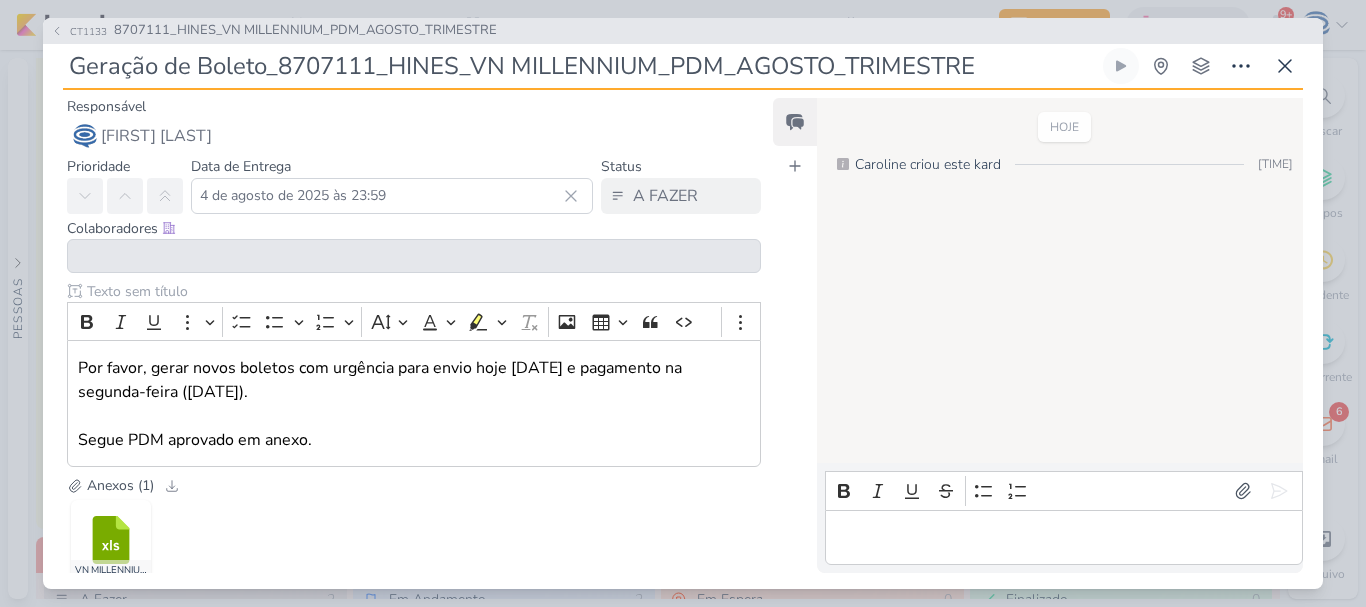 click at bounding box center (422, 291) 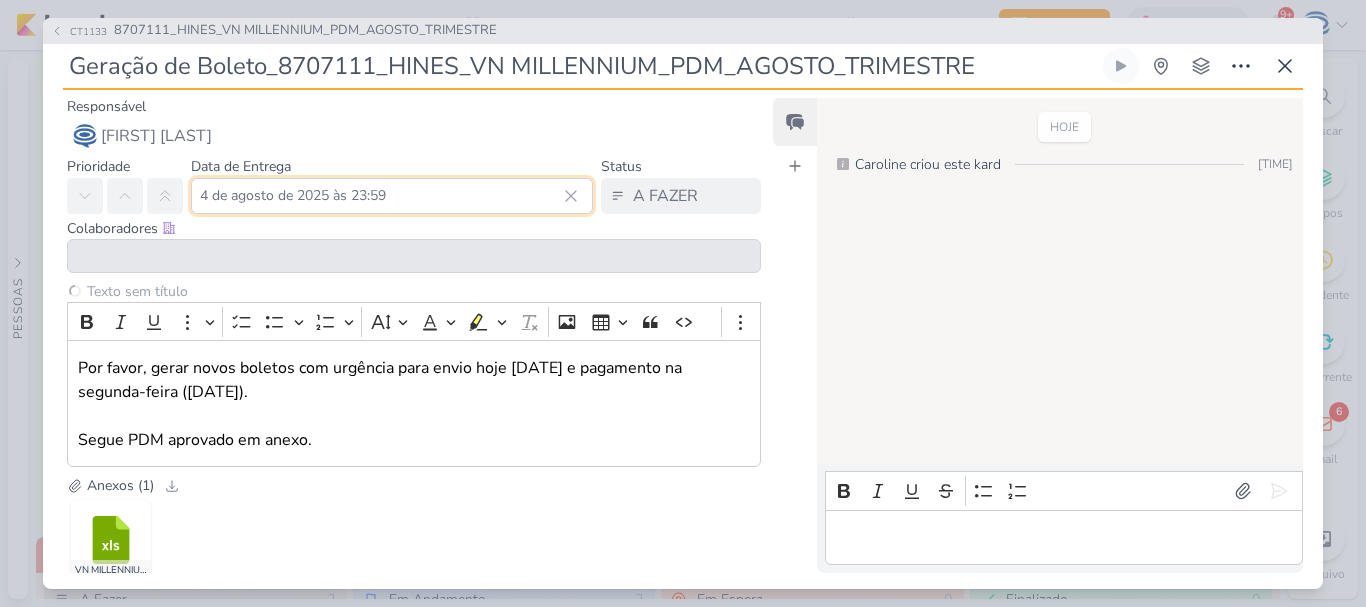 click on "4 de agosto de 2025 às 23:59" at bounding box center [392, 196] 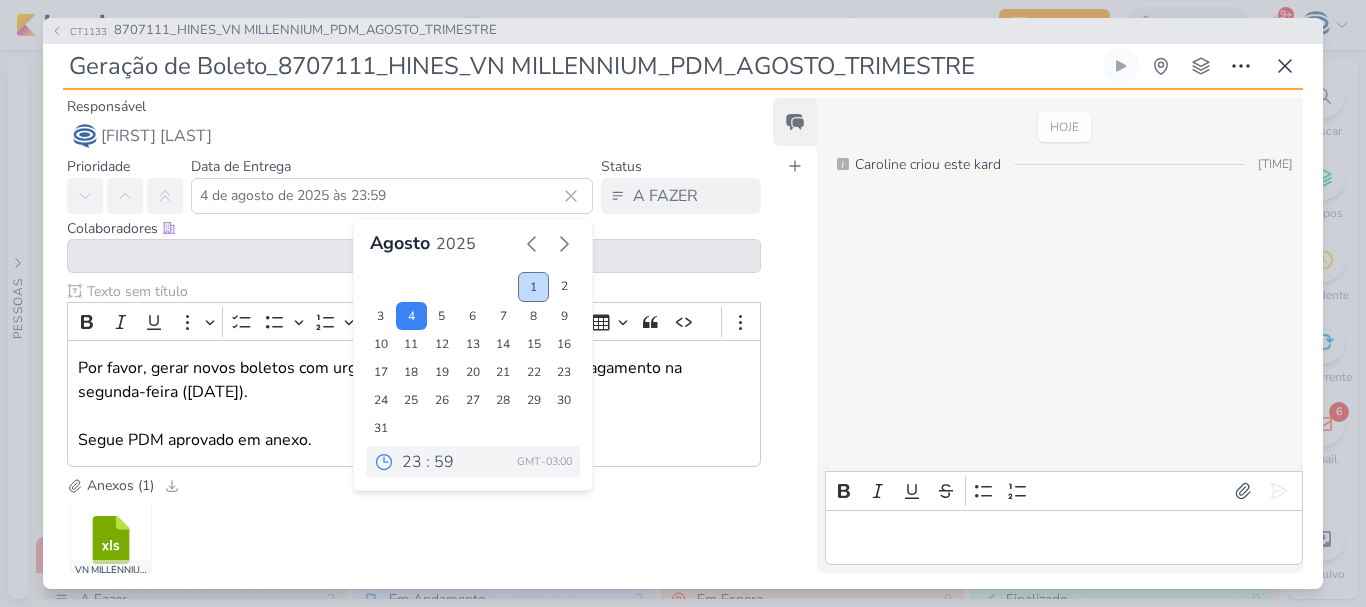 click on "1" at bounding box center [533, 287] 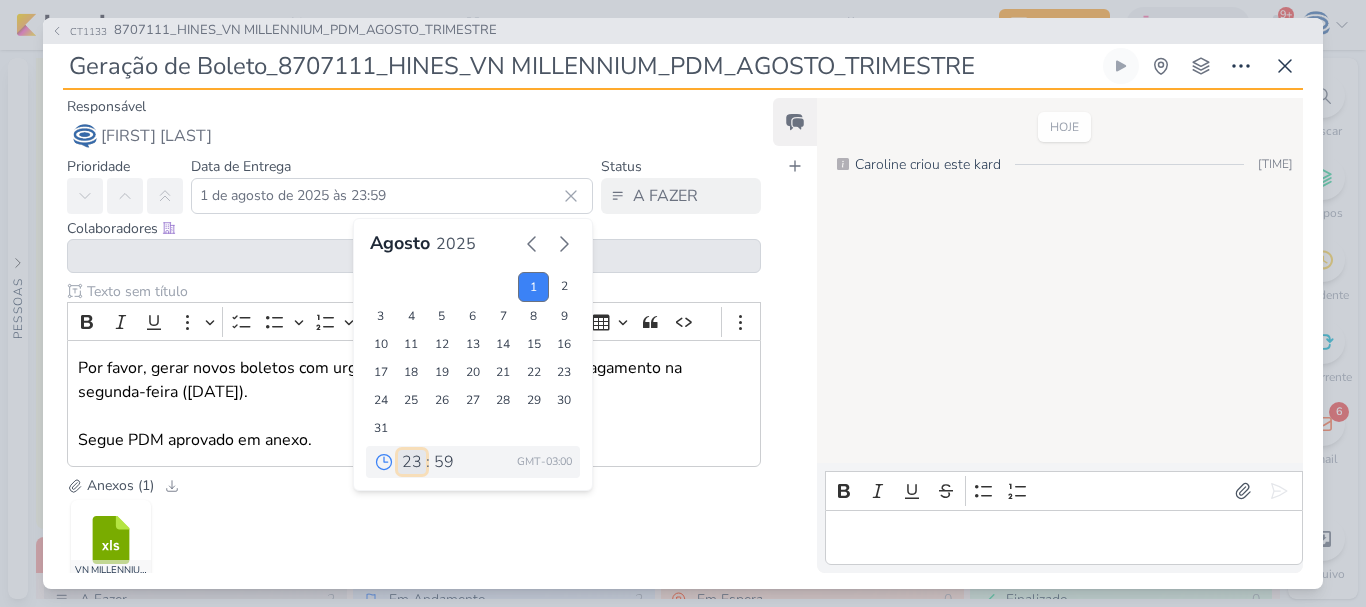 click on "00 01 02 03 04 05 06 07 08 09 10 11 12 13 14 15 16 17 18 19 20 21 22 23" at bounding box center (412, 462) 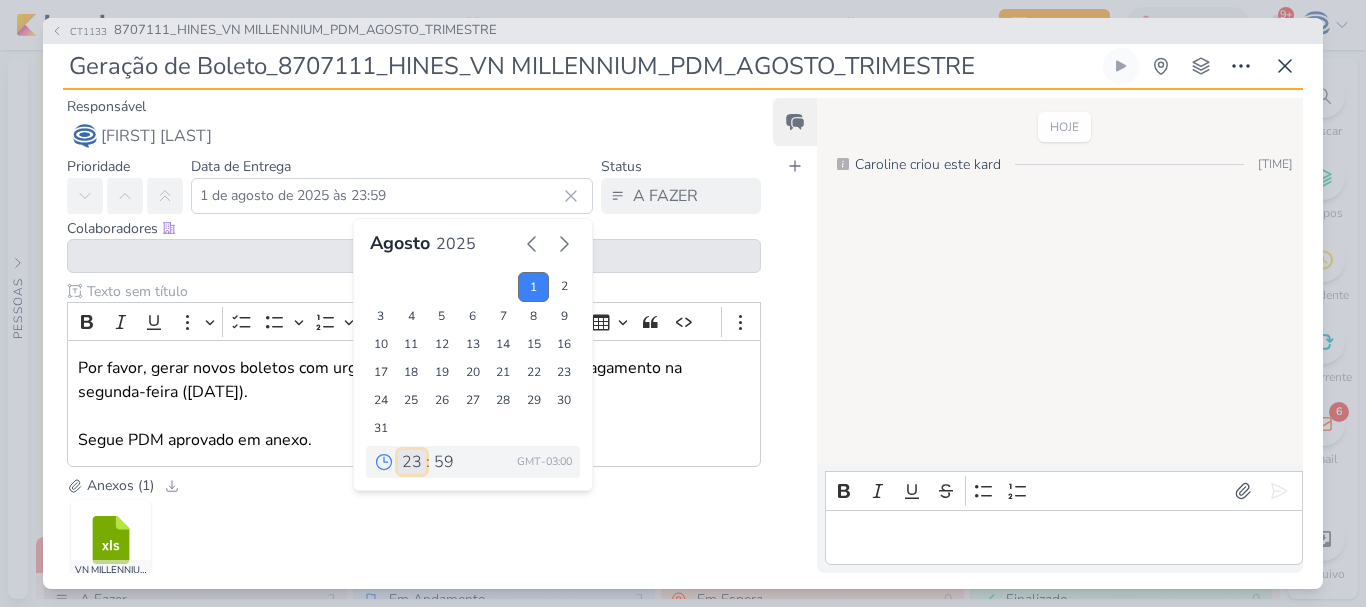 select on "17" 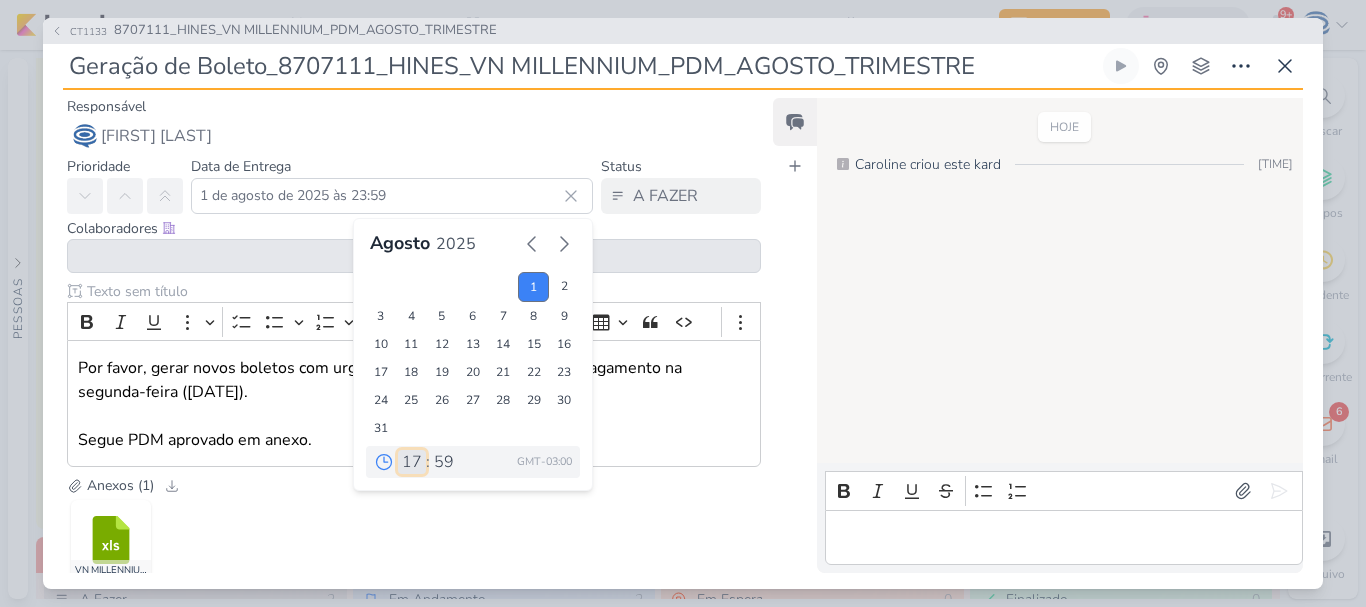 click on "00 01 02 03 04 05 06 07 08 09 10 11 12 13 14 15 16 17 18 19 20 21 22 23" at bounding box center (412, 462) 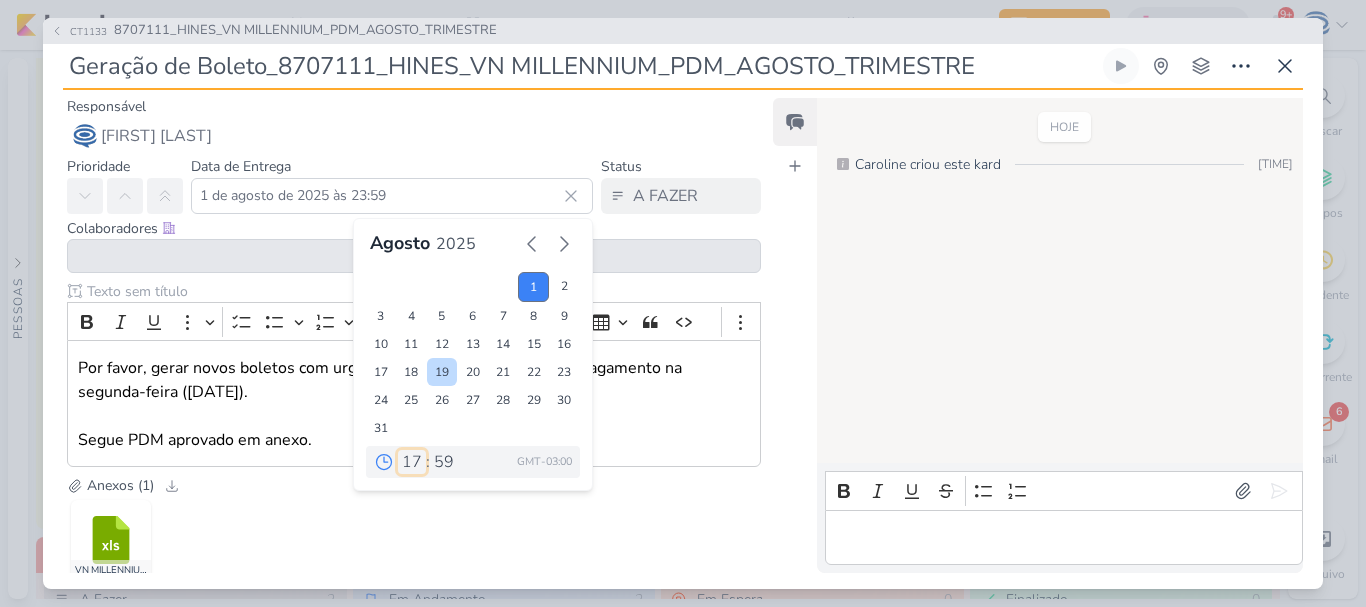 type on "1 de agosto de 2025 às 17:59" 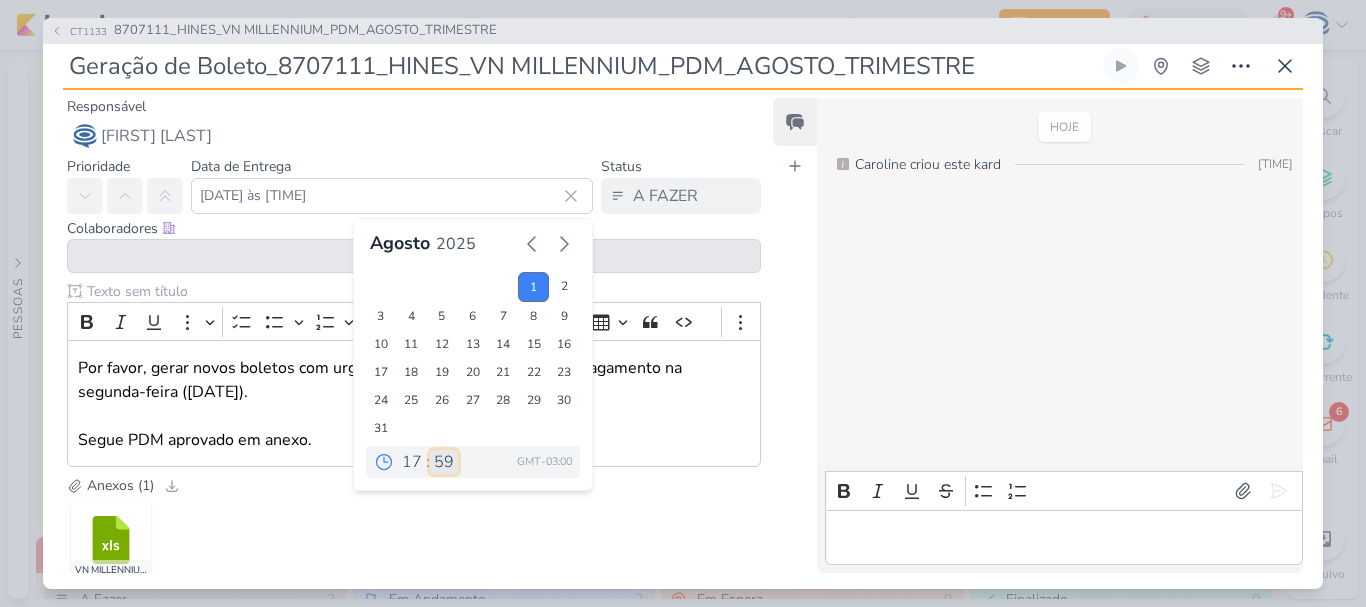 click on "00 05 10 15 20 25 30 35 40 45 50 55
59" at bounding box center (444, 462) 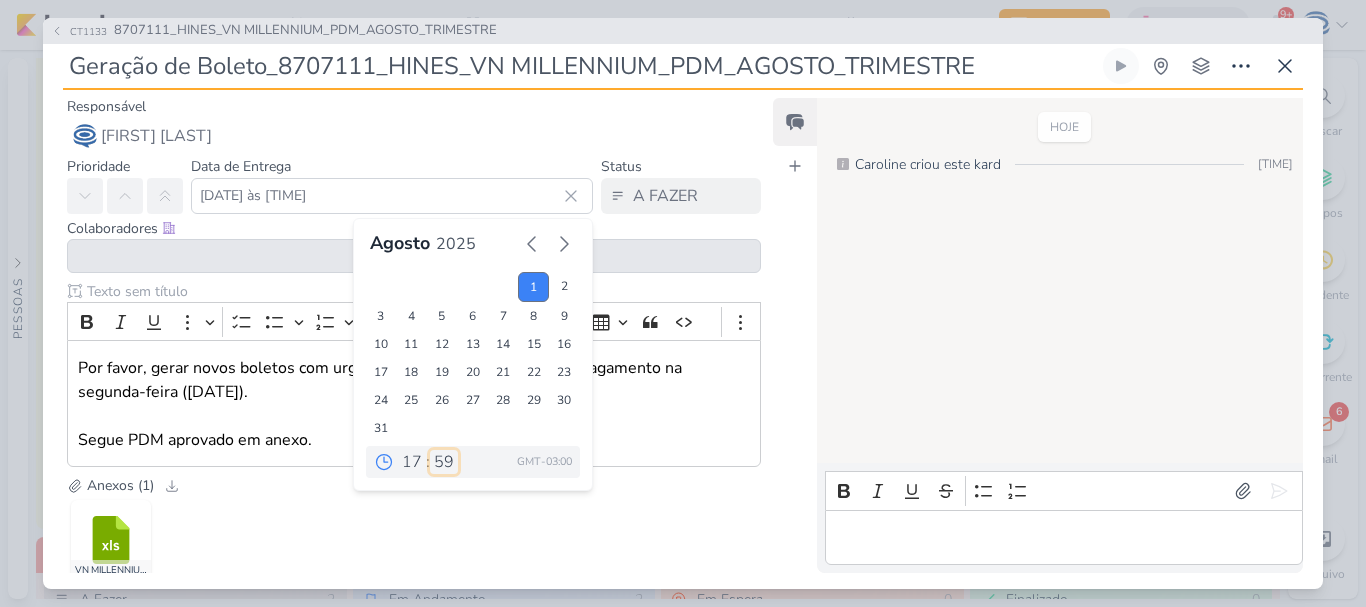 select on "0" 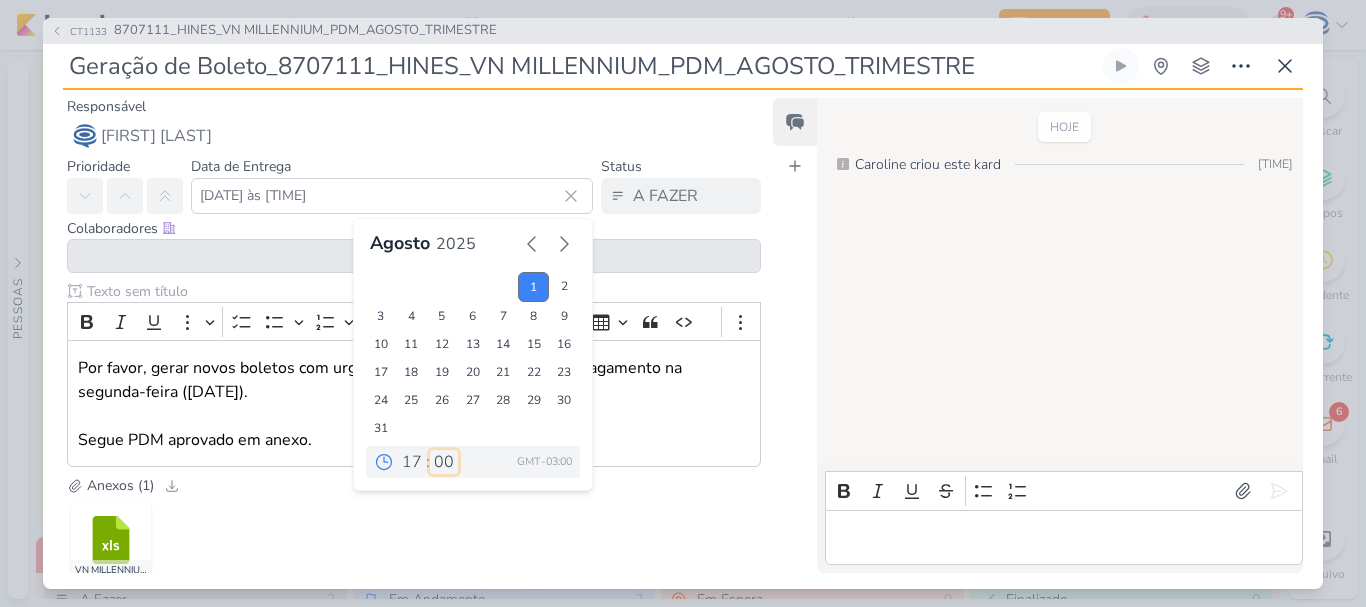 click on "00 05 10 15 20 25 30 35 40 45 50 55
59" at bounding box center [444, 462] 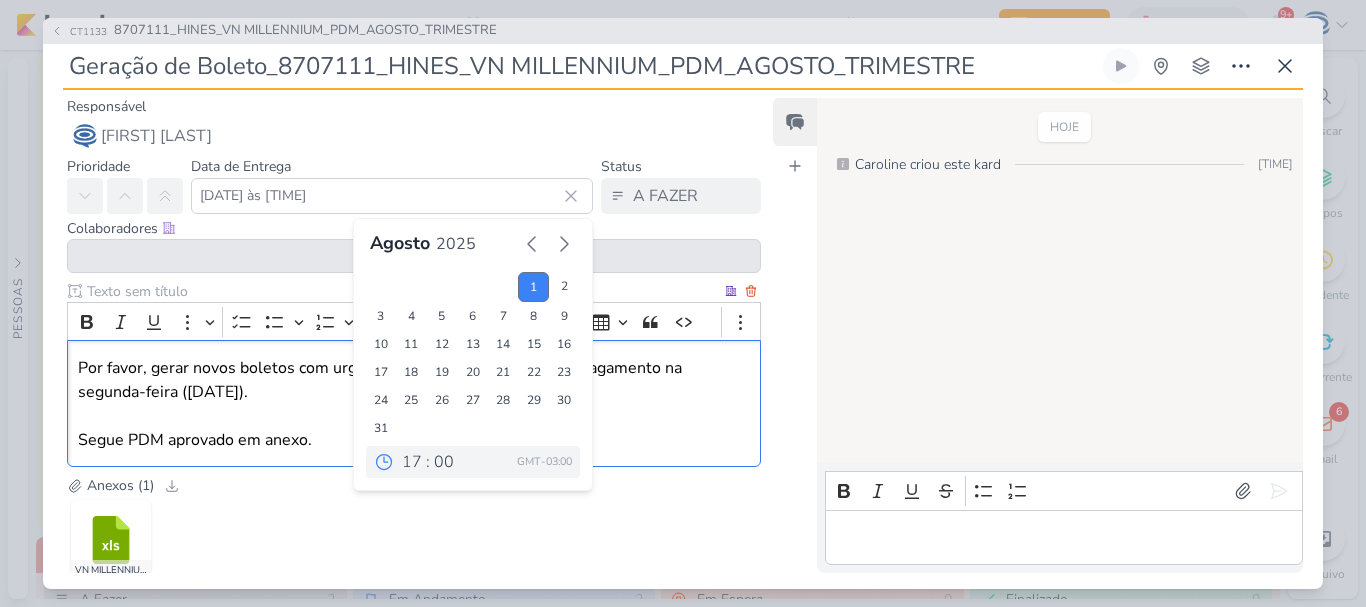 click on "Por favor, gerar novos boletos com urgência para envio hoje [DAY]/[MONTH] e pagamento na segunda-feira ([DAY]/[MONTH]). Segue PDM aprovado em anexo." at bounding box center [414, 404] 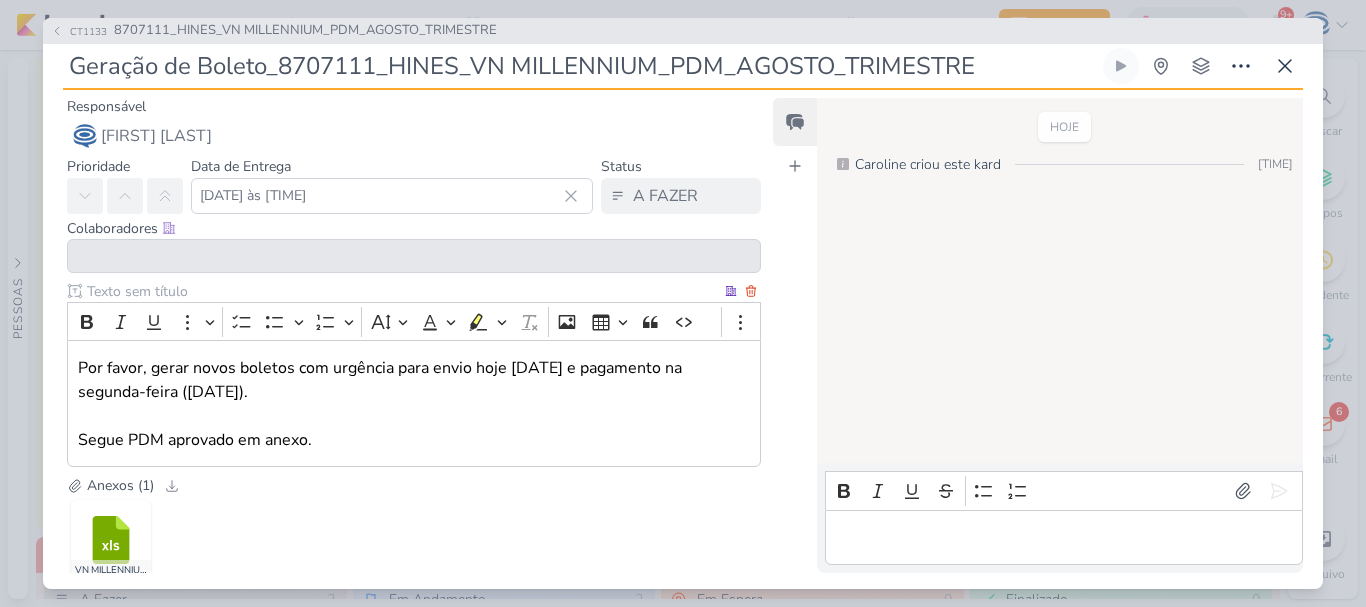 scroll, scrollTop: 122, scrollLeft: 0, axis: vertical 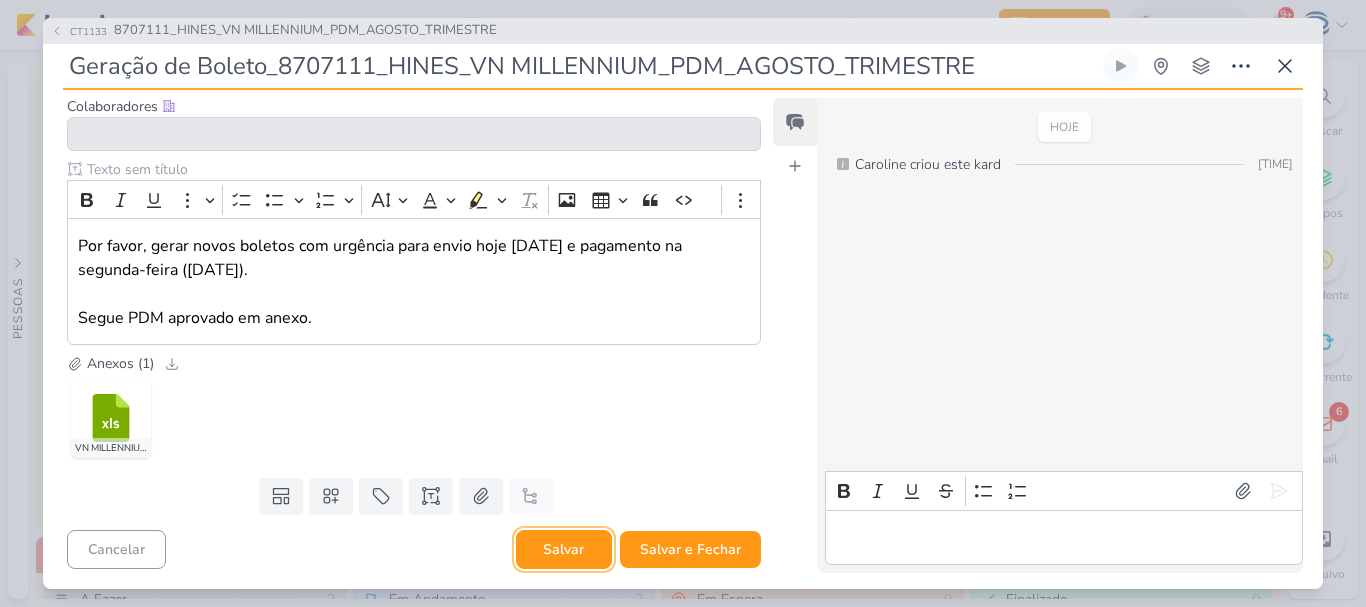 click on "Salvar" at bounding box center (564, 549) 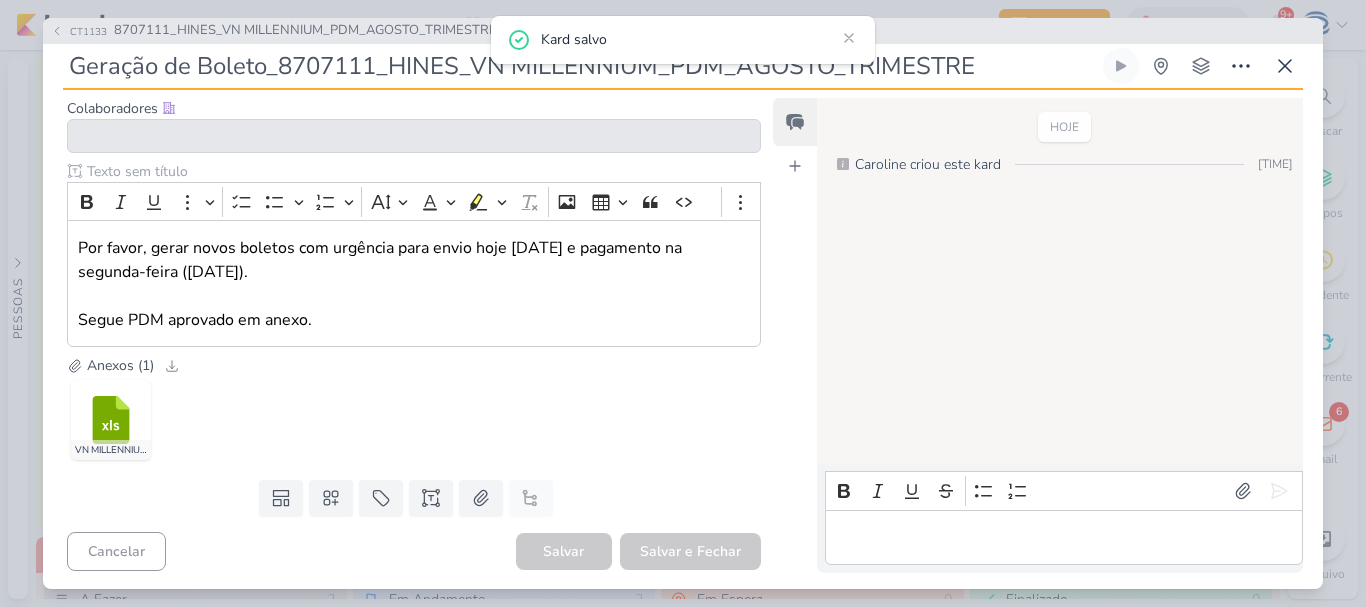 scroll, scrollTop: 122, scrollLeft: 0, axis: vertical 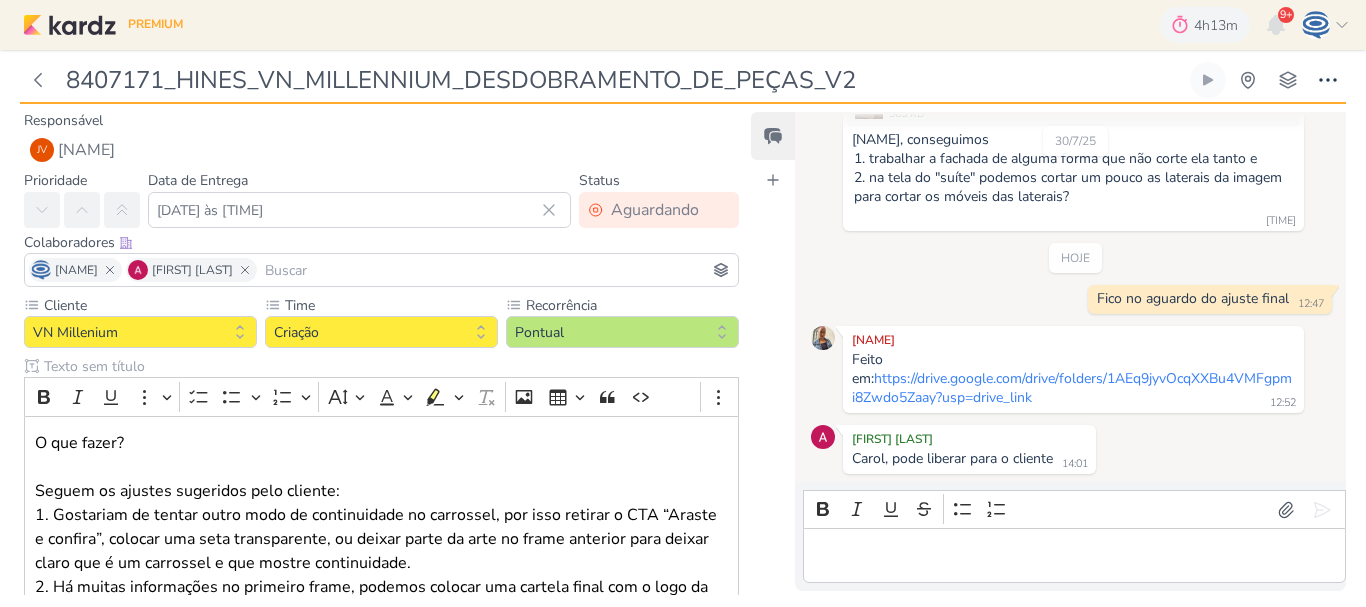click on "Iara Santos
Feito em:  https://drive.google.com/drive/folders/1AEq9jyvOcqXXBu4VMFgpmi8Zwdo5Zaay?usp=drive_link
12:52
12:52" at bounding box center (1073, 369) 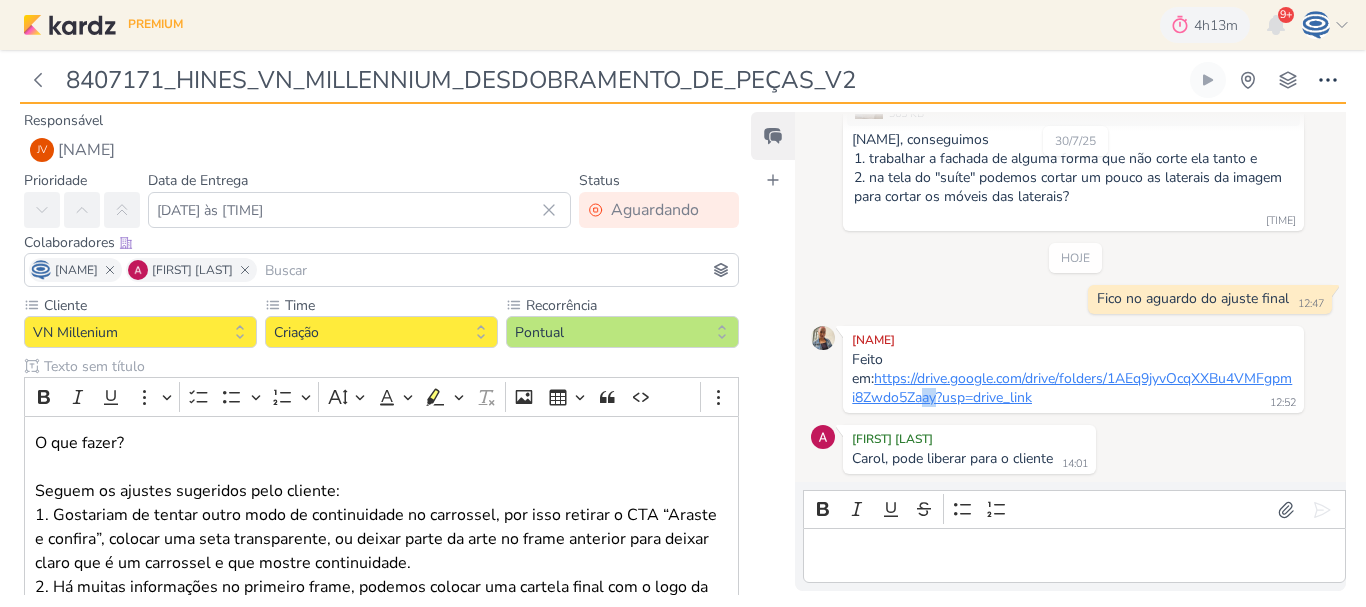 drag, startPoint x: 914, startPoint y: 410, endPoint x: 931, endPoint y: 396, distance: 22.022715 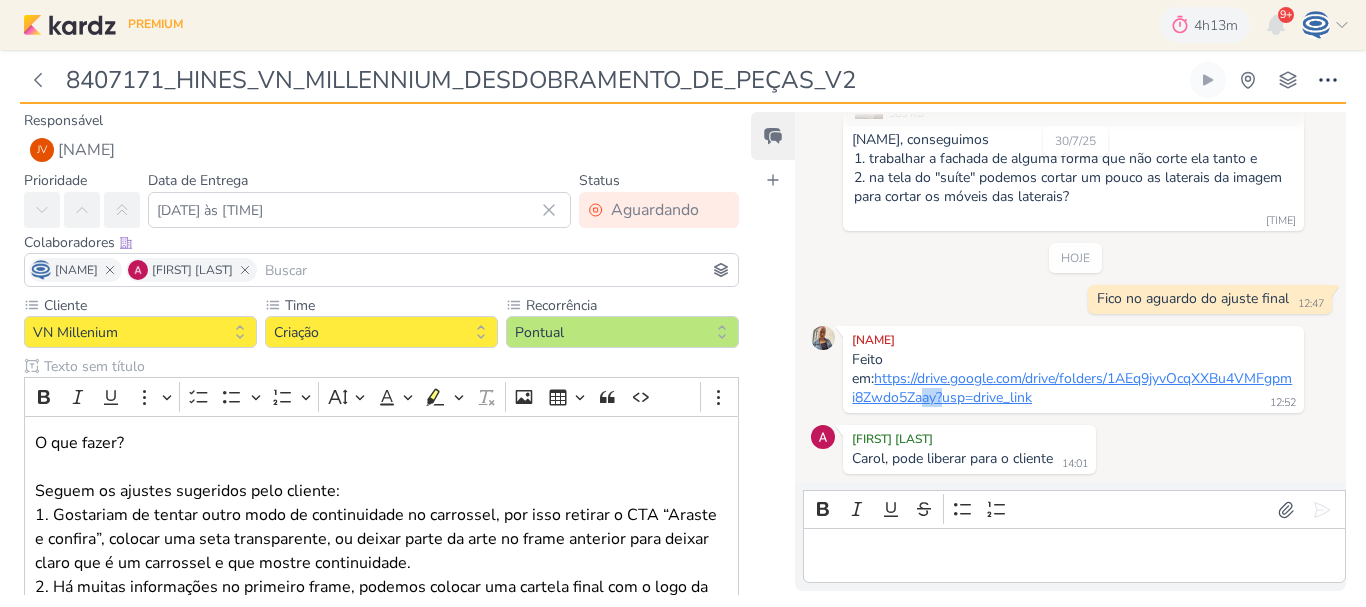 click on "https://drive.google.com/drive/folders/1AEq9jyvOcqXXBu4VMFgpmi8Zwdo5Zaay?usp=drive_link" at bounding box center (1072, 388) 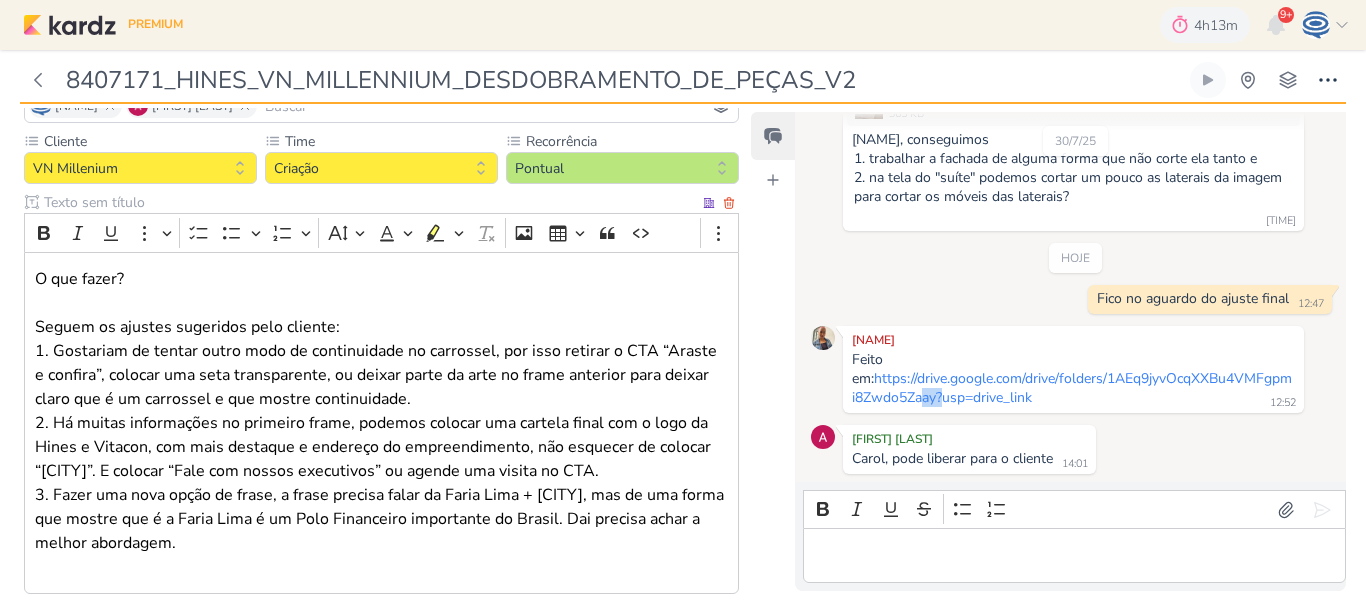scroll, scrollTop: 165, scrollLeft: 0, axis: vertical 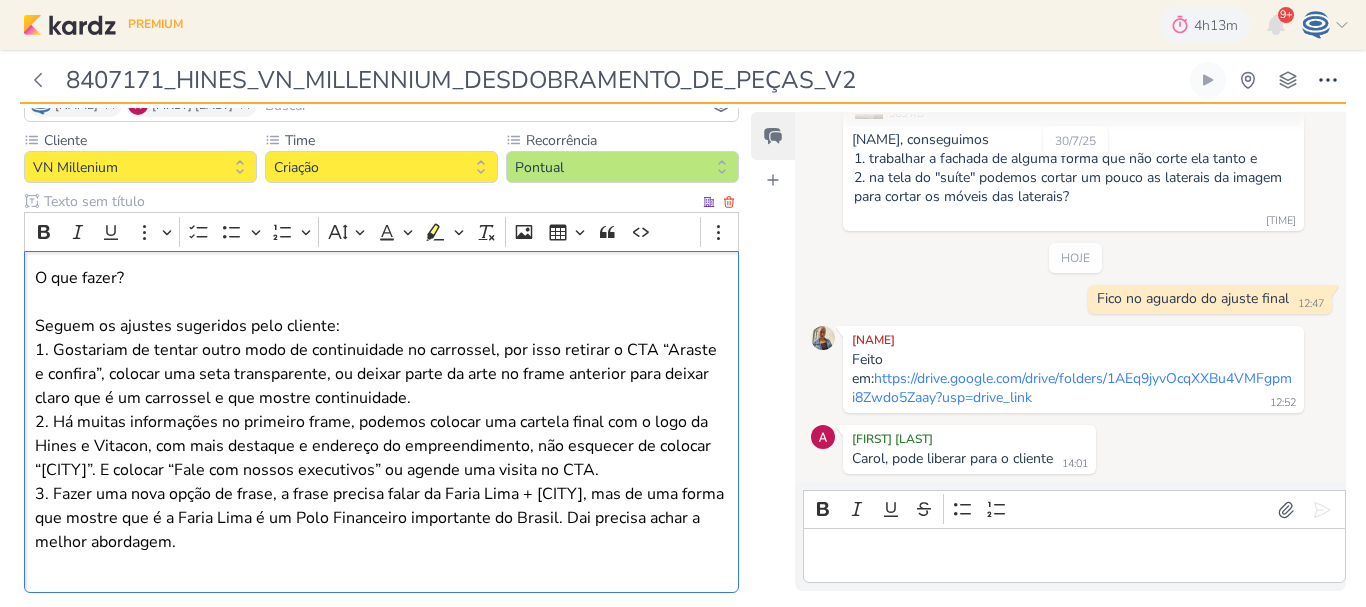 click on "3. Fazer uma nova opção de frase, a frase precisa falar da faria lima + São Paulo, mas de uma forma que mostre que é a Faria Lima é um Polo Financeiro importante do Brasil. Dai precisa achar a melhor abordagem." at bounding box center [382, 518] 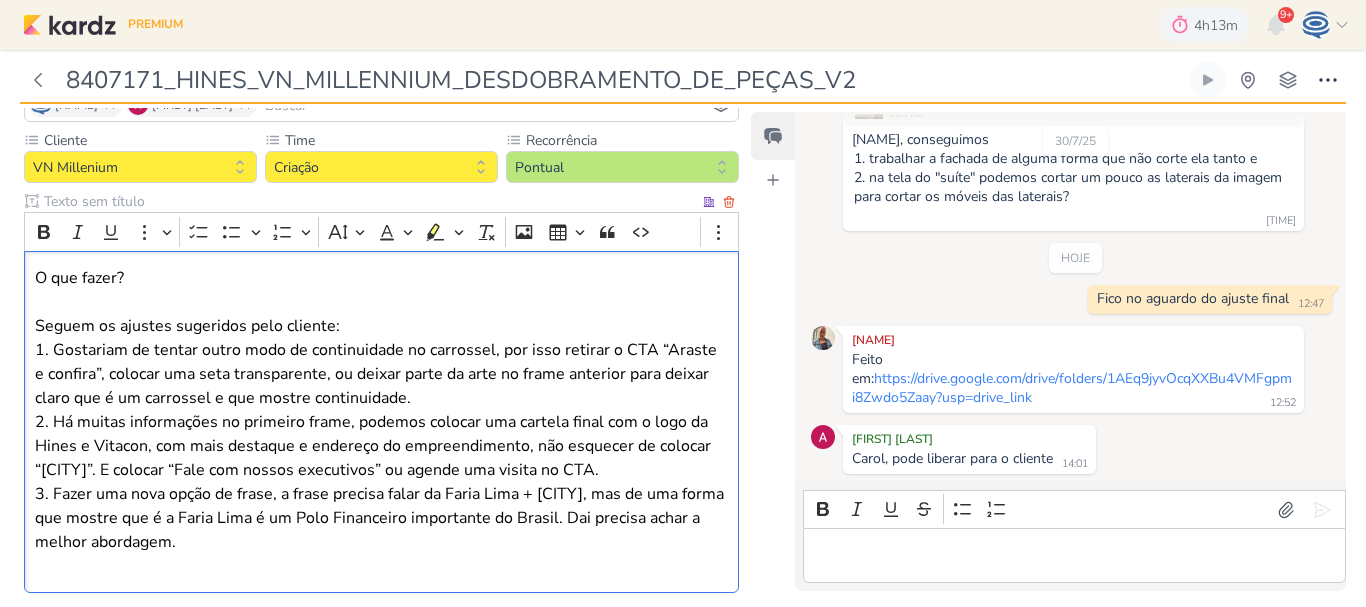 scroll, scrollTop: 272, scrollLeft: 0, axis: vertical 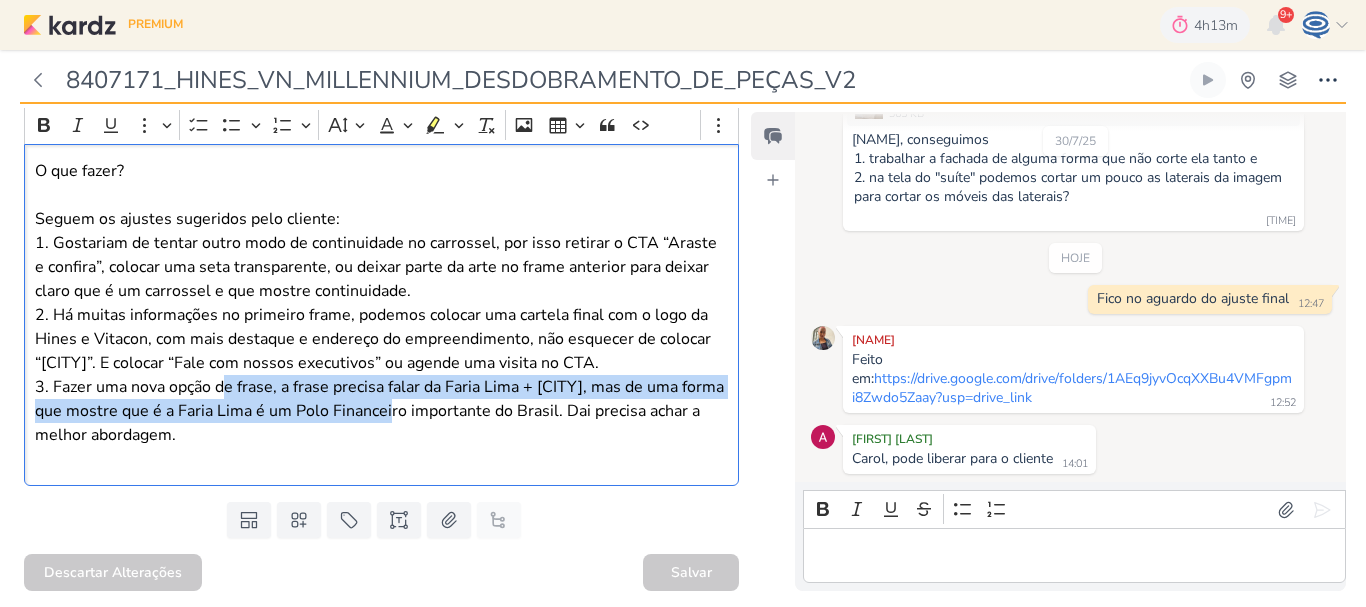 drag, startPoint x: 224, startPoint y: 393, endPoint x: 416, endPoint y: 400, distance: 192.12756 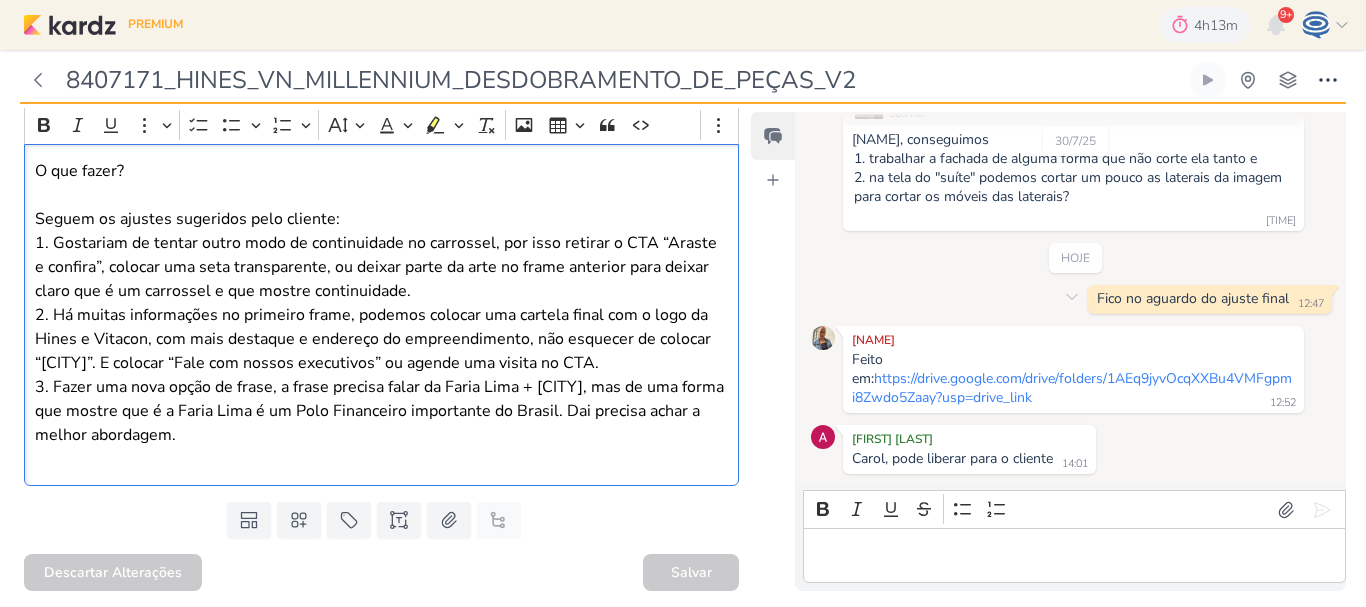 click on "Fico no aguardo do ajuste final
12:47
12:47
Deletar" at bounding box center [1075, 299] 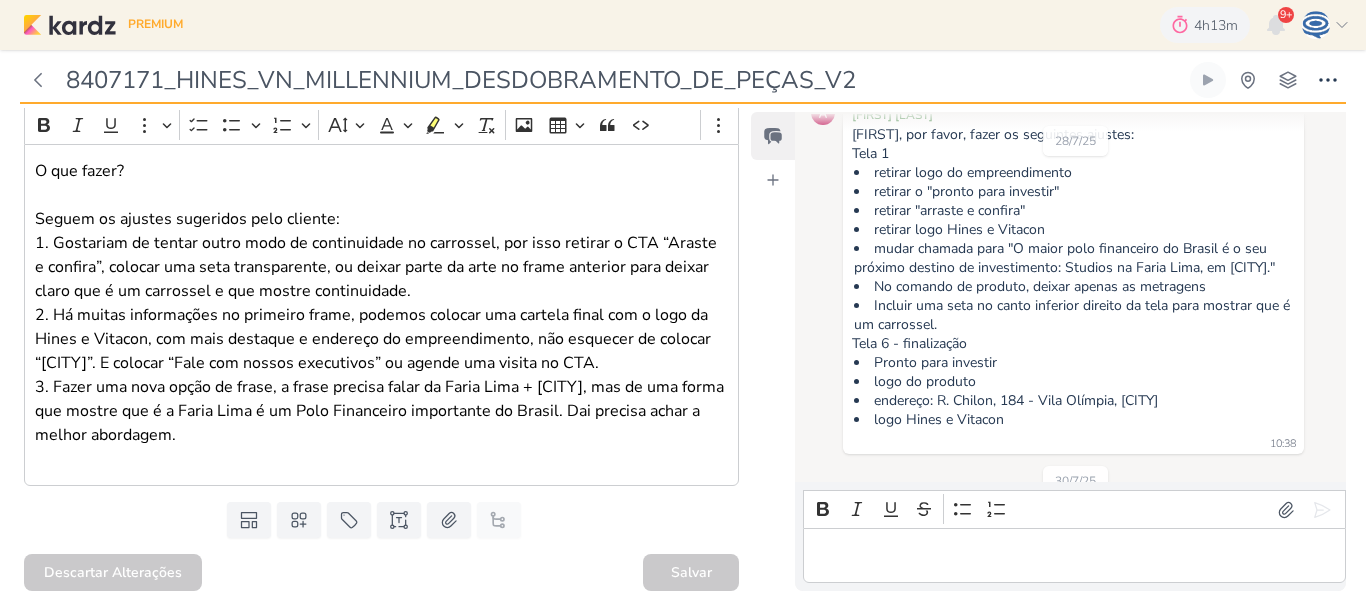 scroll, scrollTop: 102, scrollLeft: 0, axis: vertical 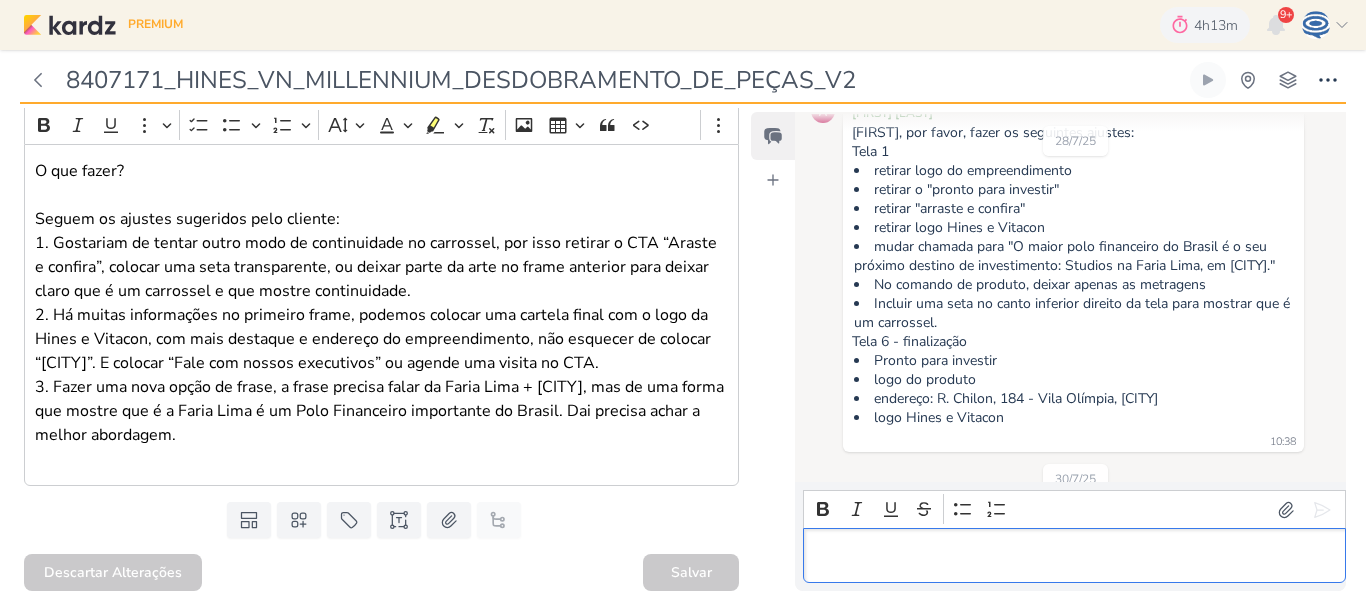 click at bounding box center (1075, 556) 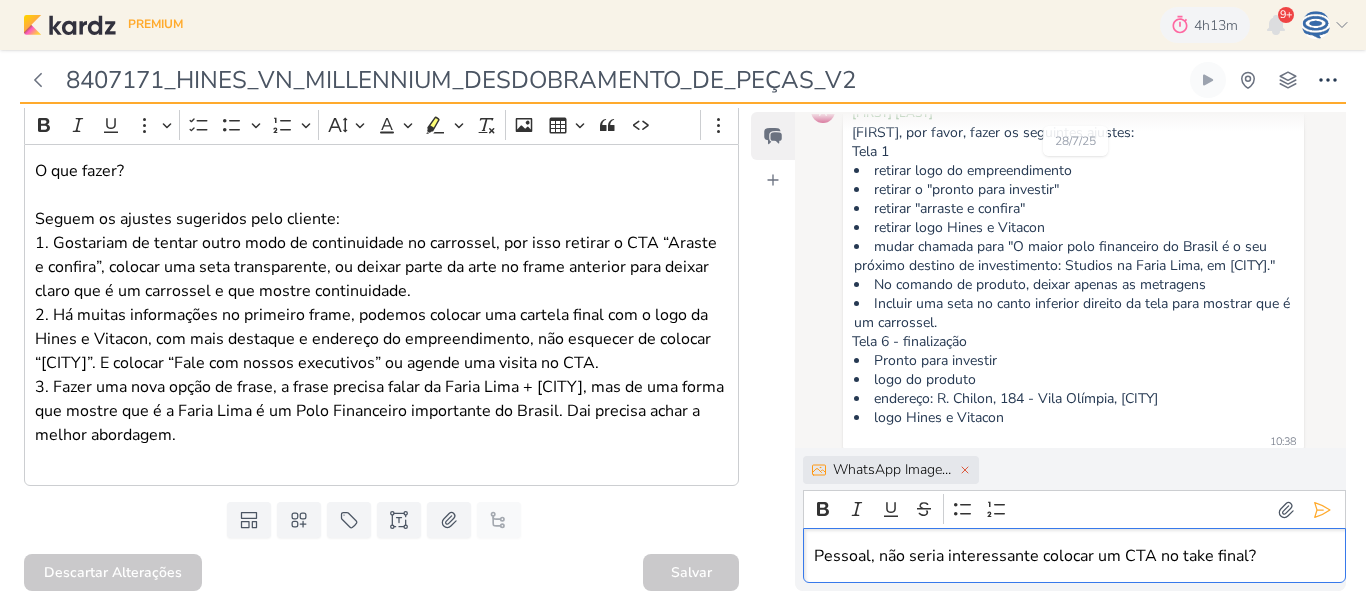 click on "Pessoal, não seria interessante colocar um CTA no take final?" at bounding box center [1075, 556] 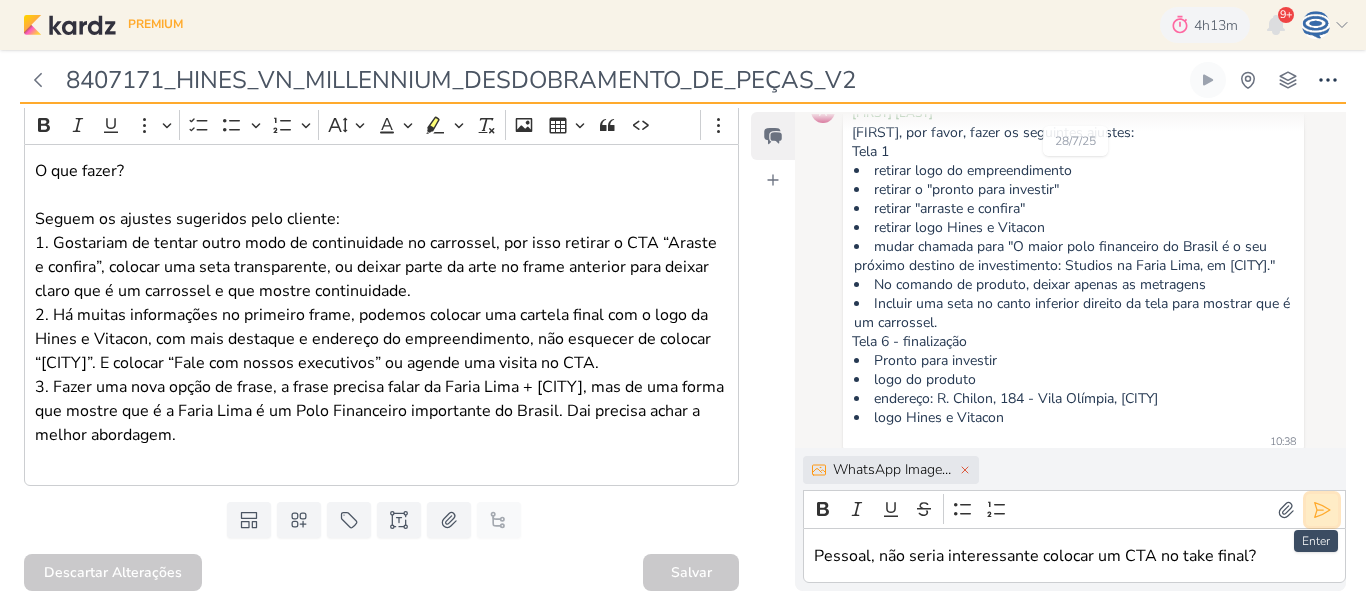 click 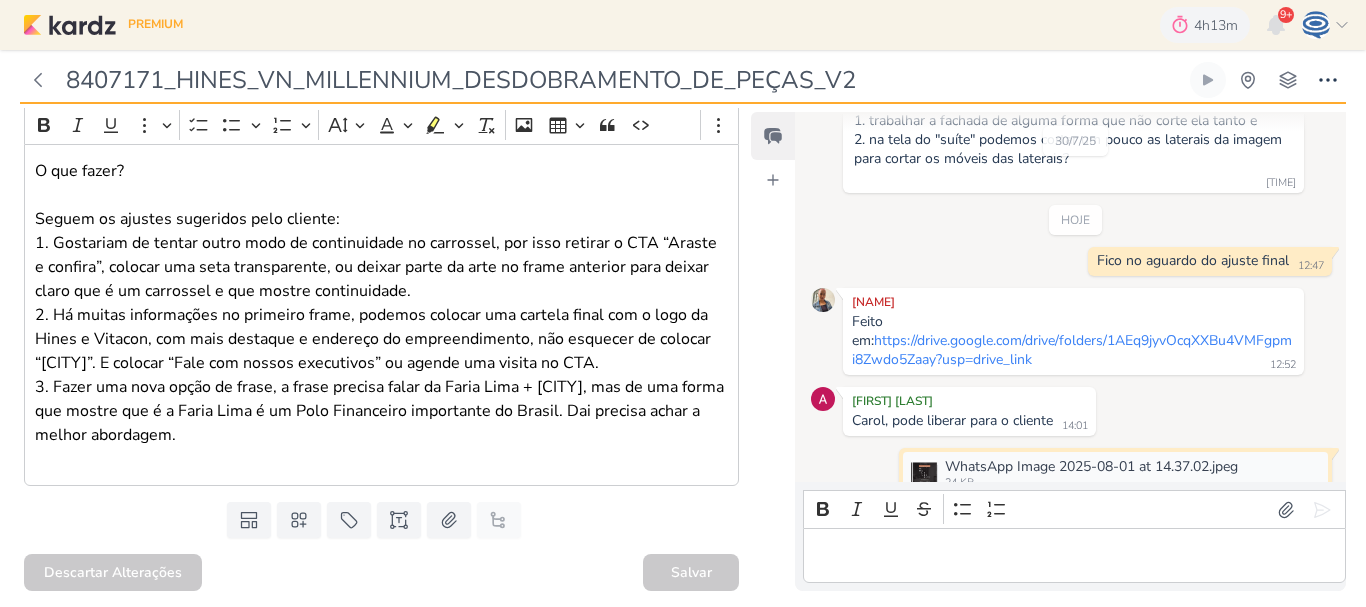 scroll, scrollTop: 1162, scrollLeft: 0, axis: vertical 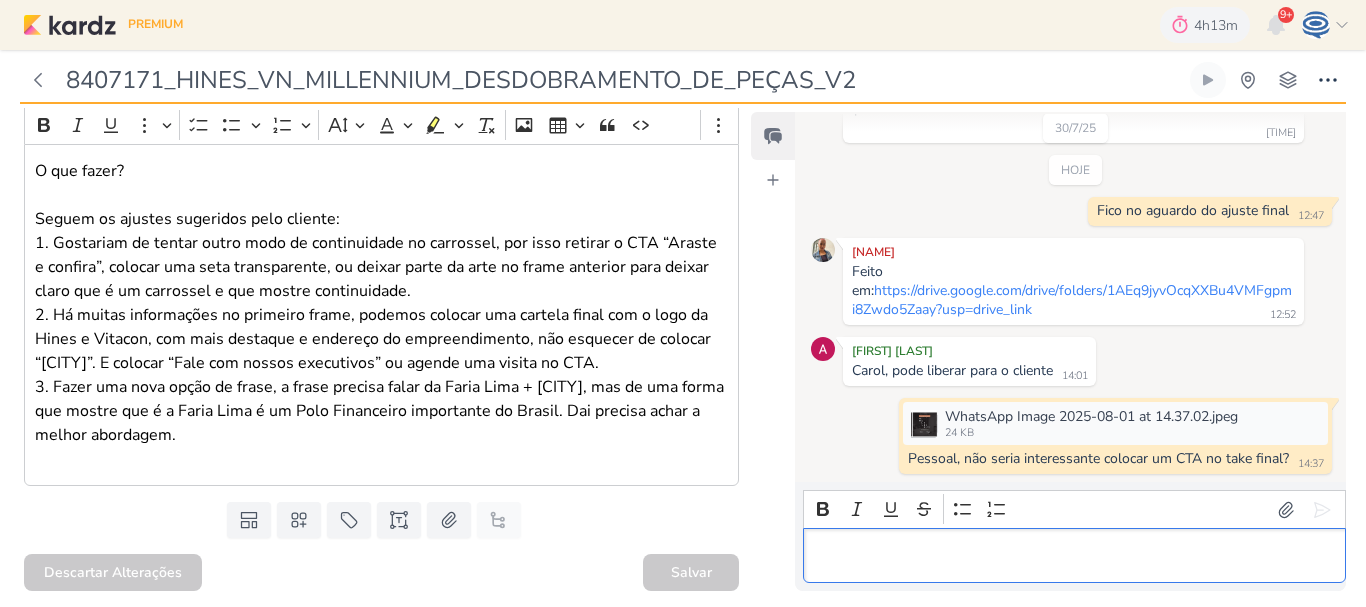 click at bounding box center [1075, 556] 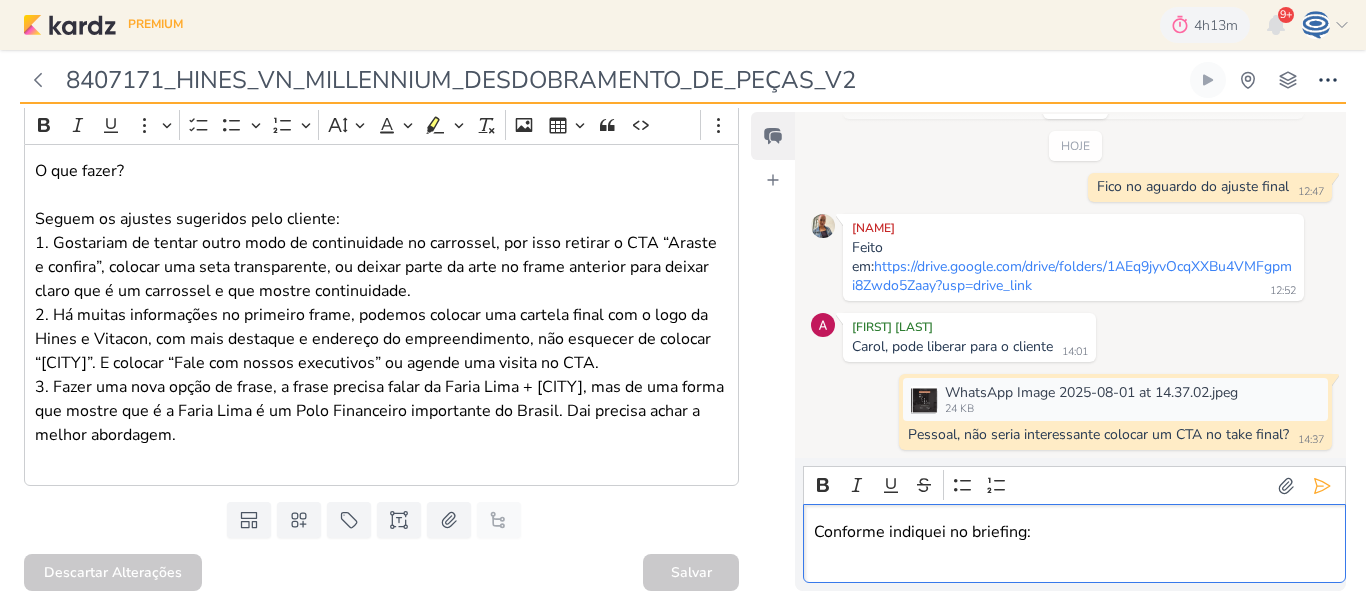 scroll, scrollTop: 1210, scrollLeft: 0, axis: vertical 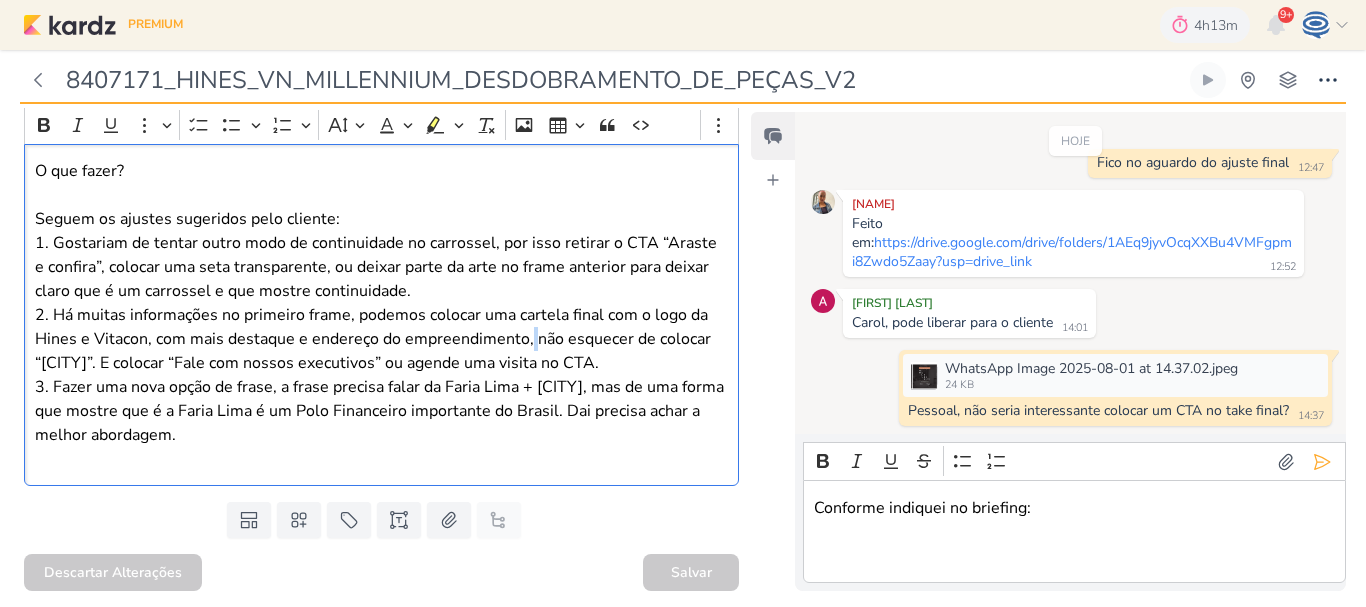 click on "2. Há muitas informações no primeiro frame, podemos colocar uma cartela final com o logo da Hines e Vitacon, com mais destaque e endereço do empreendimento, não esquecer de colocar “São Paulo”. E colocar “Fale com nossos executivos” ou agende uma visita no CTA." at bounding box center [382, 339] 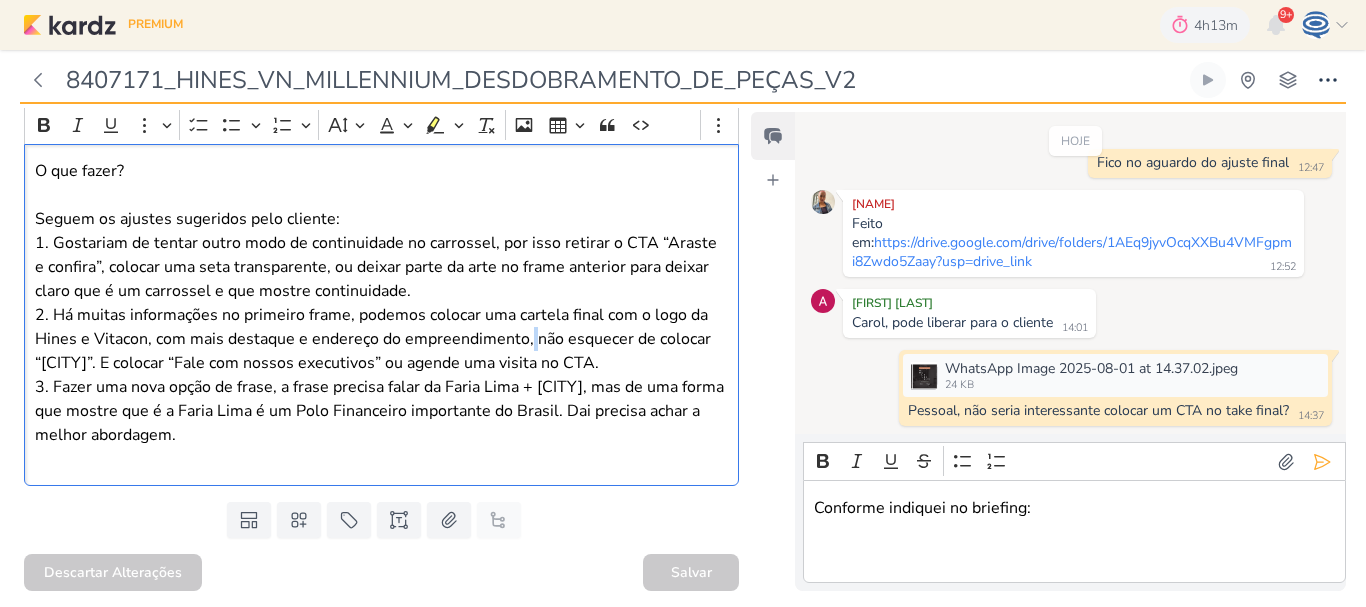 drag, startPoint x: 135, startPoint y: 368, endPoint x: 625, endPoint y: 359, distance: 490.08264 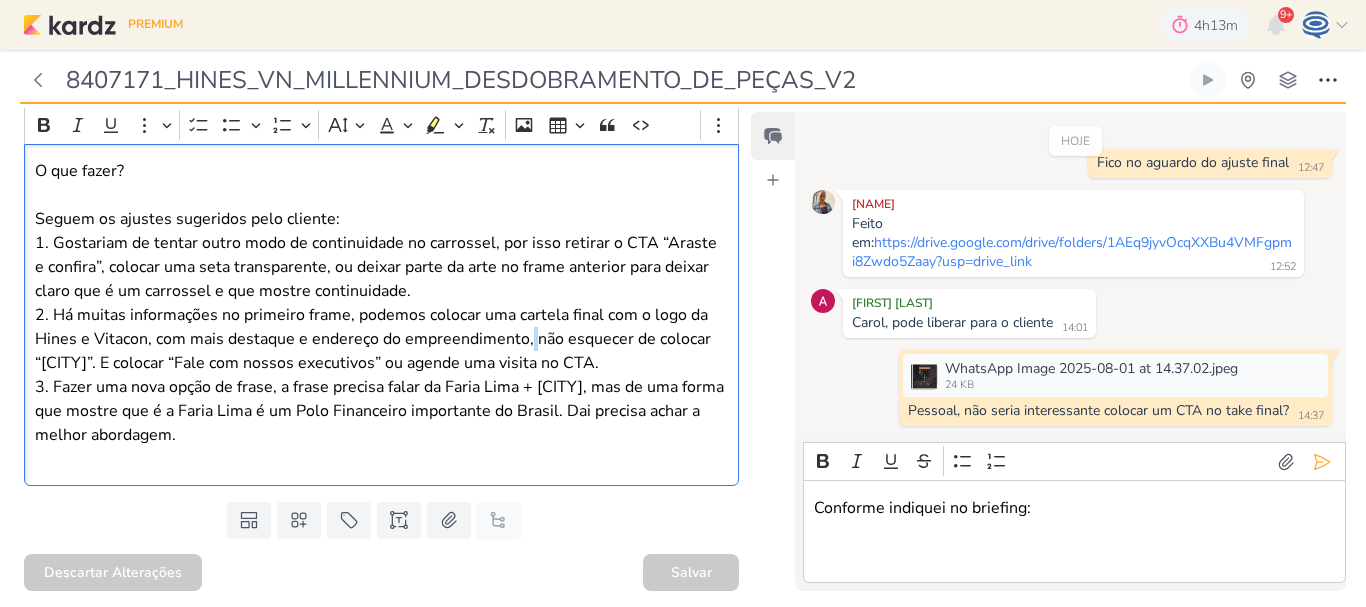 click on "2. Há muitas informações no primeiro frame, podemos colocar uma cartela final com o logo da Hines e Vitacon, com mais destaque e endereço do empreendimento, não esquecer de colocar “São Paulo”. E colocar “Fale com nossos executivos” ou agende uma visita no CTA." at bounding box center (382, 339) 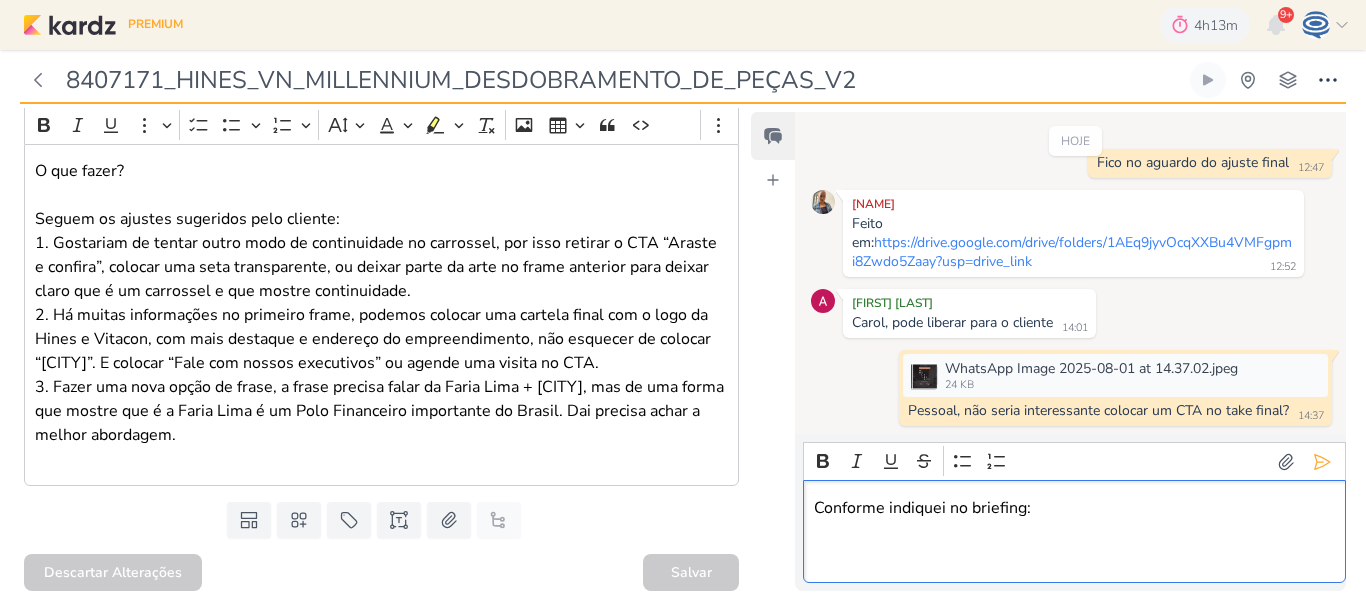 click at bounding box center [1075, 556] 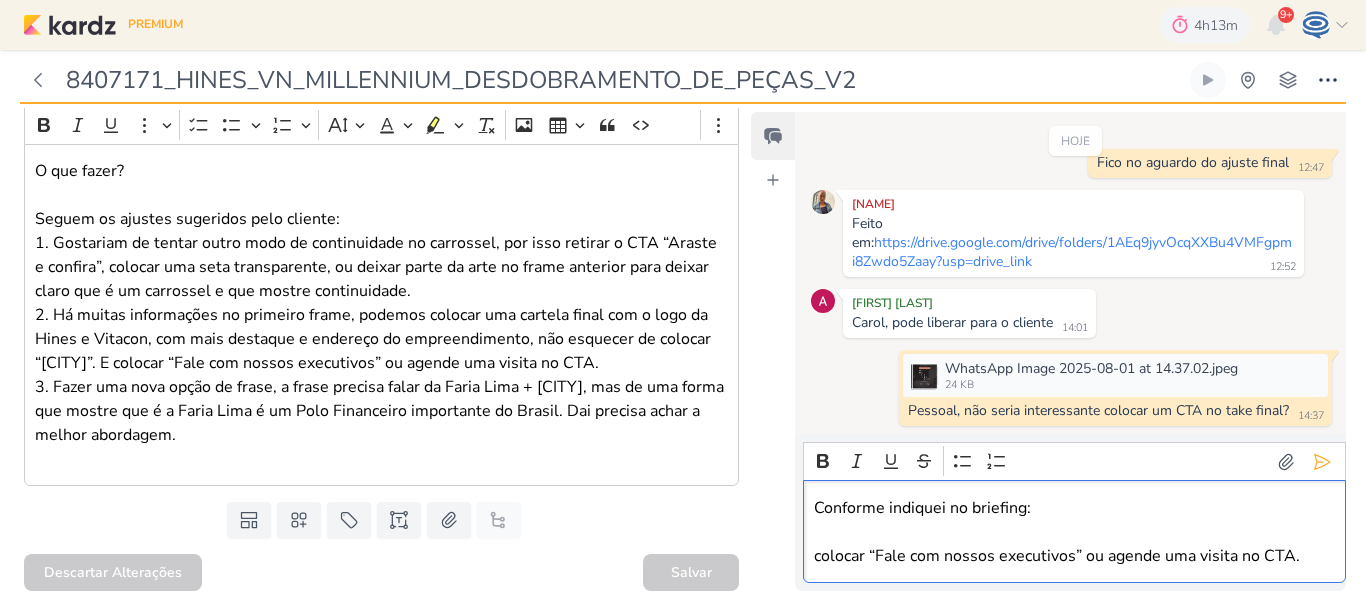 click on "colocar “Fale com nossos executivos” ou agende uma visita no CTA." at bounding box center (1075, 556) 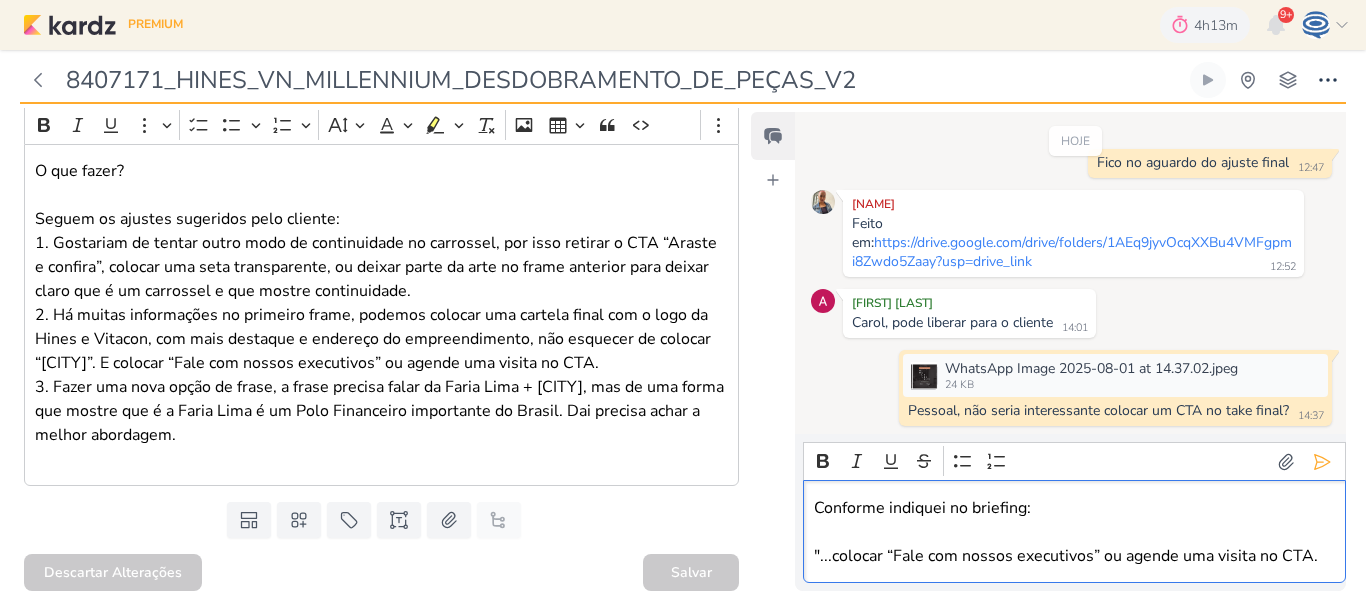 click on ""...colocar “Fale com nossos executivos” ou agende uma visita no CTA." at bounding box center [1075, 556] 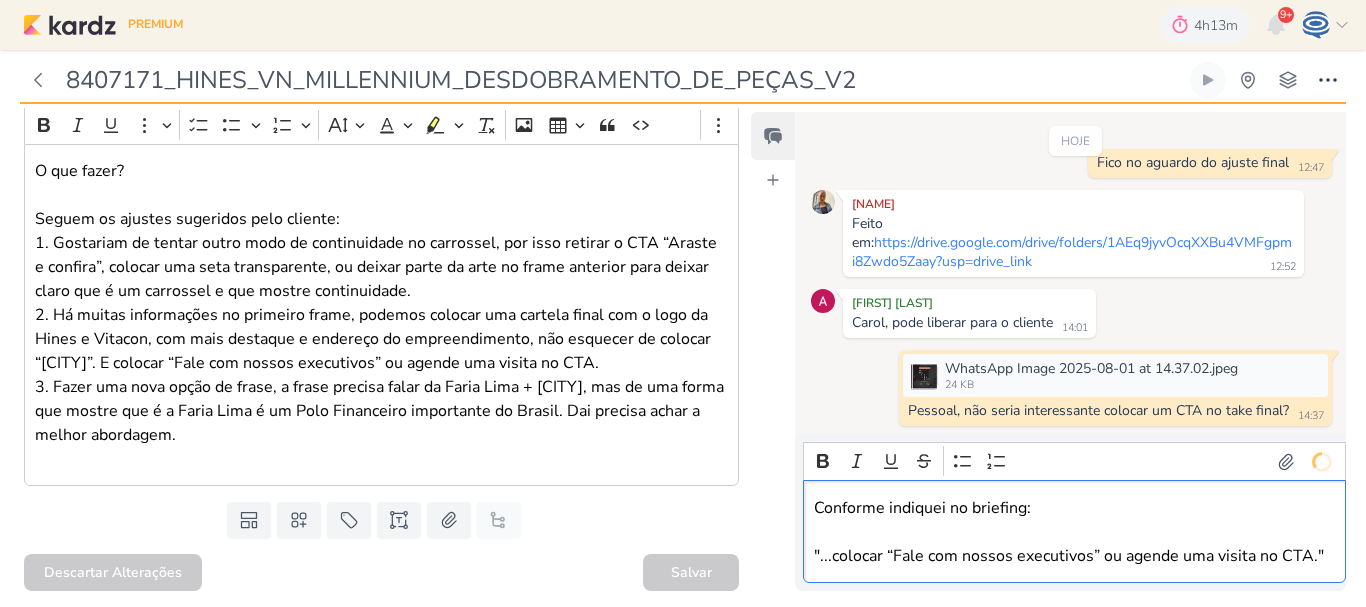 scroll, scrollTop: 1231, scrollLeft: 0, axis: vertical 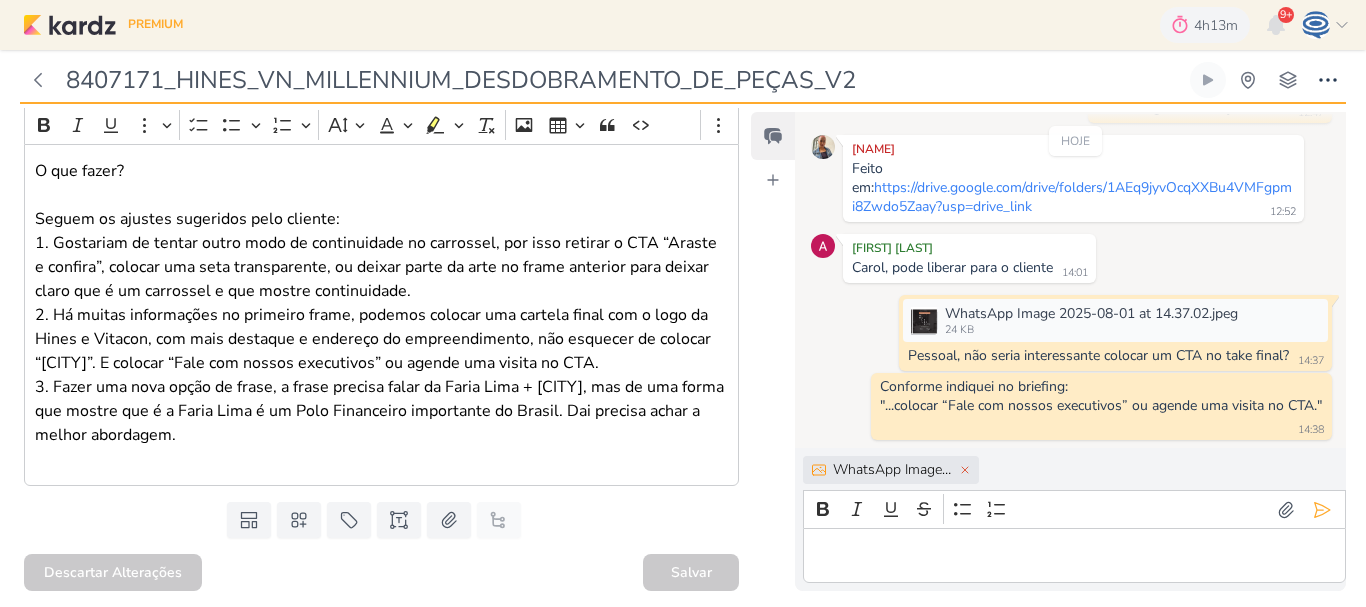 click at bounding box center [1075, 556] 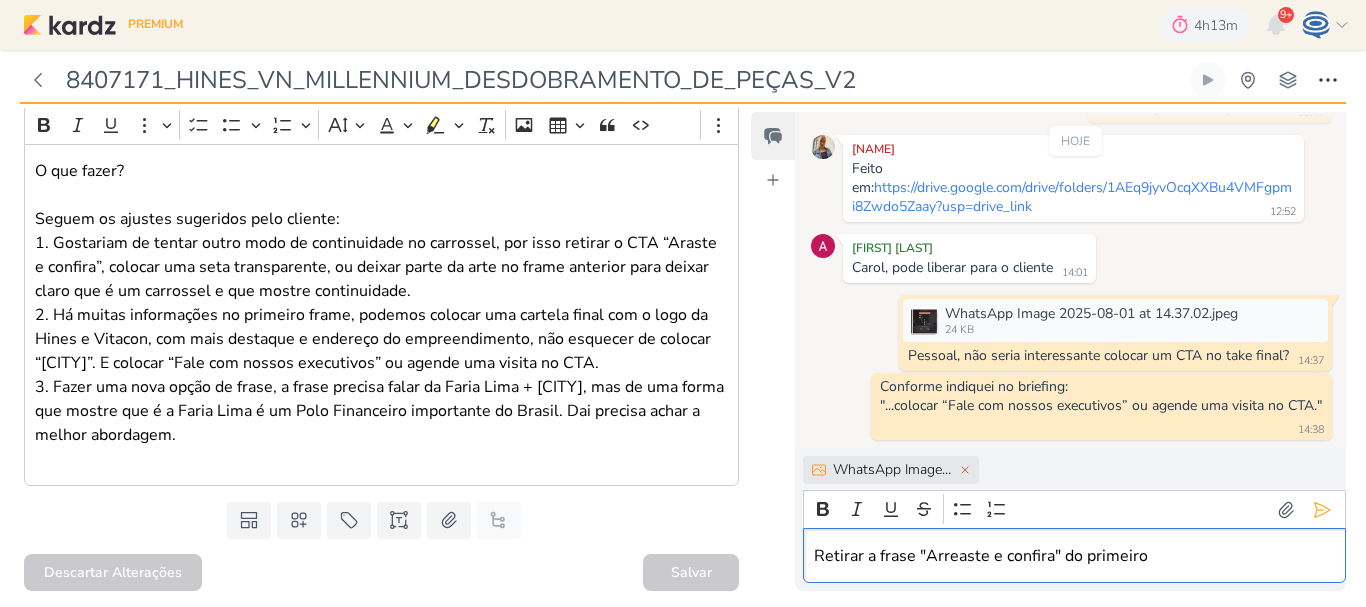 click on "Retirar a frase "Arreaste e confira" do primeiro" at bounding box center [1075, 556] 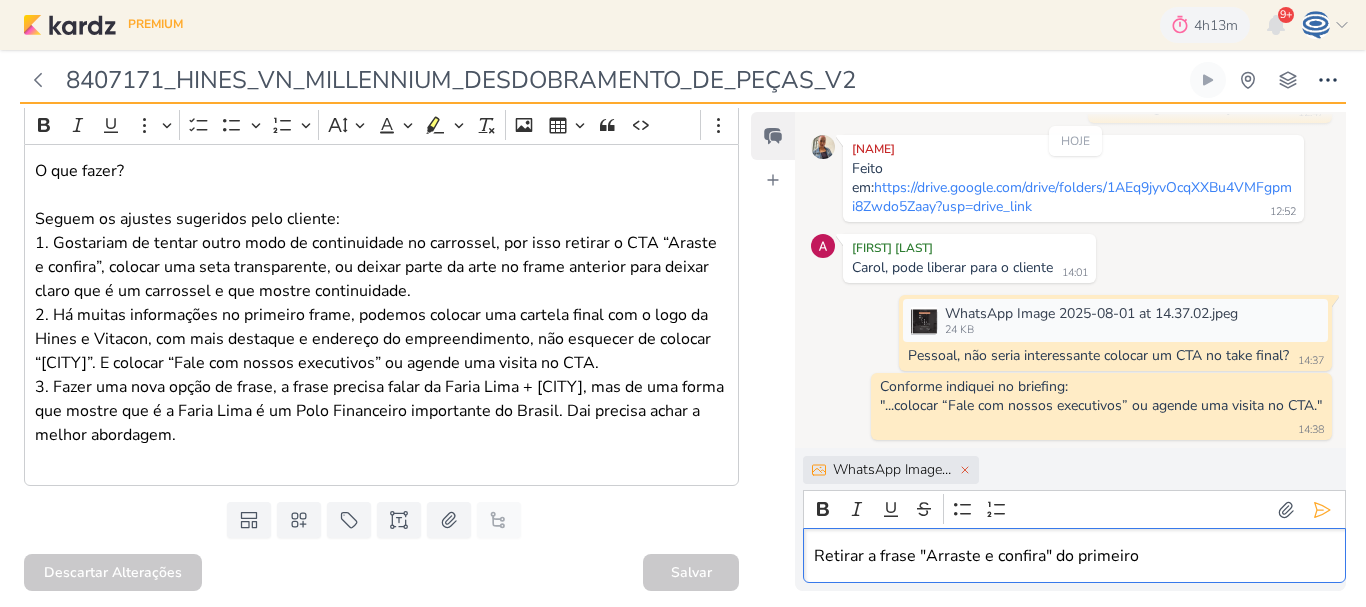 click on "Retirar a frase "Arraste e confira" do primeiro" at bounding box center [1075, 556] 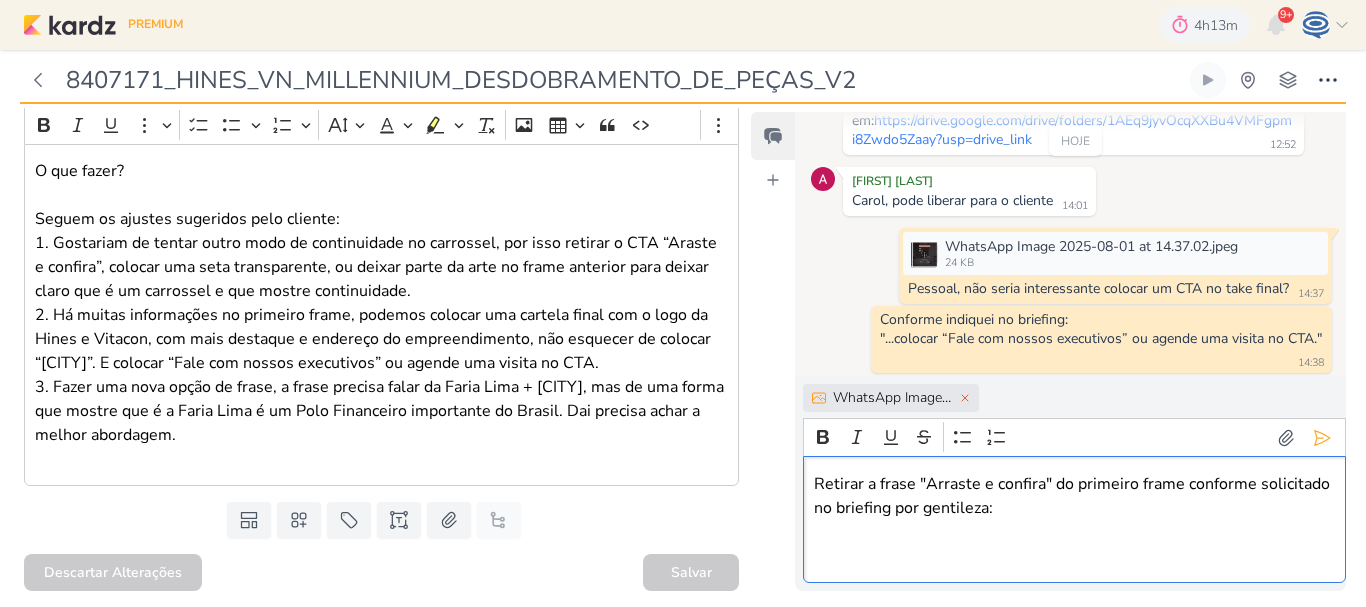 scroll, scrollTop: 1337, scrollLeft: 0, axis: vertical 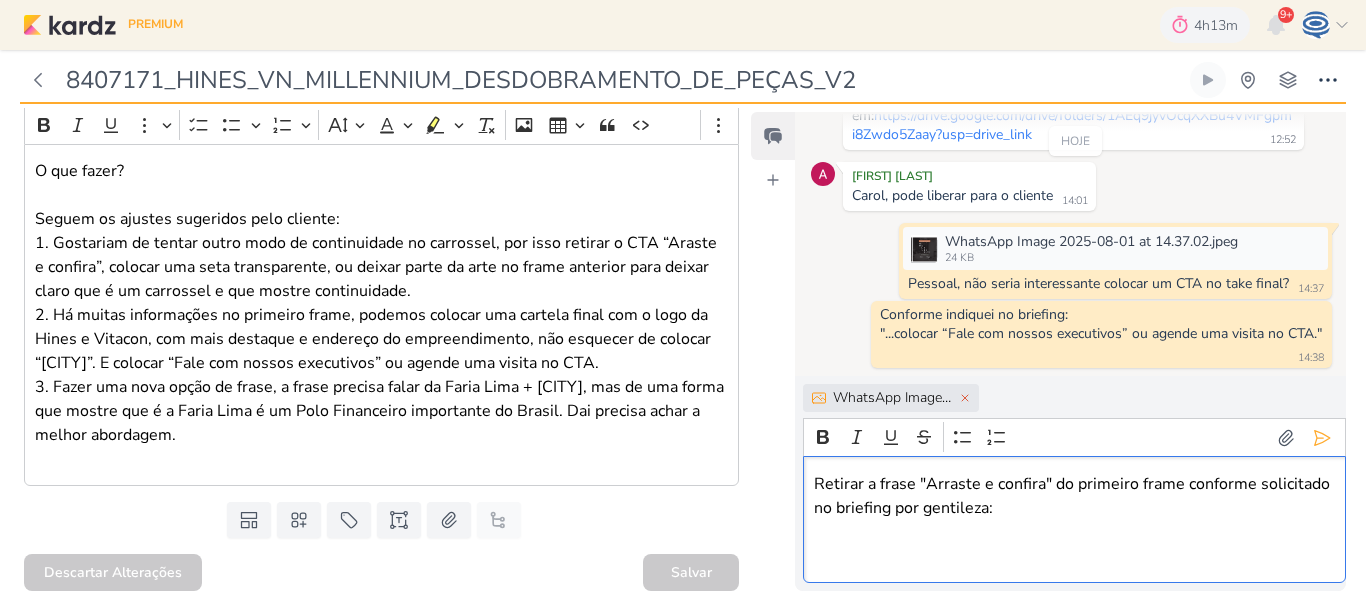 click on "Retirar a frase "Arraste e confira" do primeiro frame conforme solicitado no briefing por gentileza:" at bounding box center (1075, 496) 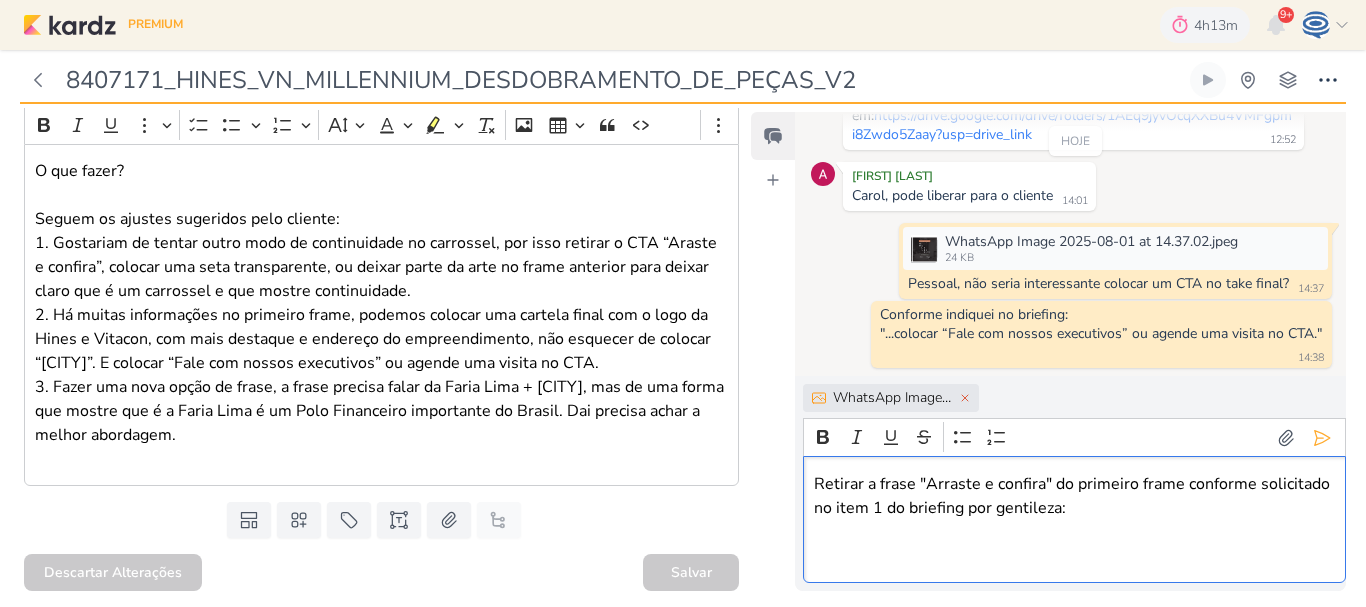 click on "Retirar a frase "Arraste e confira" do primeiro frame conforme solicitado no item 1 do briefing por gentileza:" at bounding box center (1075, 496) 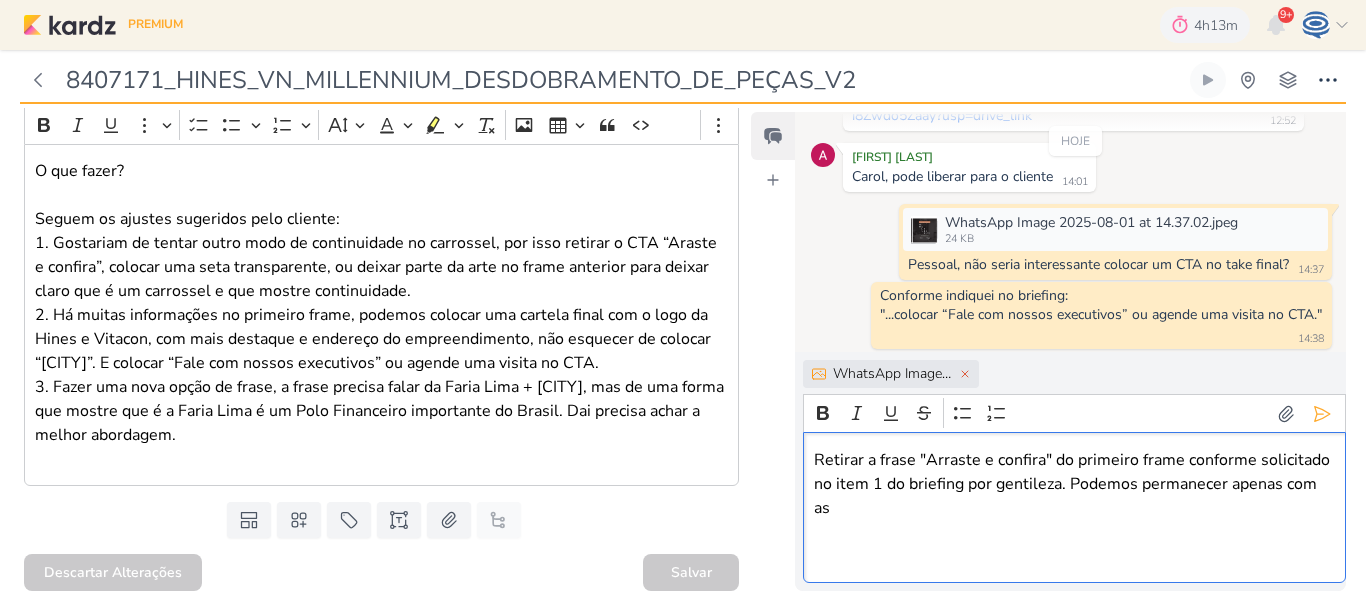 scroll, scrollTop: 1361, scrollLeft: 0, axis: vertical 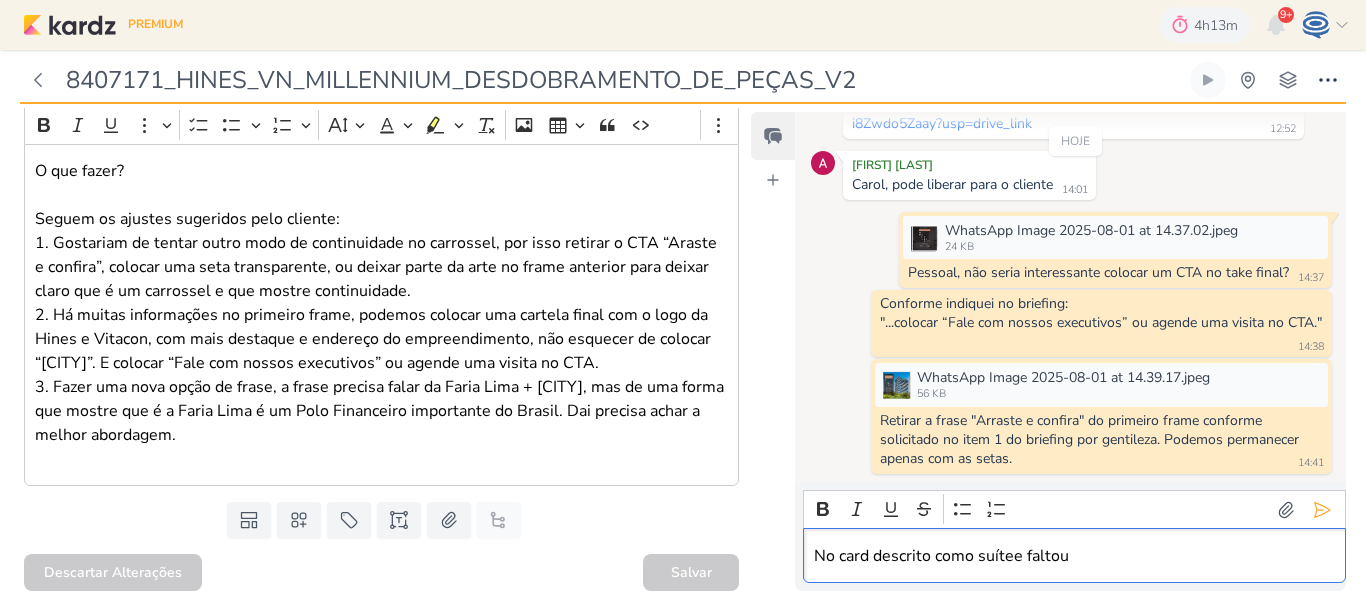 click on "No card descrito como suítee faltou" at bounding box center [1075, 556] 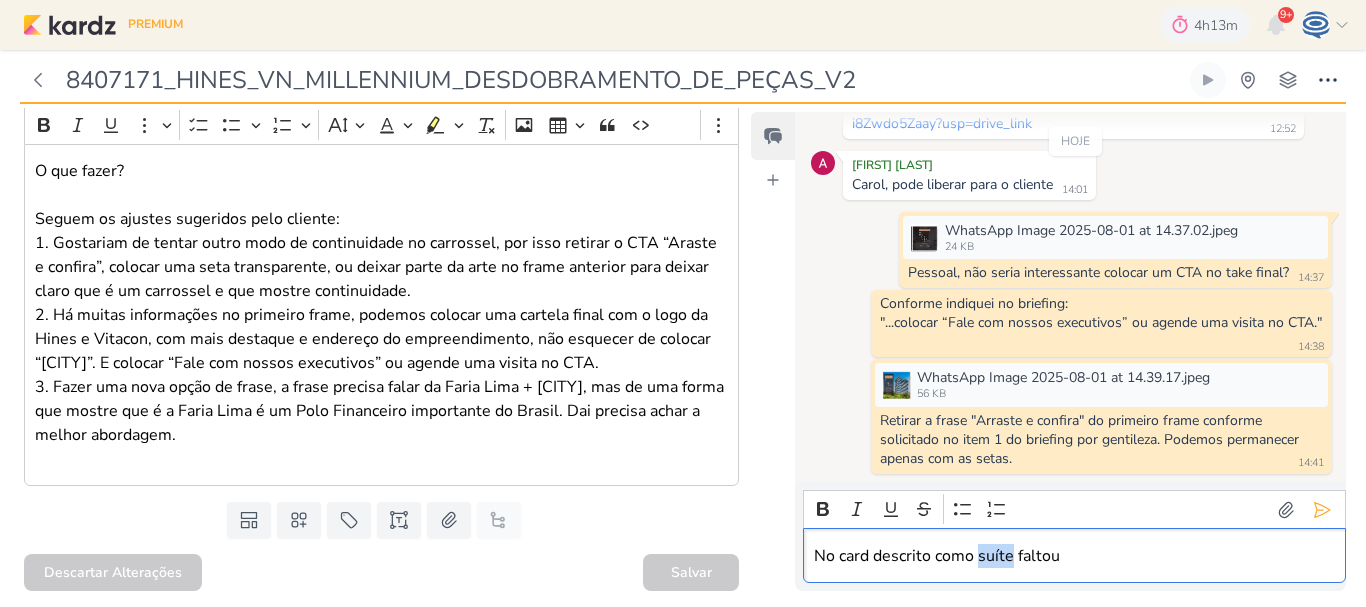 drag, startPoint x: 1013, startPoint y: 561, endPoint x: 978, endPoint y: 563, distance: 35.057095 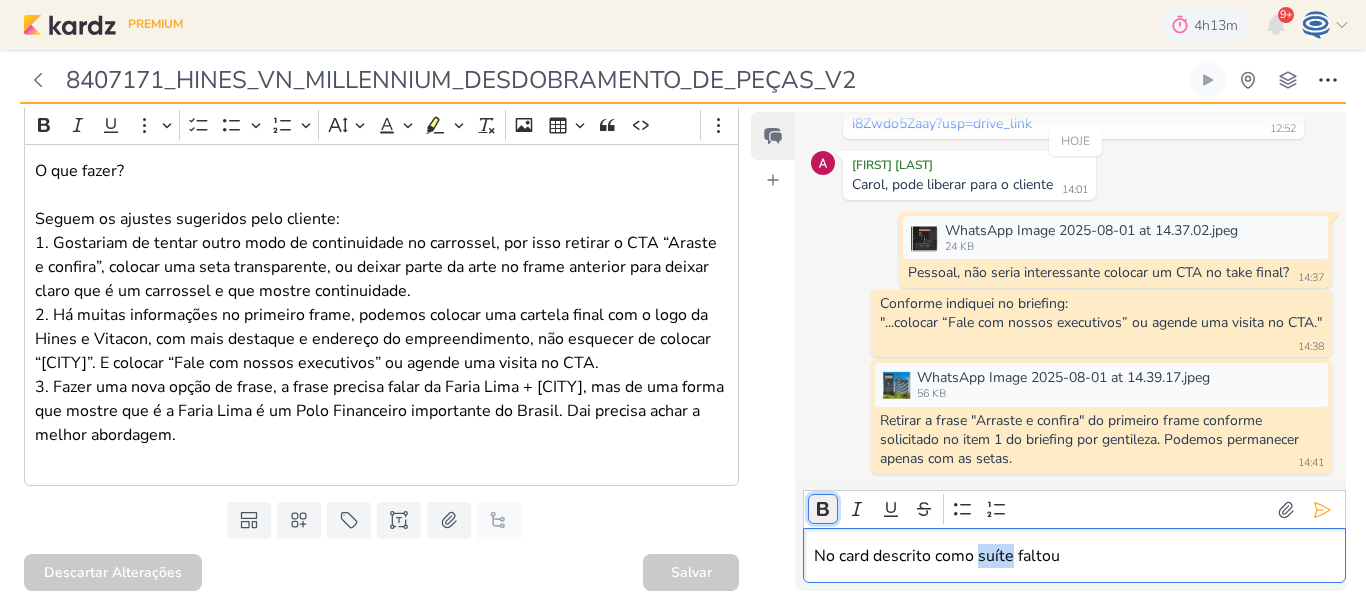 click 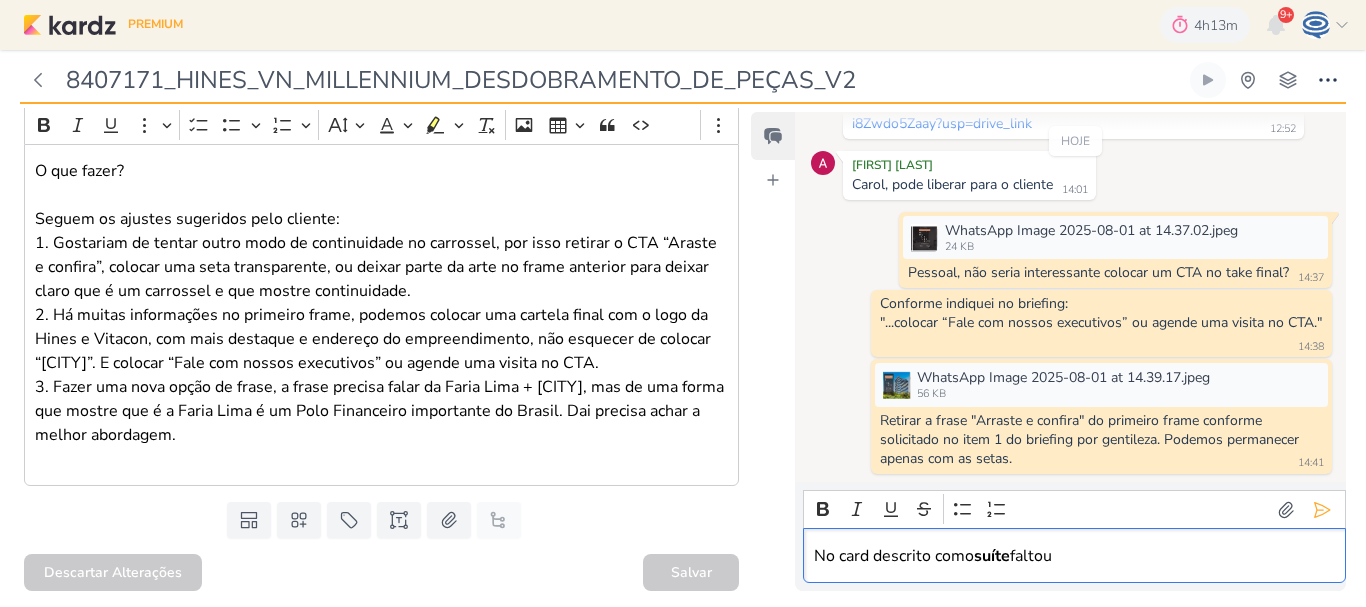 click on "No card descrito como  suíte  faltou" at bounding box center [1075, 556] 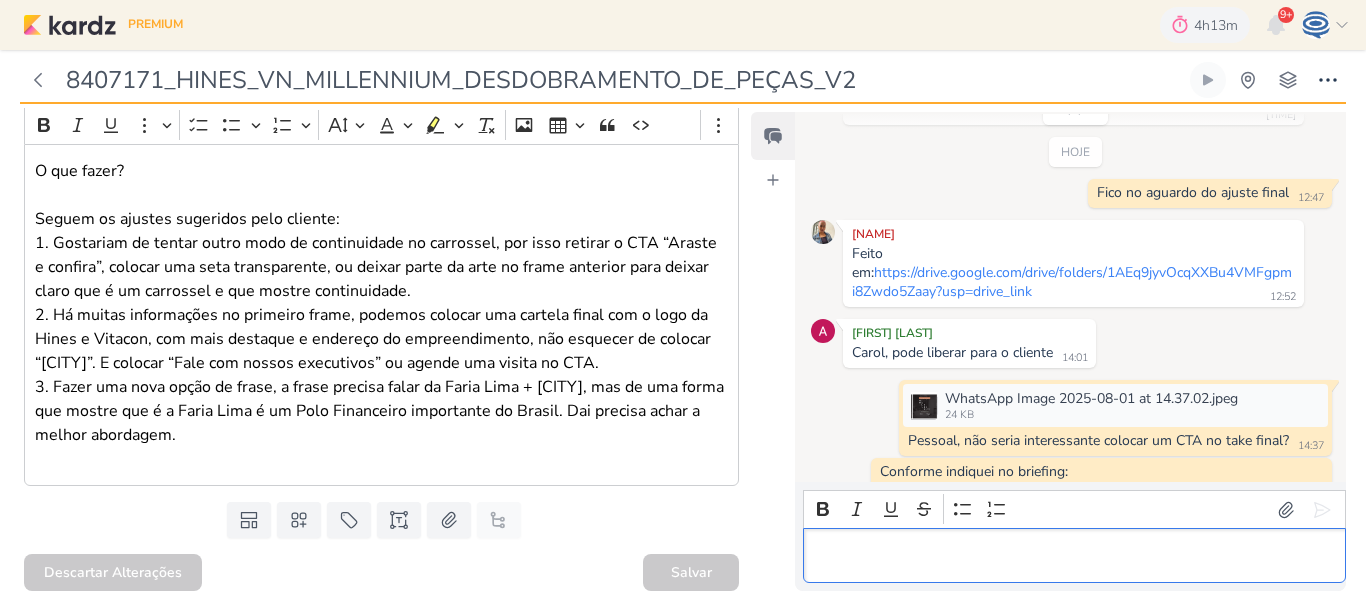 scroll, scrollTop: 1398, scrollLeft: 0, axis: vertical 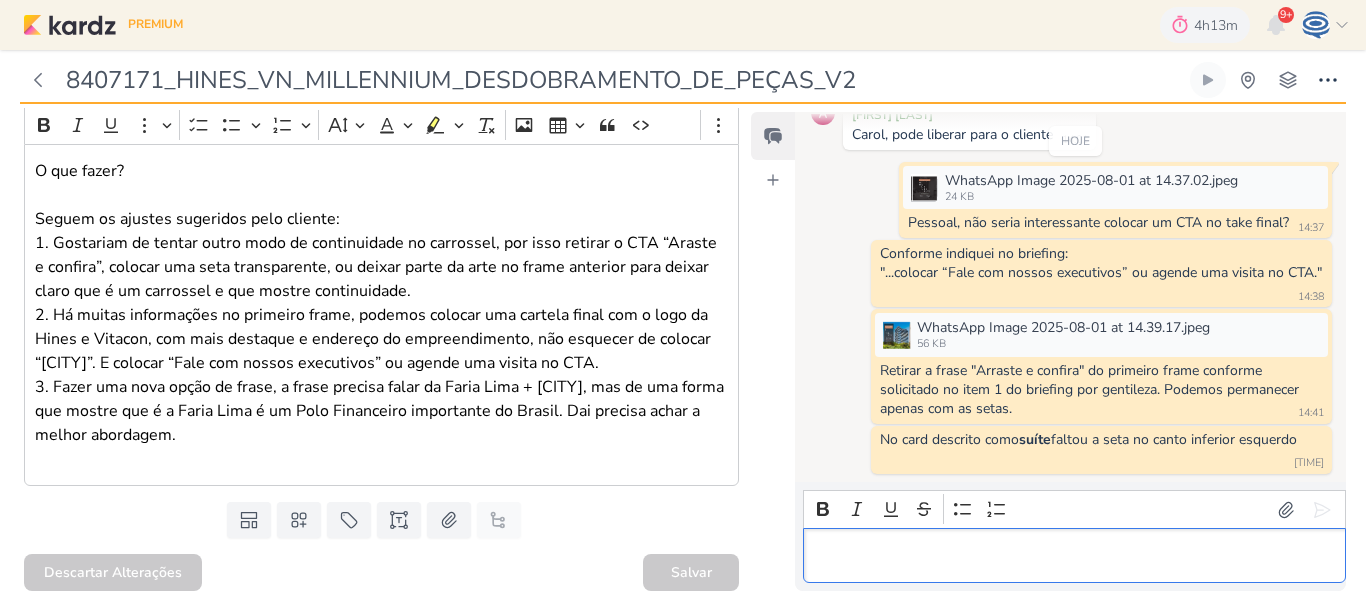 click at bounding box center (1074, 555) 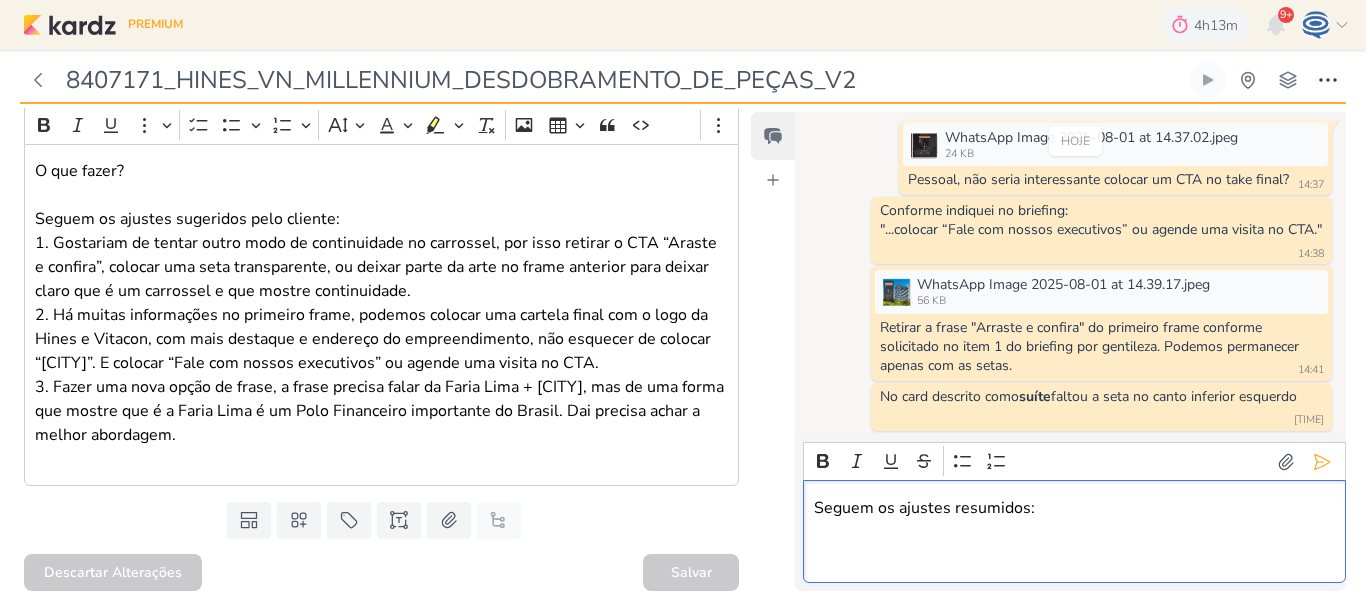 scroll, scrollTop: 1446, scrollLeft: 0, axis: vertical 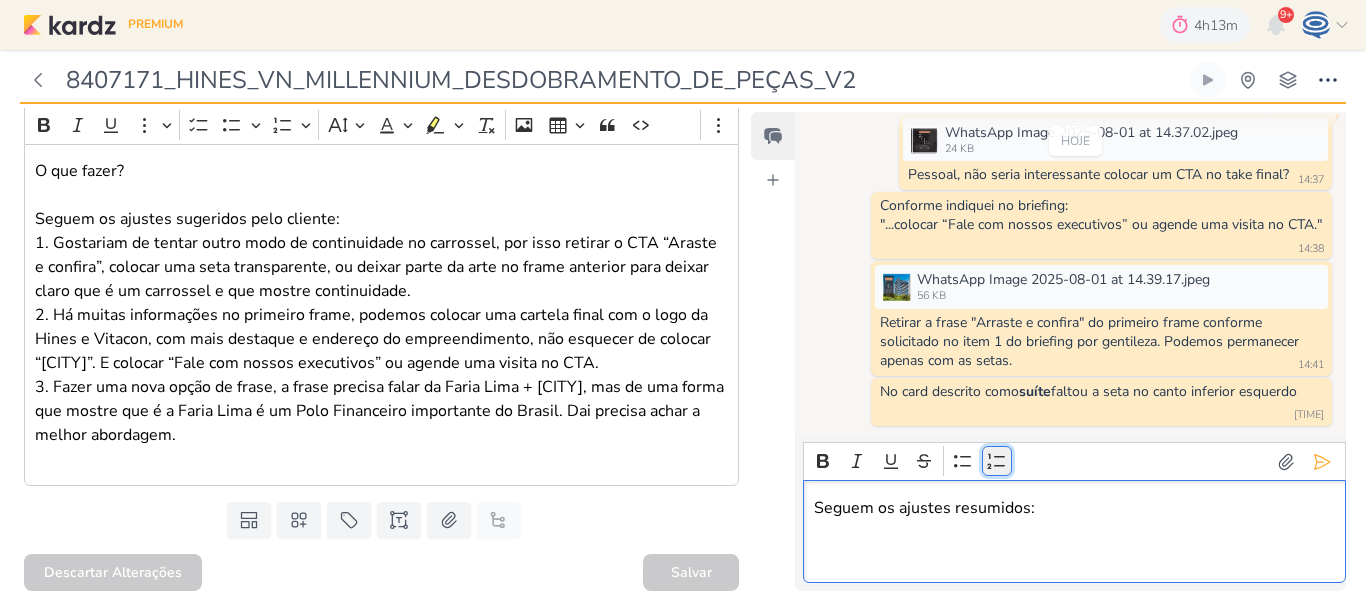 click 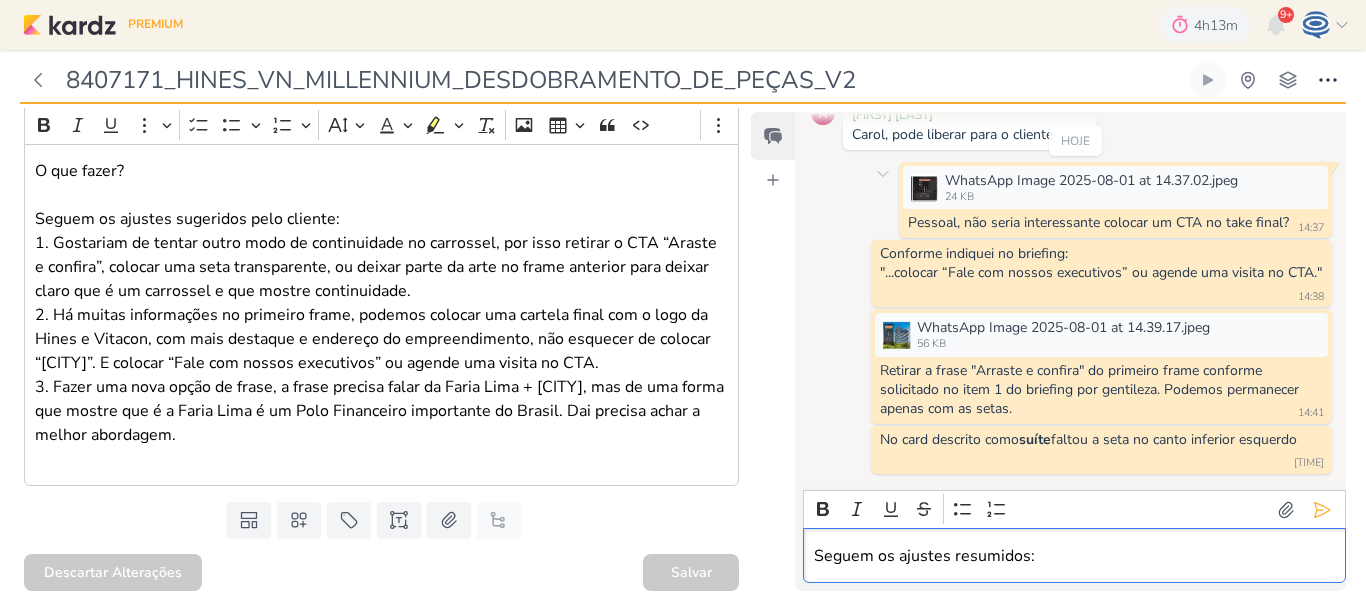 scroll, scrollTop: 1398, scrollLeft: 0, axis: vertical 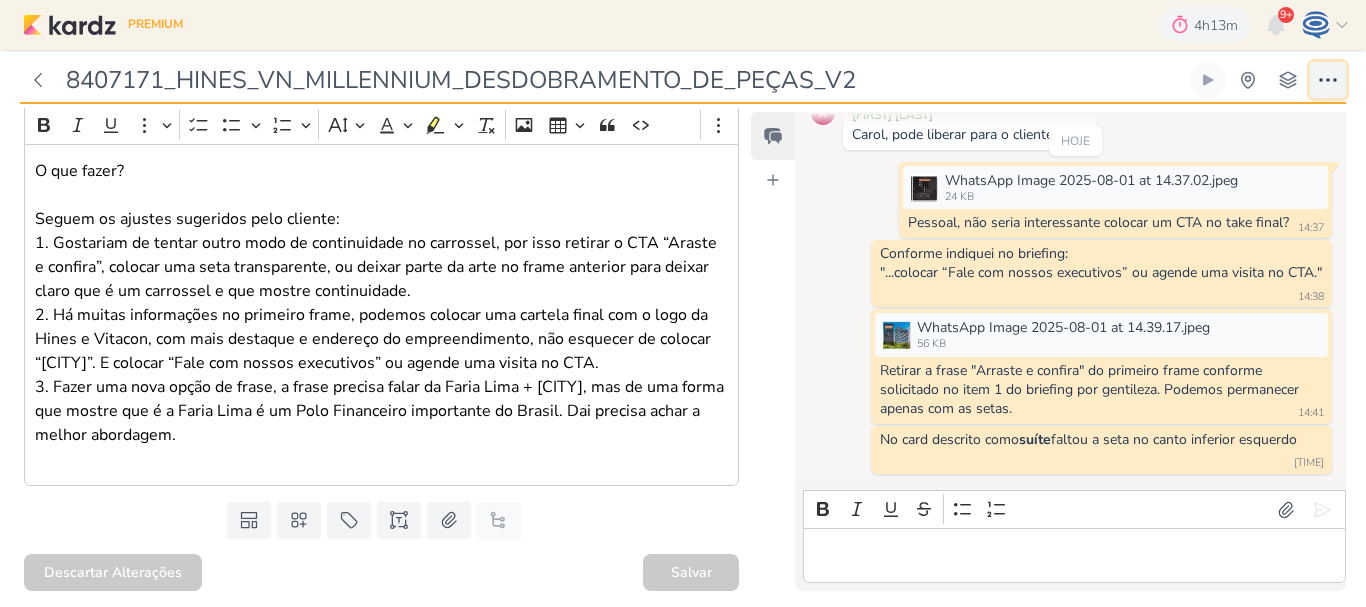 click 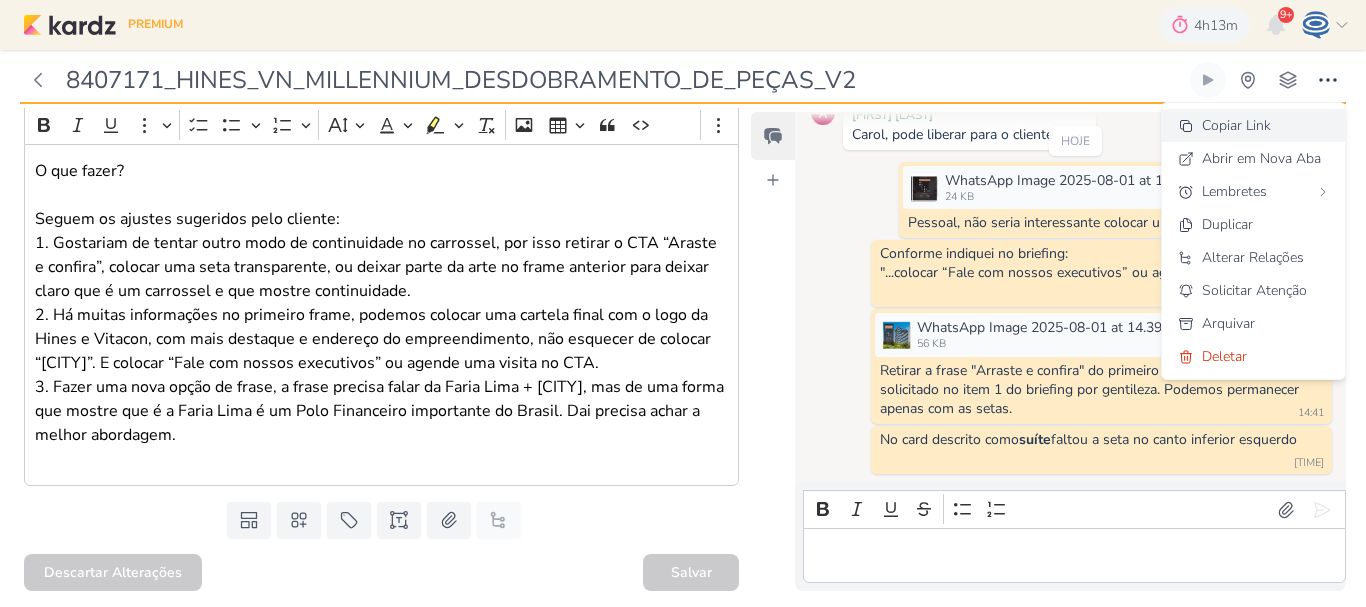 click on "Copiar Link" at bounding box center [1236, 125] 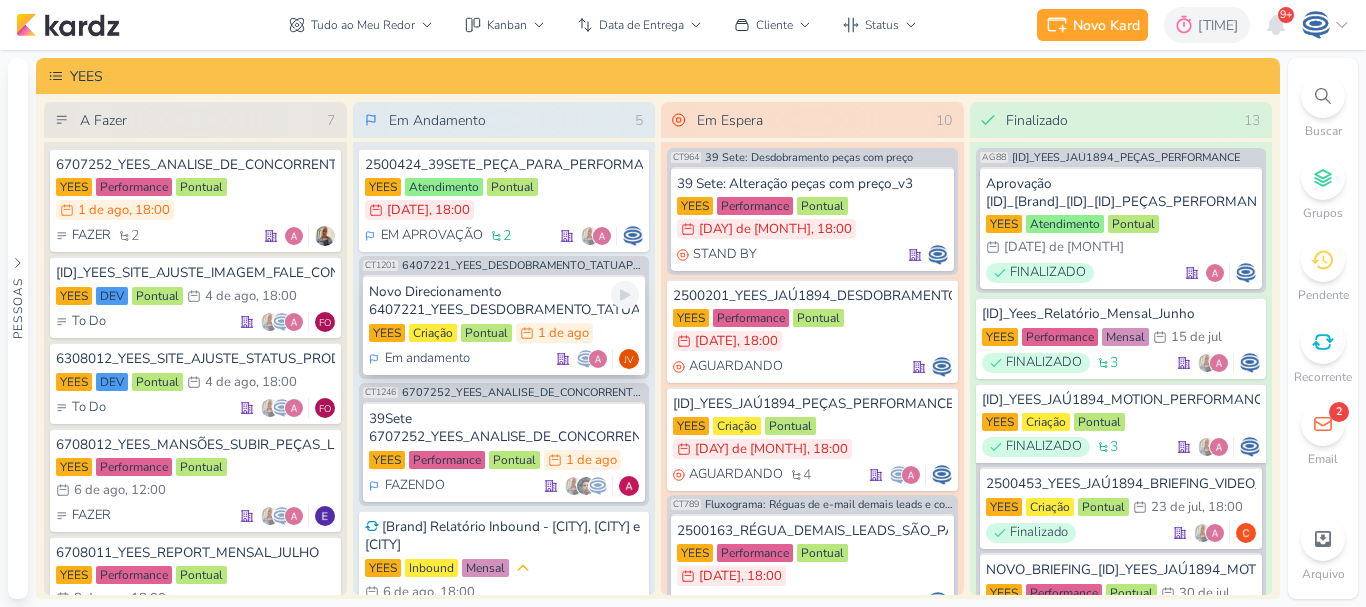 scroll, scrollTop: 0, scrollLeft: 0, axis: both 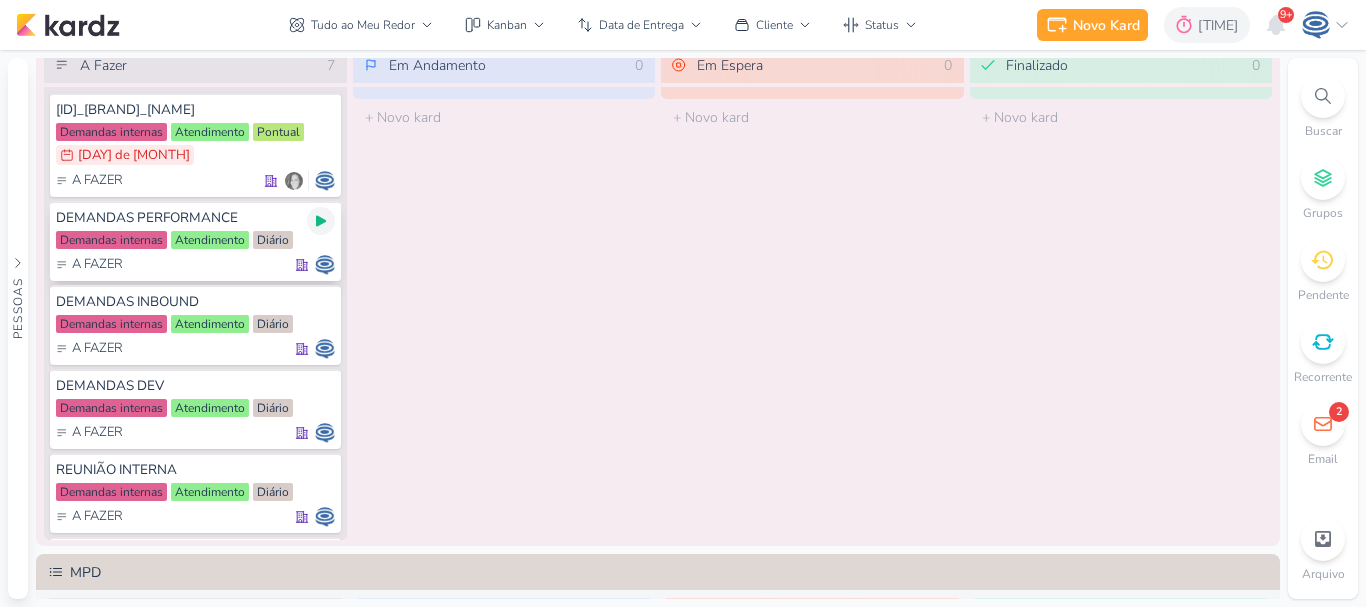 click 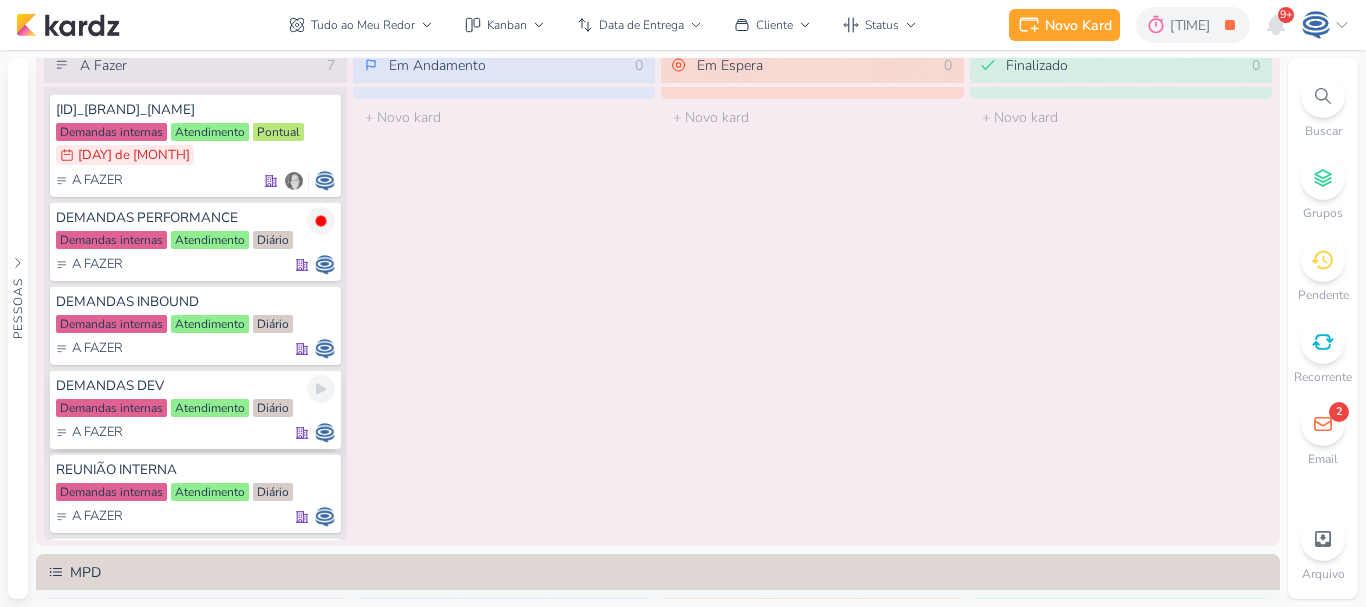 scroll, scrollTop: 204, scrollLeft: 0, axis: vertical 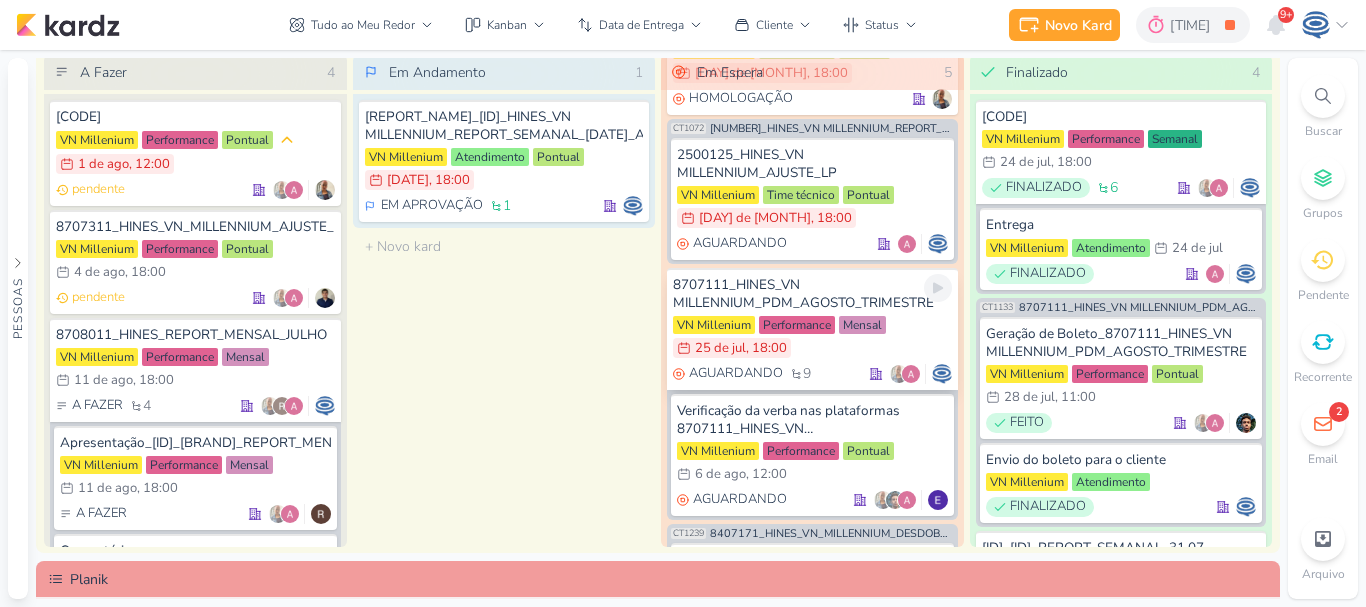 click on "8707111_HINES_VN MILLENNIUM_PDM_AGOSTO_TRIMESTRE" at bounding box center [812, 294] 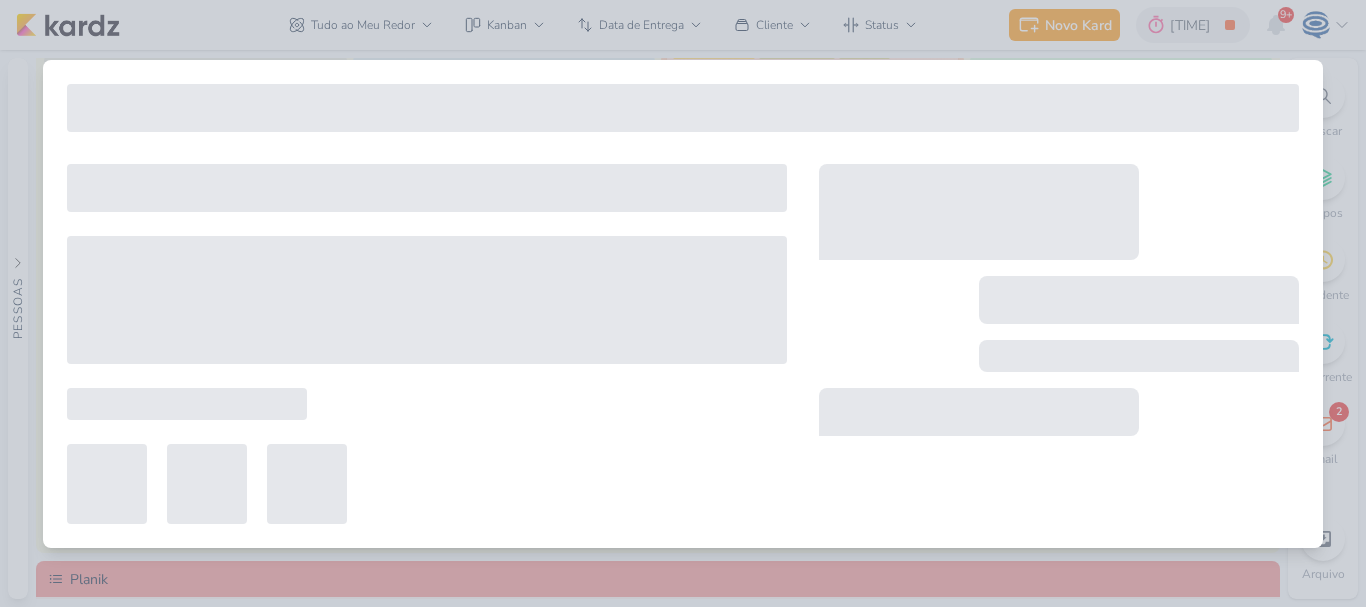 click at bounding box center [1059, 344] 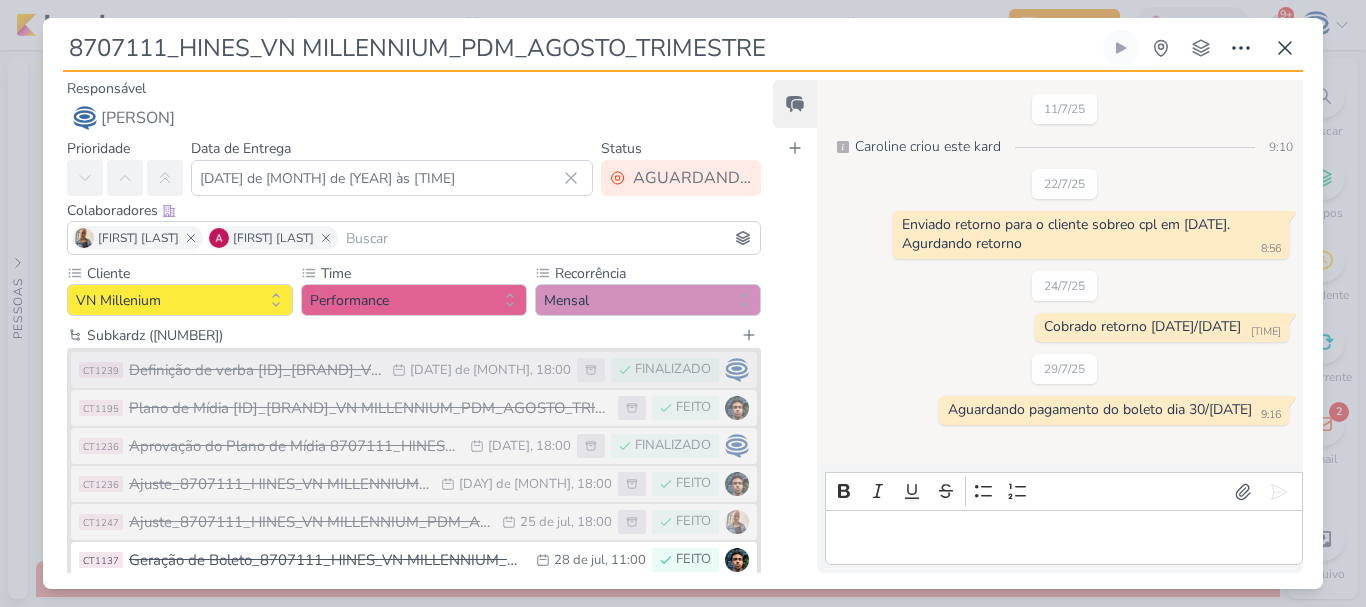 scroll, scrollTop: 234, scrollLeft: 0, axis: vertical 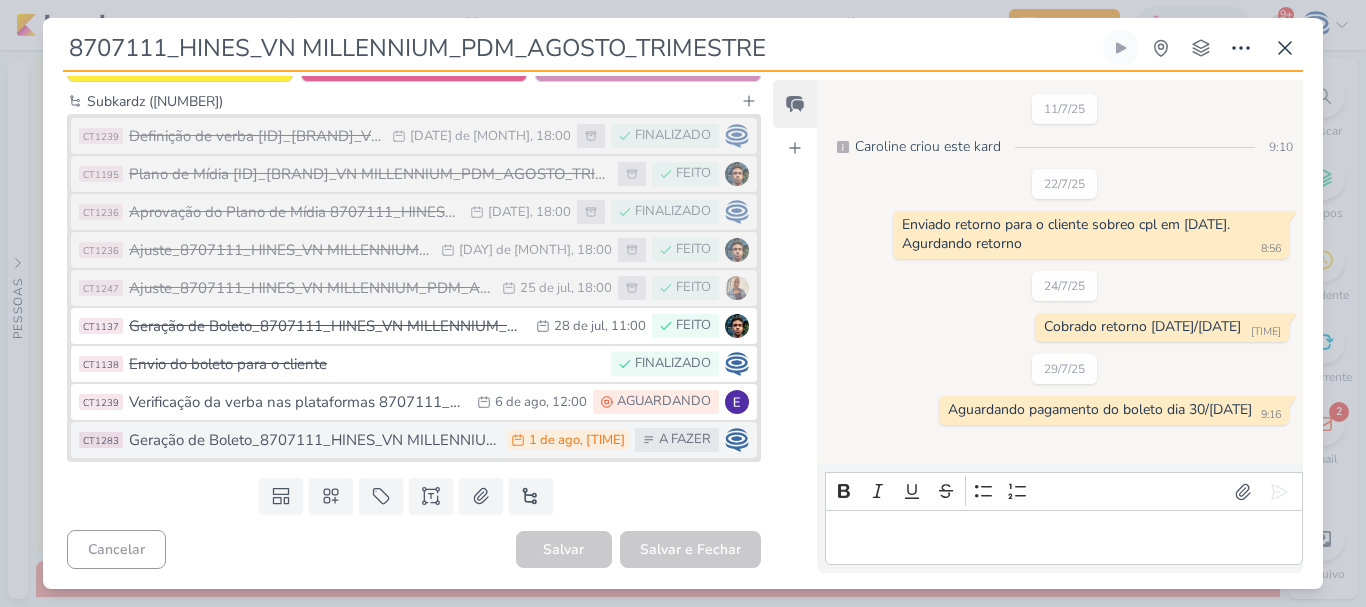 click on "Geração de Boleto_8707111_HINES_VN MILLENNIUM_PDM_AGOSTO_TRIMESTRE" at bounding box center [313, 440] 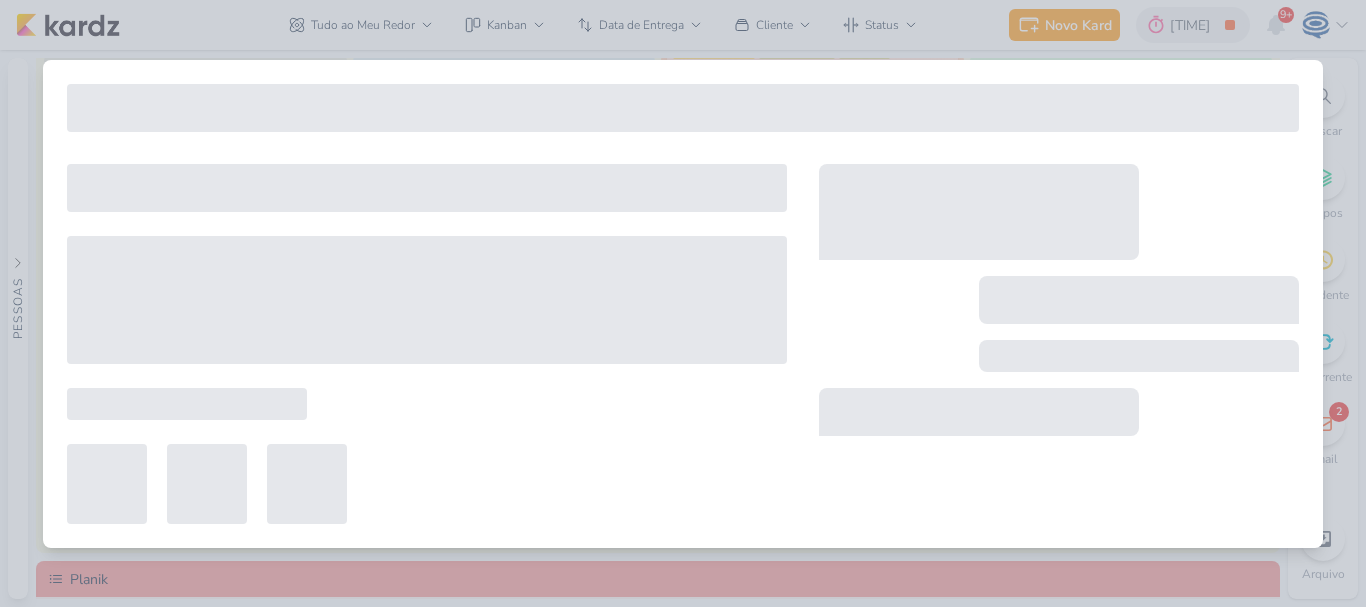 type on "Geração de Boleto_8707111_HINES_VN MILLENNIUM_PDM_AGOSTO_TRIMESTRE" 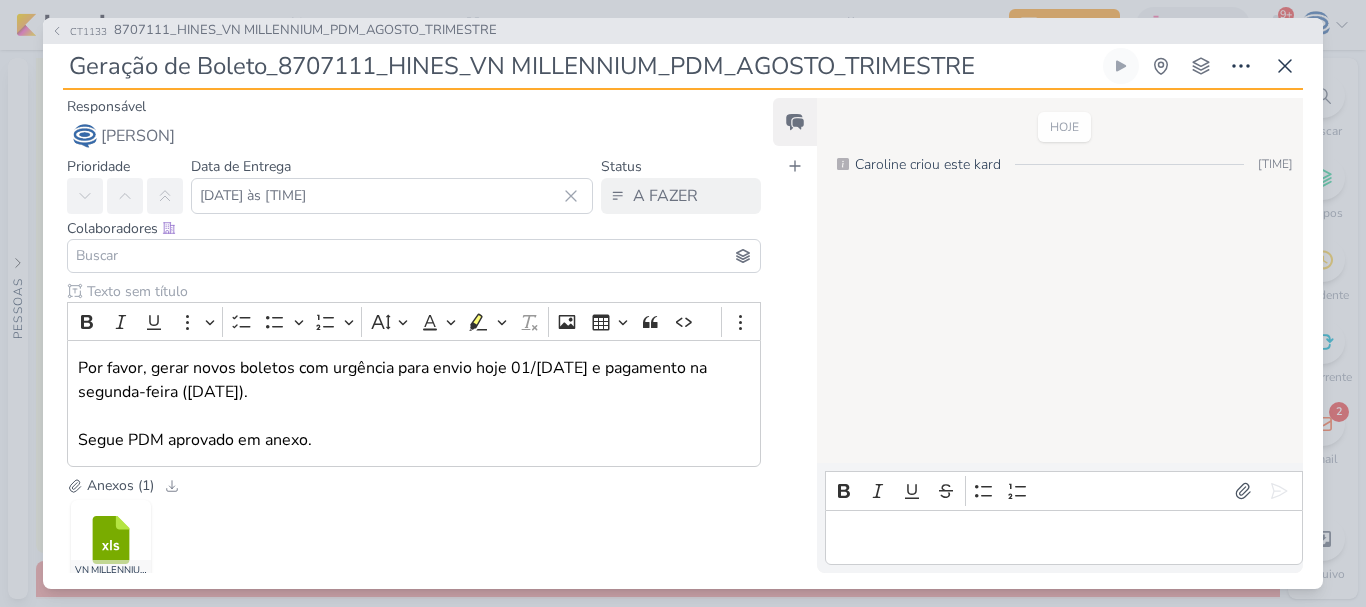 click at bounding box center (414, 256) 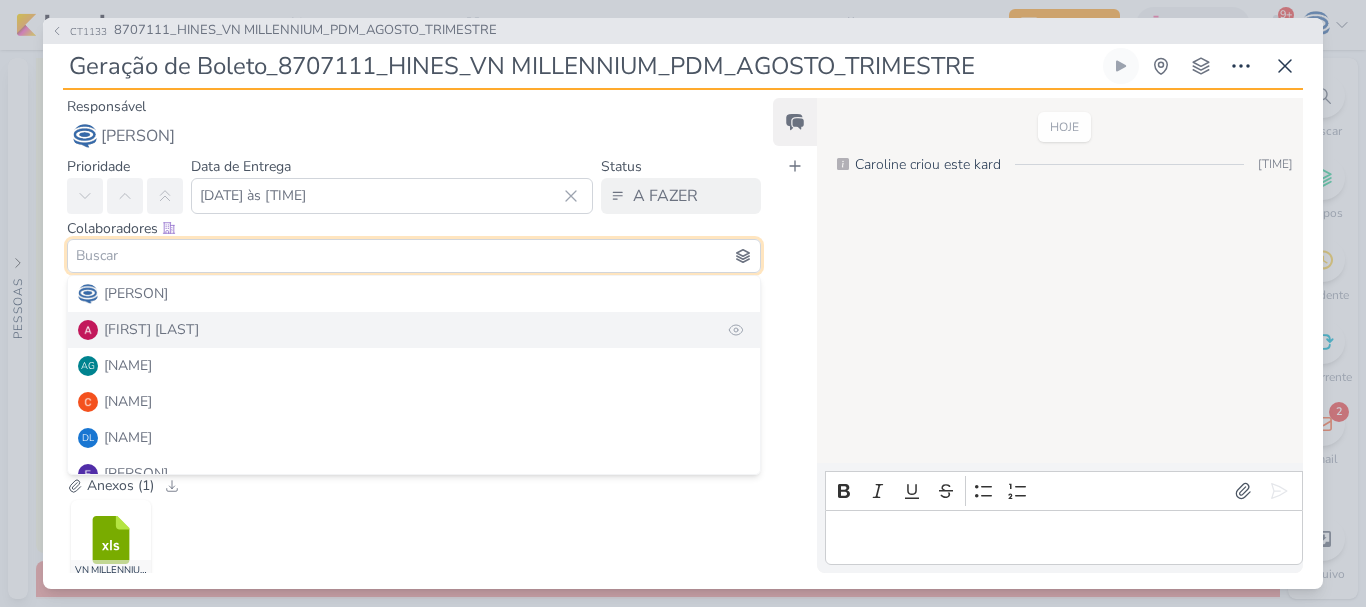 click on "[FIRST] [LAST]" at bounding box center [414, 330] 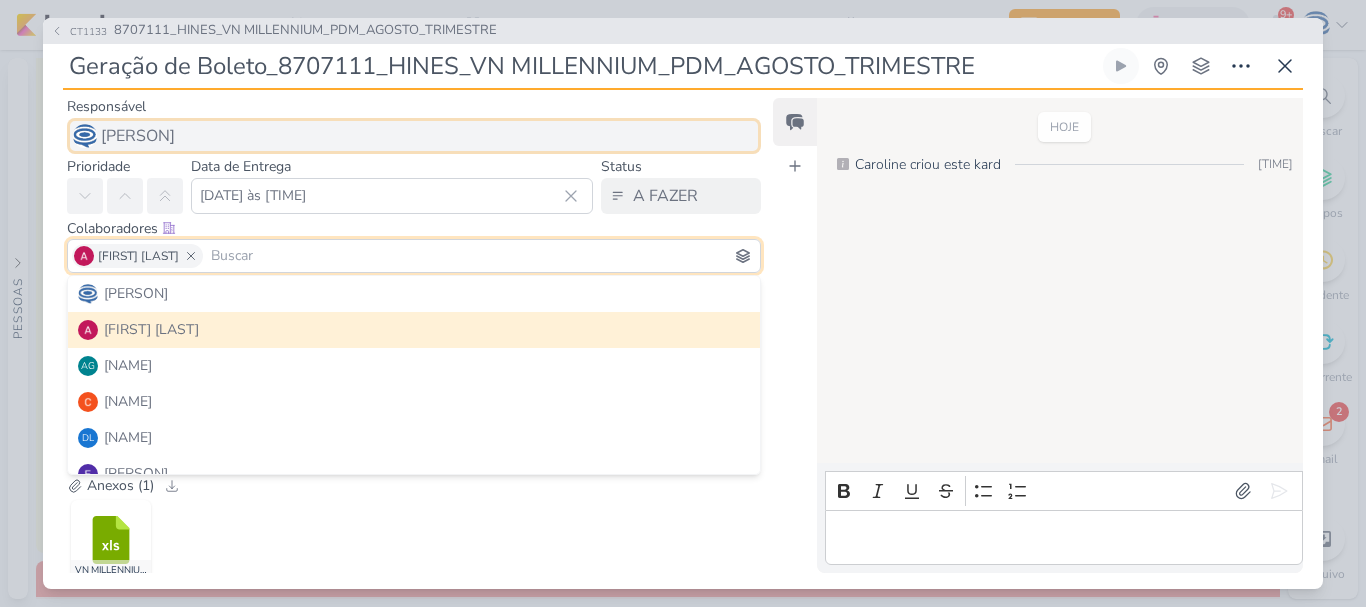 click on "[PERSON]" at bounding box center (414, 136) 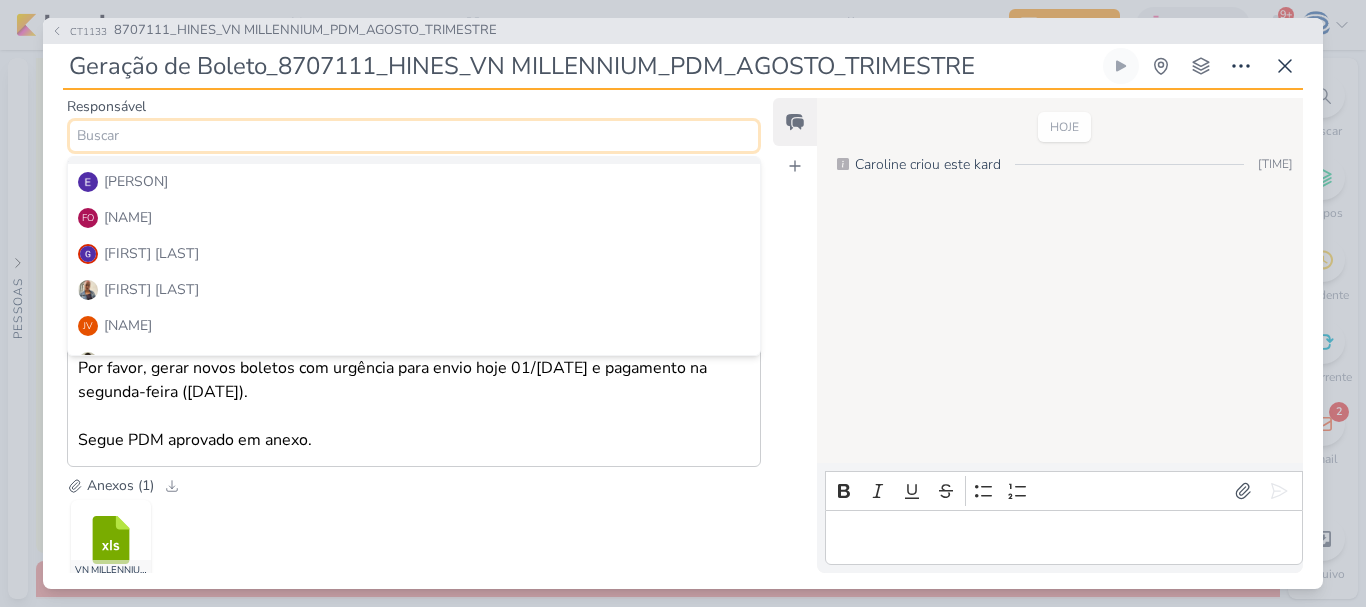 scroll, scrollTop: 175, scrollLeft: 0, axis: vertical 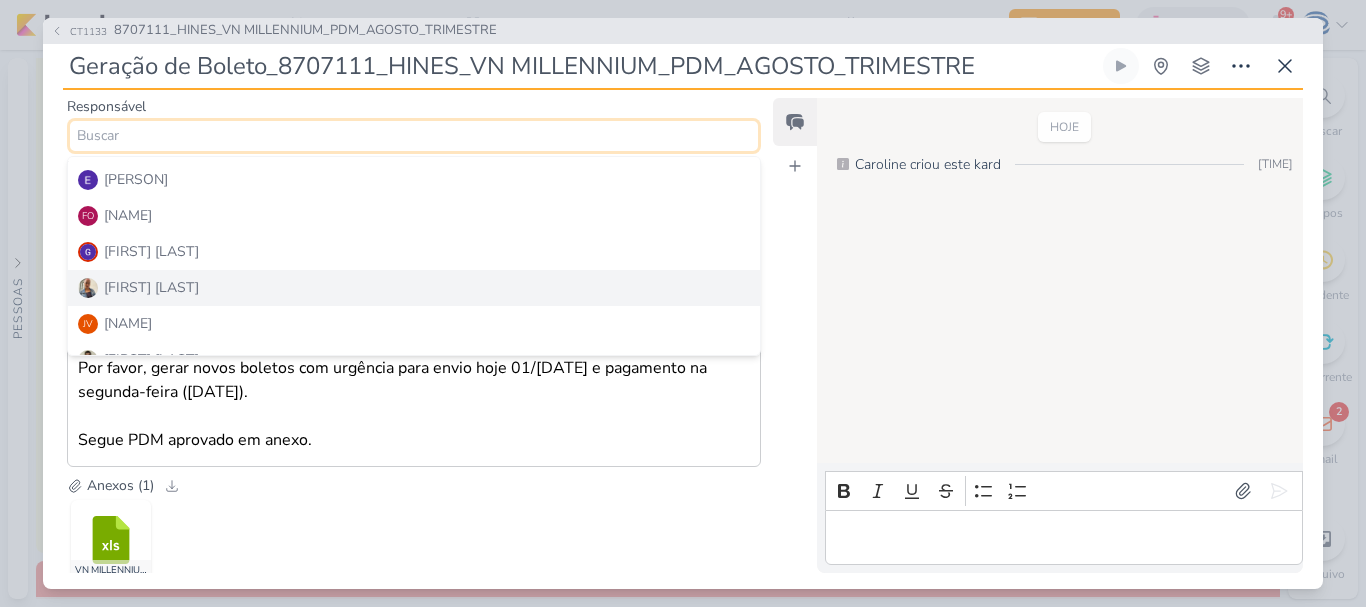click on "[FIRST] [LAST]" at bounding box center [414, 288] 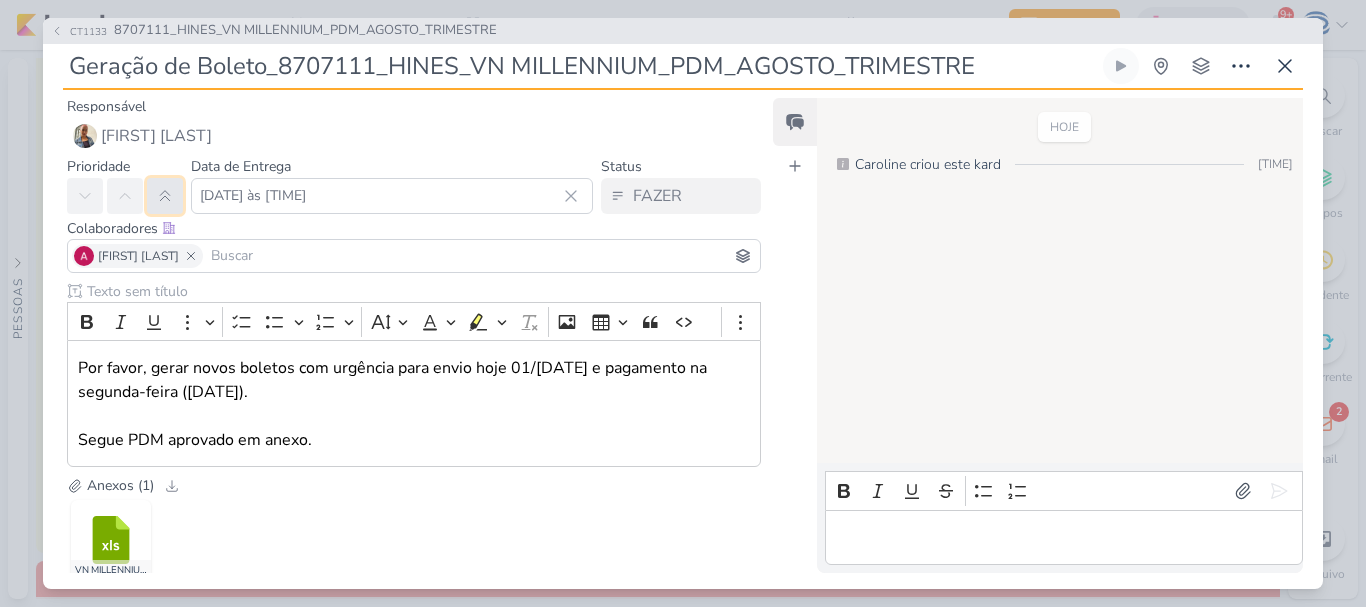 click at bounding box center [165, 196] 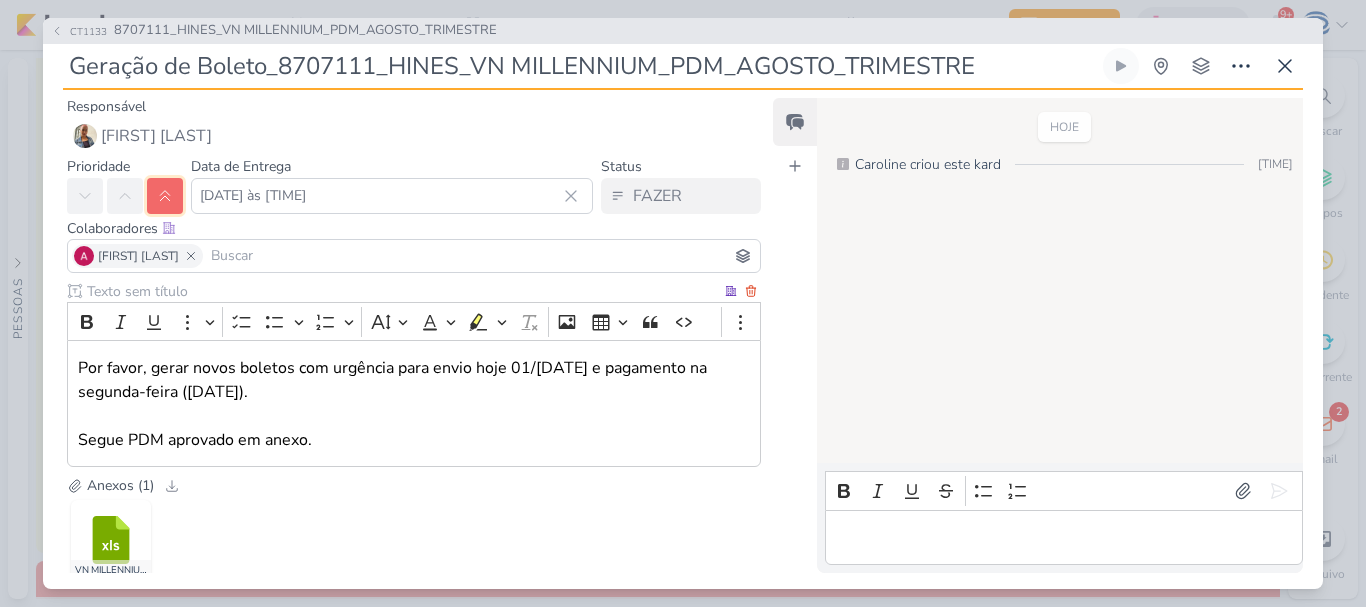 scroll, scrollTop: 122, scrollLeft: 0, axis: vertical 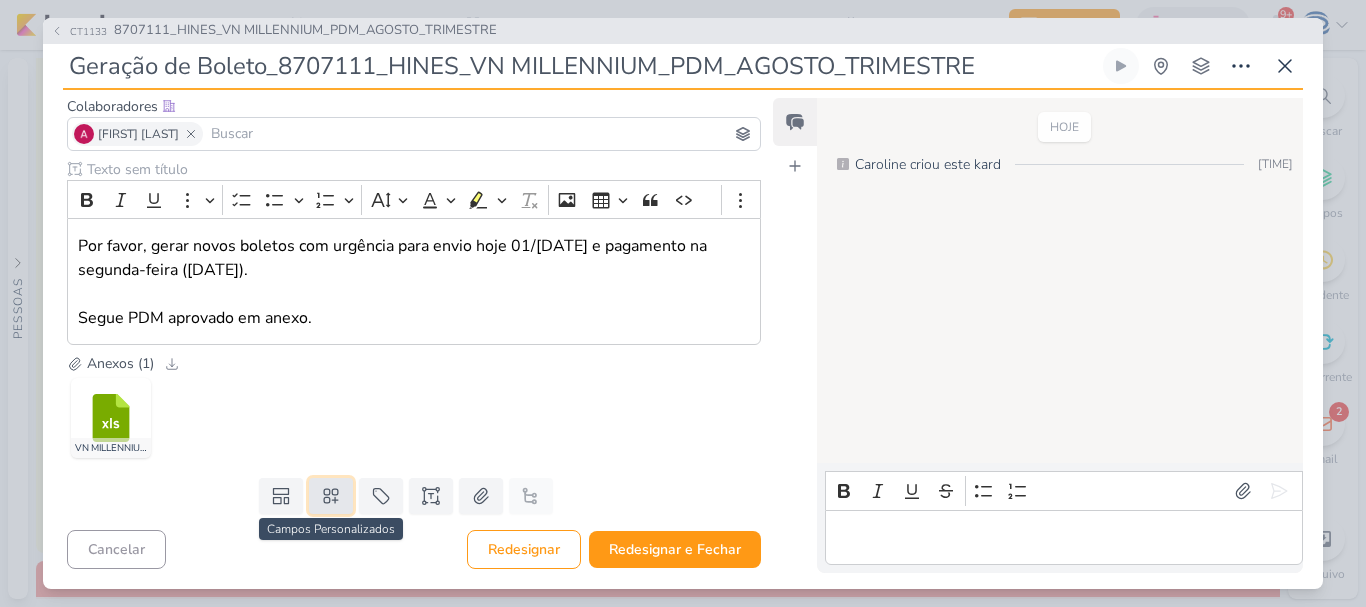 click at bounding box center [331, 496] 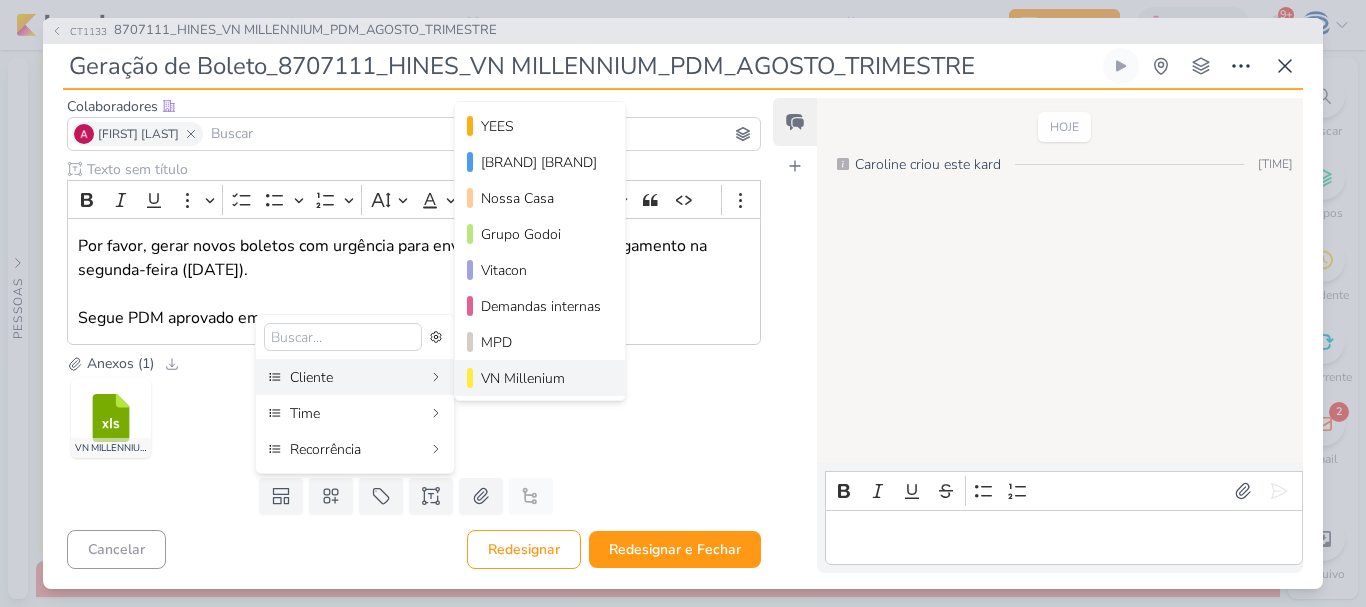 click on "VN Millenium" at bounding box center (540, 378) 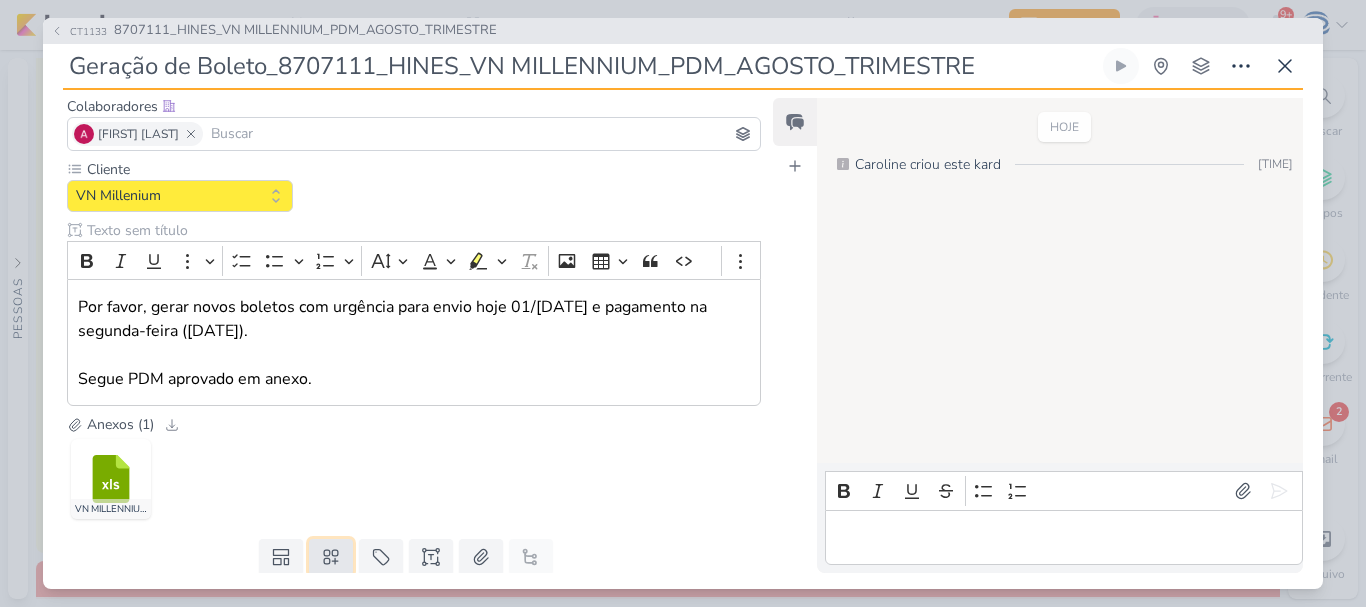 click 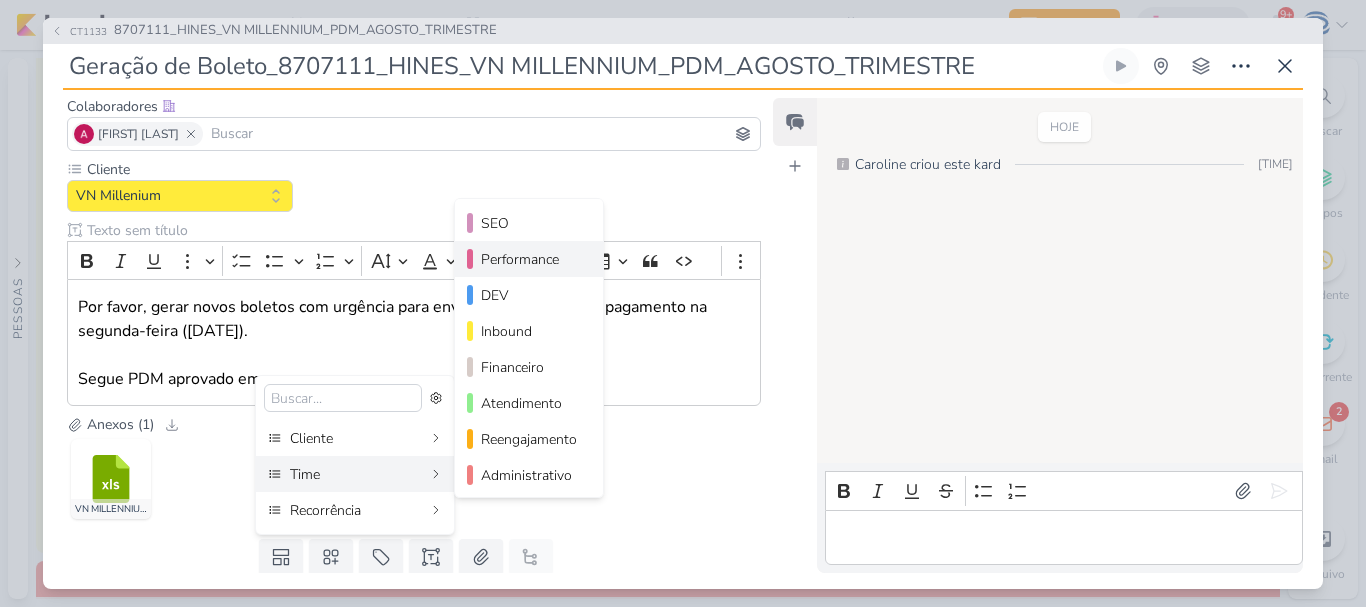 click on "Performance" at bounding box center (530, 259) 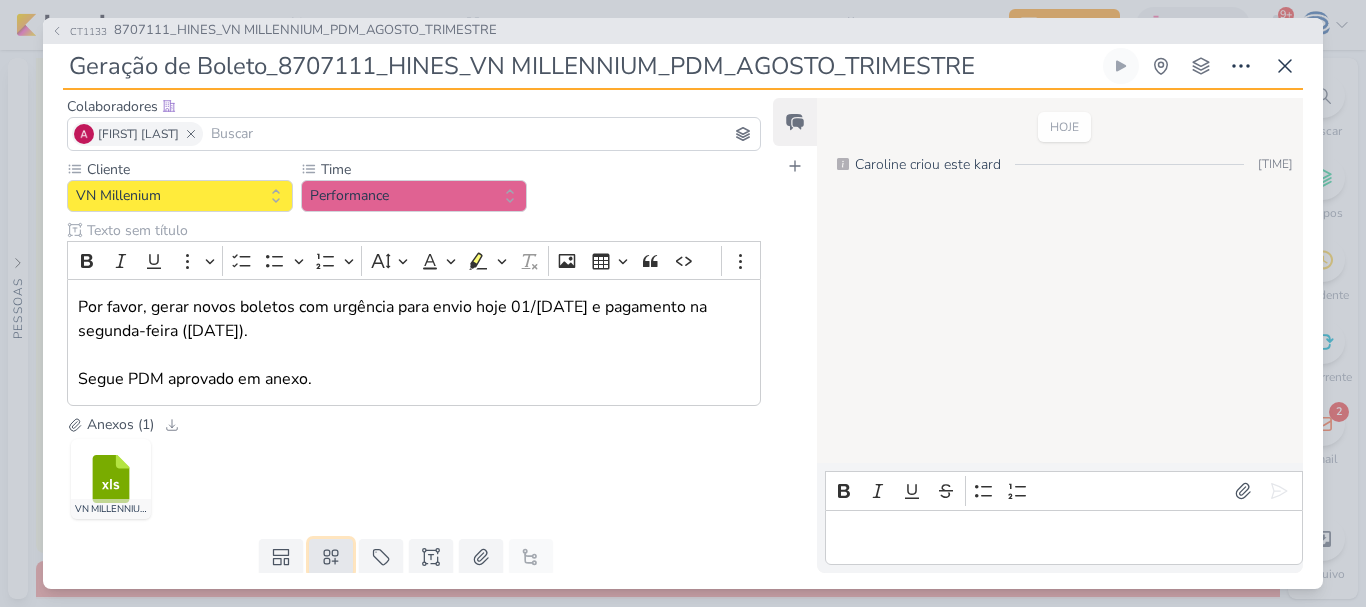 click 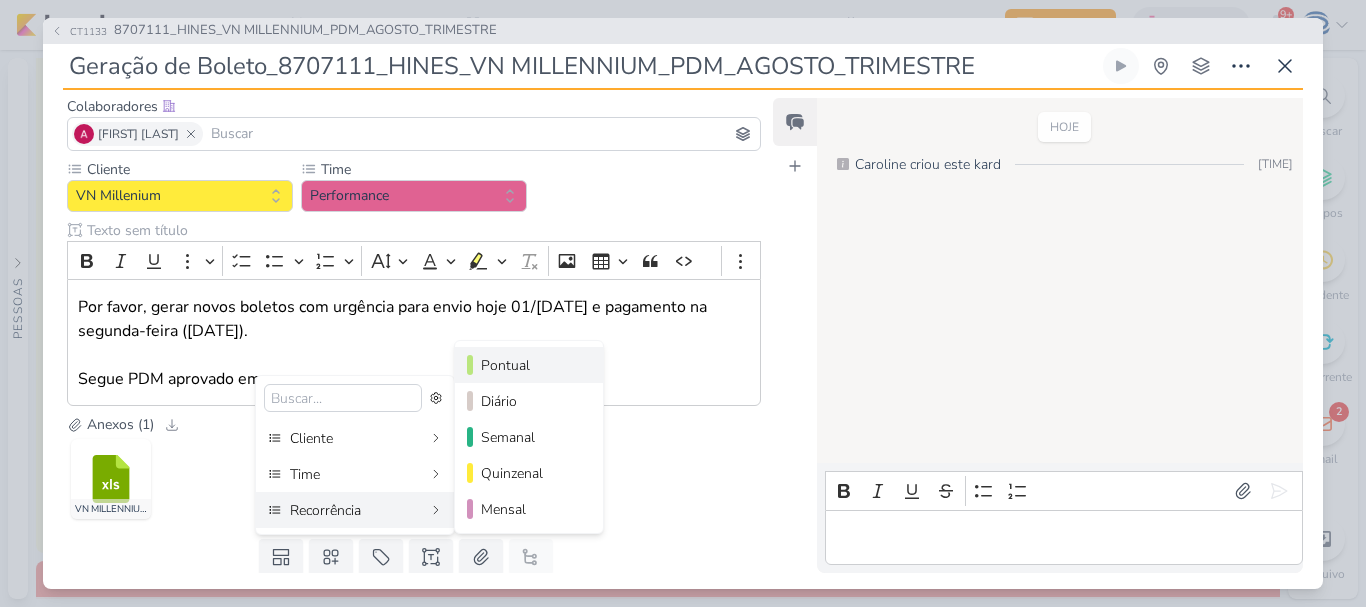 click on "Pontual" at bounding box center [529, 365] 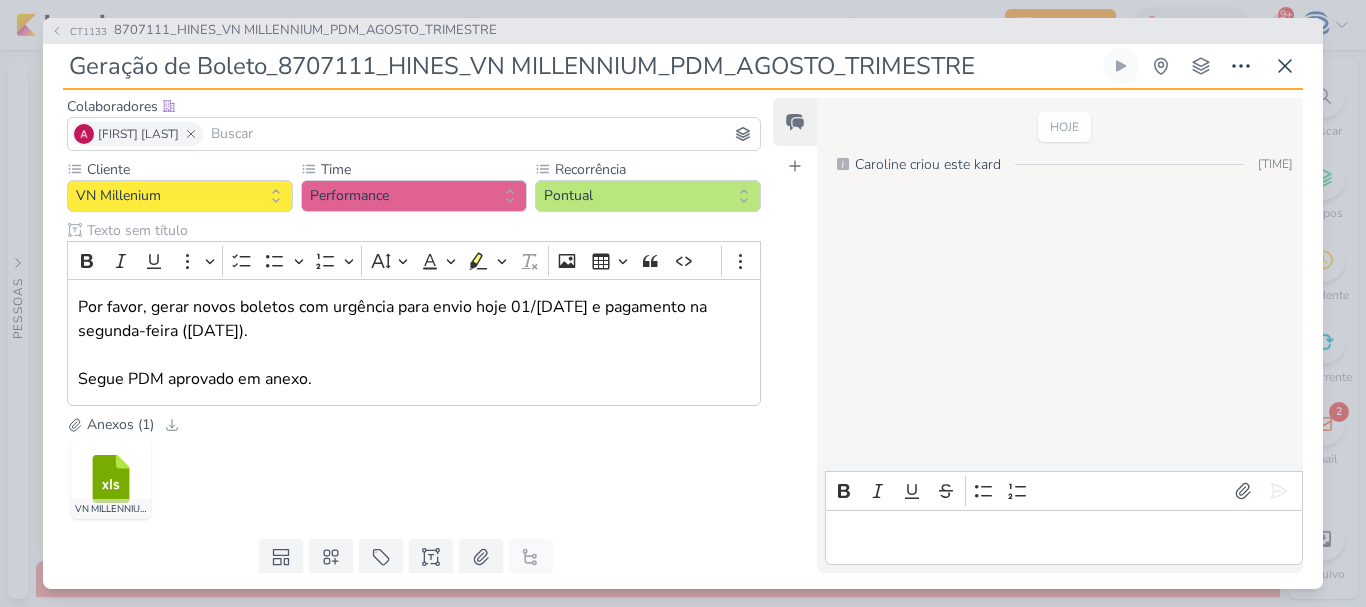 scroll, scrollTop: 183, scrollLeft: 0, axis: vertical 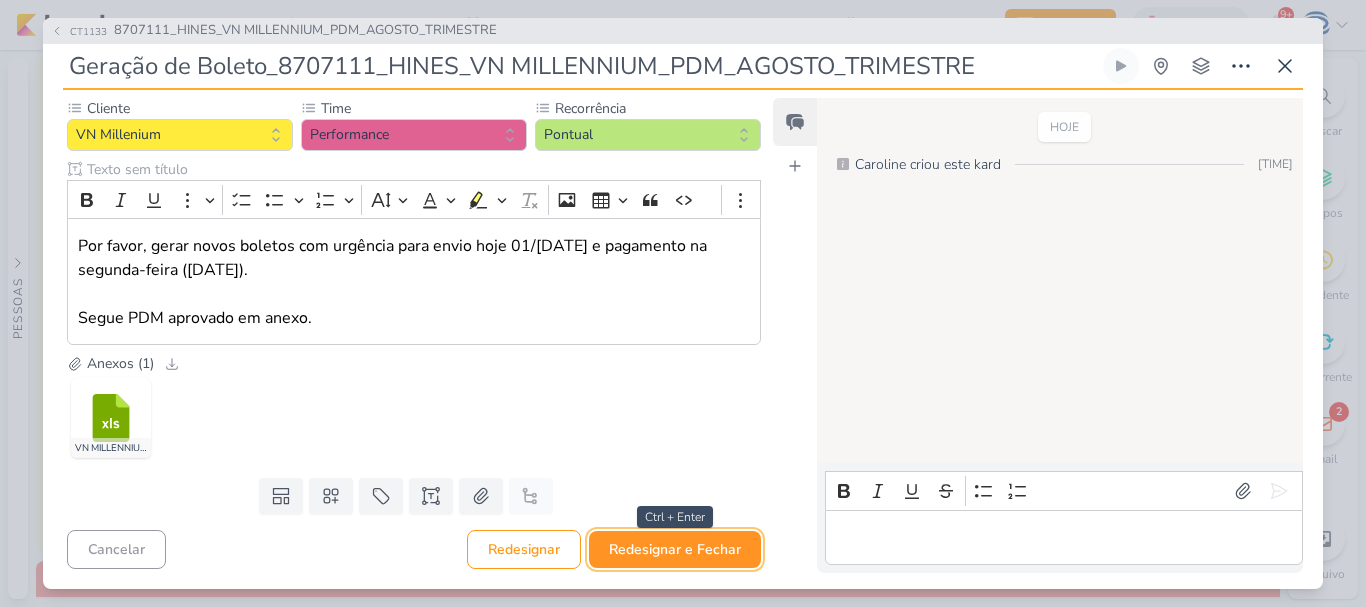 click on "Redesignar e Fechar" at bounding box center (675, 549) 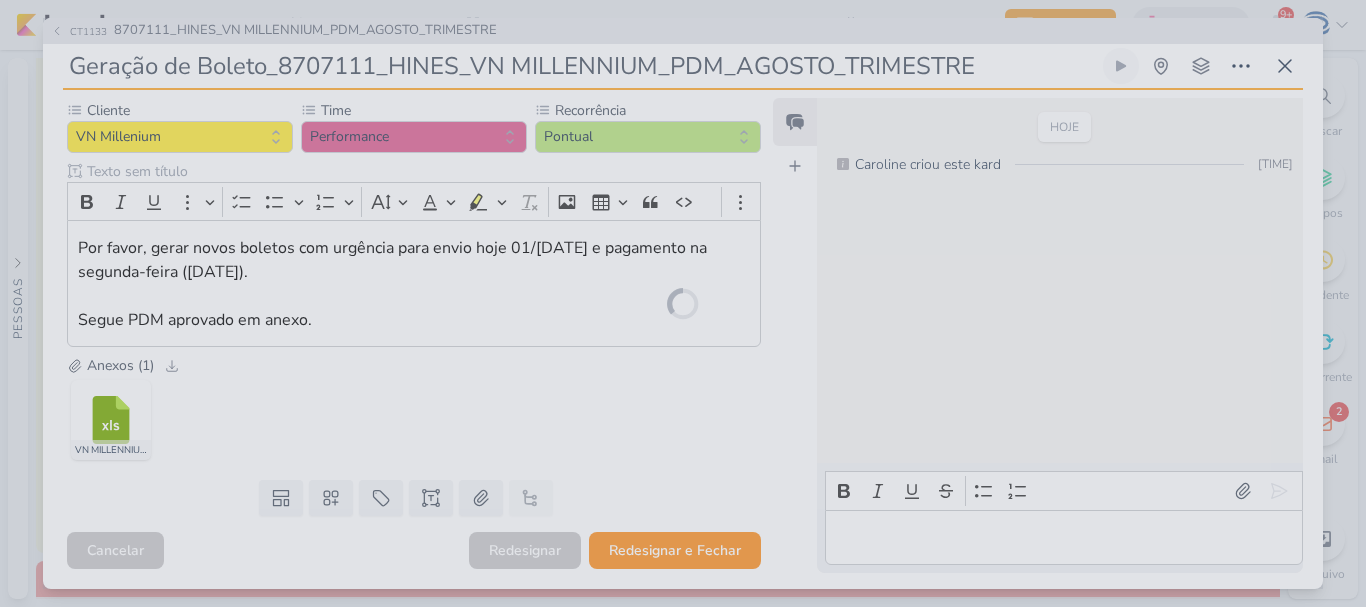 scroll, scrollTop: 181, scrollLeft: 0, axis: vertical 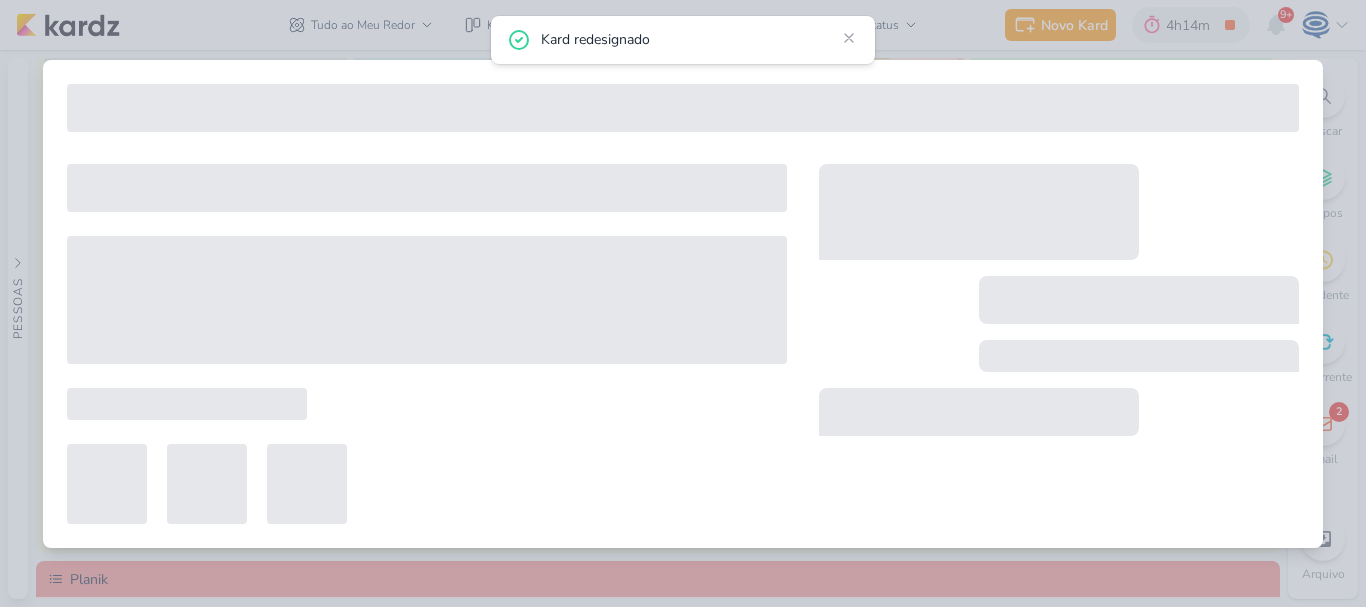 type on "8707111_HINES_VN MILLENNIUM_PDM_AGOSTO_TRIMESTRE" 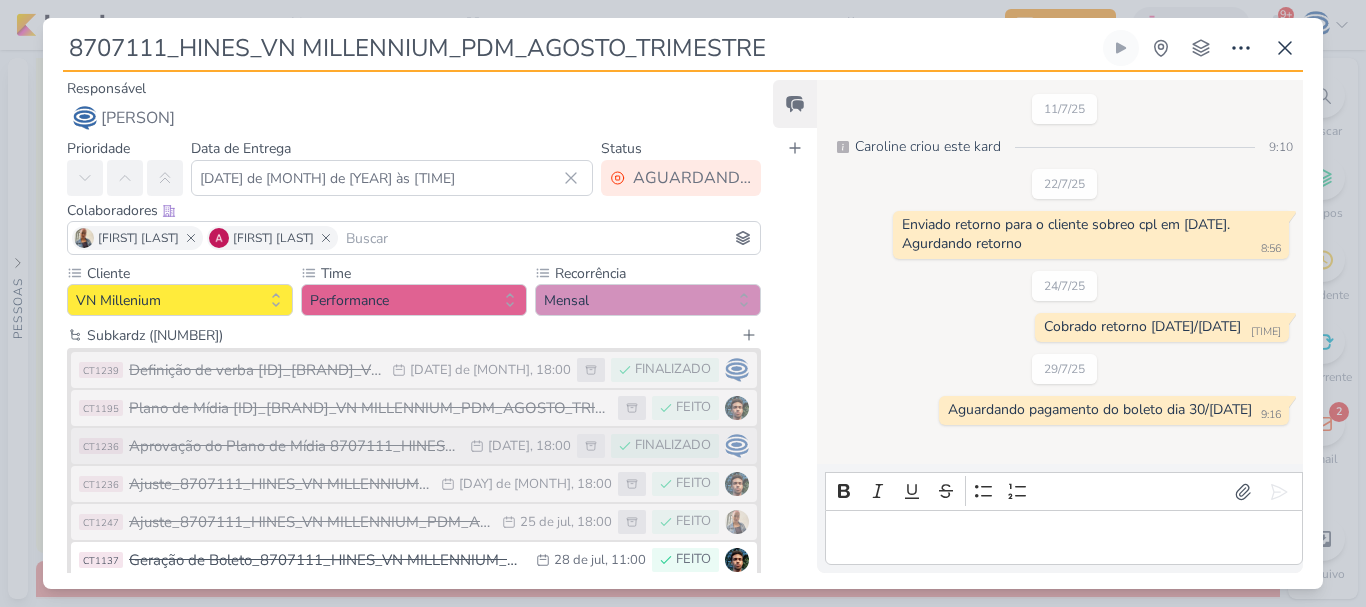 scroll, scrollTop: 234, scrollLeft: 0, axis: vertical 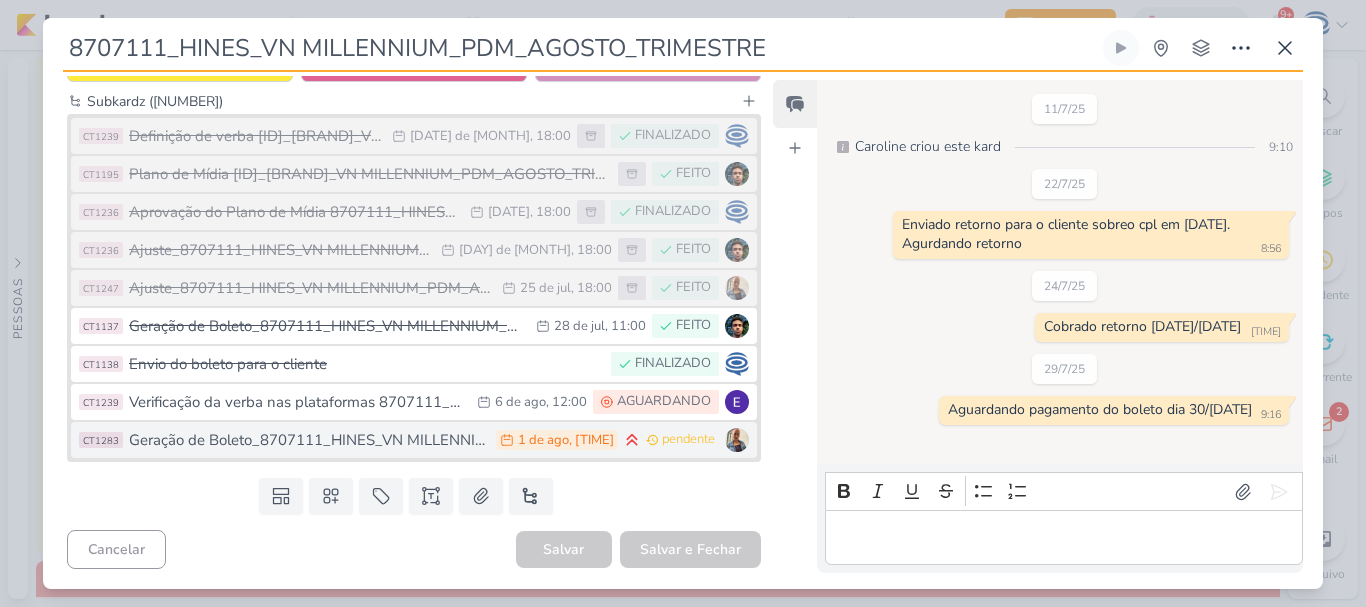 click on "Geração de Boleto_8707111_HINES_VN MILLENNIUM_PDM_AGOSTO_TRIMESTRE" at bounding box center [307, 440] 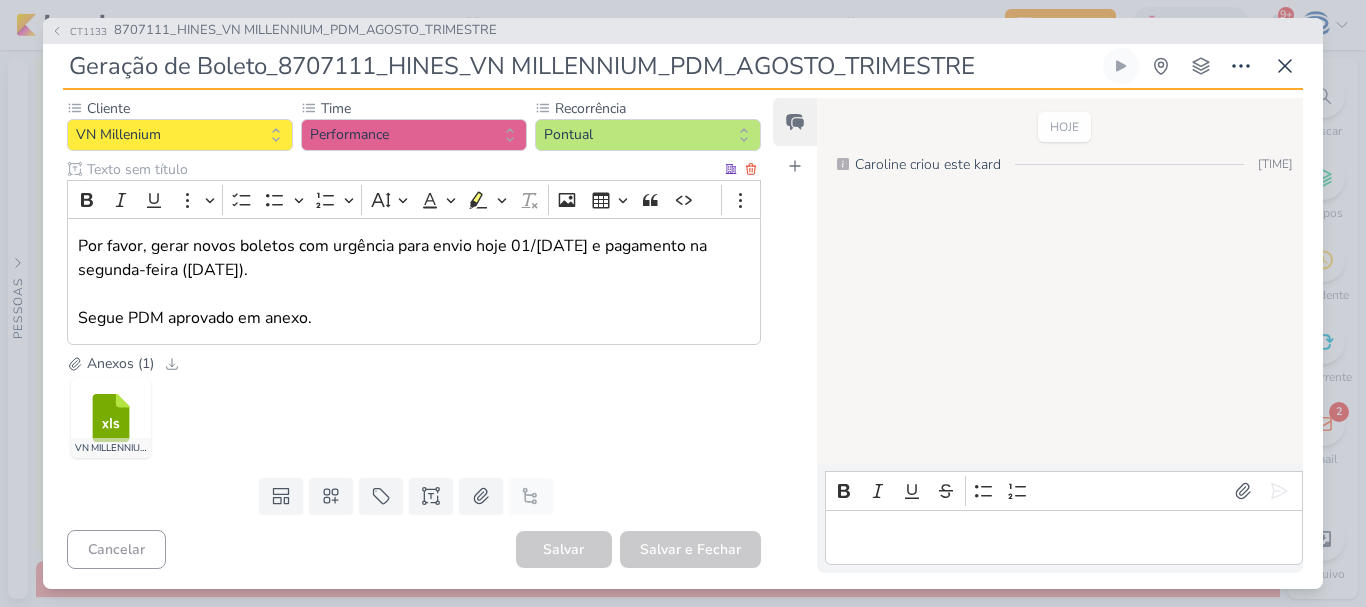 scroll, scrollTop: 0, scrollLeft: 0, axis: both 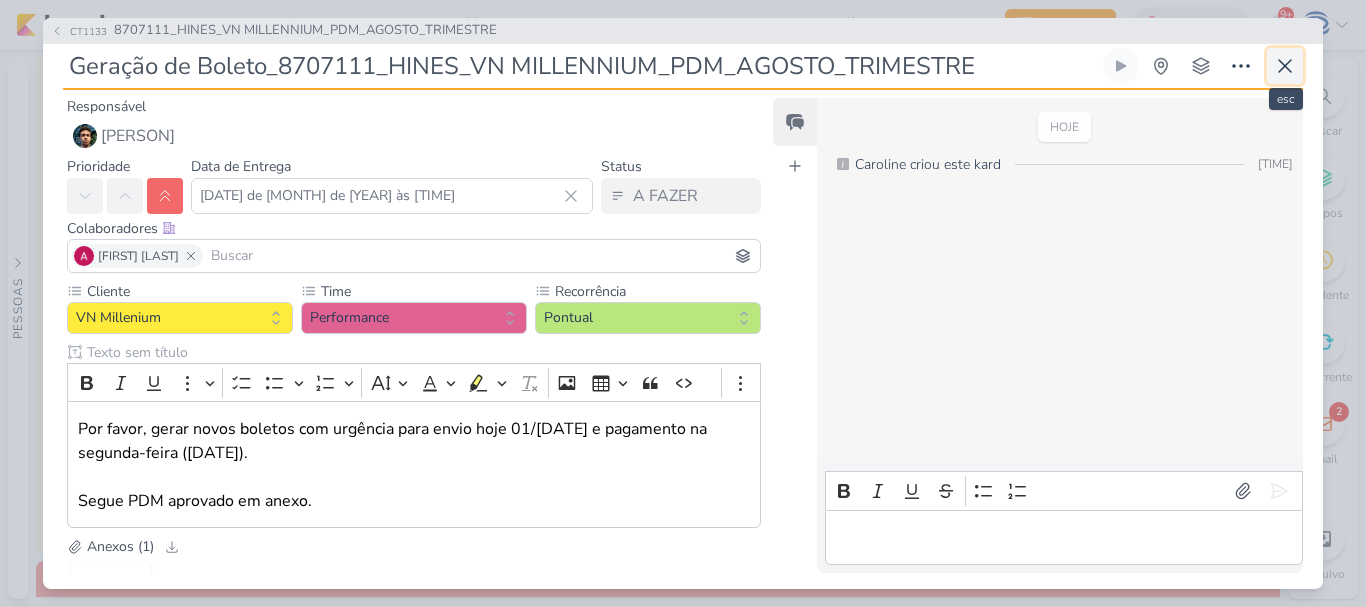 click 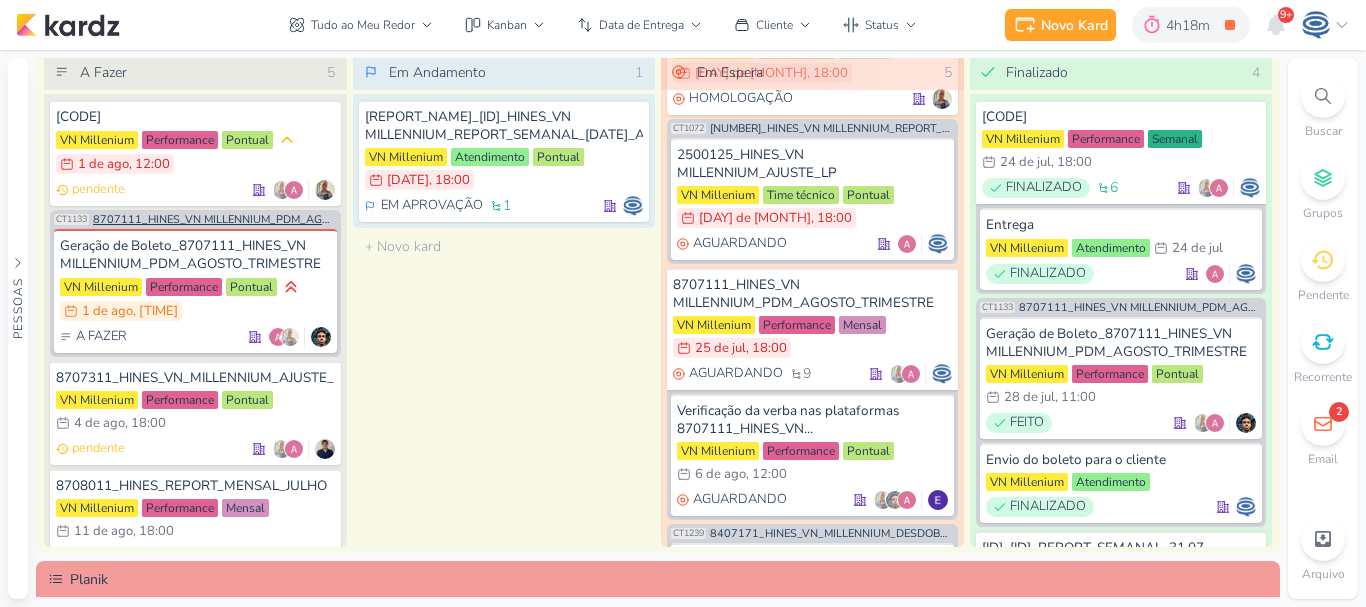 click on "8707111_HINES_VN MILLENNIUM_PDM_AGOSTO_TRIMESTRE" at bounding box center (215, 219) 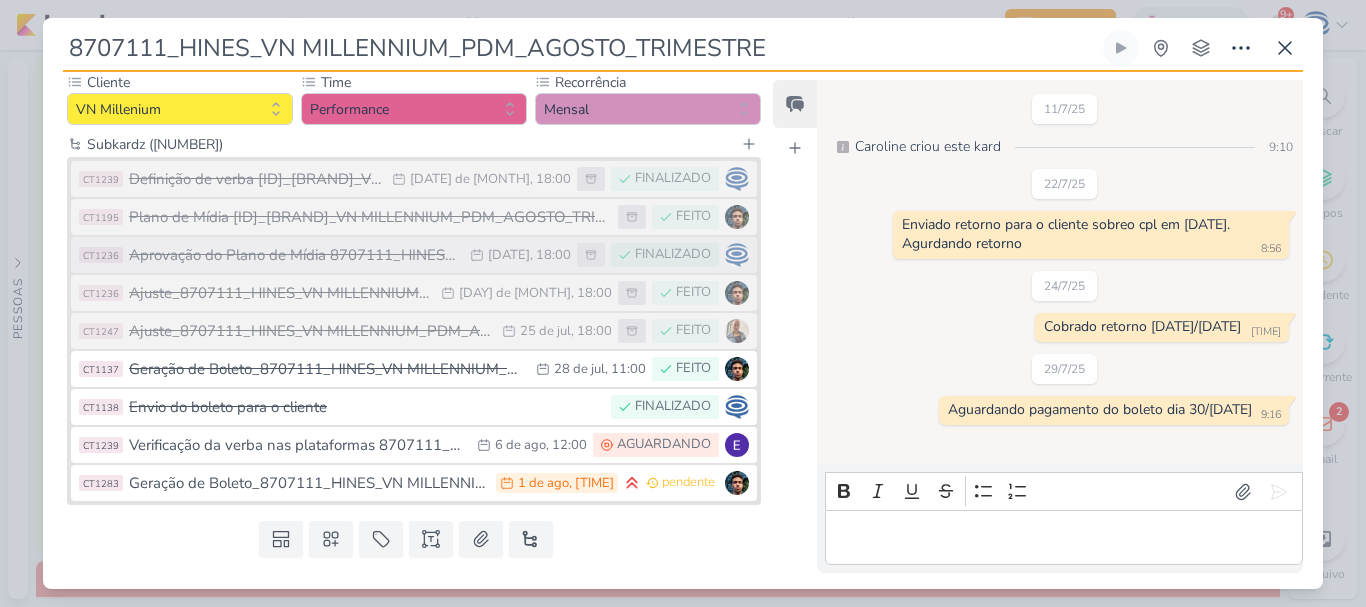 scroll, scrollTop: 206, scrollLeft: 0, axis: vertical 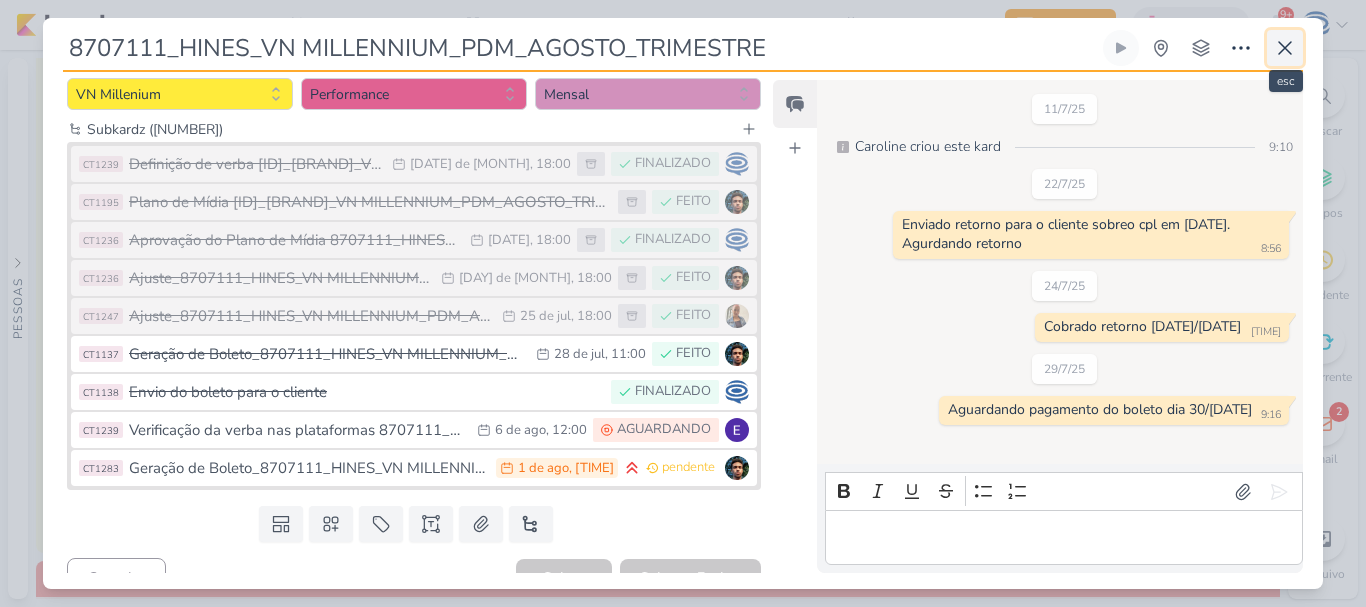 click 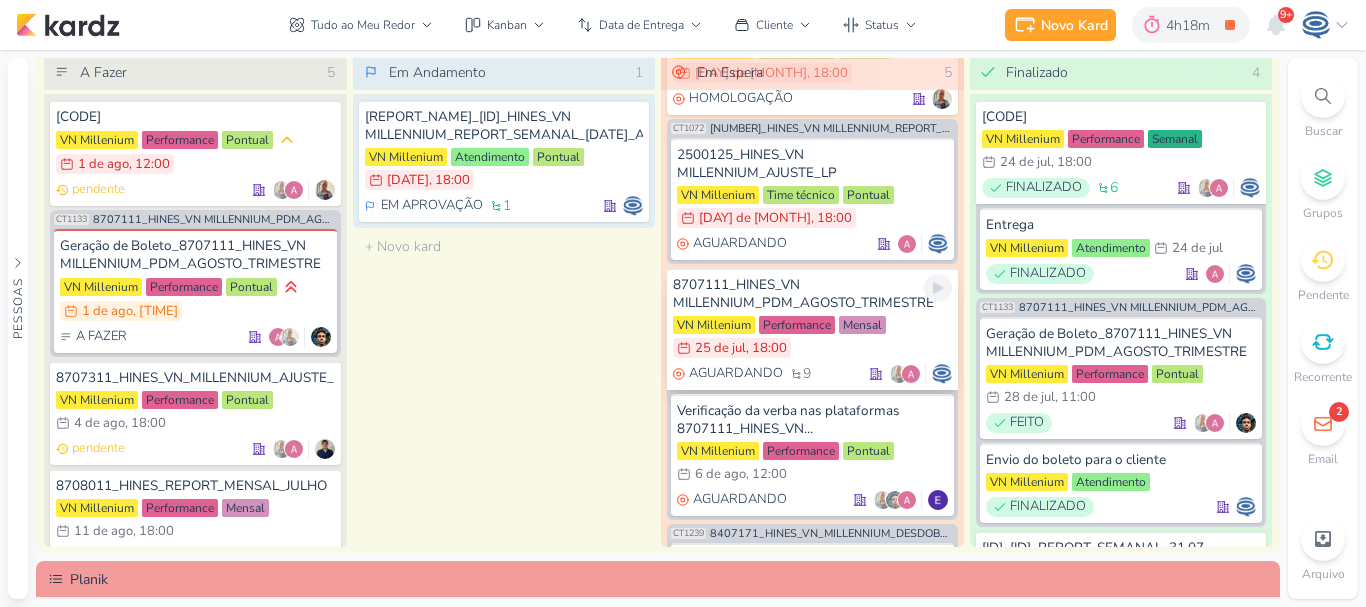 scroll, scrollTop: 362, scrollLeft: 0, axis: vertical 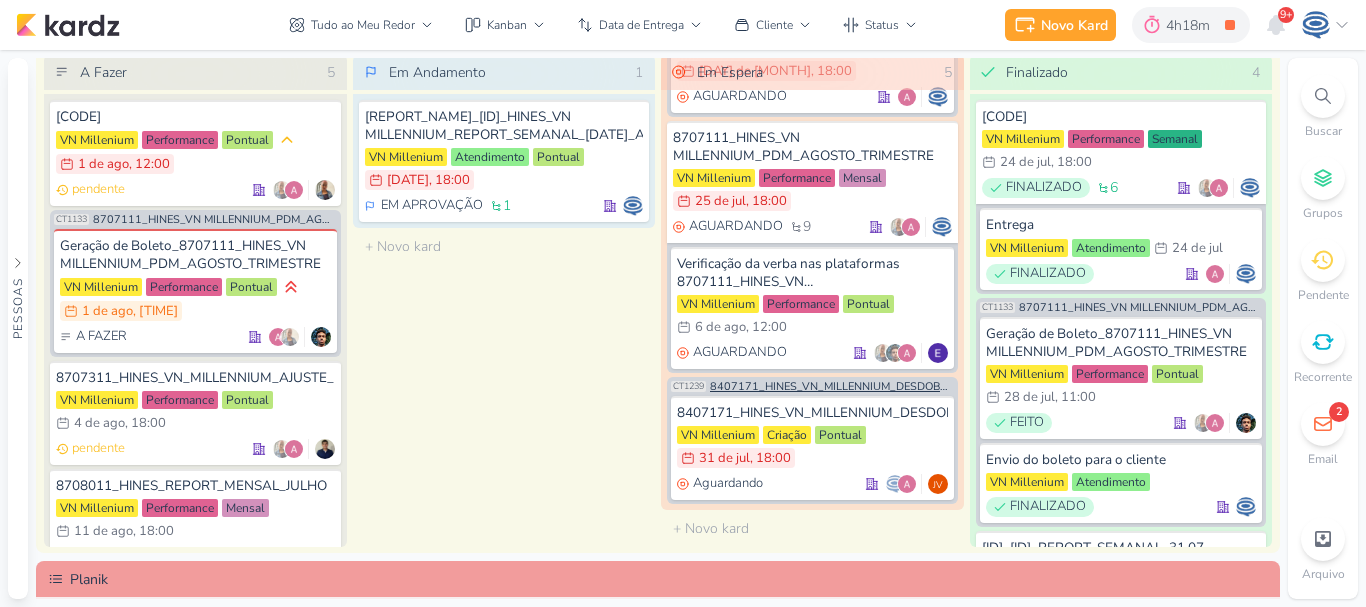 click on "8407171_HINES_VN_MILLENNIUM_DESDOBRAMENTO_DE_PEÇAS_V1" at bounding box center [832, 386] 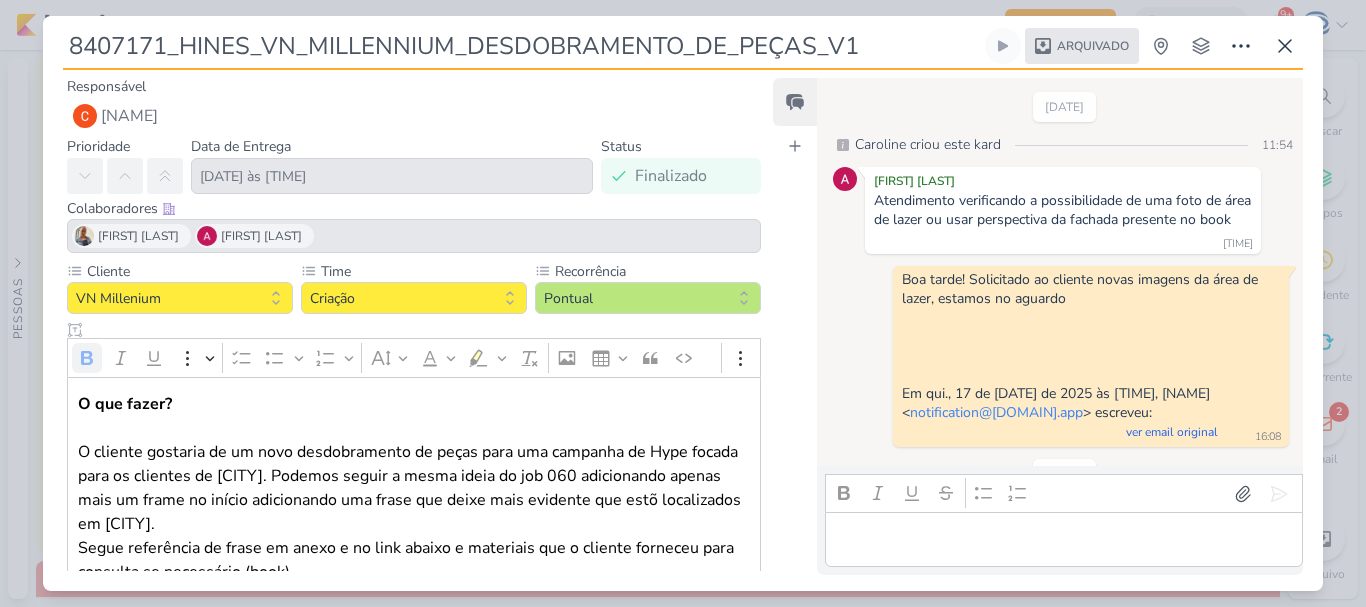 scroll, scrollTop: 1455, scrollLeft: 0, axis: vertical 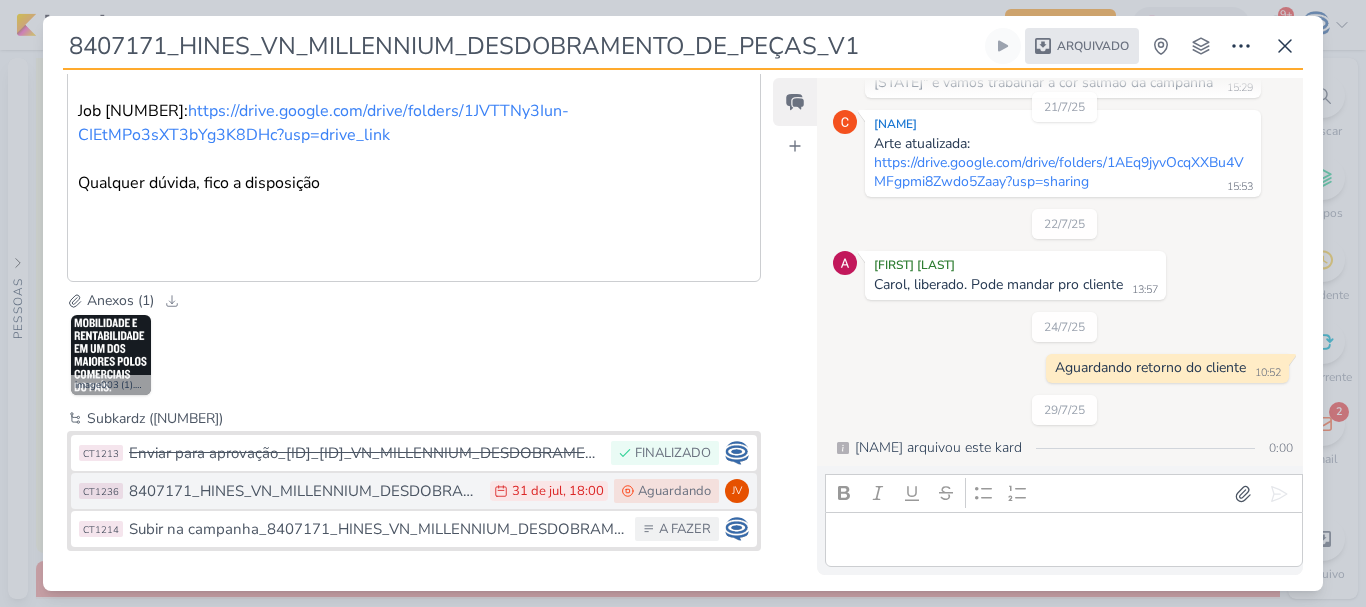 click on "8407171_HINES_VN_MILLENNIUM_DESDOBRAMENTO_DE_PEÇAS_V2" at bounding box center (304, 491) 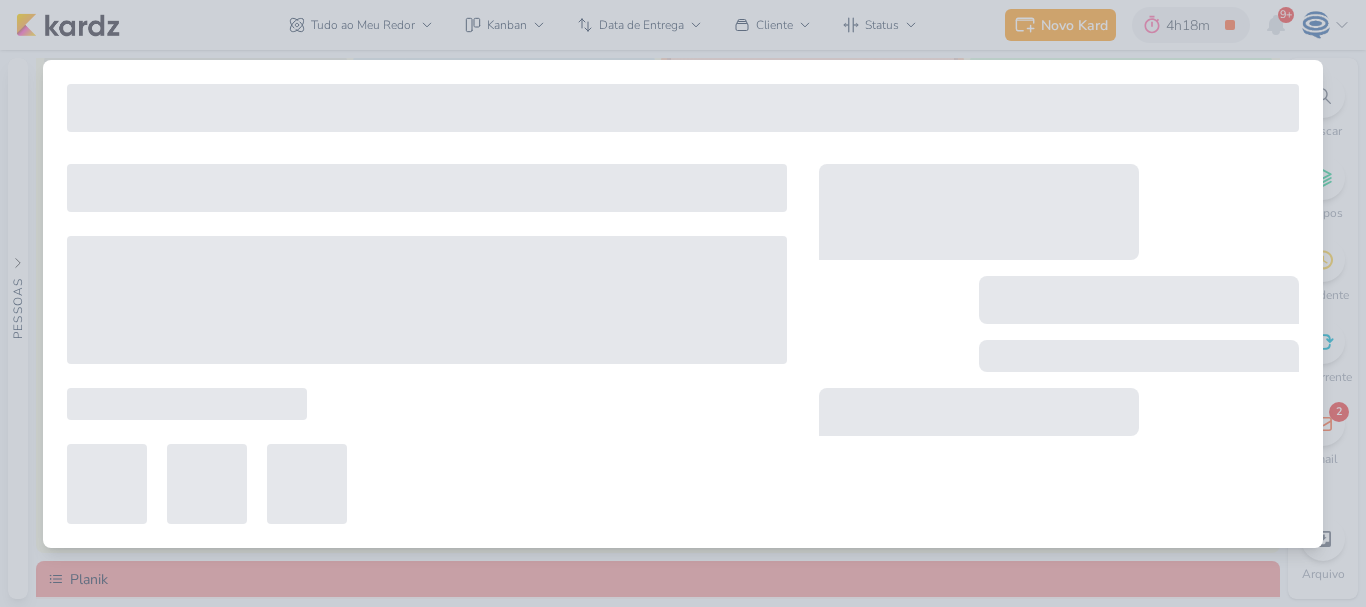 type on "8407171_HINES_VN_MILLENNIUM_DESDOBRAMENTO_DE_PEÇAS_V2" 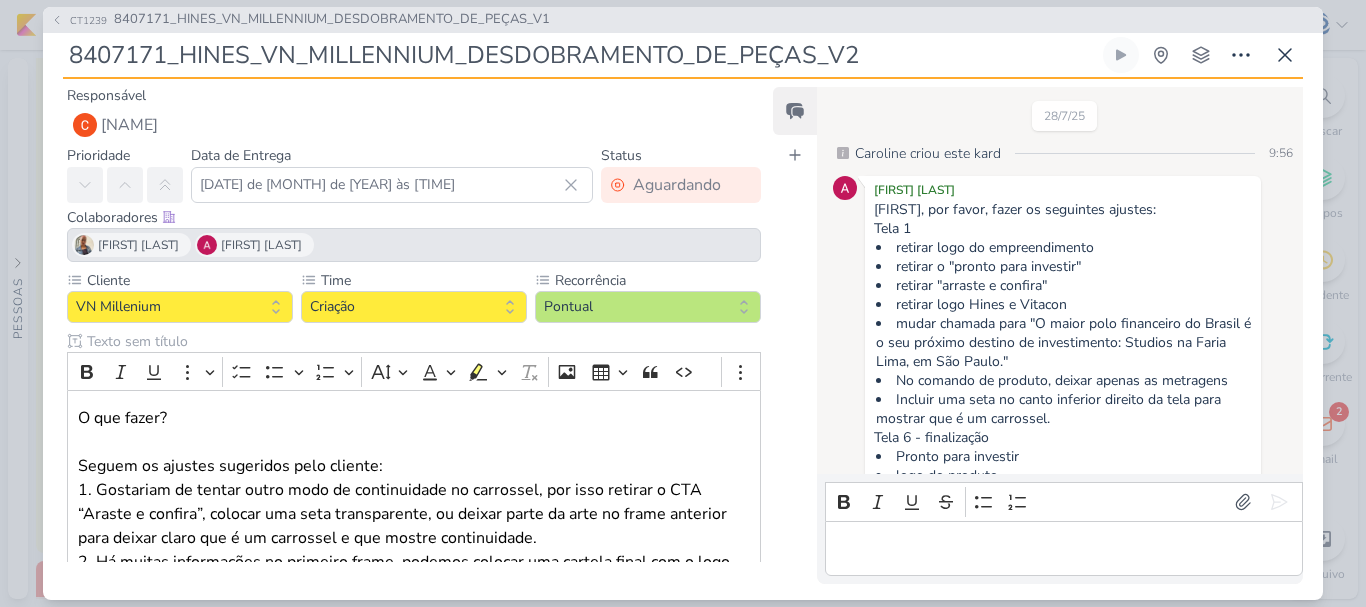 scroll, scrollTop: 1418, scrollLeft: 0, axis: vertical 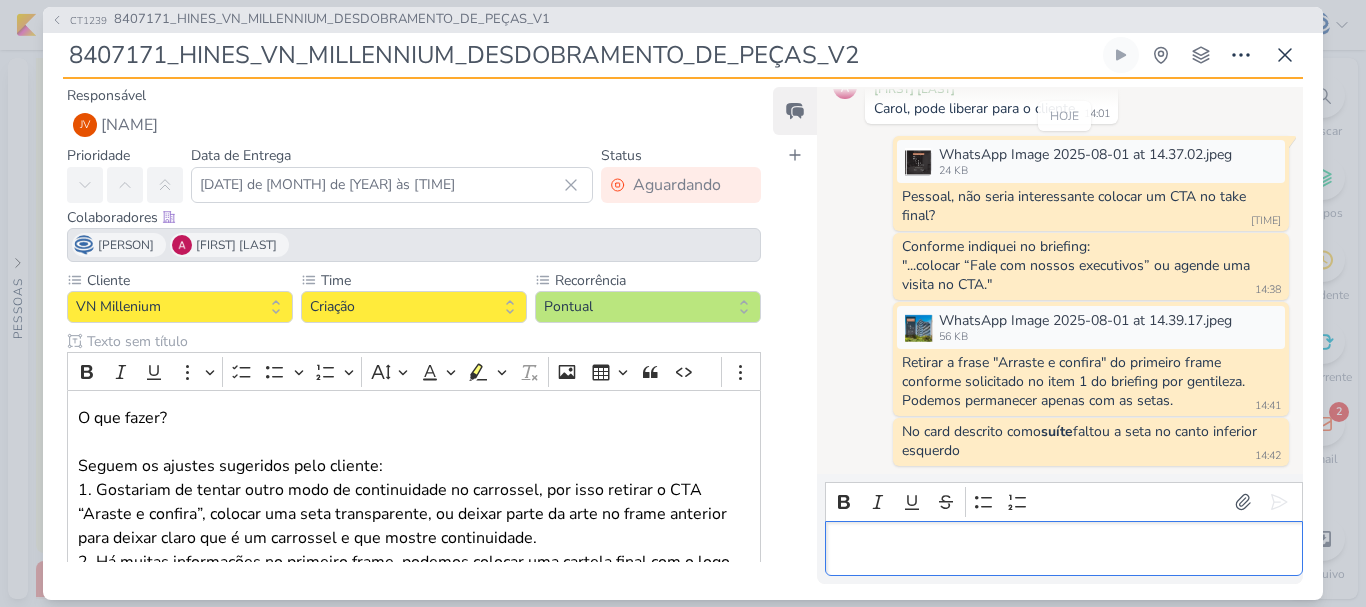 click at bounding box center (1063, 548) 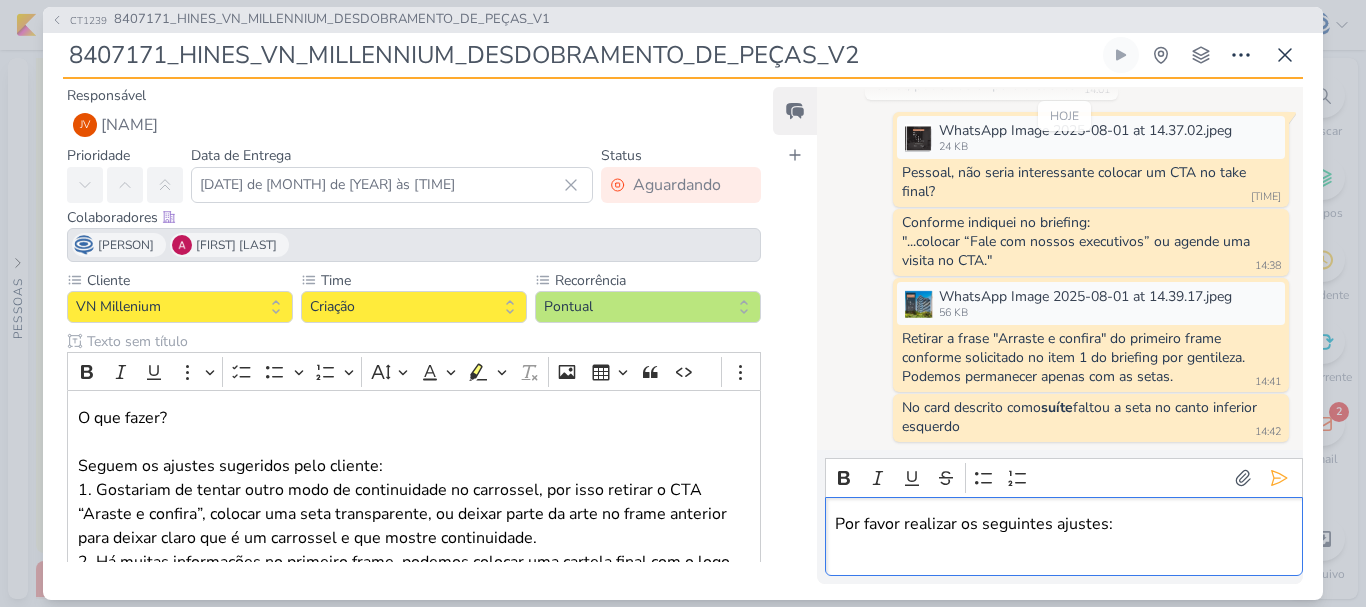scroll, scrollTop: 1466, scrollLeft: 0, axis: vertical 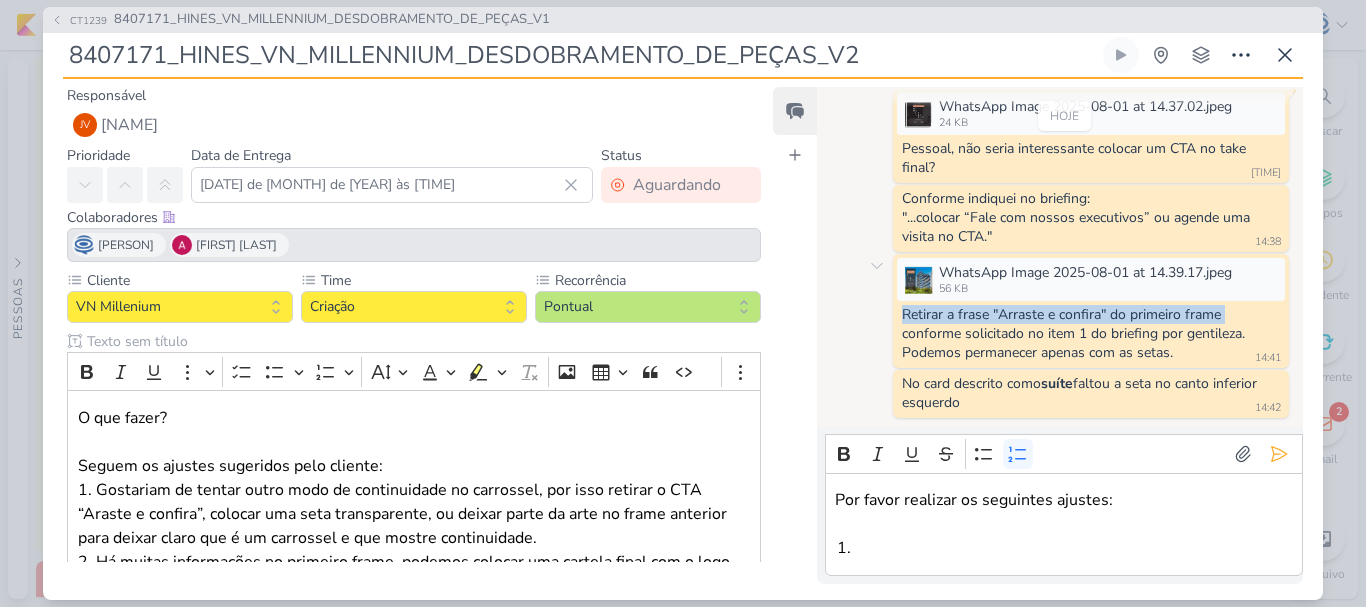 drag, startPoint x: 902, startPoint y: 317, endPoint x: 1227, endPoint y: 317, distance: 325 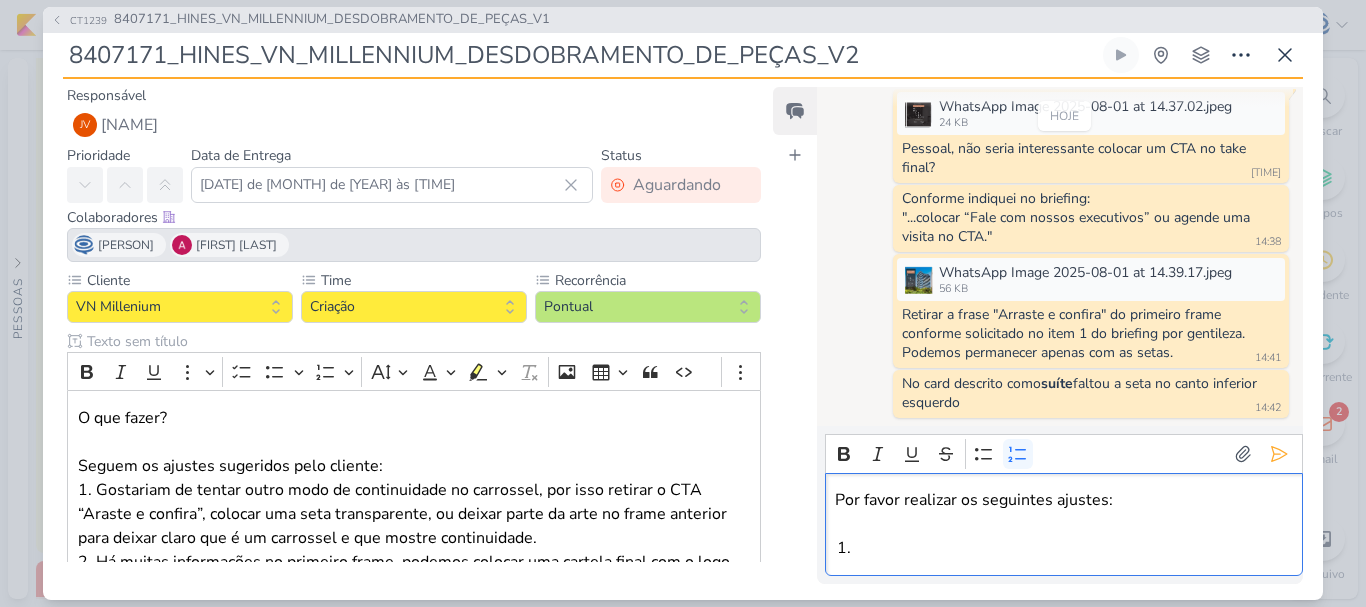click at bounding box center [1073, 548] 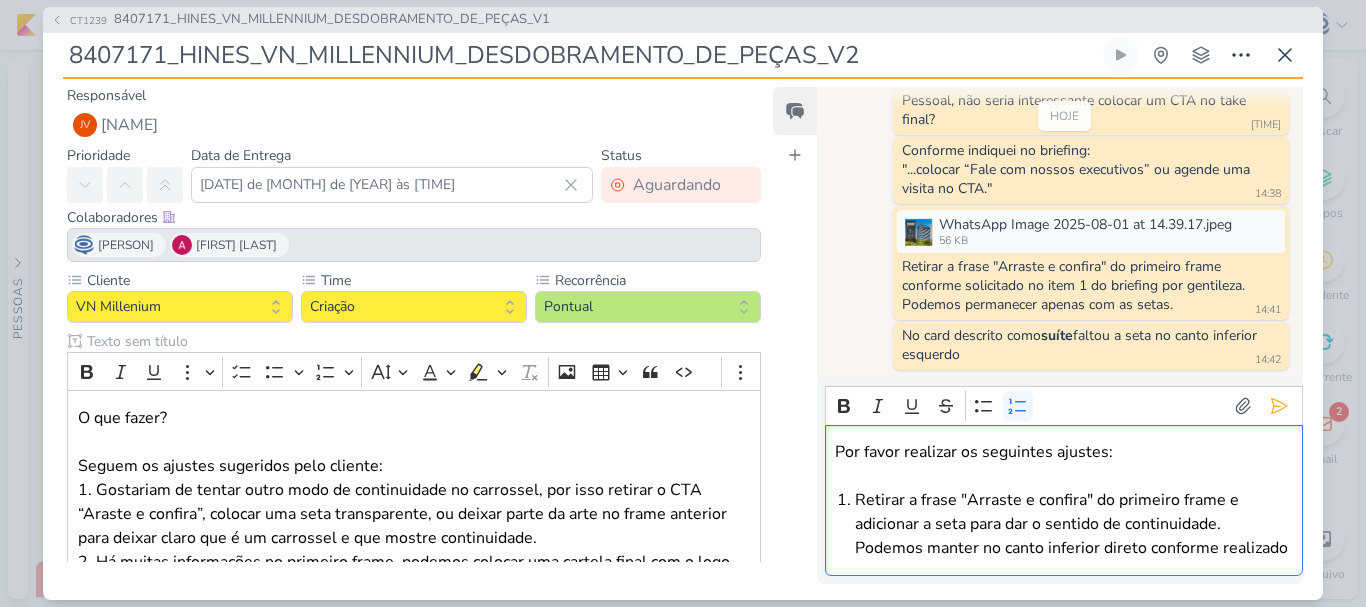 scroll, scrollTop: 1538, scrollLeft: 0, axis: vertical 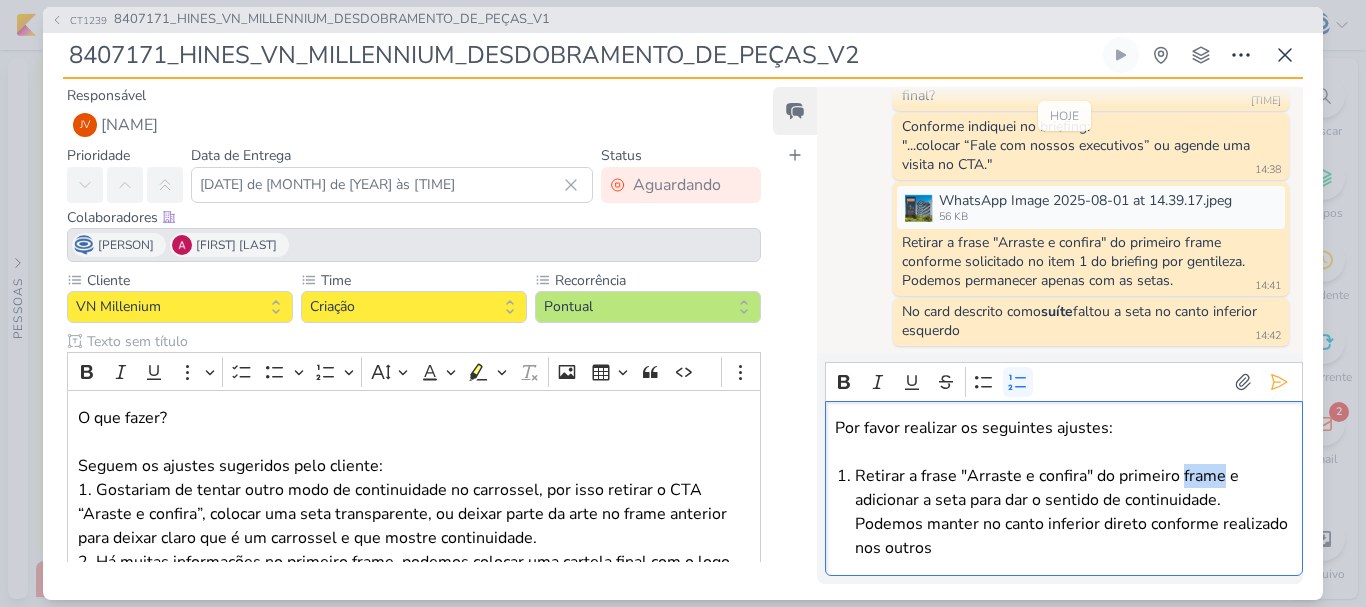 drag, startPoint x: 1218, startPoint y: 474, endPoint x: 1181, endPoint y: 481, distance: 37.65634 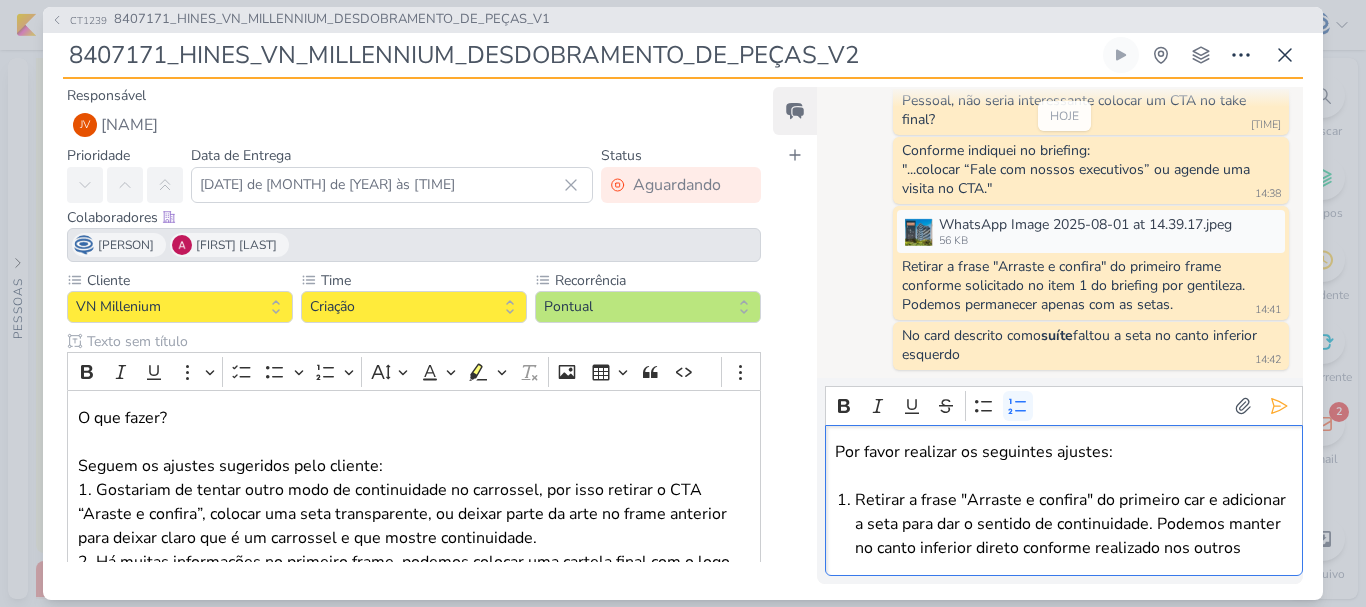 scroll, scrollTop: 1538, scrollLeft: 0, axis: vertical 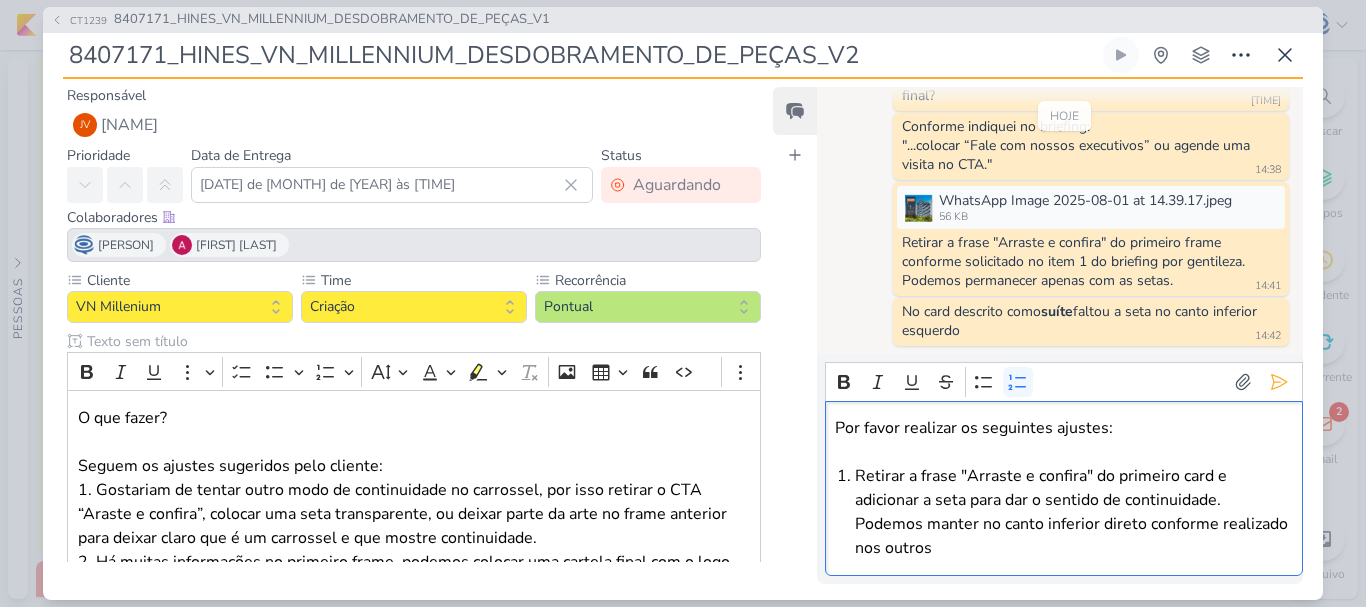 click on "Retirar a frase "Arraste e confira" do primeiro card e adicionar a seta para dar o sentido de continuidade. Podemos manter no canto inferior direto conforme realizado nos outros" at bounding box center (1073, 512) 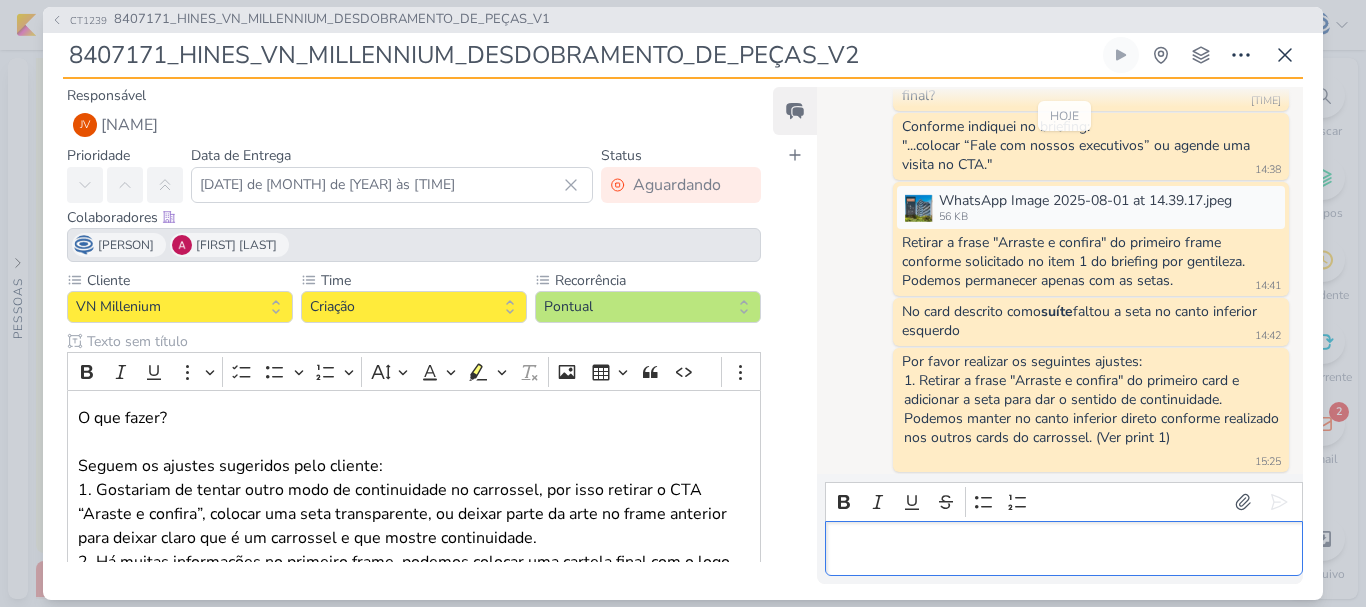scroll, scrollTop: 1544, scrollLeft: 0, axis: vertical 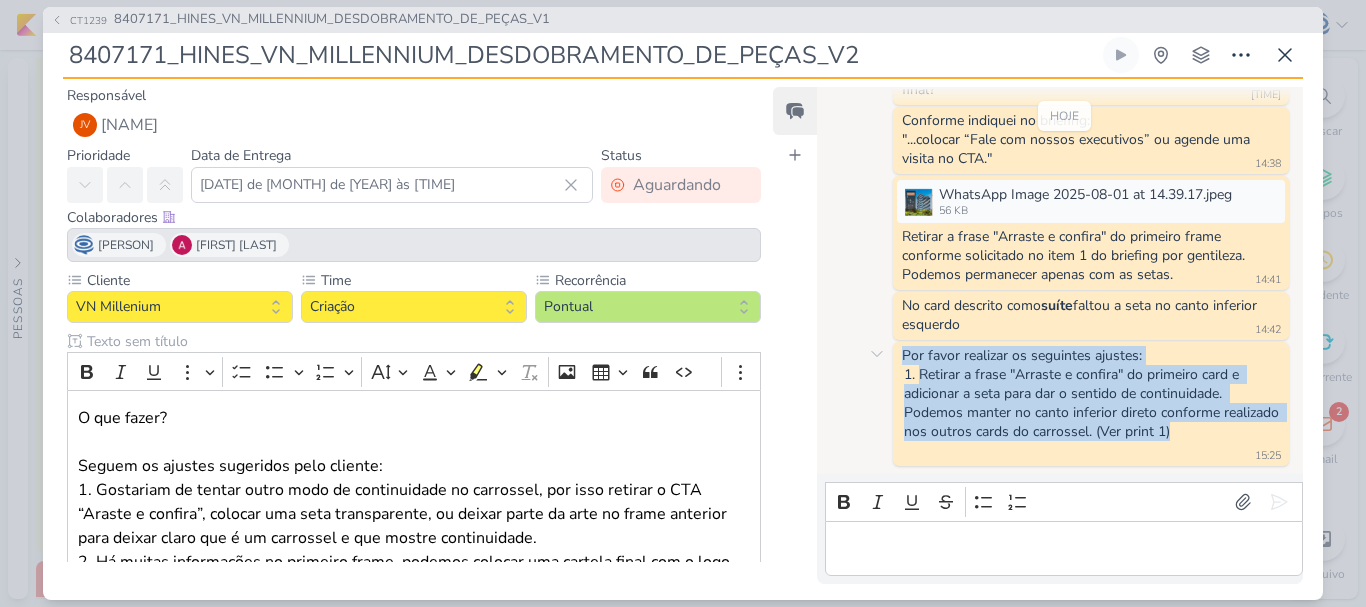 drag, startPoint x: 1232, startPoint y: 433, endPoint x: 894, endPoint y: 364, distance: 344.971 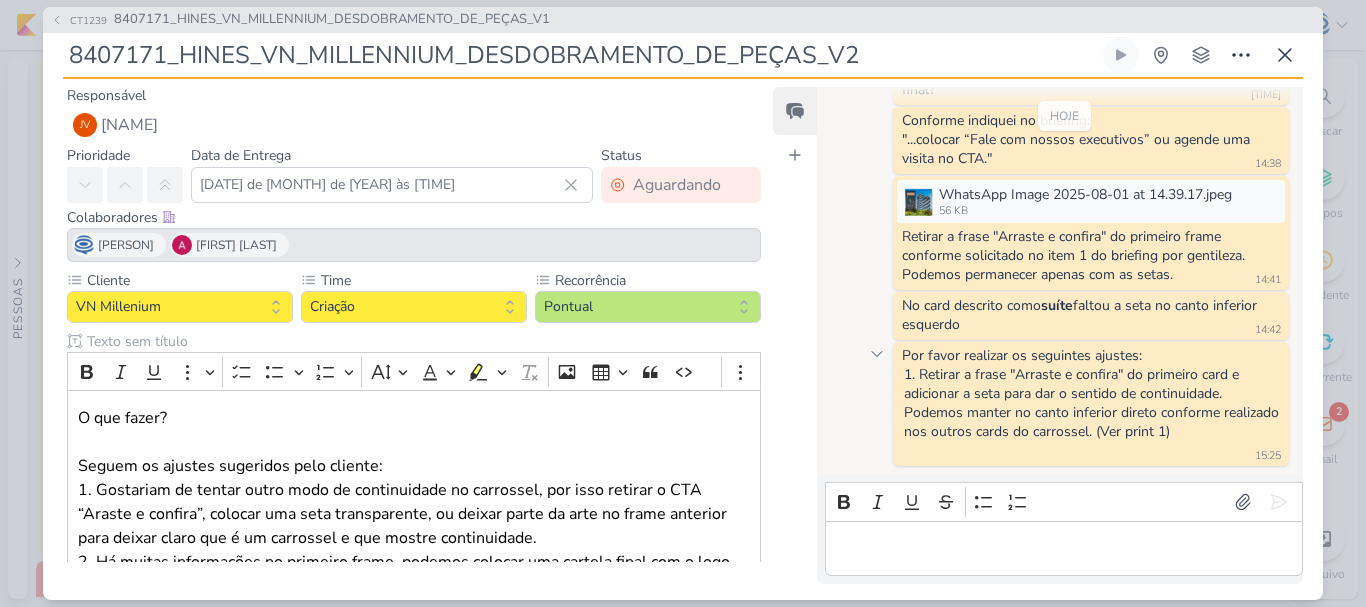 click 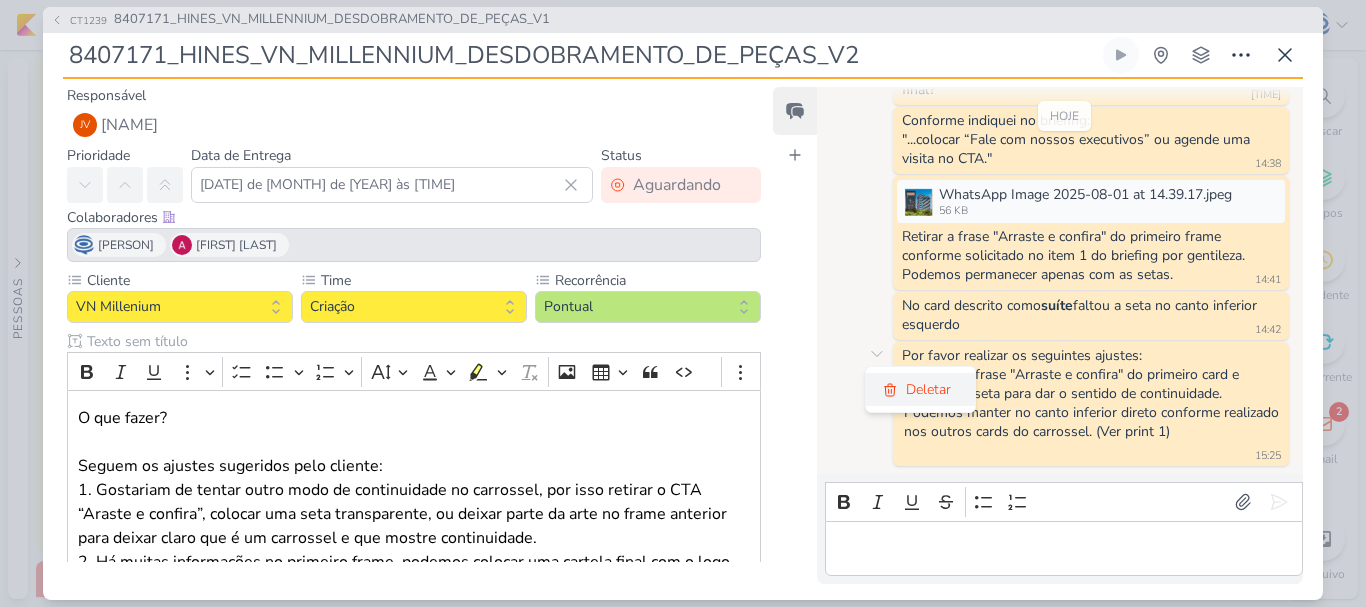 click on "Deletar" at bounding box center [920, 389] 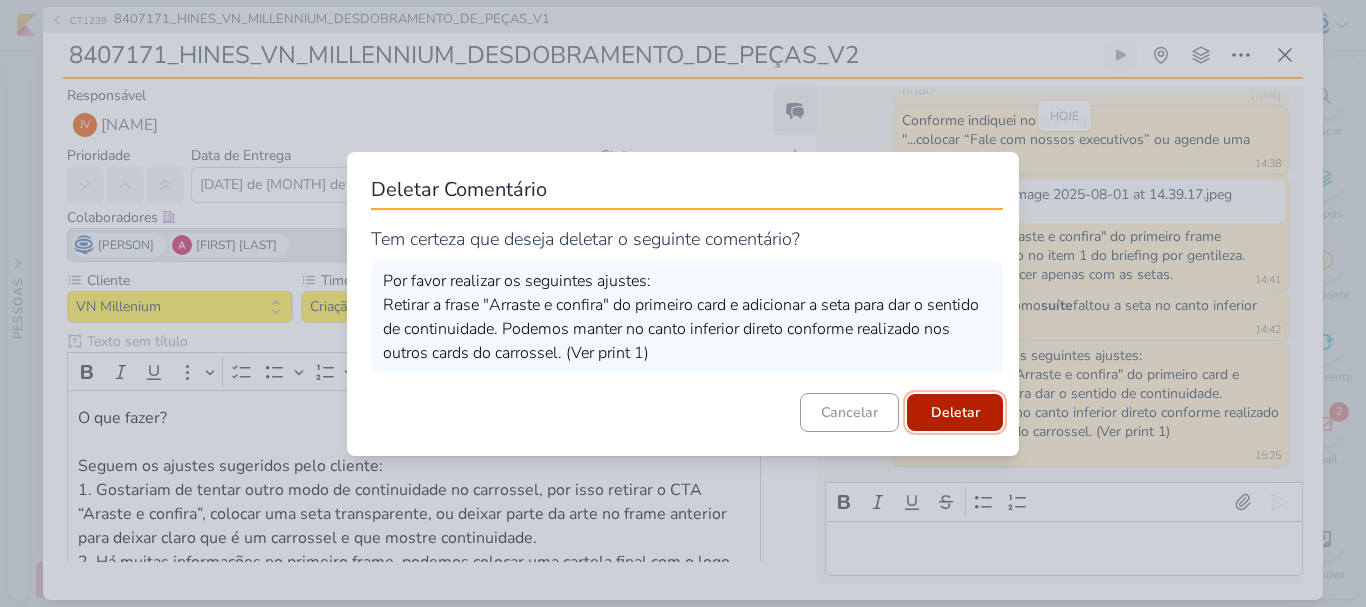 click on "Deletar" at bounding box center (955, 412) 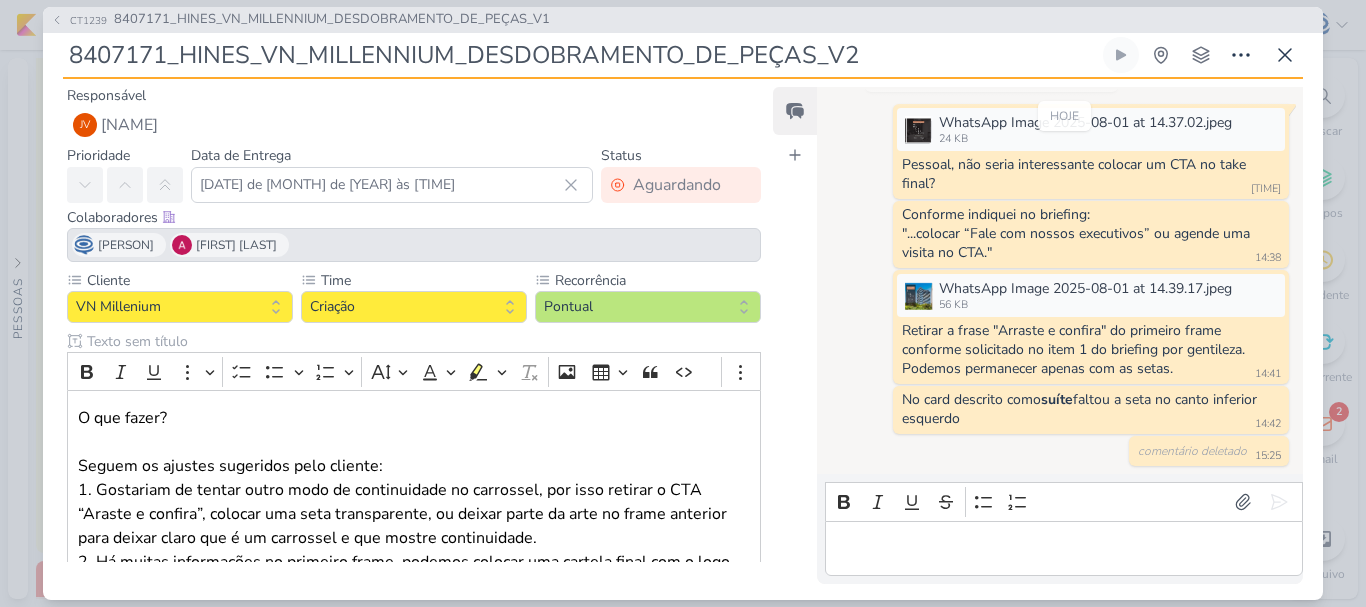 scroll, scrollTop: 1450, scrollLeft: 0, axis: vertical 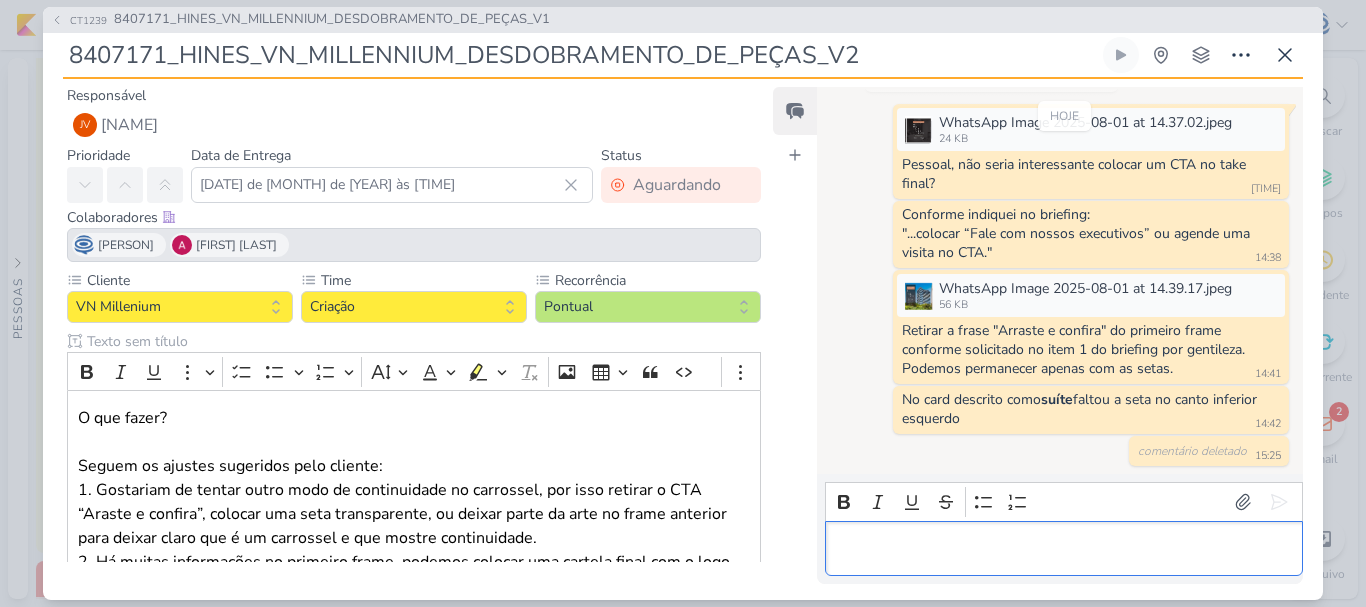 click at bounding box center [1063, 548] 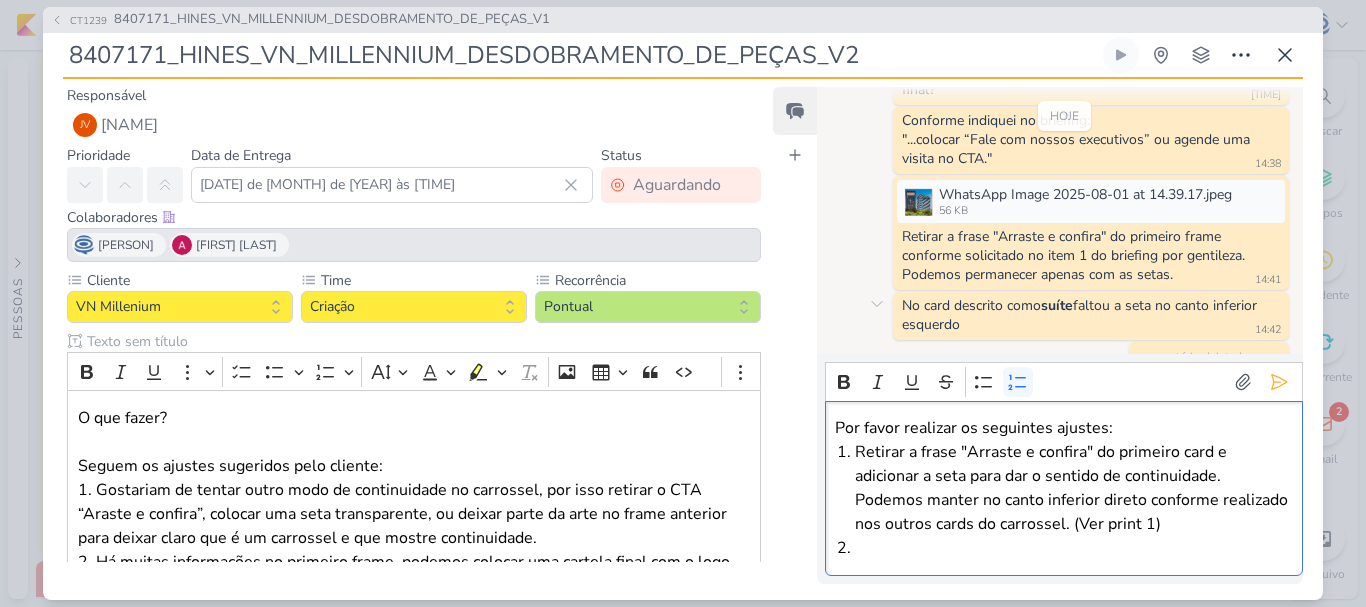 scroll, scrollTop: 1570, scrollLeft: 0, axis: vertical 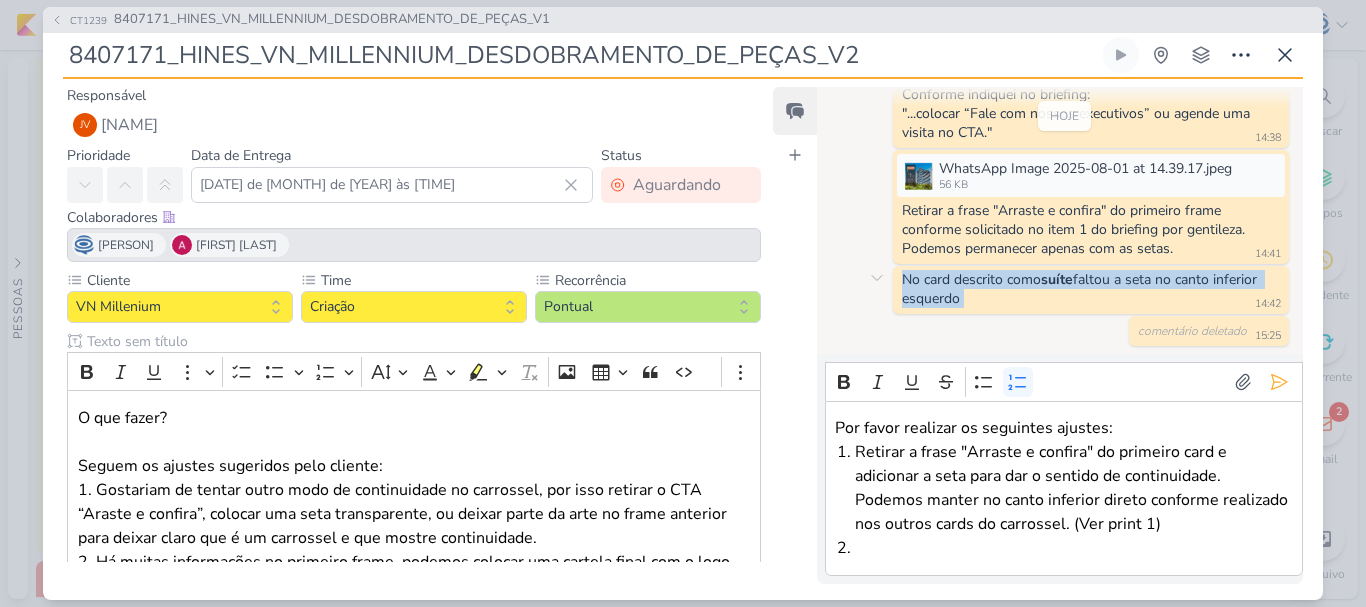 drag, startPoint x: 902, startPoint y: 279, endPoint x: 984, endPoint y: 303, distance: 85.44004 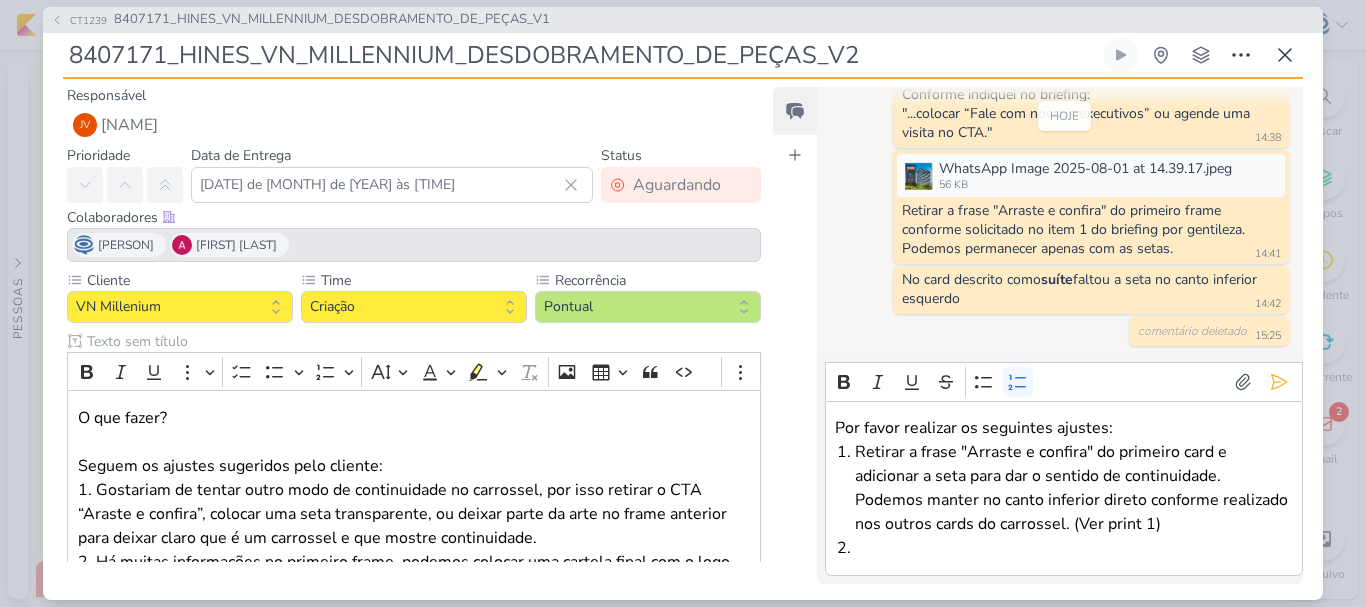 click at bounding box center (1073, 548) 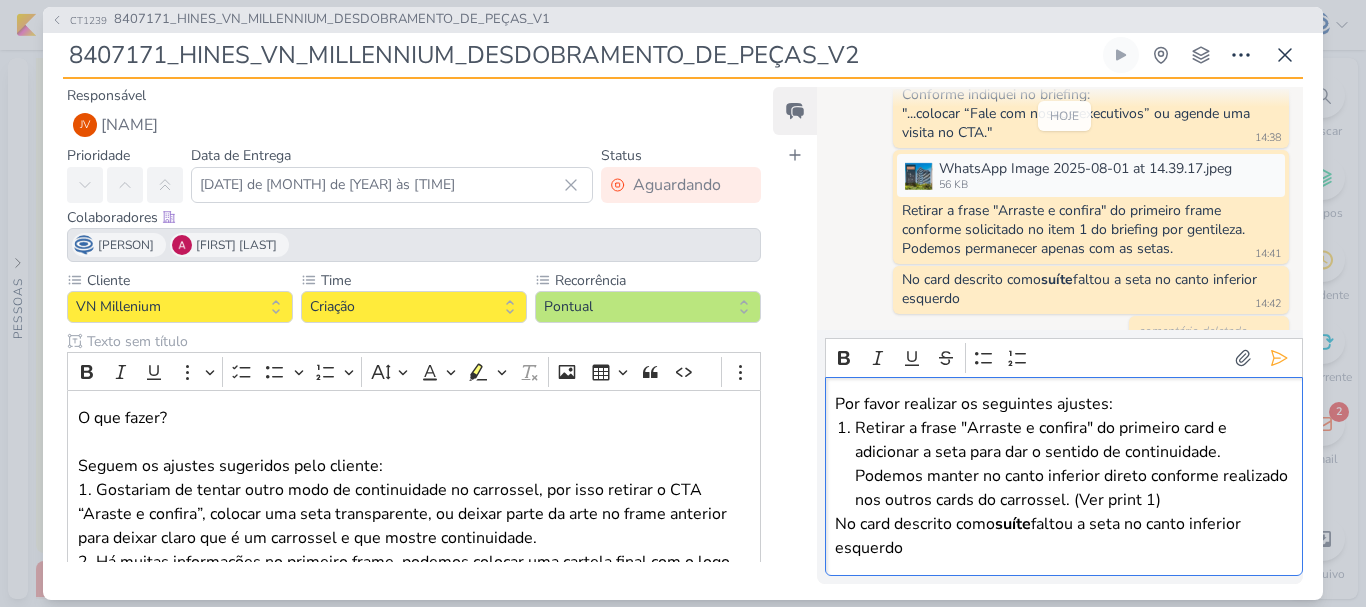 scroll, scrollTop: 1594, scrollLeft: 0, axis: vertical 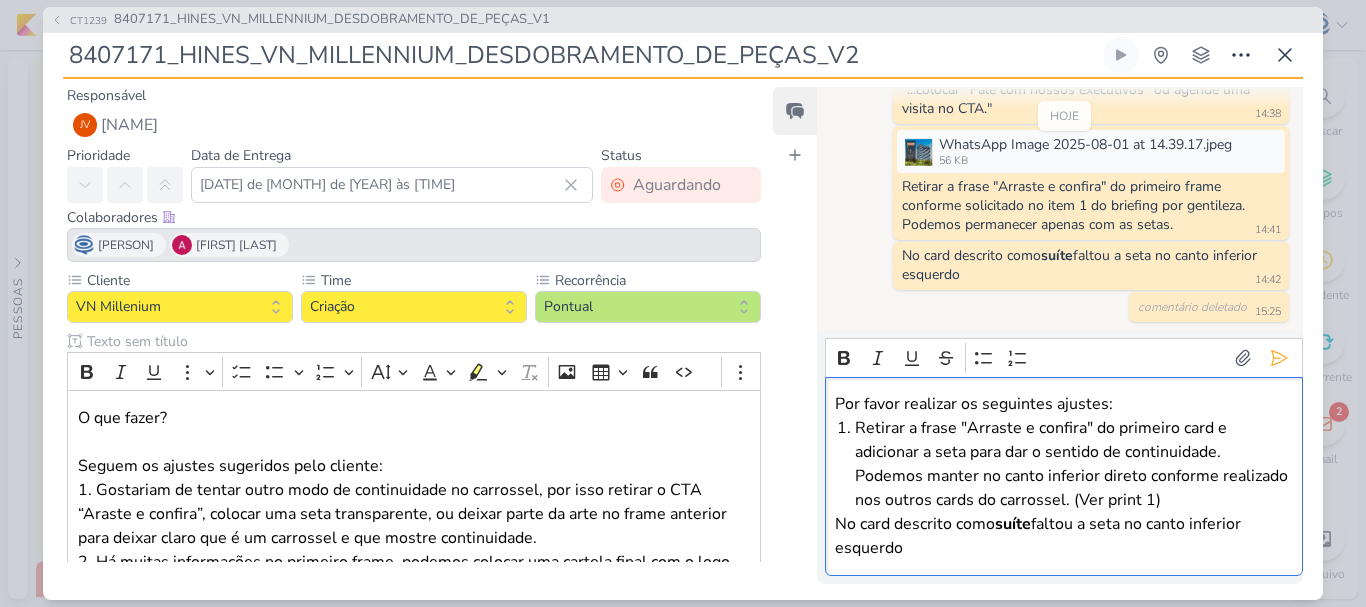 click on "No card descrito como suíte faltou a seta no canto inferior esquerdo" at bounding box center [1063, 536] 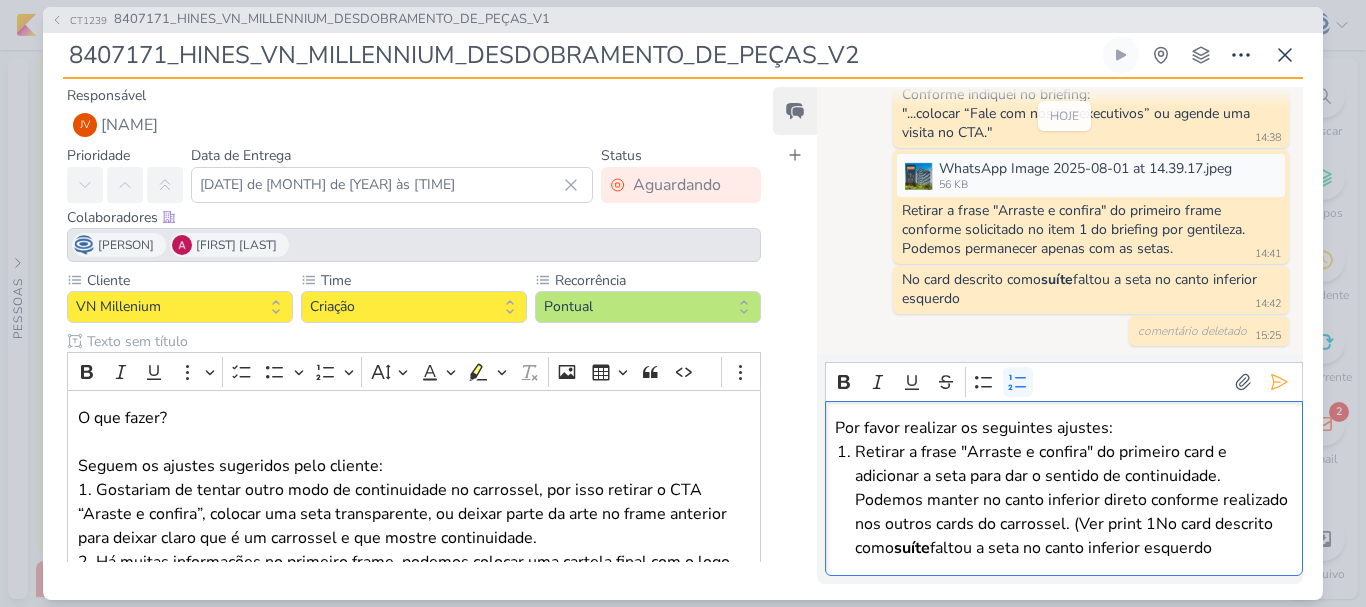 scroll, scrollTop: 1594, scrollLeft: 0, axis: vertical 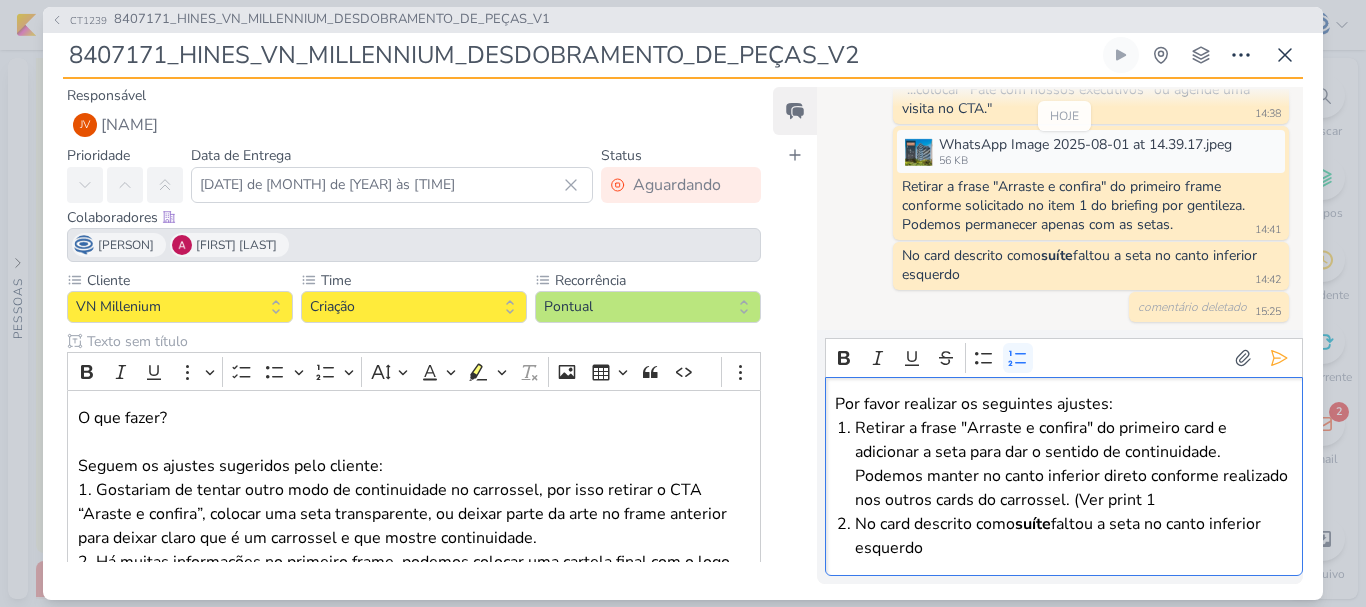 click on "No card descrito como suíte faltou a seta no canto inferior esquerdo" at bounding box center [1073, 536] 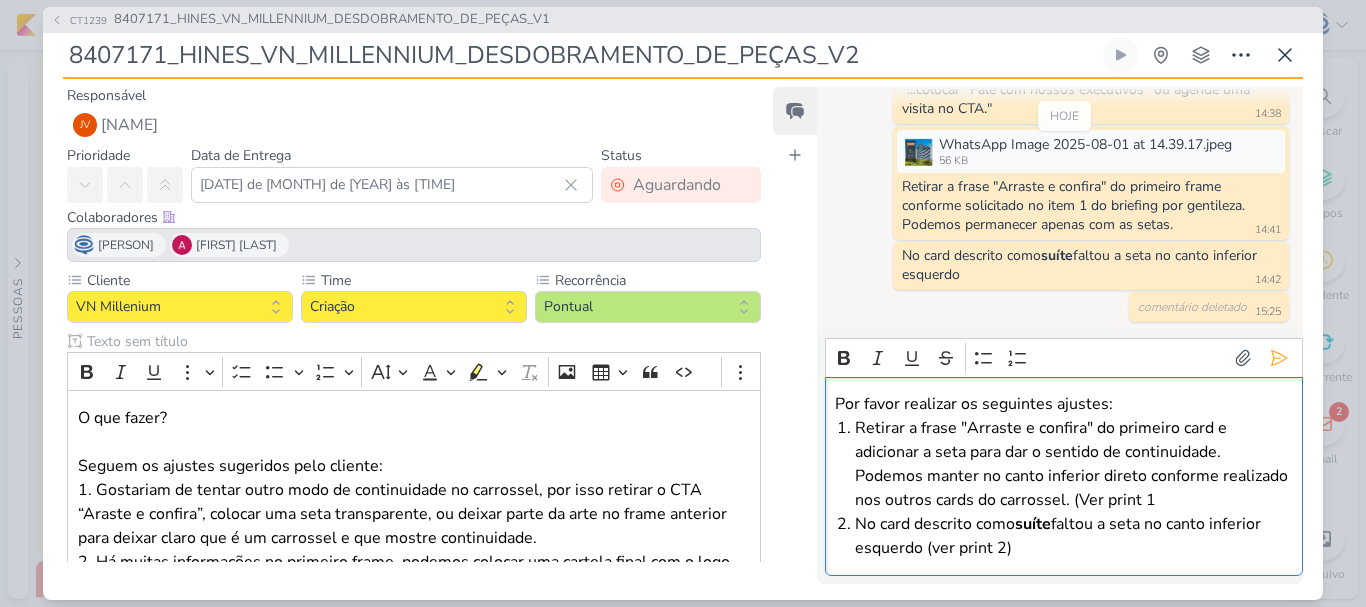 drag, startPoint x: 1045, startPoint y: 556, endPoint x: 788, endPoint y: 407, distance: 297.06903 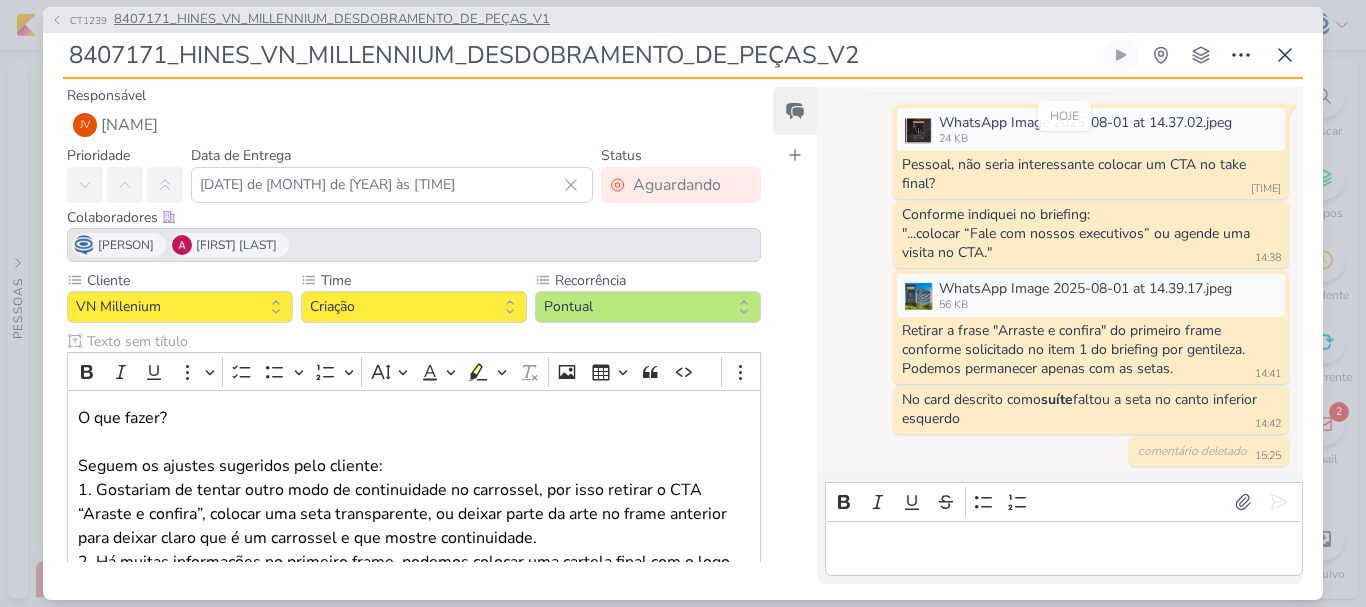click on "8407171_HINES_VN_MILLENNIUM_DESDOBRAMENTO_DE_PEÇAS_V1" at bounding box center [332, 20] 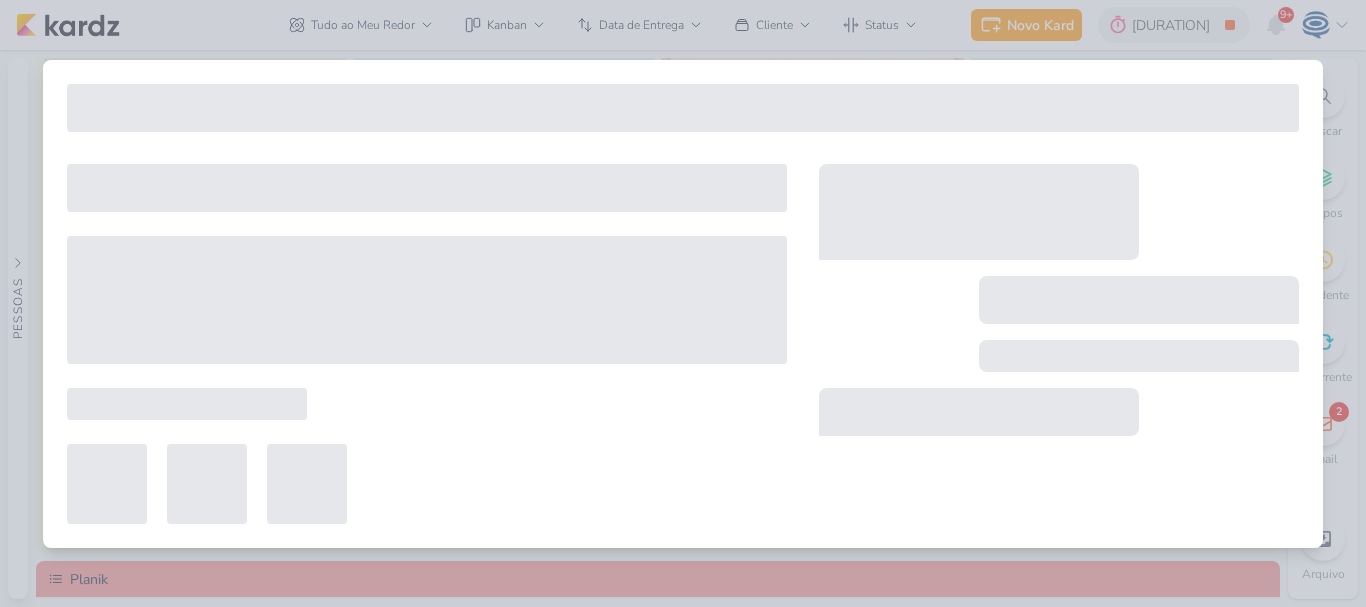type on "8407171_HINES_VN_MILLENNIUM_DESDOBRAMENTO_DE_PEÇAS_V1" 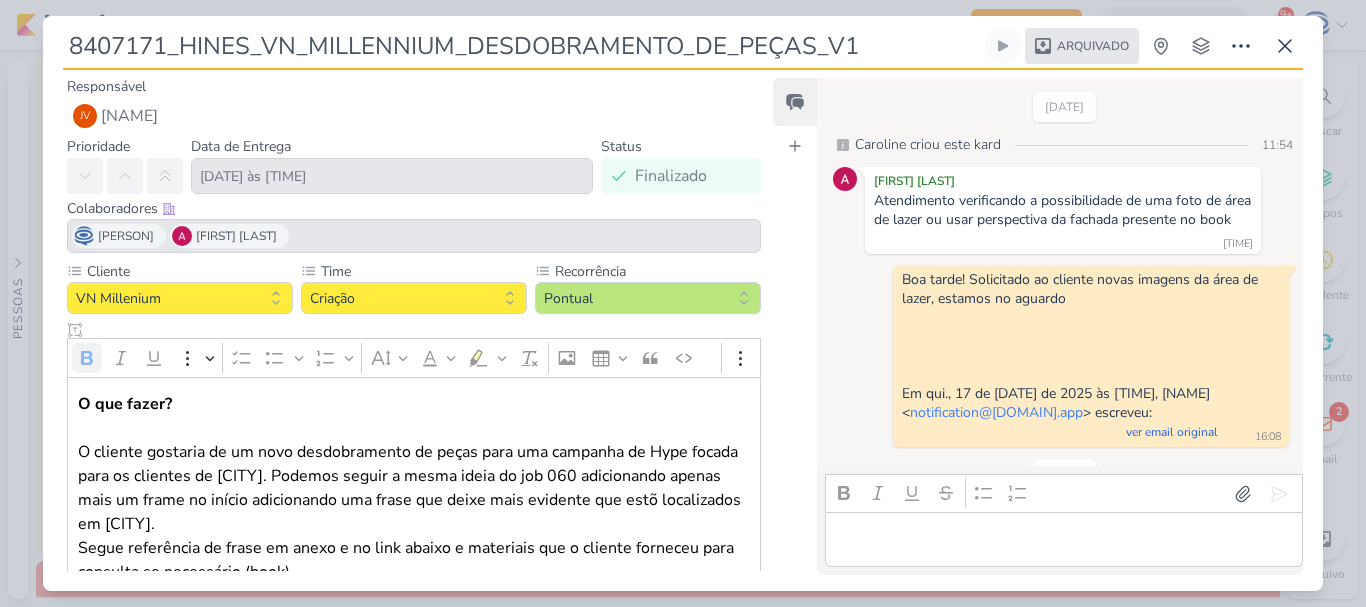 scroll, scrollTop: 1455, scrollLeft: 0, axis: vertical 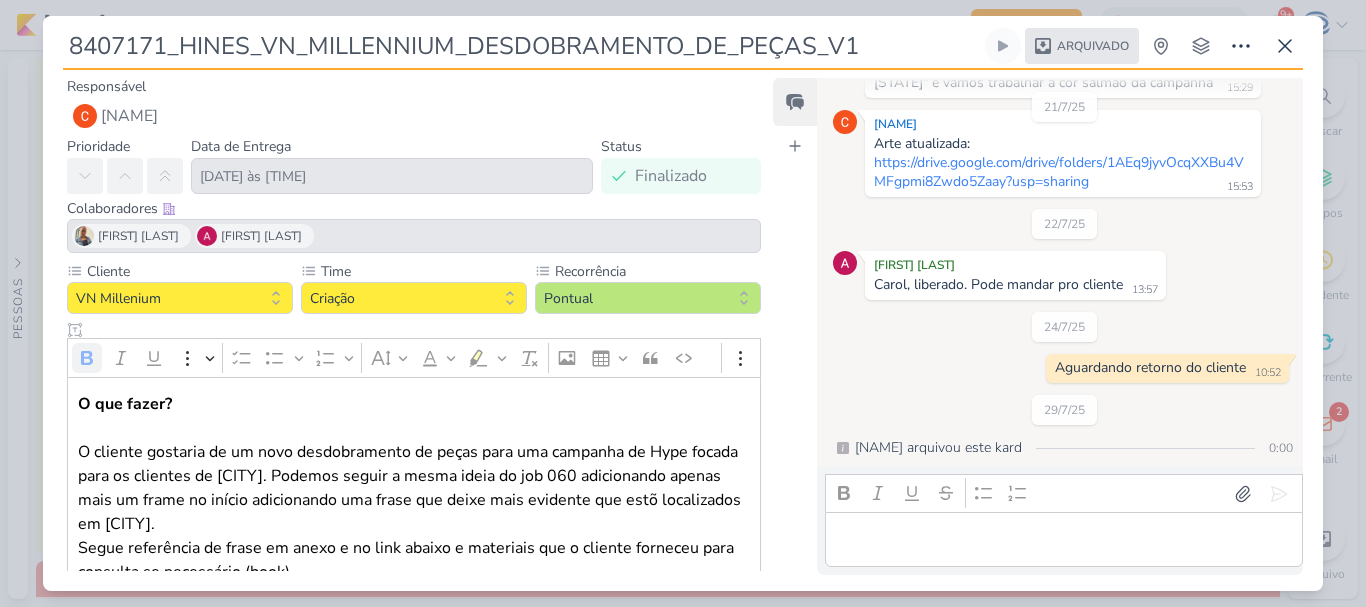 click on "[ID]_[ID]_[ID]_DESDOBRAMENTO_DE_PEÇAS_V1
[NUMBER]/[NUMBER]
[DATE]
, [TIME]
A FAZER" at bounding box center [683, 309] 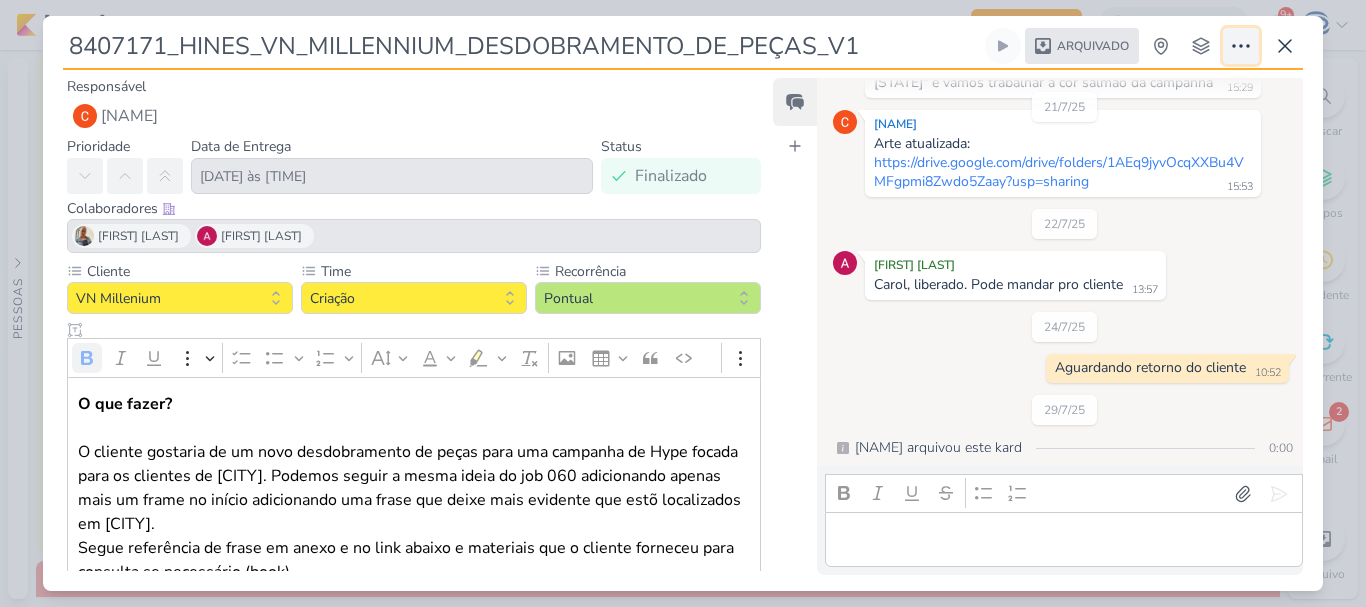 click 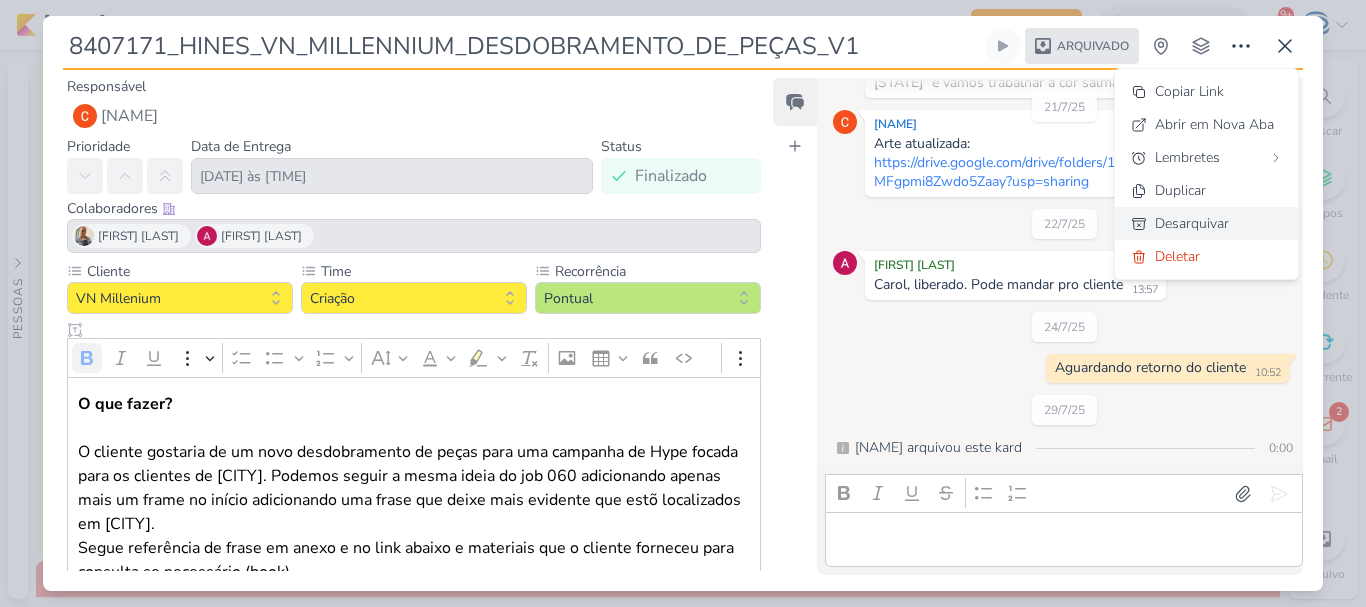 click on "Desarquivar" at bounding box center (1192, 223) 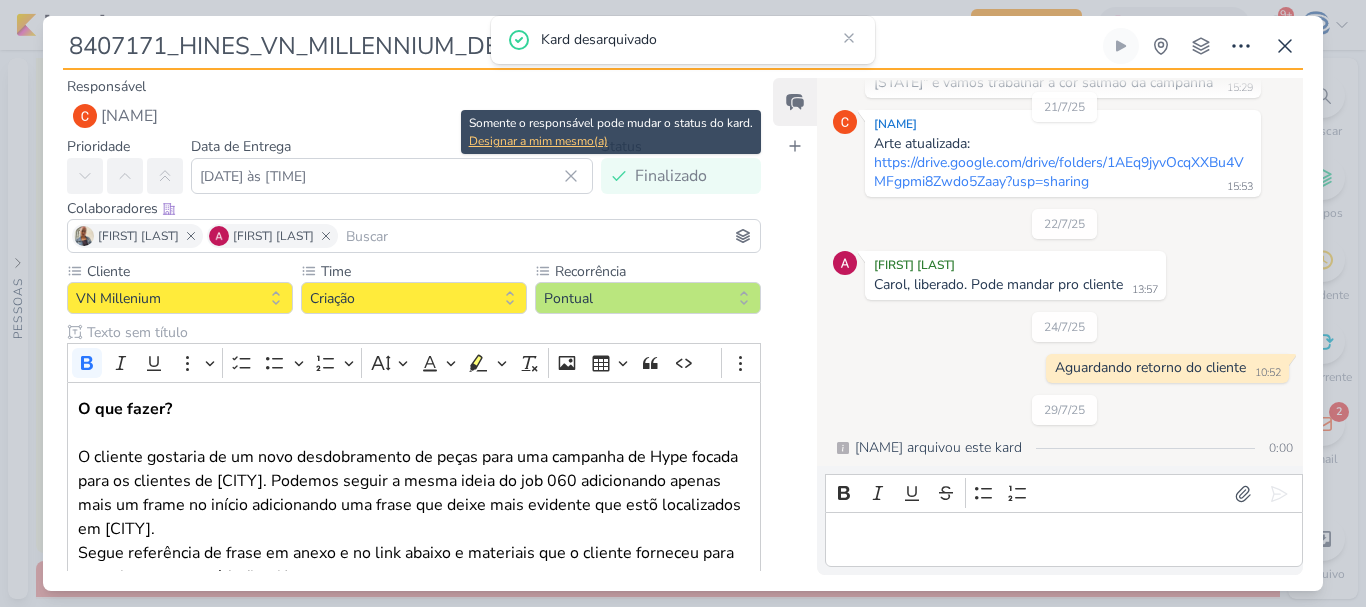 click on "Designar a mim mesmo(a)" at bounding box center [611, 141] 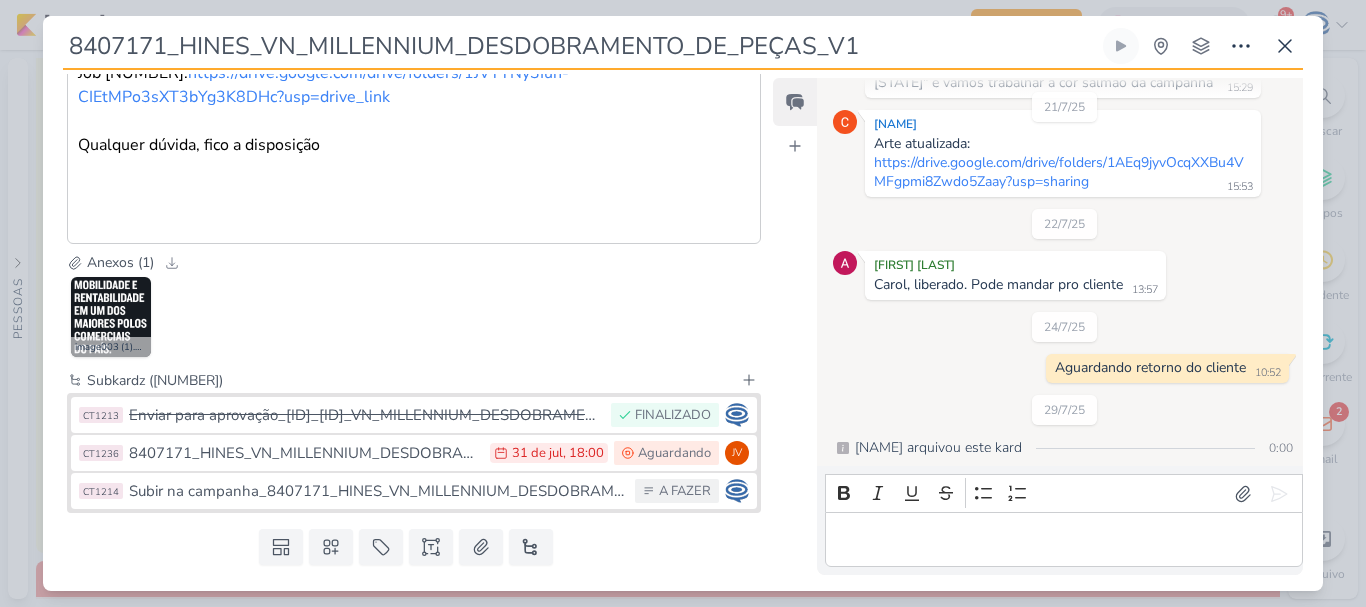 scroll, scrollTop: 629, scrollLeft: 0, axis: vertical 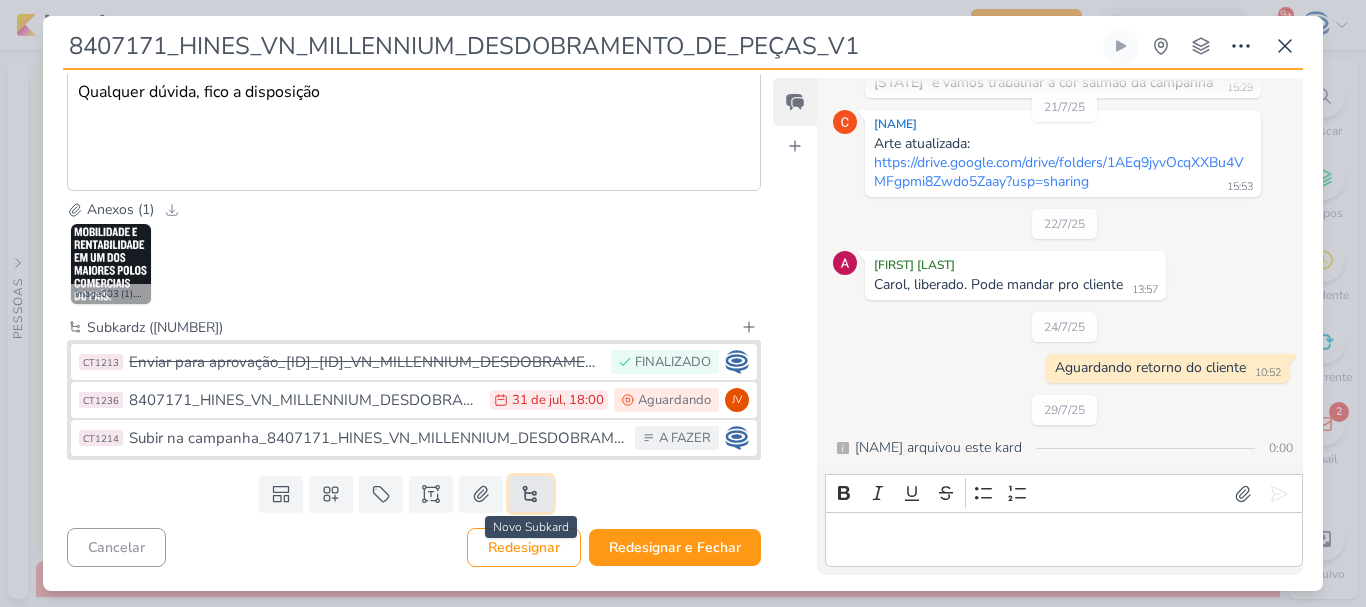 click at bounding box center (531, 494) 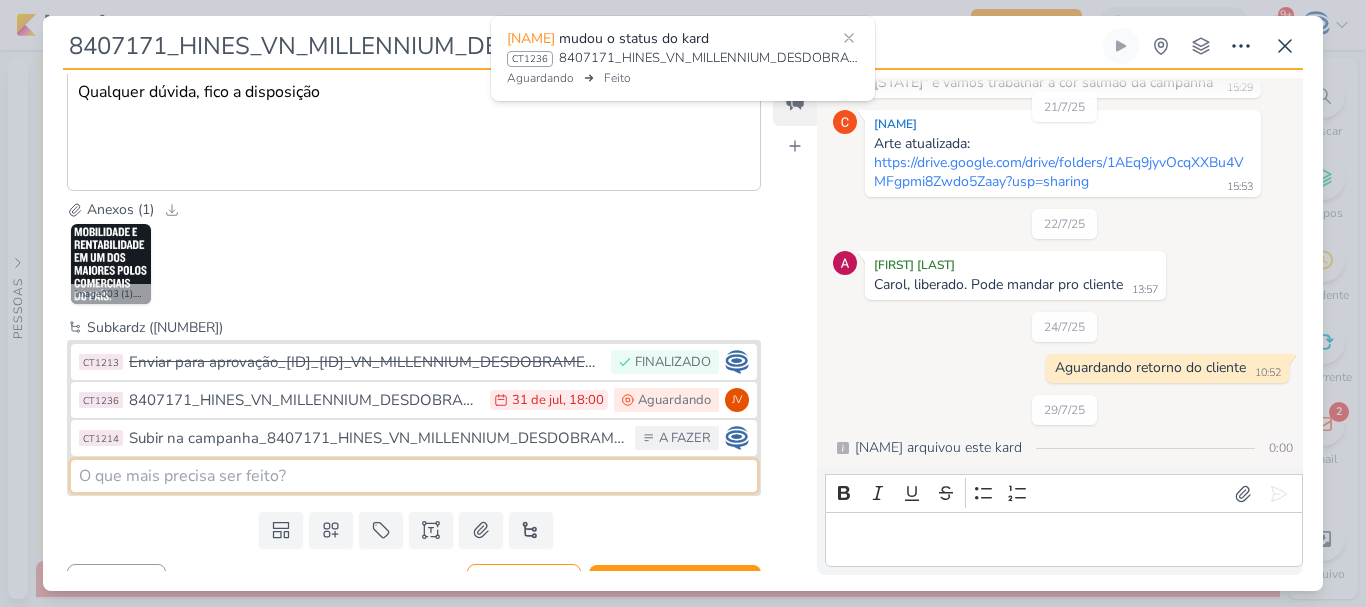 scroll, scrollTop: 231, scrollLeft: 0, axis: vertical 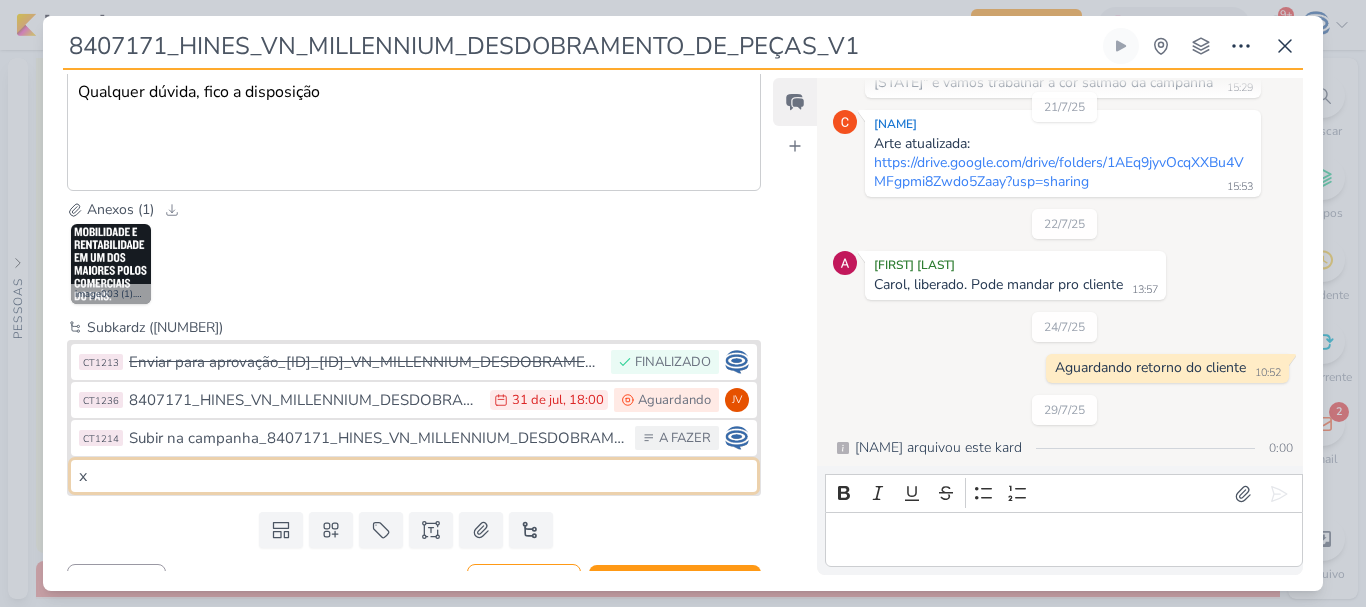 type on "x" 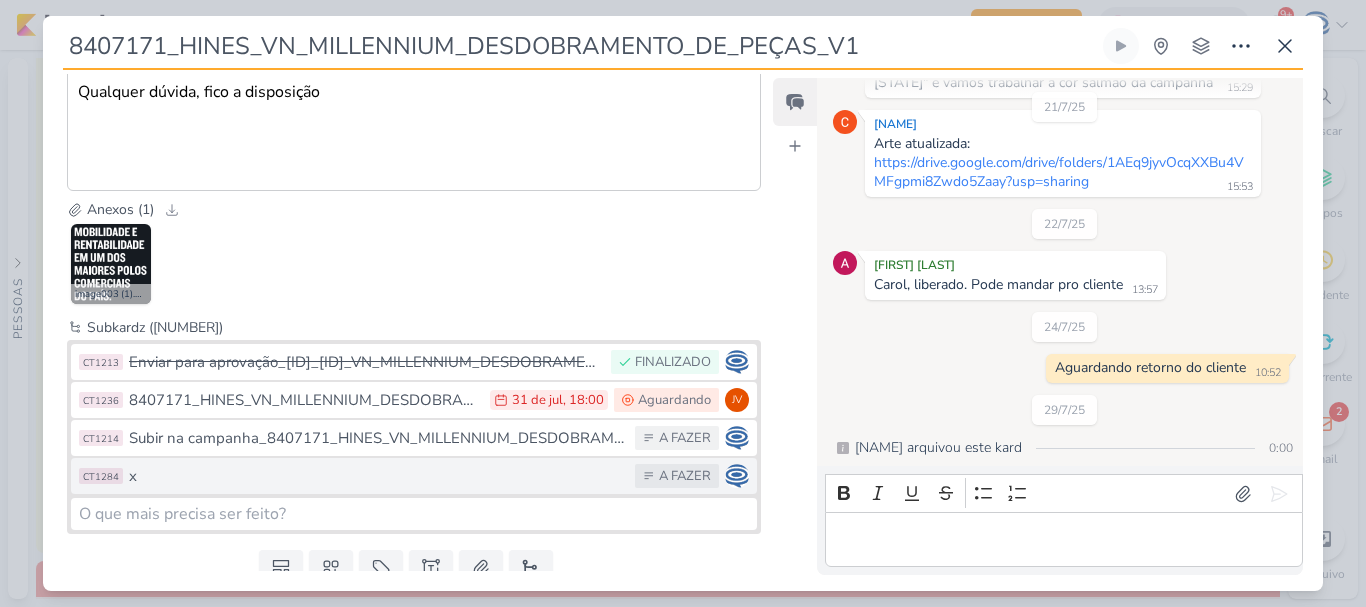 click on "x" at bounding box center [377, 476] 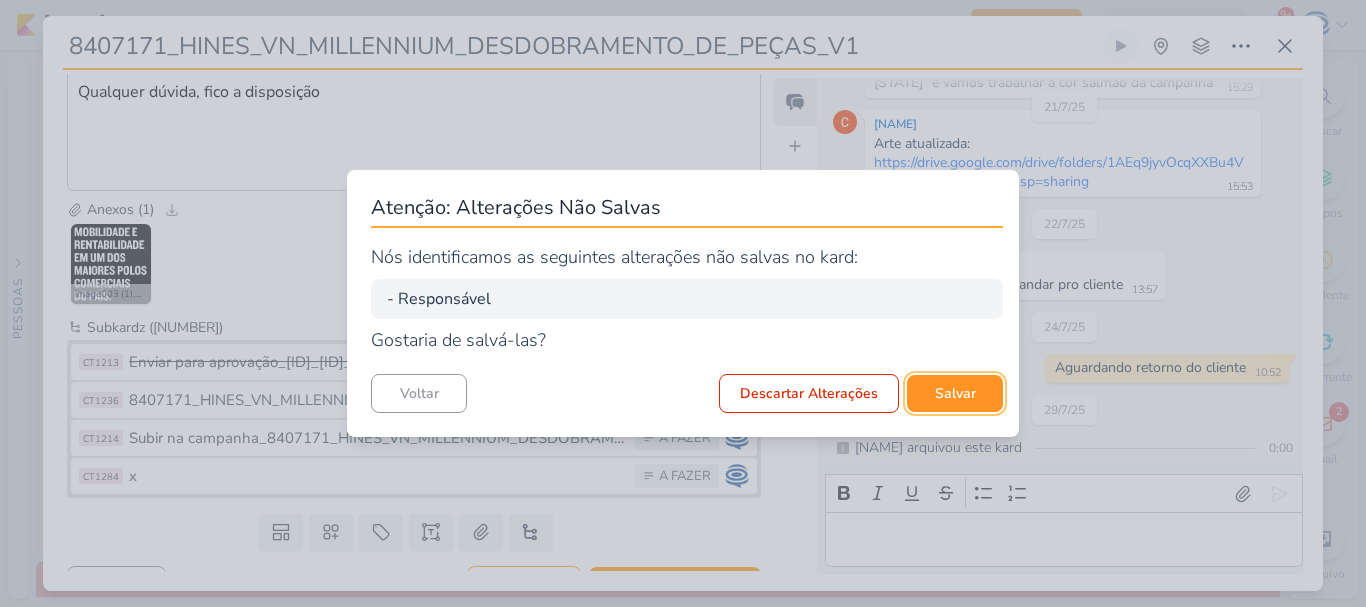 click on "Salvar" at bounding box center [955, 393] 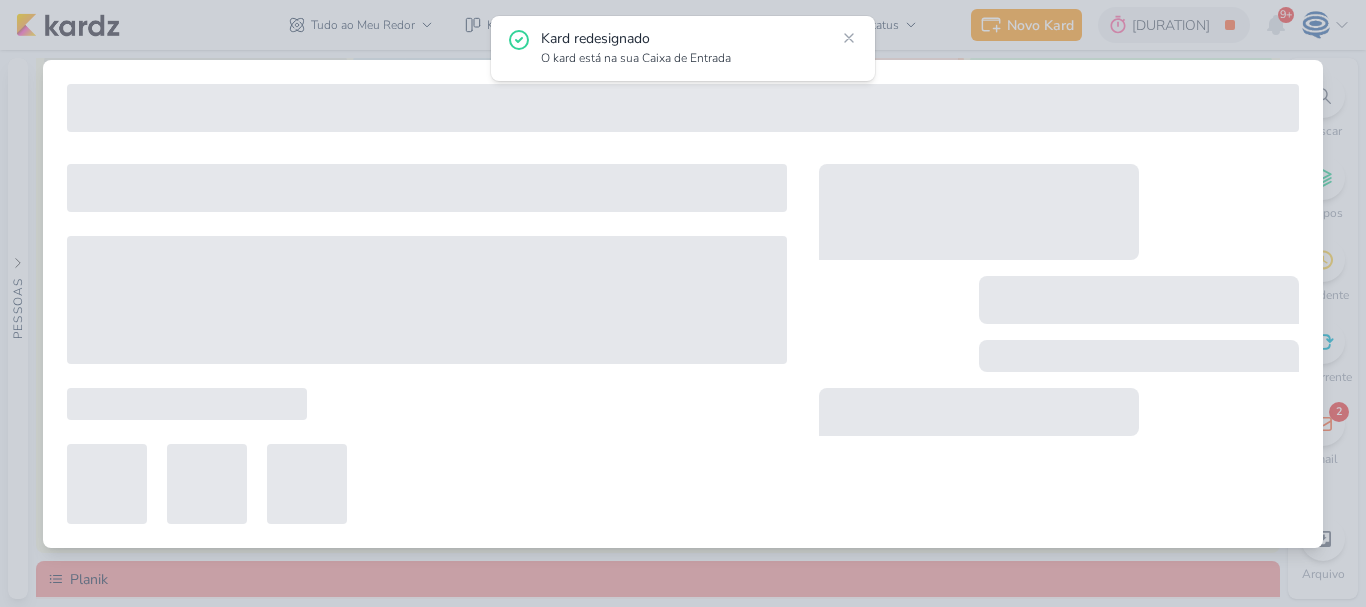 type on "x" 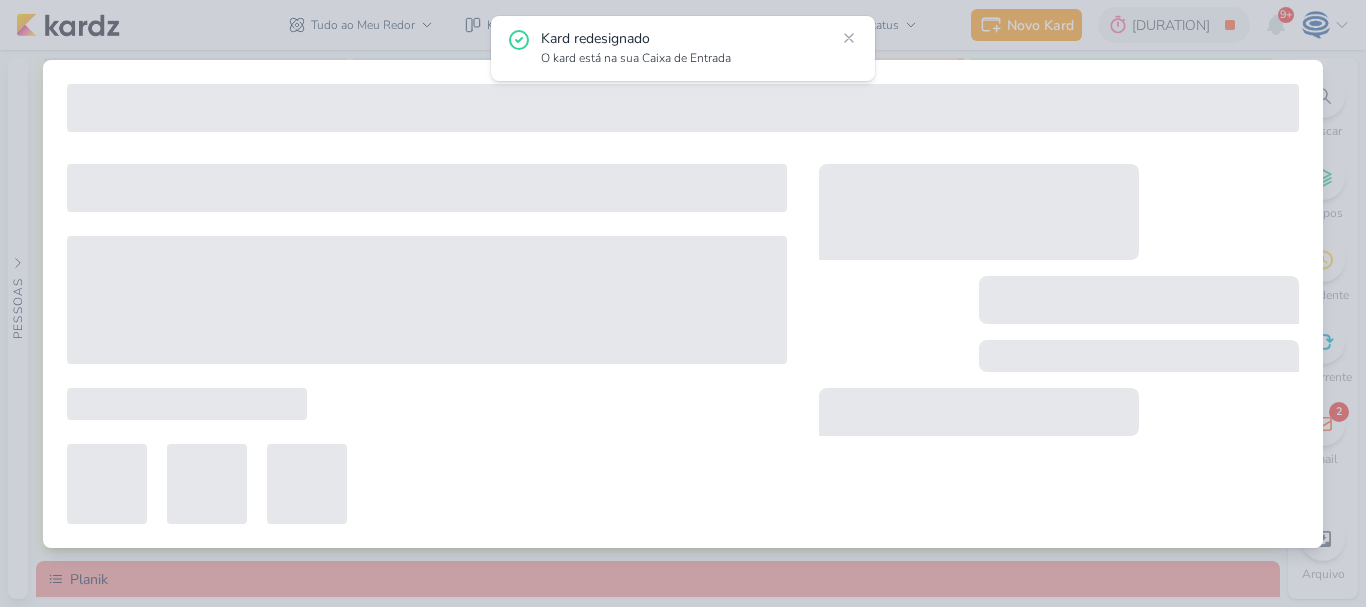 type 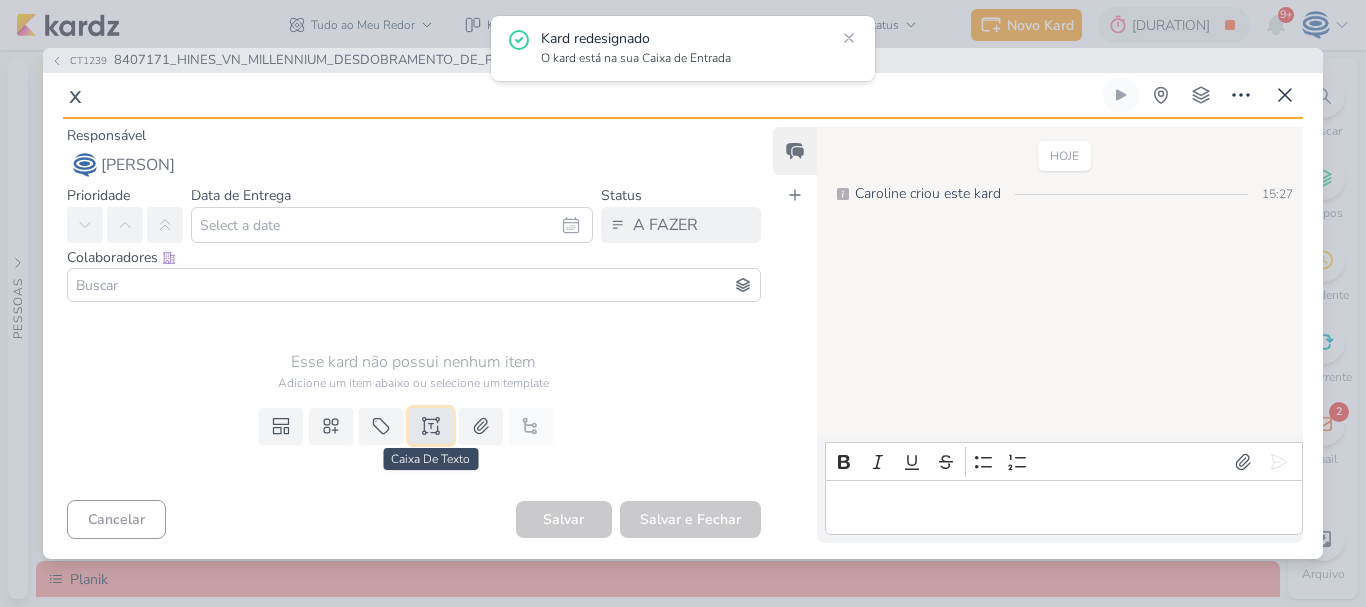 click 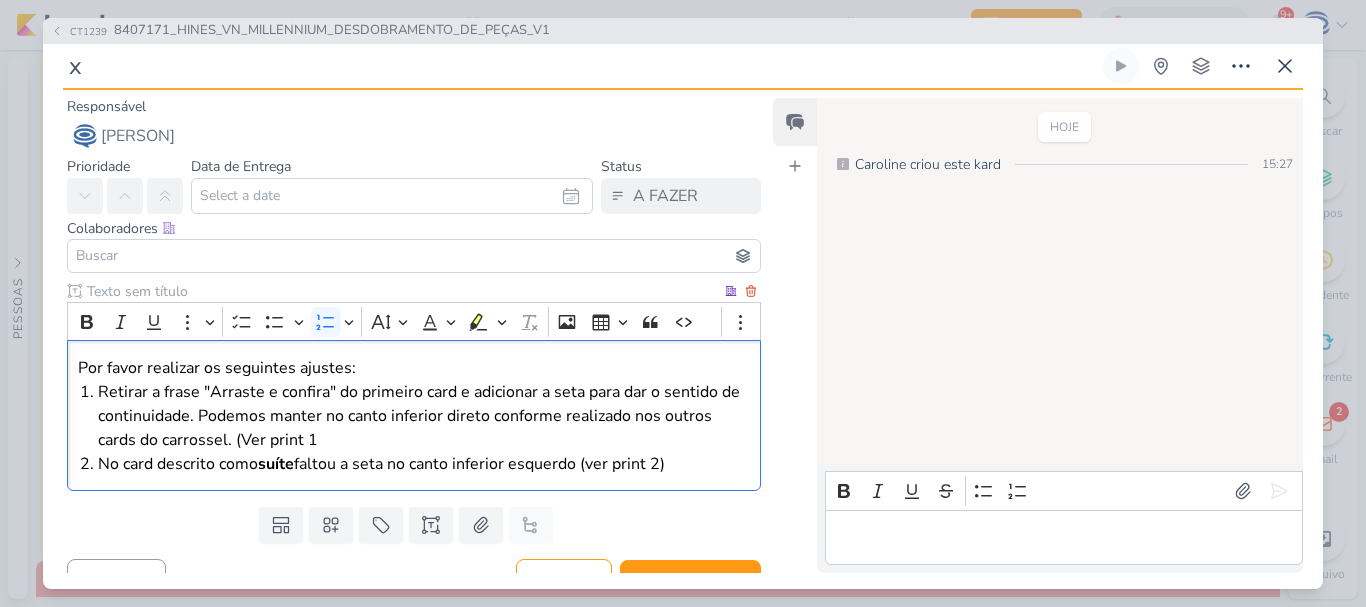 click on "Retirar a frase "Arraste e confira" do primeiro card e adicionar a seta para dar o sentido de continuidade. Podemos manter no canto inferior direto conforme realizado nos outros cards do carrossel. (Ver print 1" at bounding box center [424, 416] 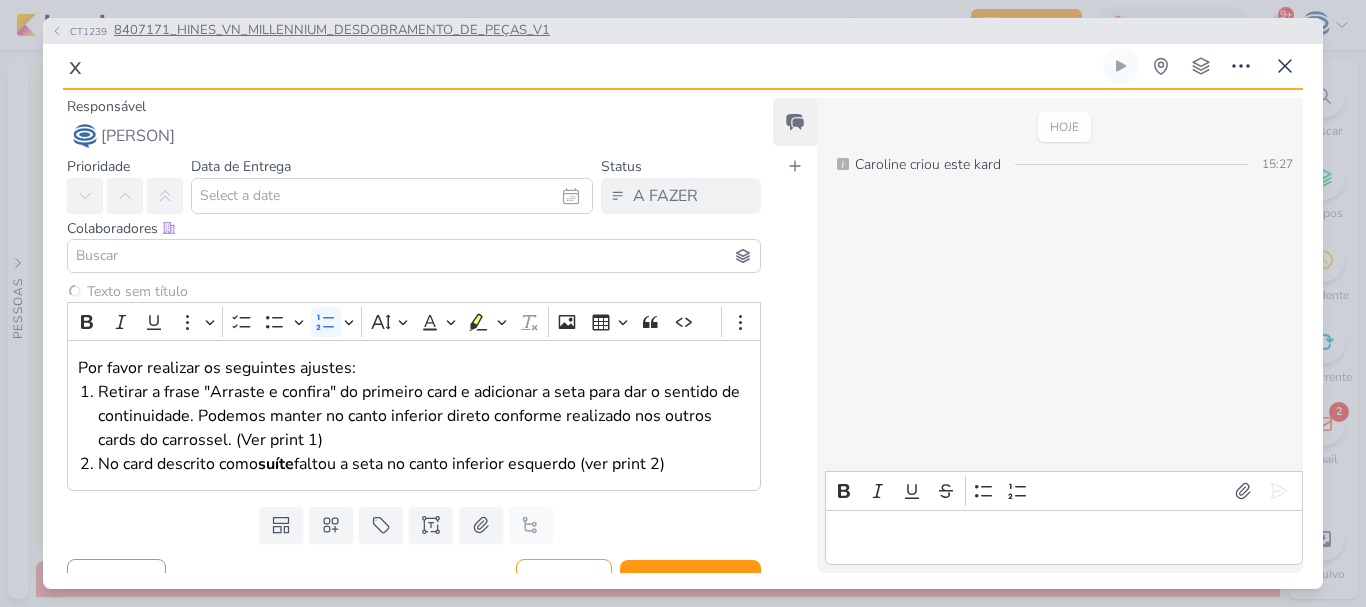 click on "8407171_HINES_VN_MILLENNIUM_DESDOBRAMENTO_DE_PEÇAS_V1" at bounding box center (332, 31) 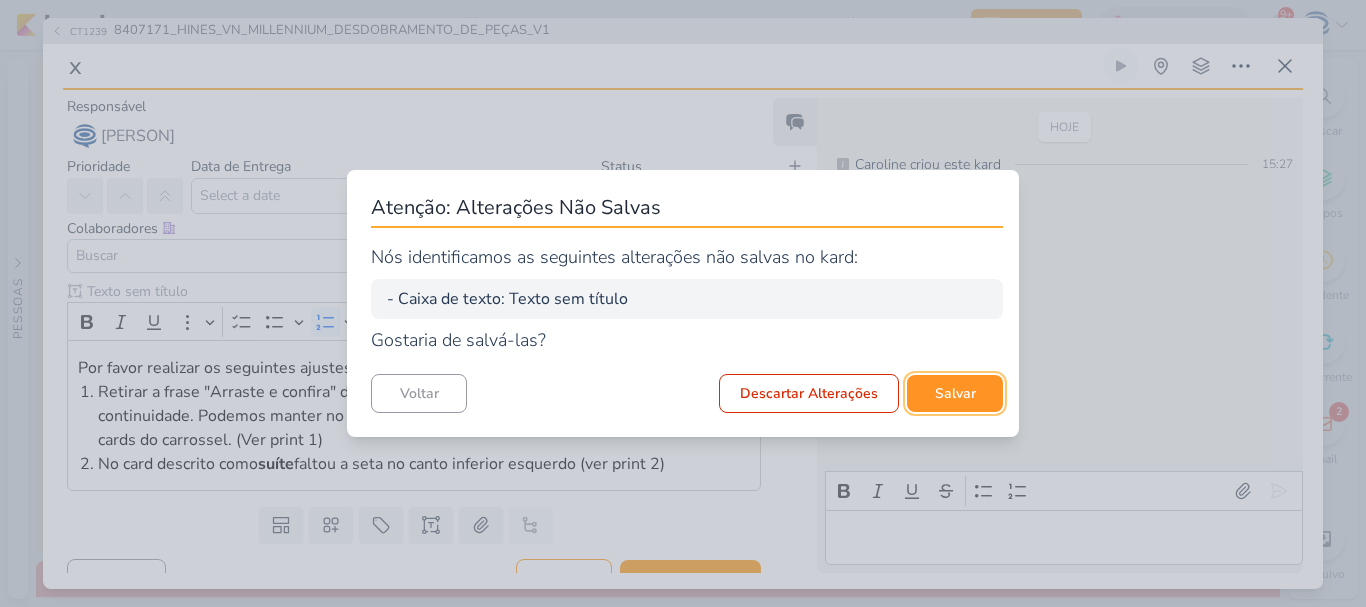 click on "Salvar" at bounding box center [955, 393] 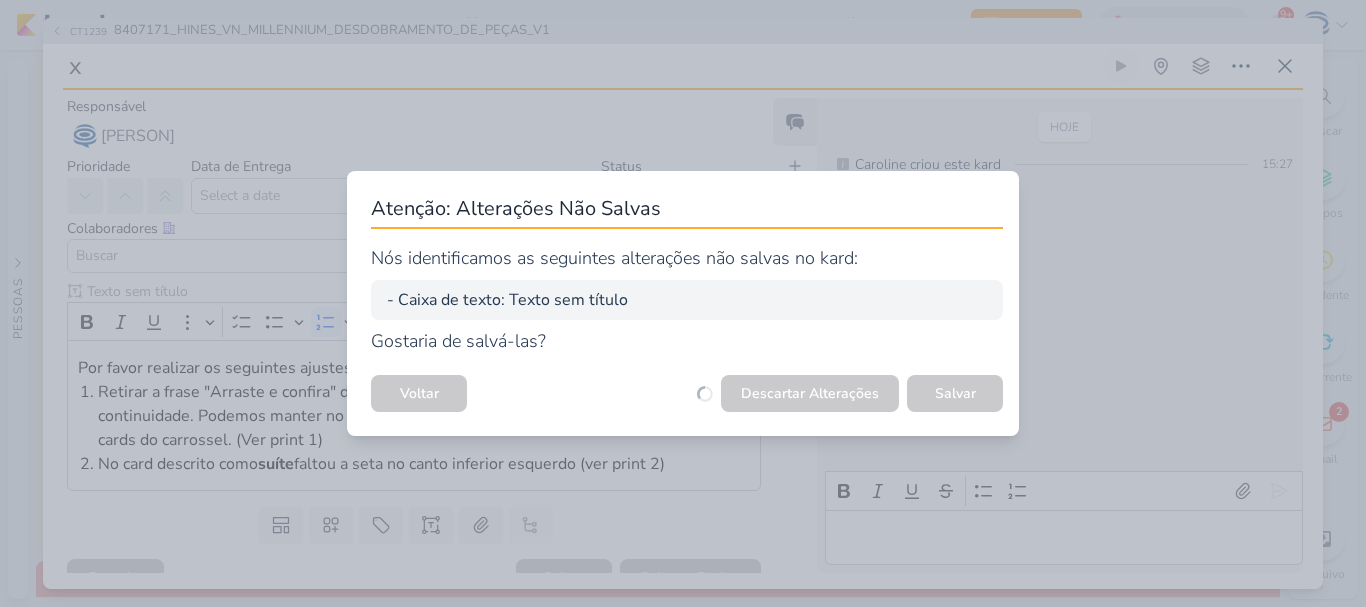 type 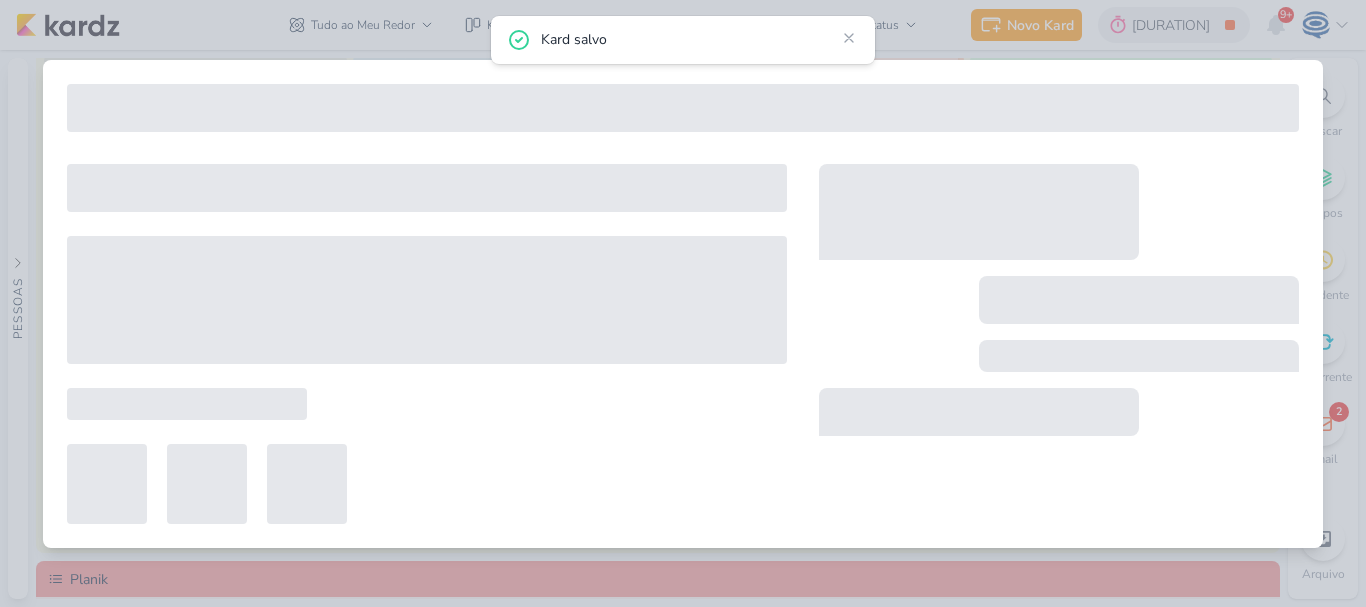 type on "8407171_HINES_VN_MILLENNIUM_DESDOBRAMENTO_DE_PEÇAS_V1" 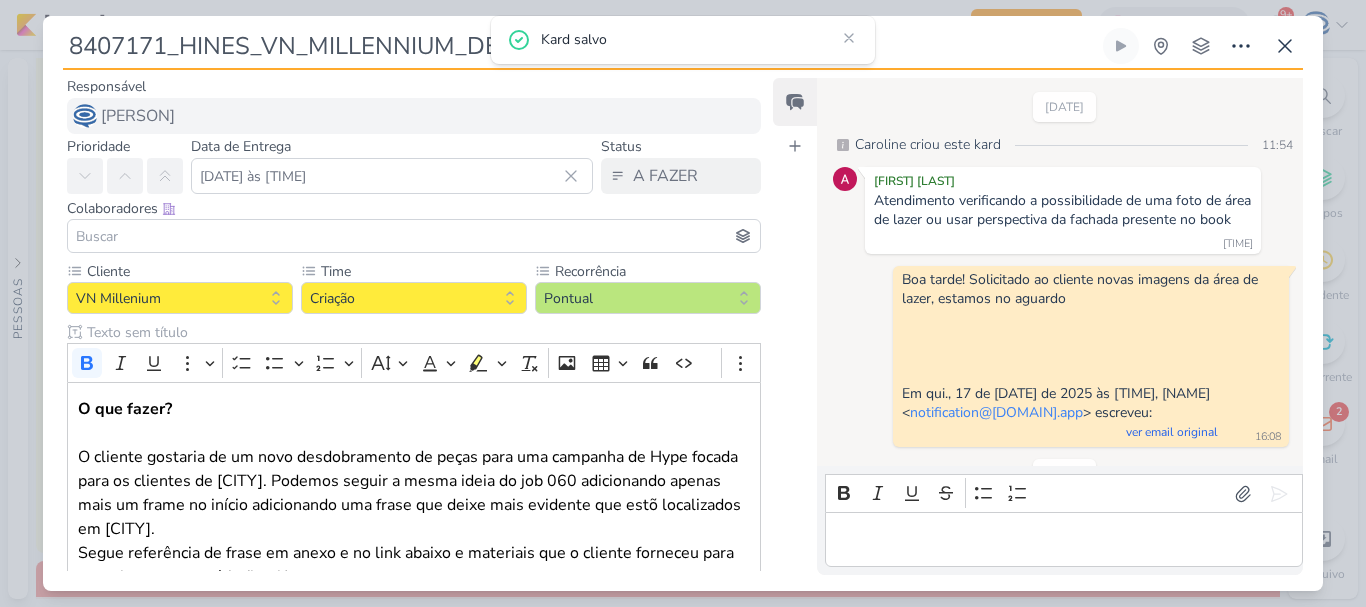 scroll, scrollTop: 1530, scrollLeft: 0, axis: vertical 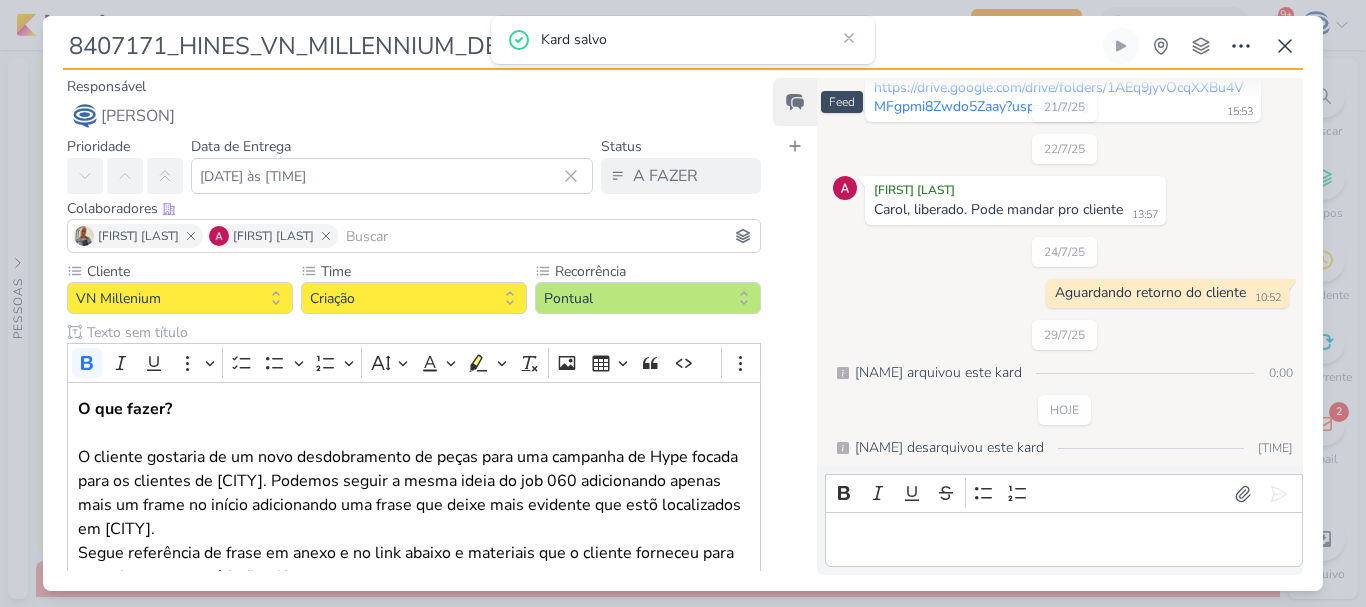 drag, startPoint x: 69, startPoint y: 45, endPoint x: 780, endPoint y: 97, distance: 712.899 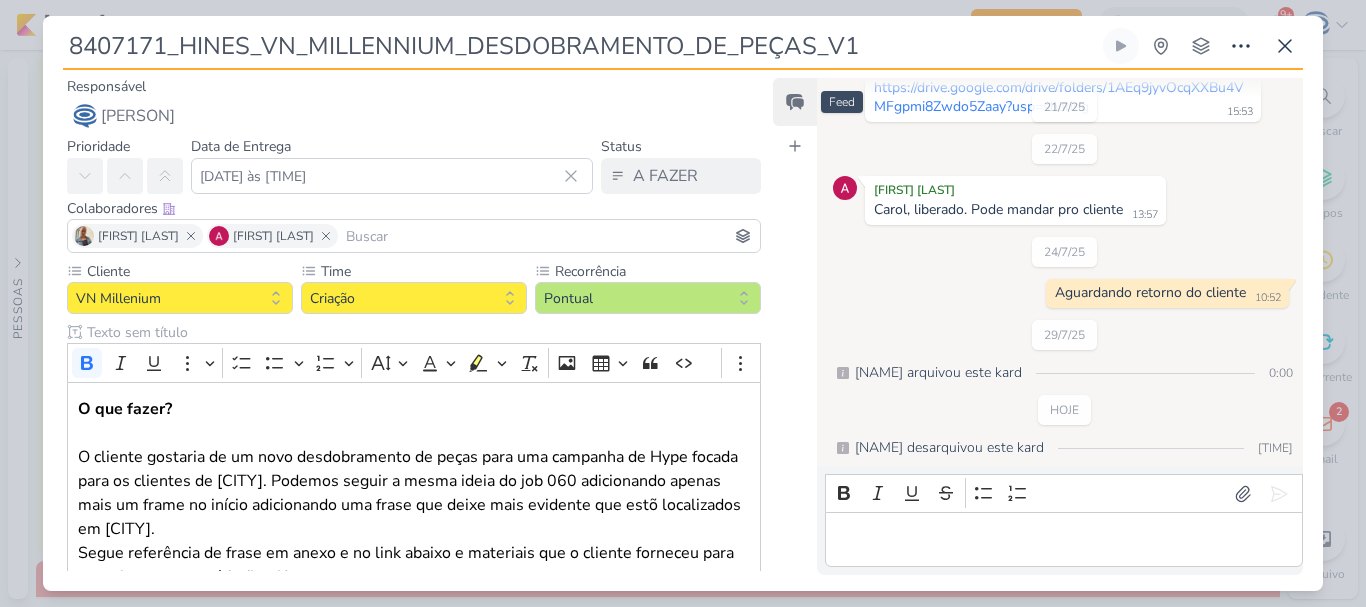 click 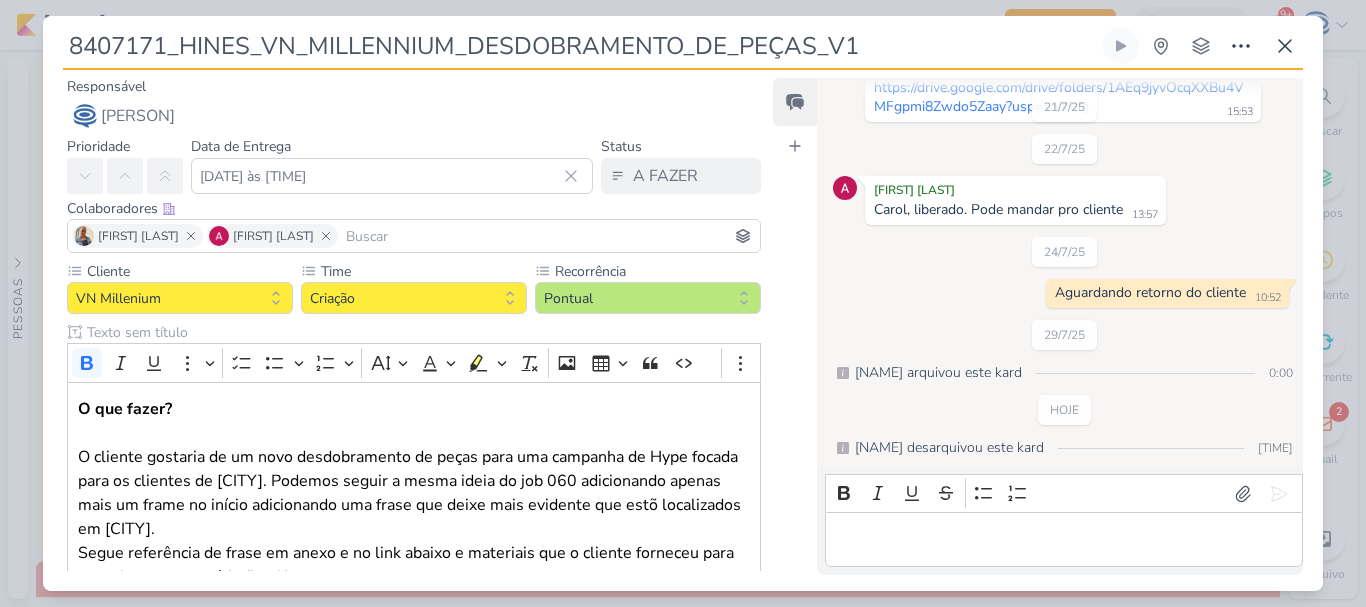 drag, startPoint x: 919, startPoint y: 42, endPoint x: 30, endPoint y: 19, distance: 889.2975 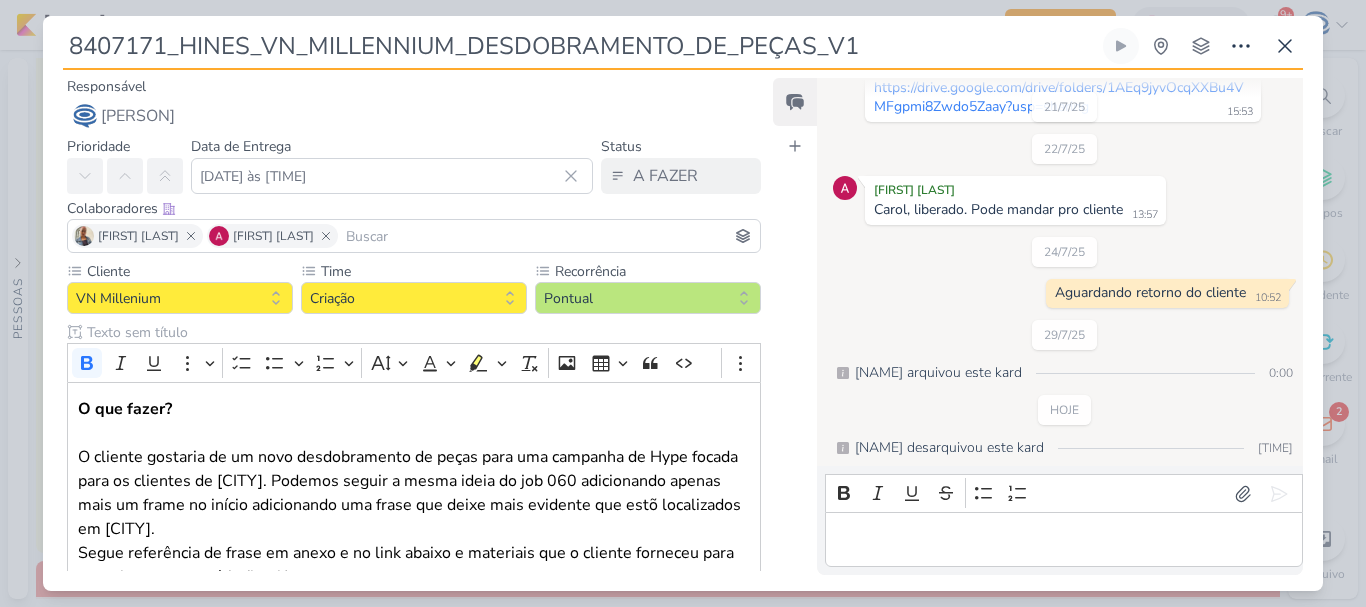 click on "8407171_HINES_VN_MILLENNIUM_DESDOBRAMENTO_DE_PEÇAS_V1" at bounding box center (683, 303) 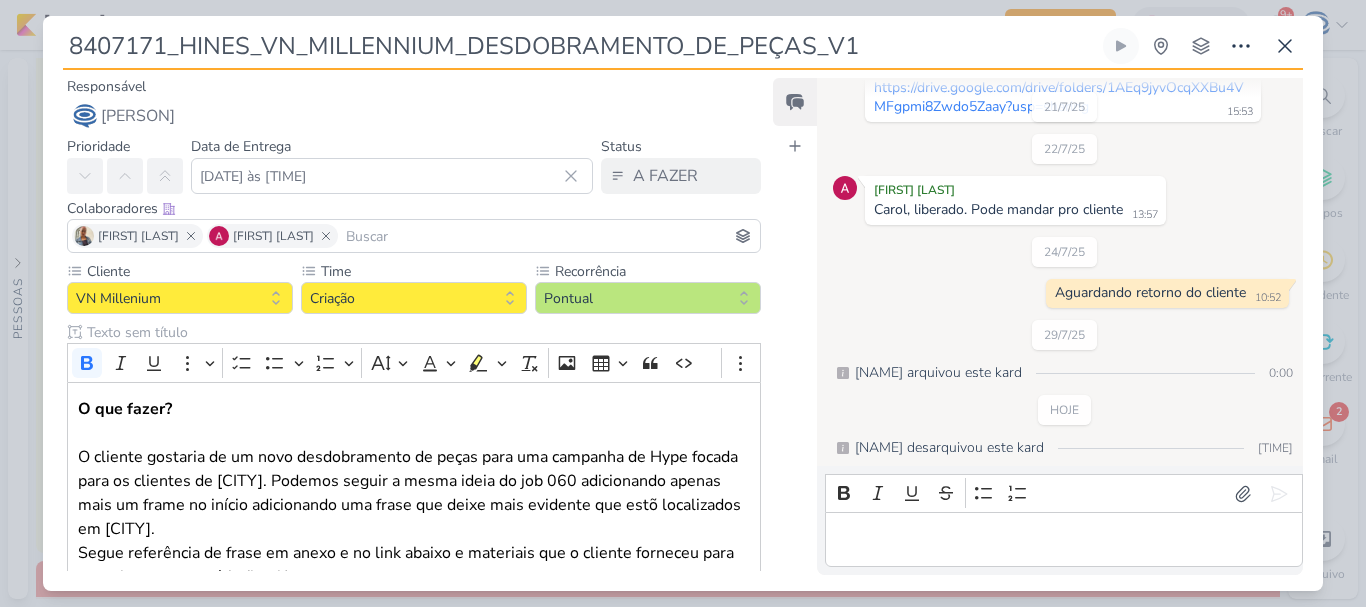 click on "8407171_HINES_VN_MILLENNIUM_DESDOBRAMENTO_DE_PEÇAS_V1" at bounding box center [683, 303] 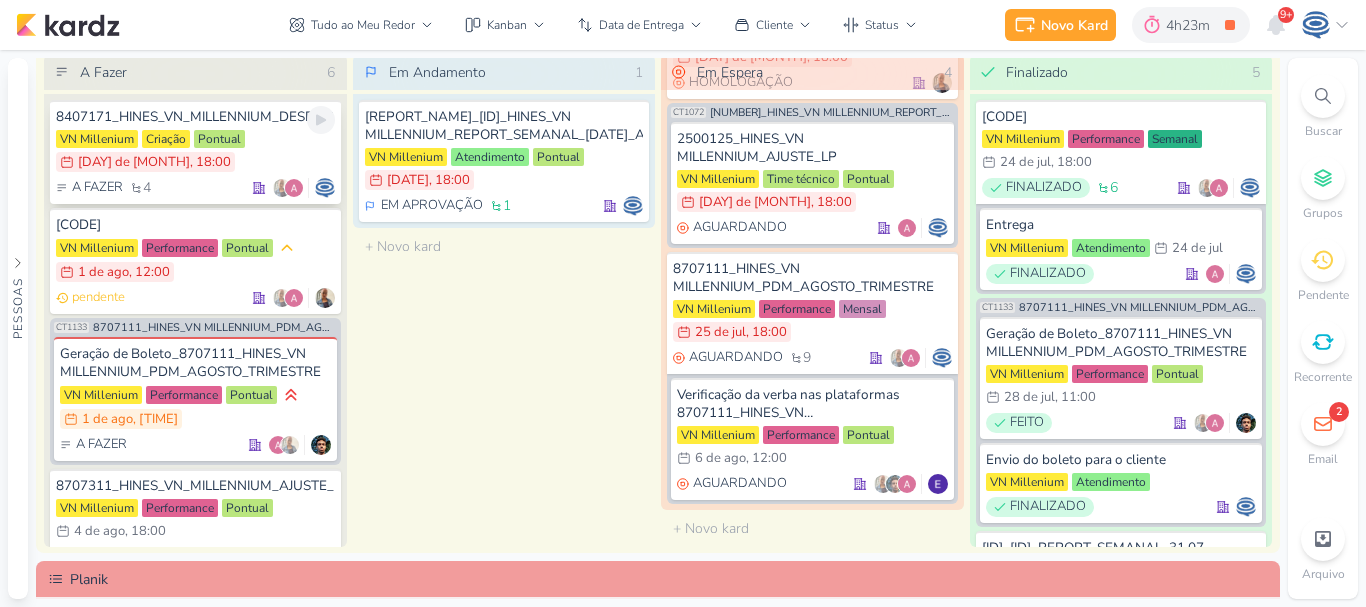 click on "8407171_HINES_VN_MILLENNIUM_DESDOBRAMENTO_DE_PEÇAS_V1" at bounding box center (195, 117) 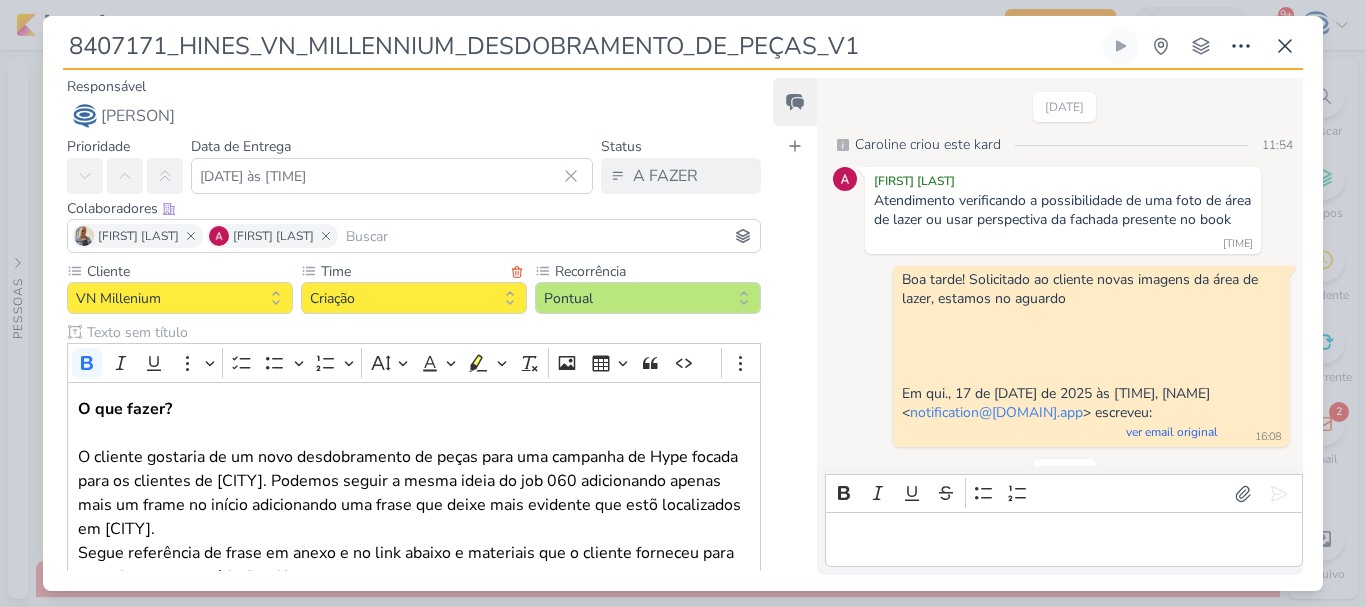 scroll, scrollTop: 1530, scrollLeft: 0, axis: vertical 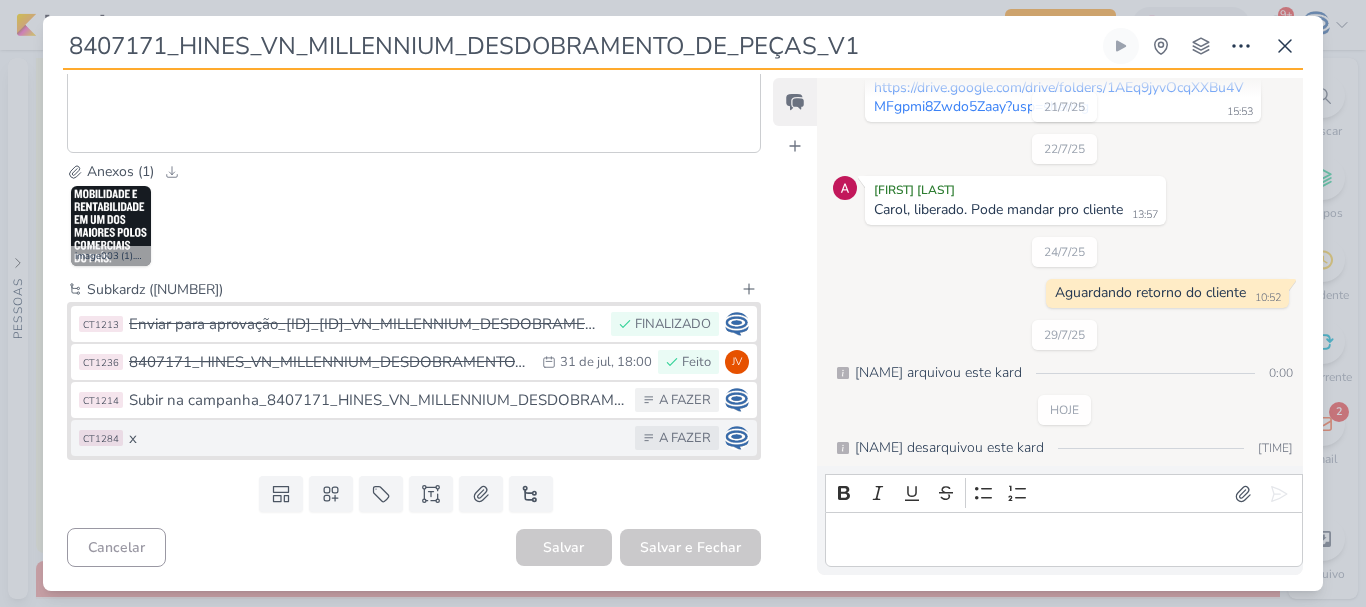 click on "x" at bounding box center [377, 438] 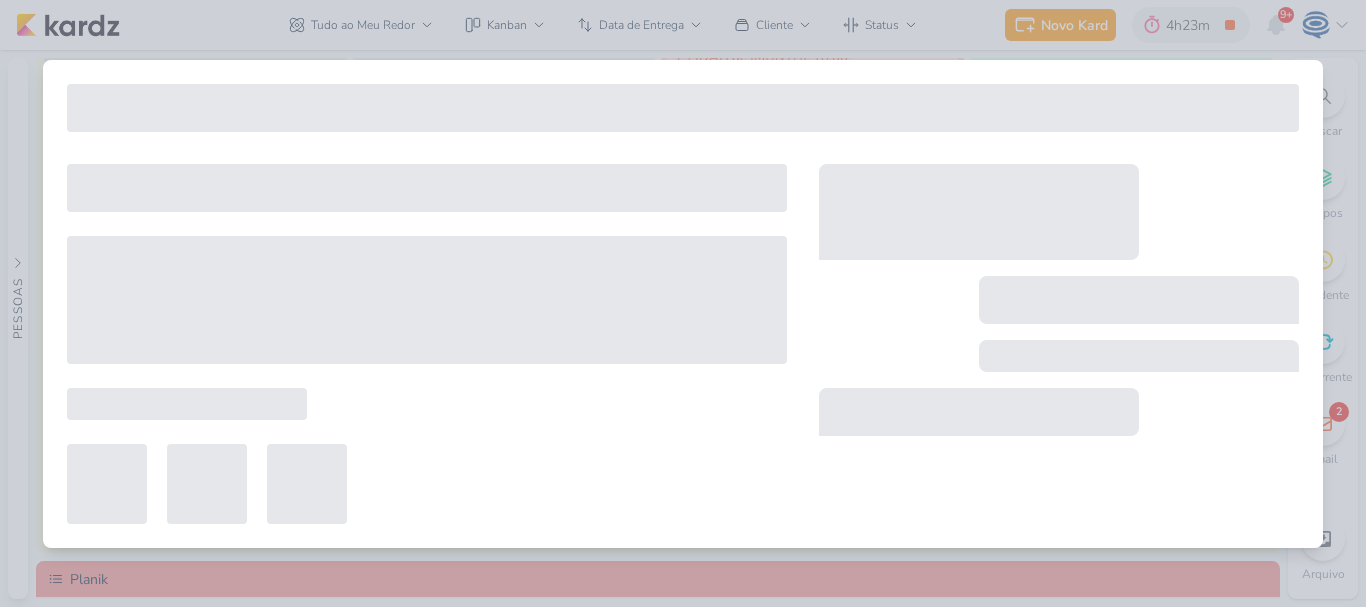 type on "x" 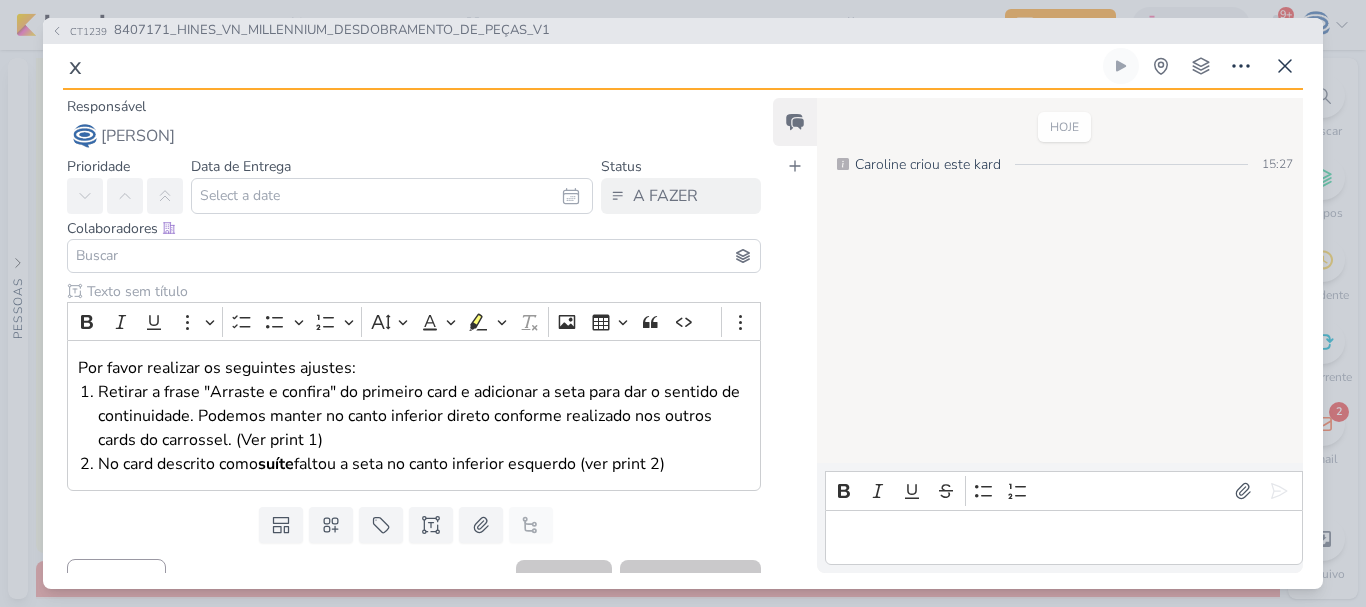 click on "x" at bounding box center [581, 66] 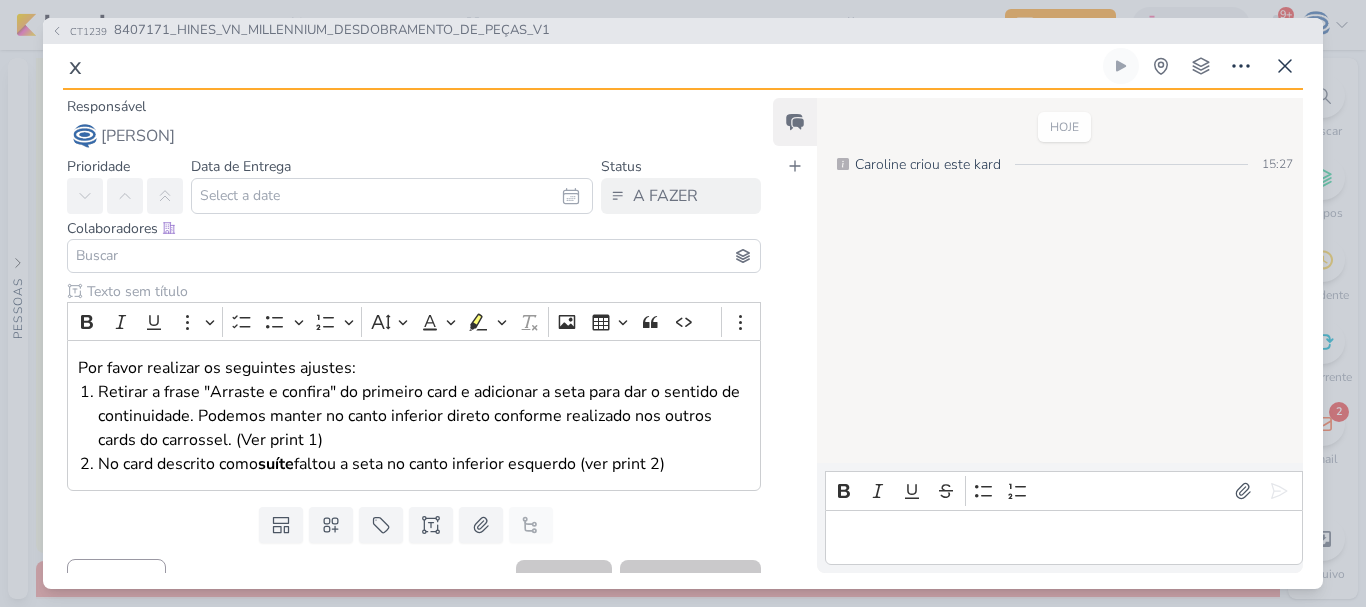 type 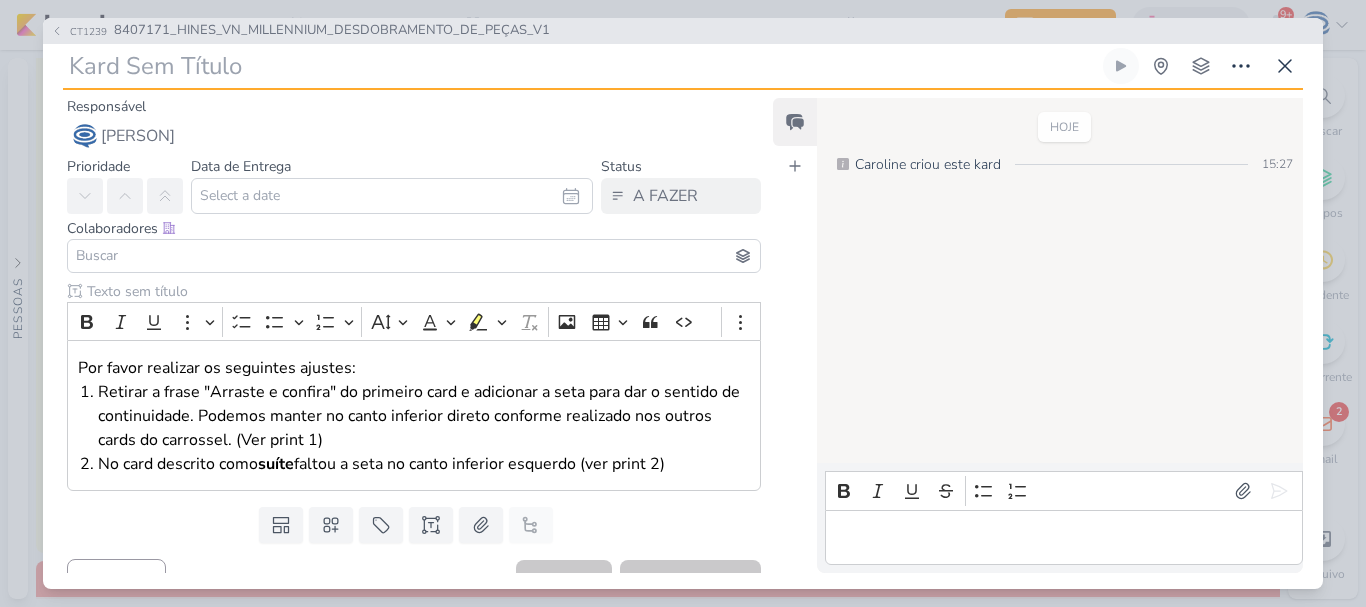 type 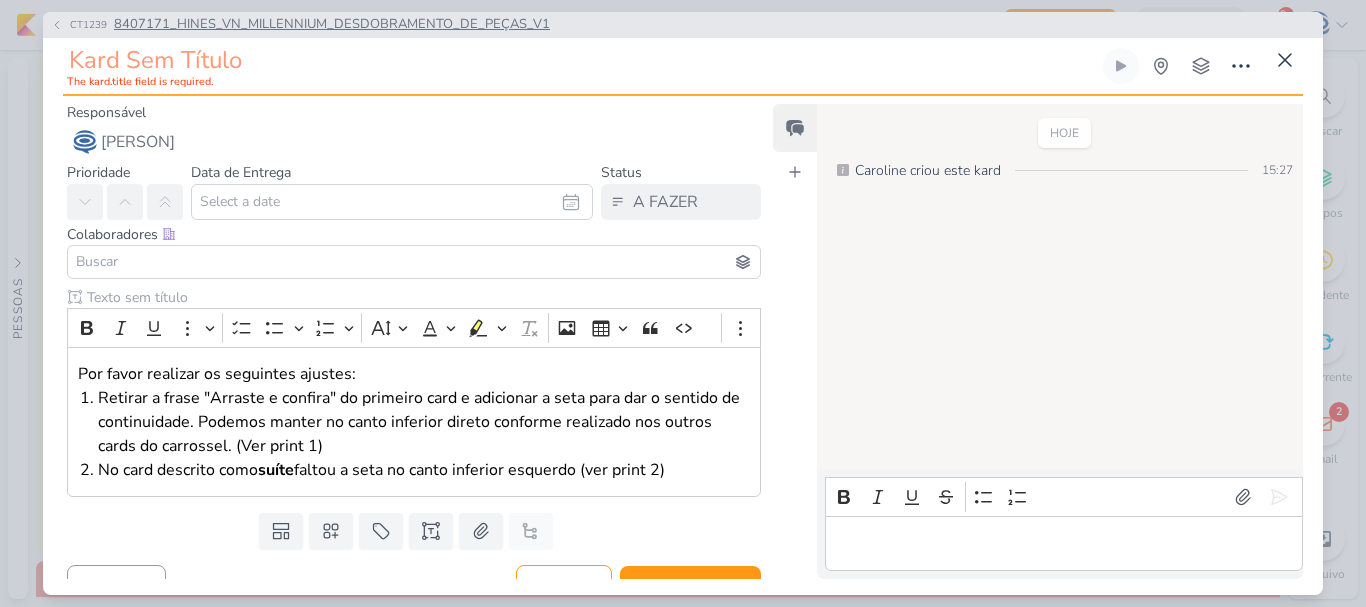 type 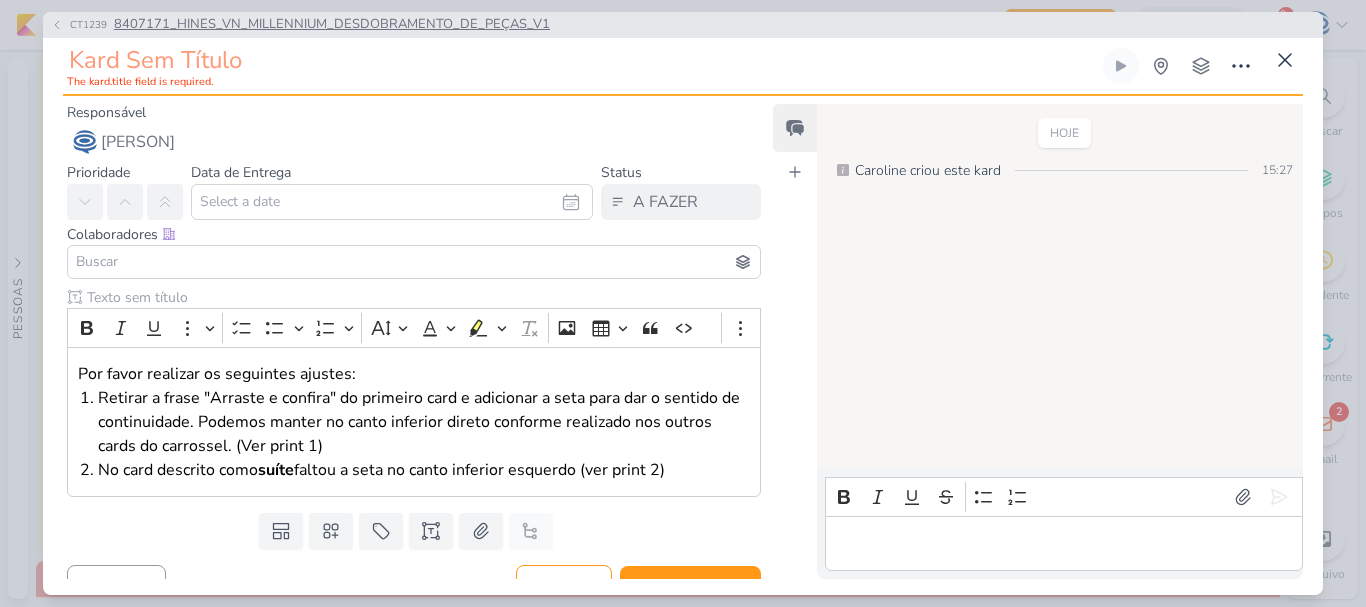 click on "8407171_HINES_VN_MILLENNIUM_DESDOBRAMENTO_DE_PEÇAS_V1" at bounding box center (332, 25) 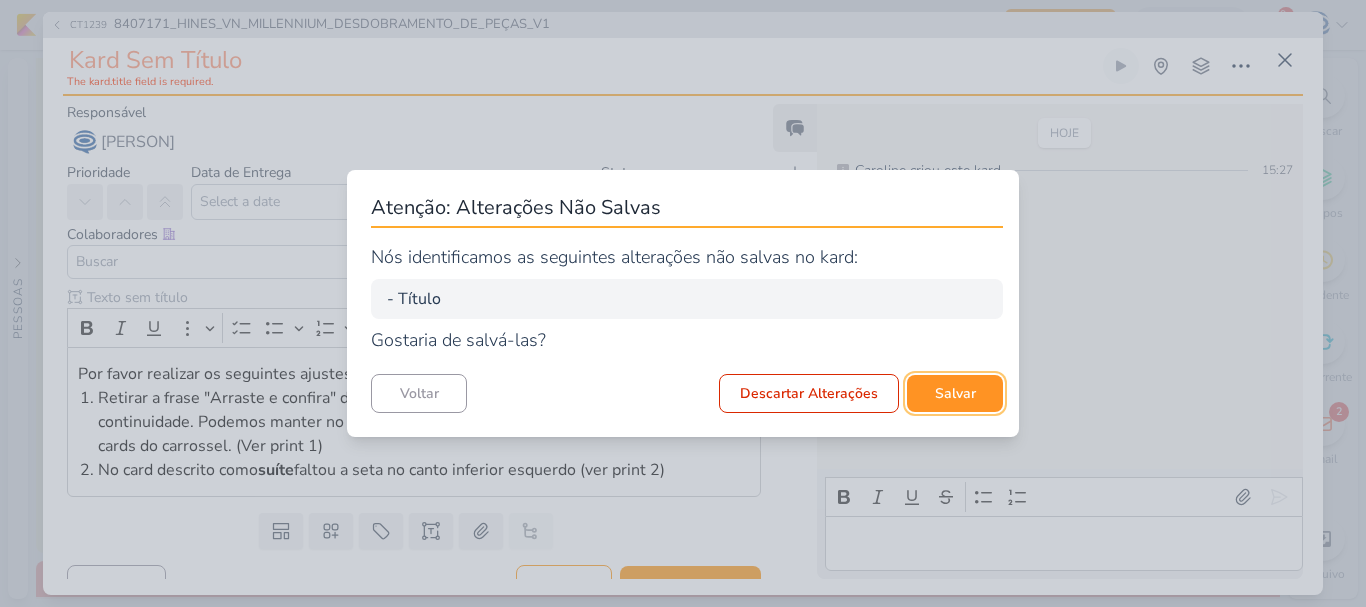 click on "Salvar" at bounding box center (955, 393) 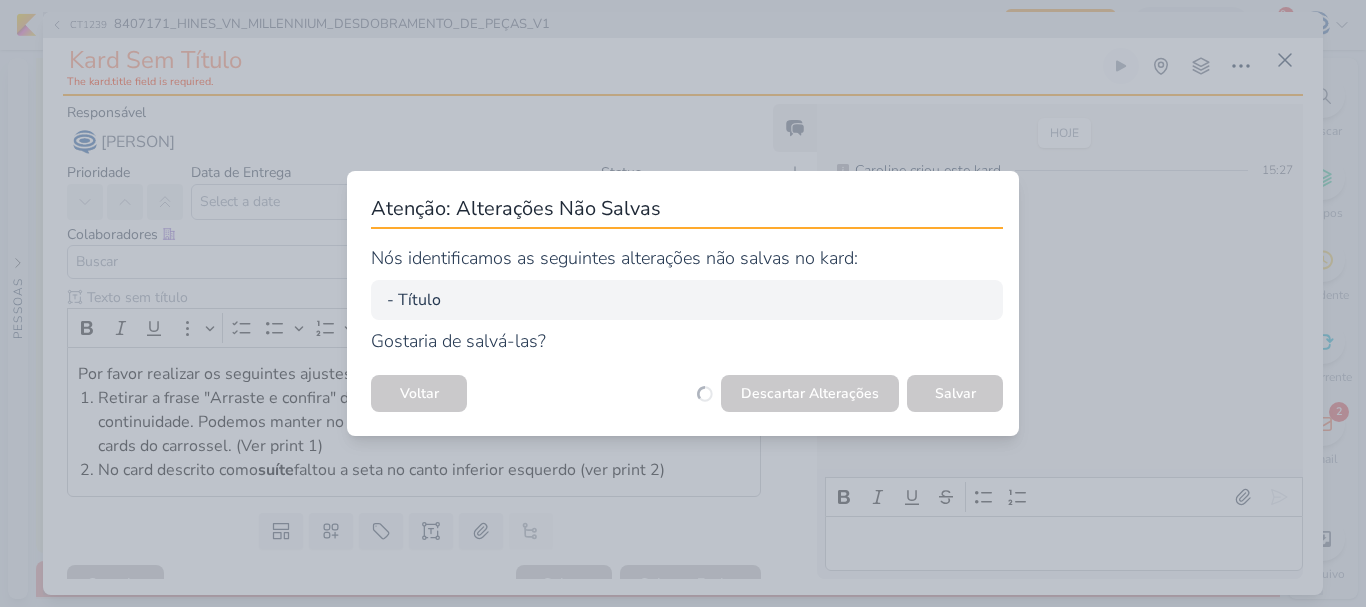 type 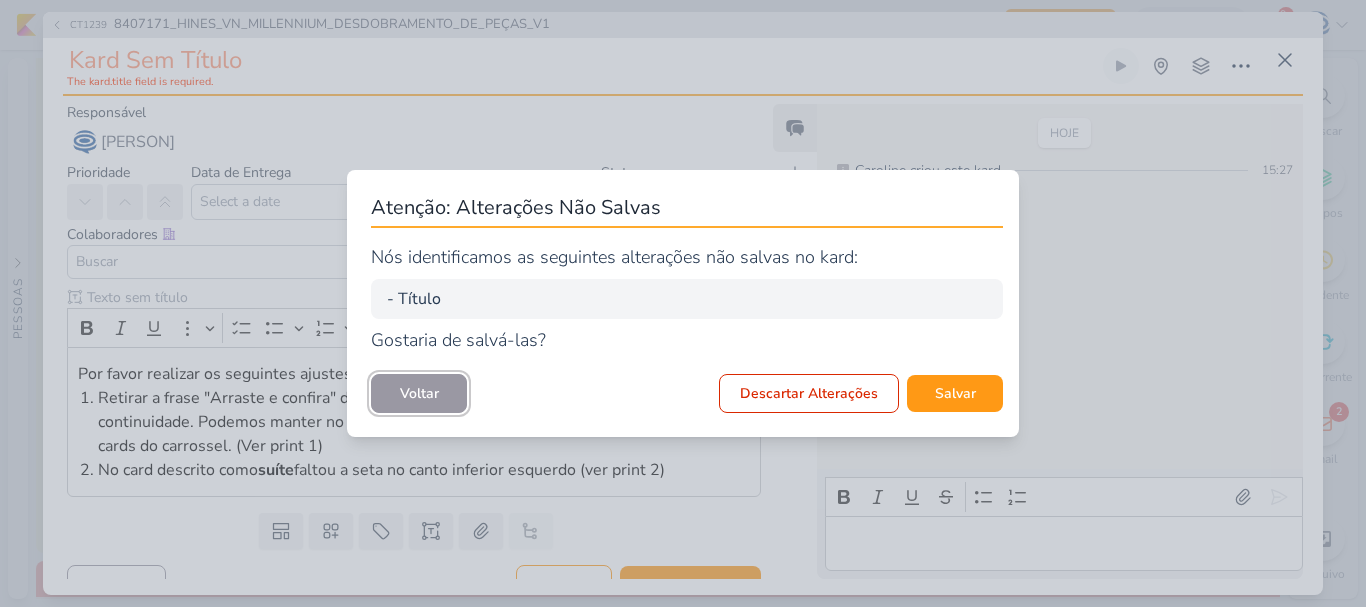click on "Voltar" at bounding box center [419, 393] 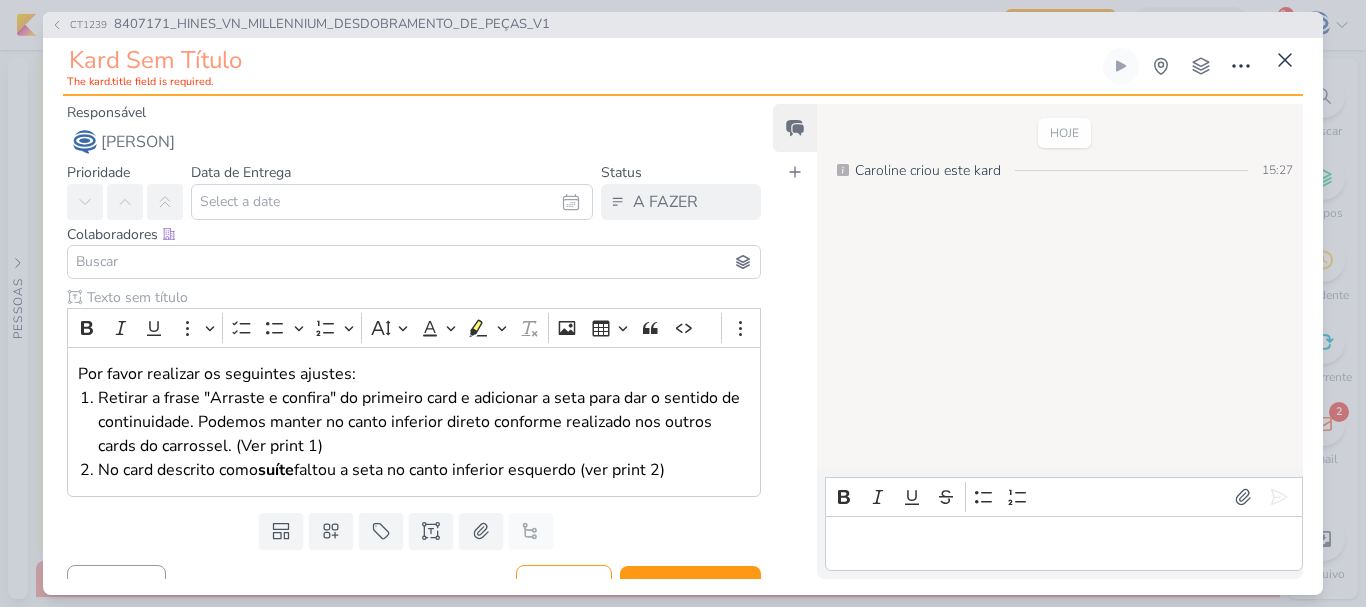 click at bounding box center [581, 60] 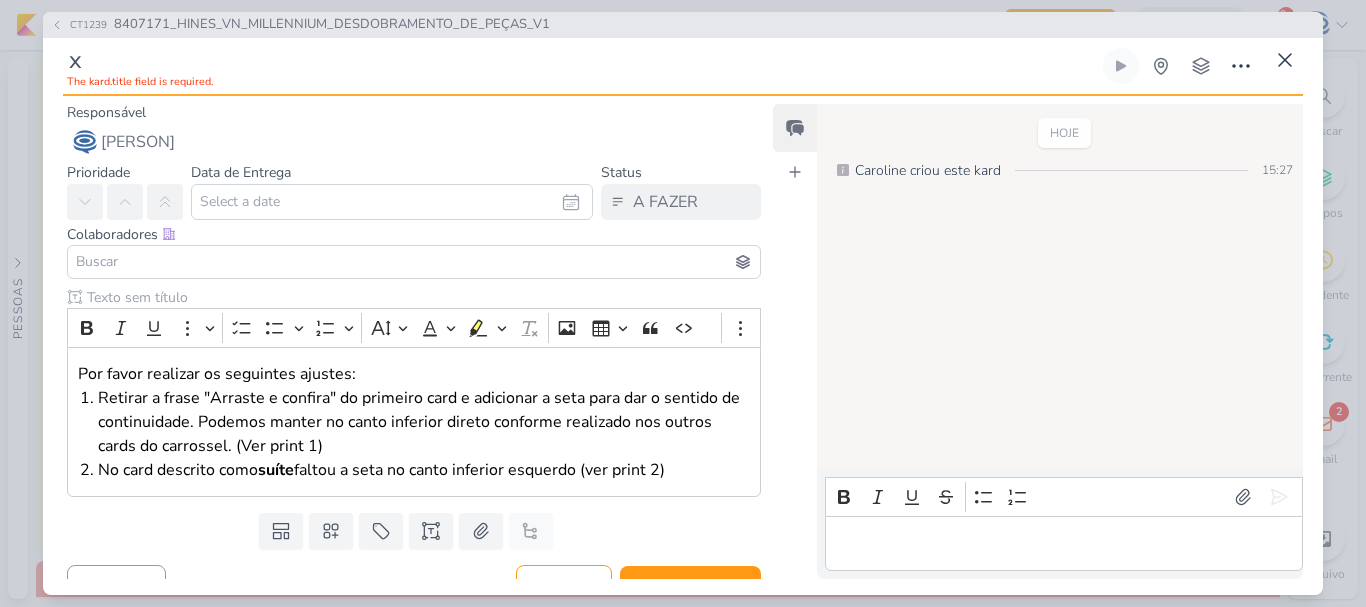 type on "x" 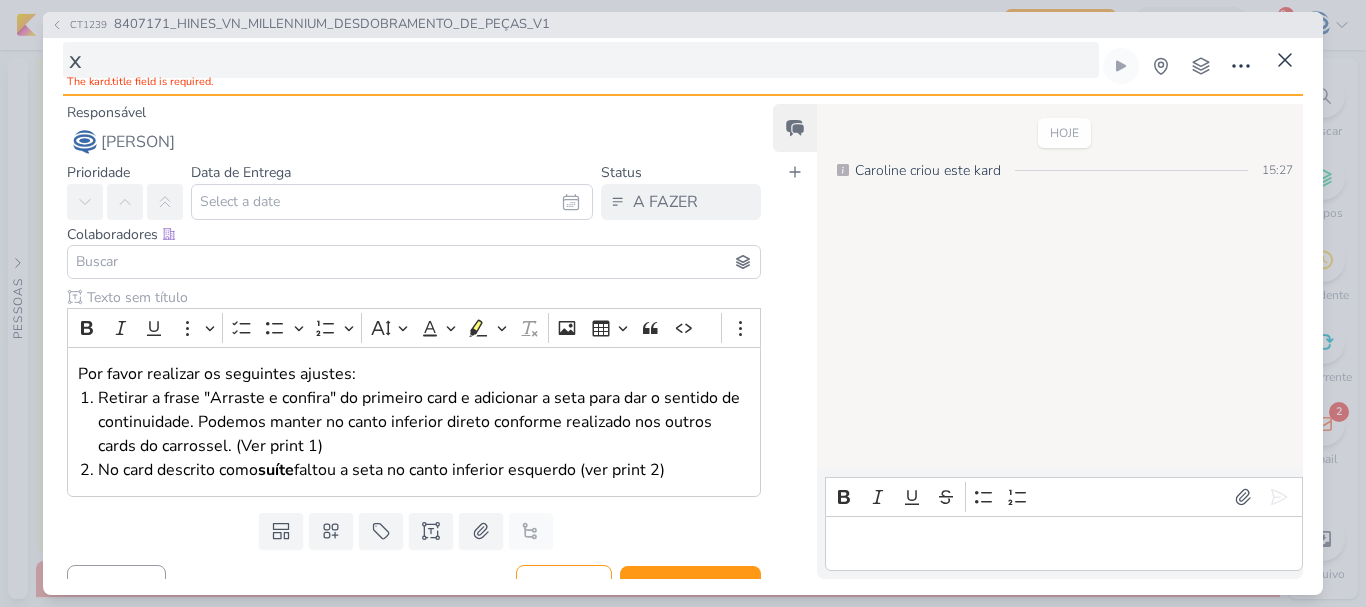 type 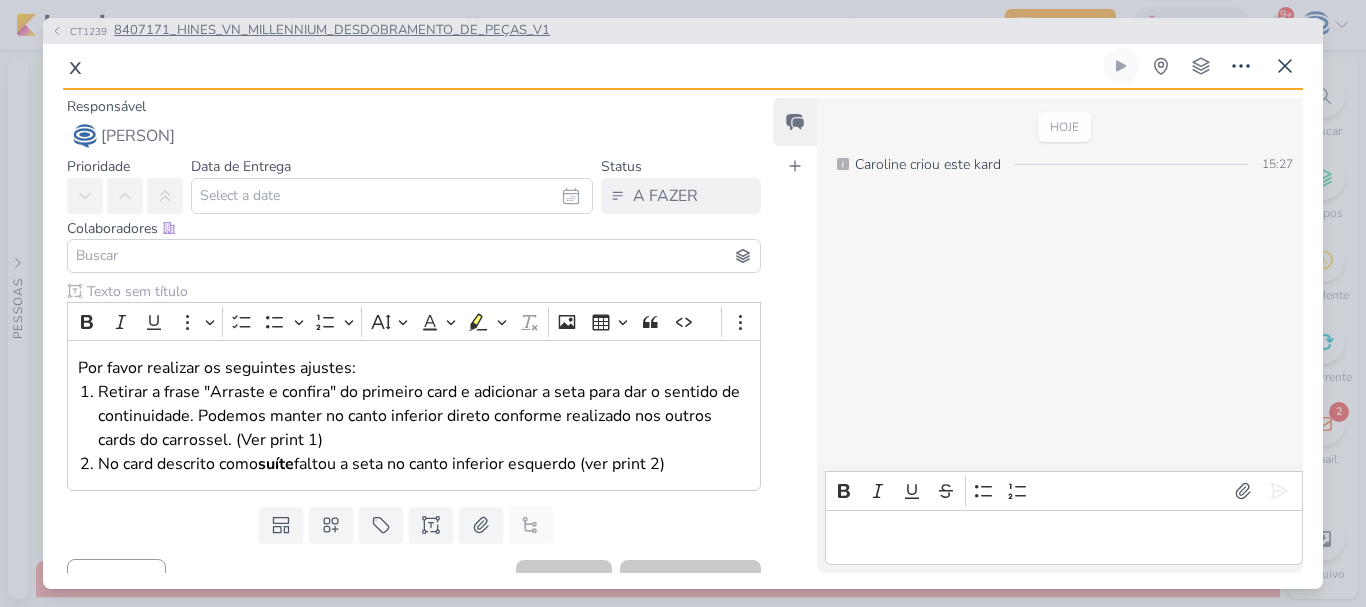 click on "8407171_HINES_VN_MILLENNIUM_DESDOBRAMENTO_DE_PEÇAS_V1" at bounding box center [332, 31] 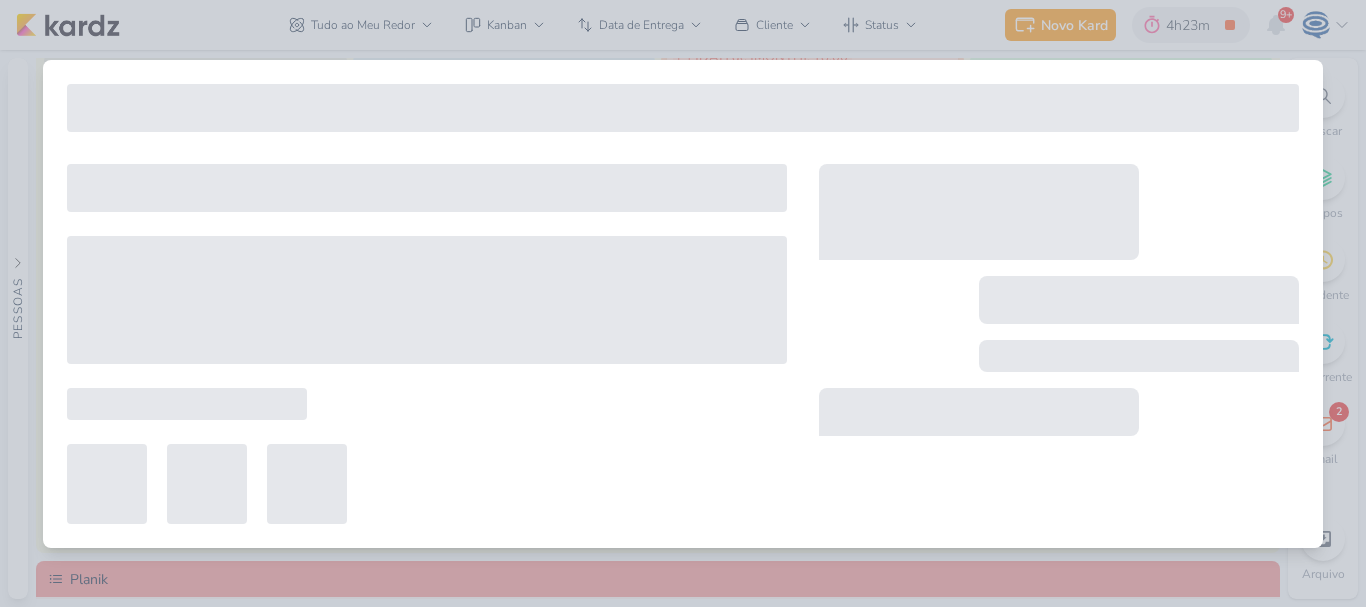 type on "8407171_HINES_VN_MILLENNIUM_DESDOBRAMENTO_DE_PEÇAS_V1" 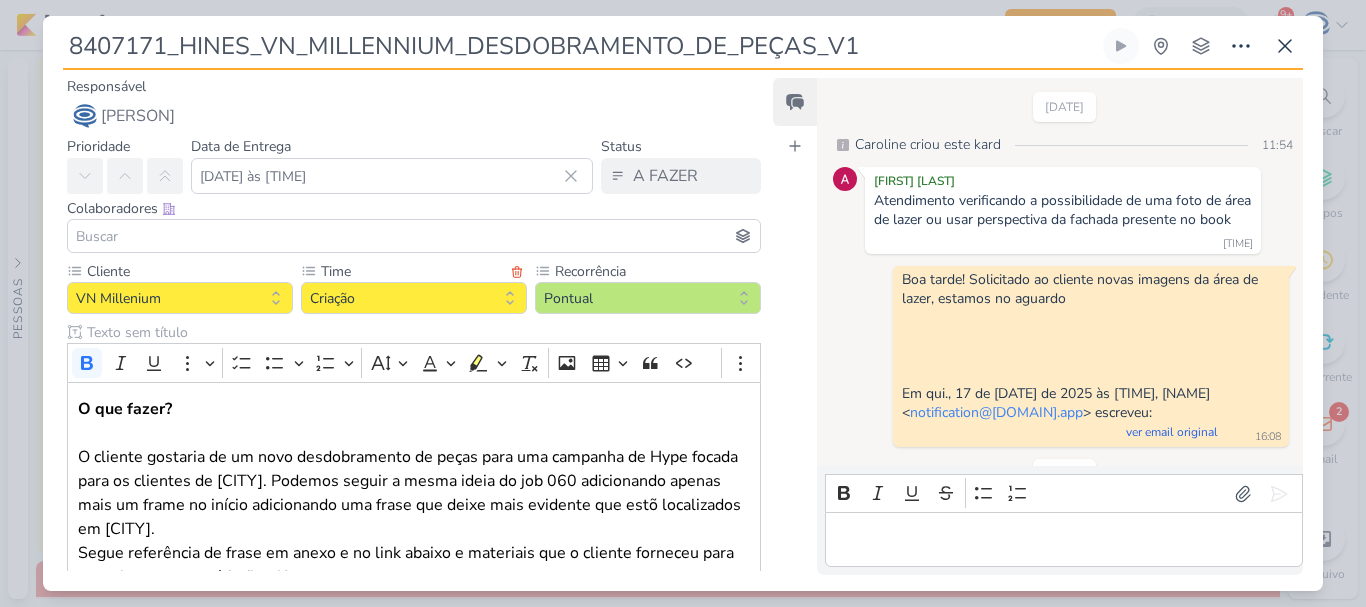 scroll, scrollTop: 1530, scrollLeft: 0, axis: vertical 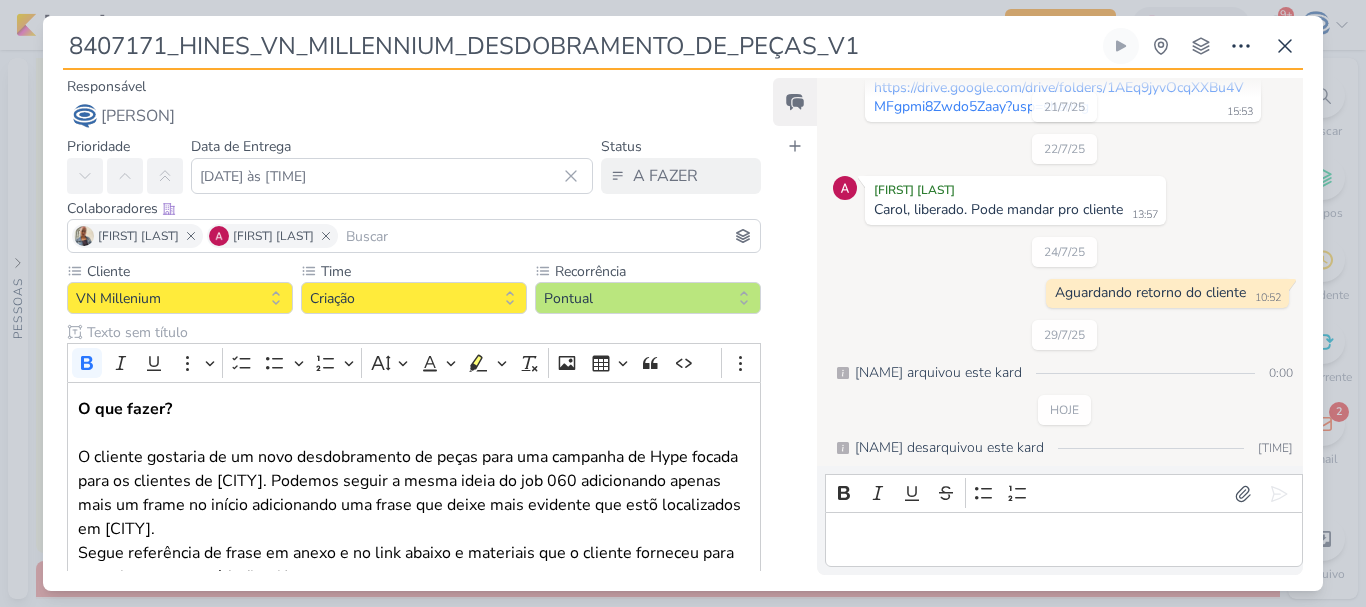 drag, startPoint x: 862, startPoint y: 51, endPoint x: 61, endPoint y: 68, distance: 801.18036 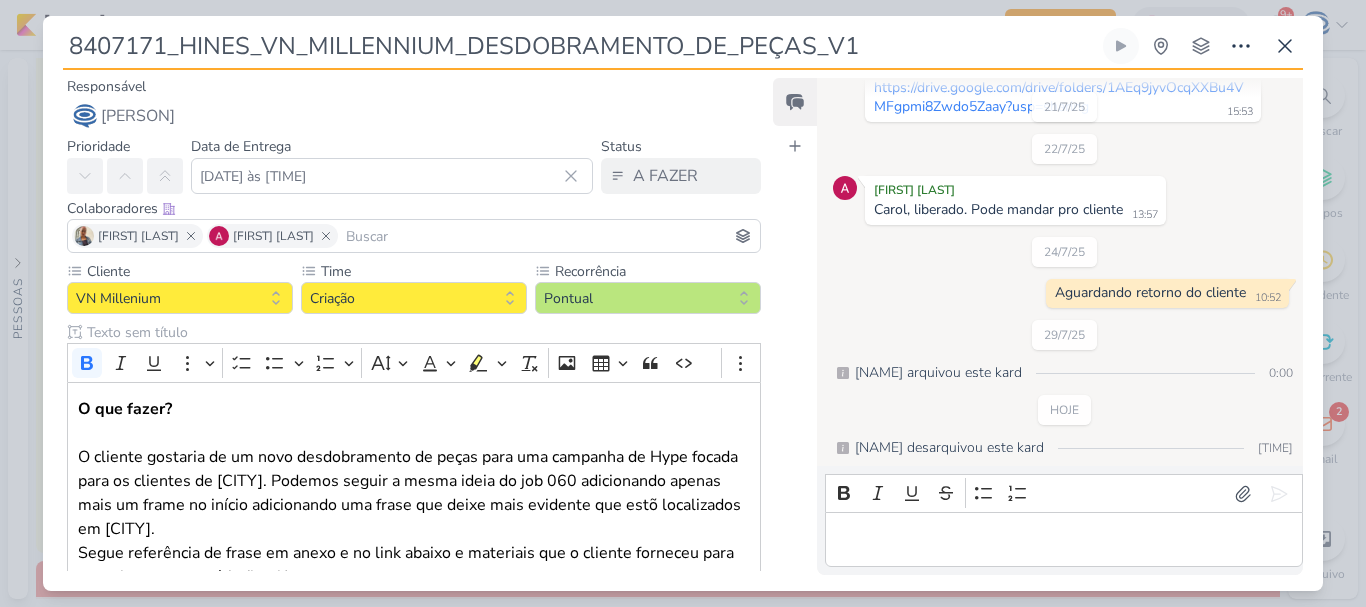 click on "8407171_HINES_VN_MILLENNIUM_DESDOBRAMENTO_DE_PEÇAS_V1
Criado por mim
nenhum grupo disponível" at bounding box center (683, 309) 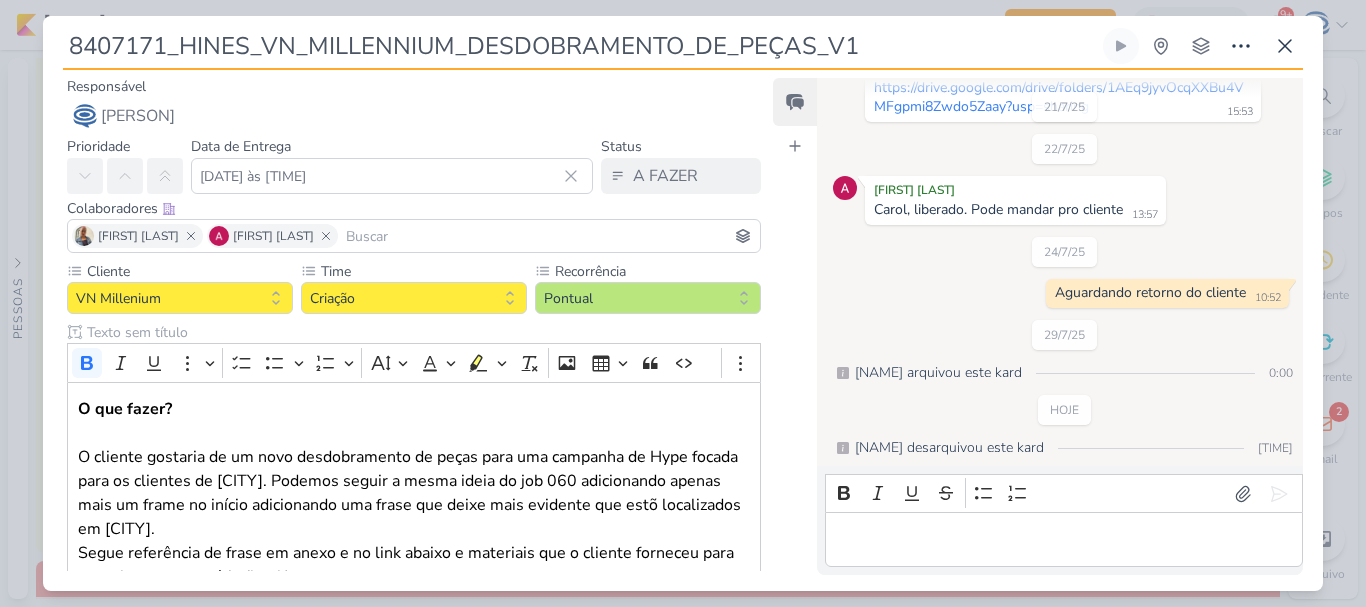 click on "8407171_HINES_VN_MILLENNIUM_DESDOBRAMENTO_DE_PEÇAS_V1
Criado por mim
nenhum grupo disponível" at bounding box center [683, 309] 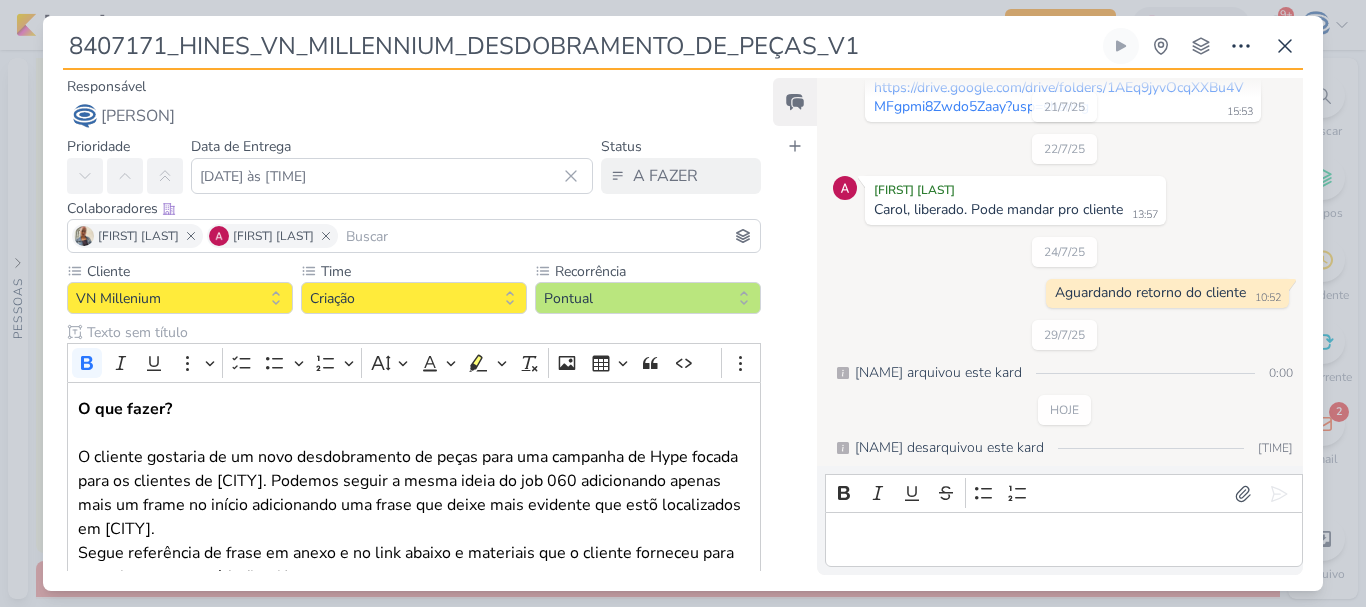drag, startPoint x: 67, startPoint y: 40, endPoint x: 921, endPoint y: 68, distance: 854.4589 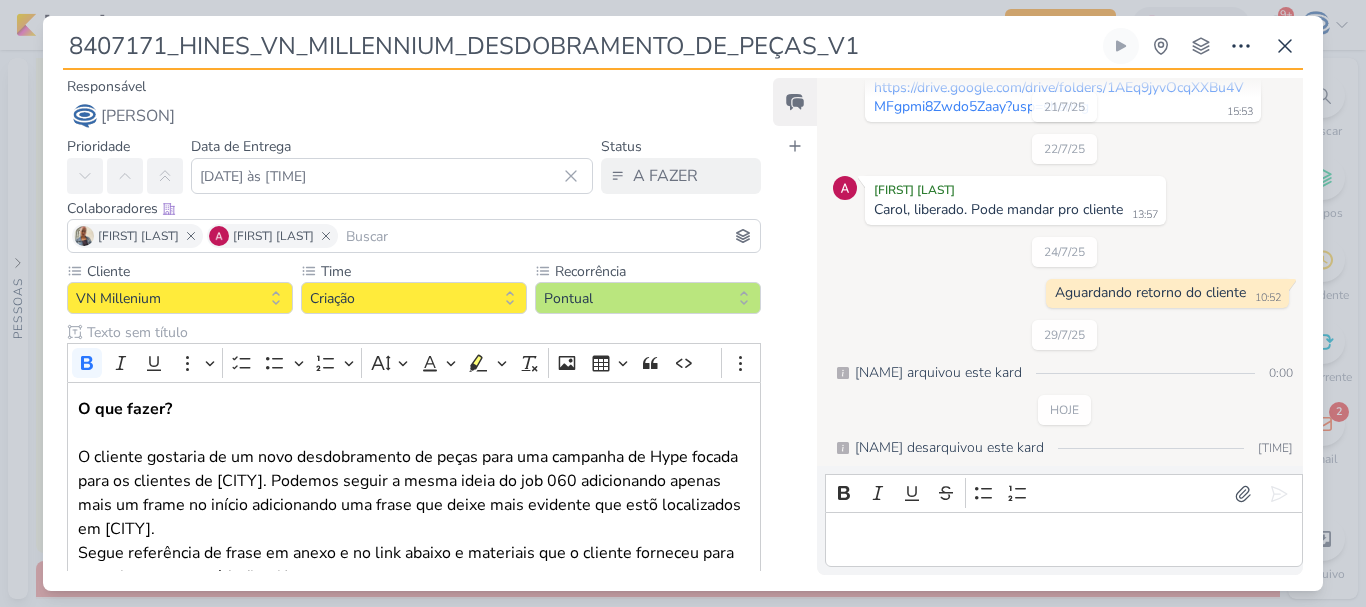 click on "8407171_HINES_VN_MILLENNIUM_DESDOBRAMENTO_DE_PEÇAS_V1
Criado por mim
nenhum grupo disponível" at bounding box center (683, 49) 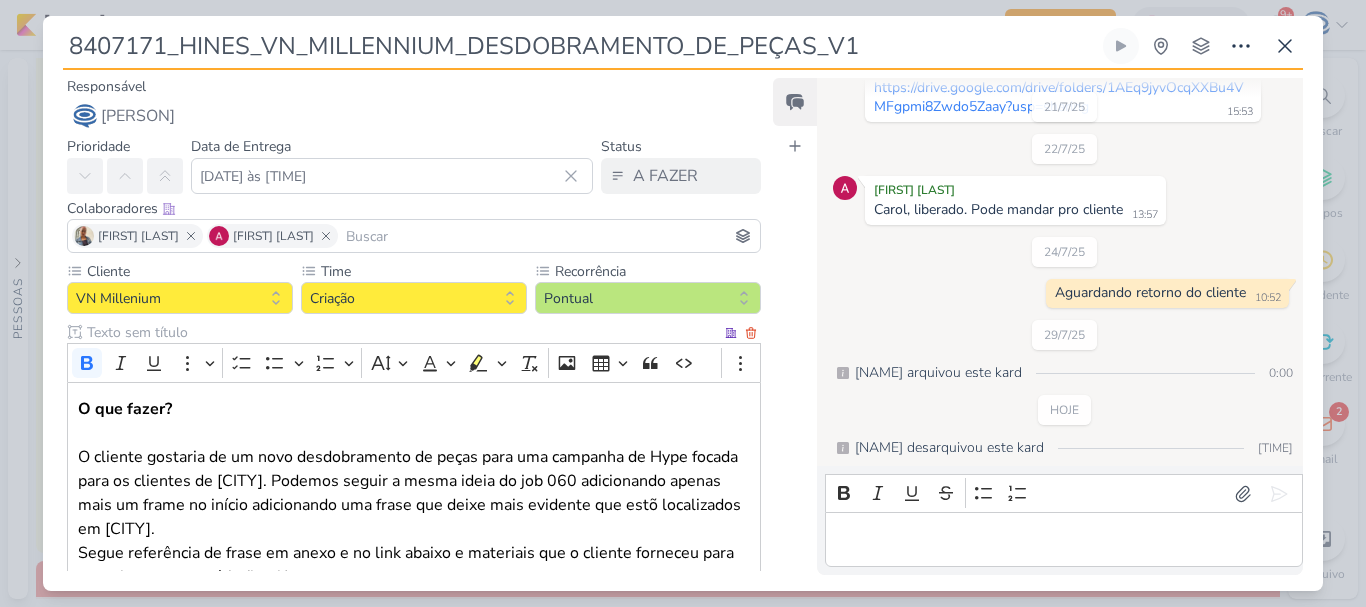click on "O que fazer?  O cliente gostaria de um novo desdobramento de peças para uma campanha de Hype focada para os clientes de São Paulo. Podemos seguir a mesma ideia do job [NUMBER] adicionando apenas mais um frame no início adicionando uma frase que deixe mais evidente que estõ localizados em São Paulo.   Segue referência de frase em anexo e no link abaixo e materiais que o cliente forneceu para consulta se necessário (book)" at bounding box center [414, 493] 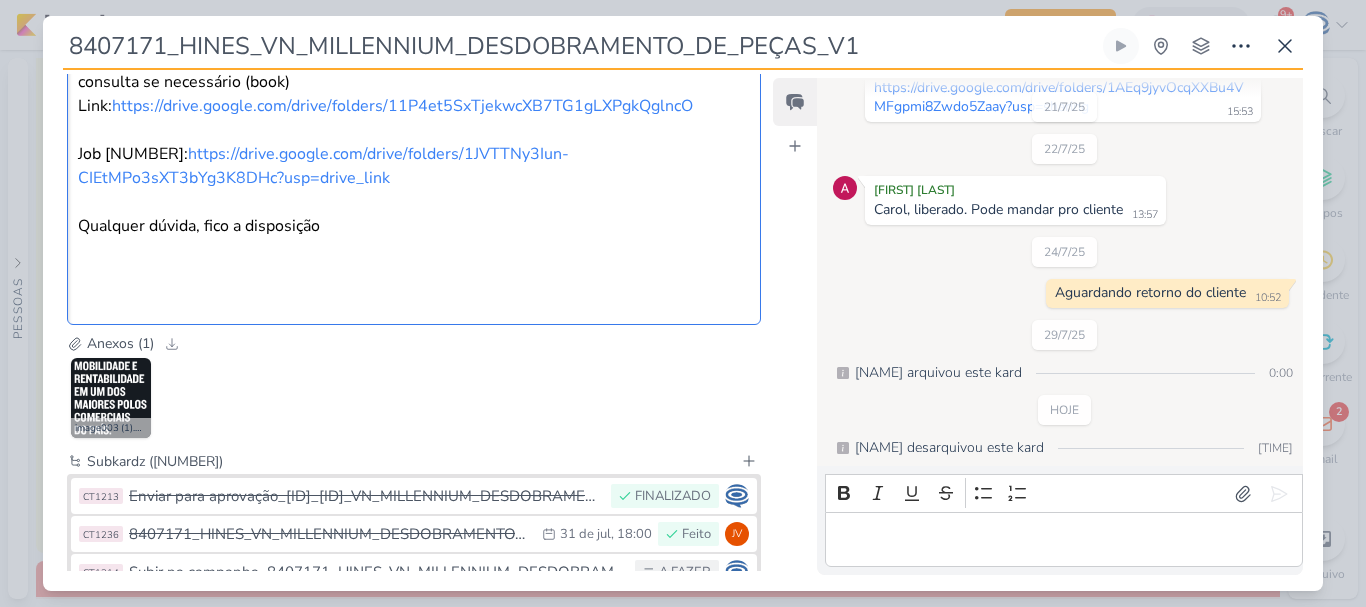 scroll, scrollTop: 667, scrollLeft: 0, axis: vertical 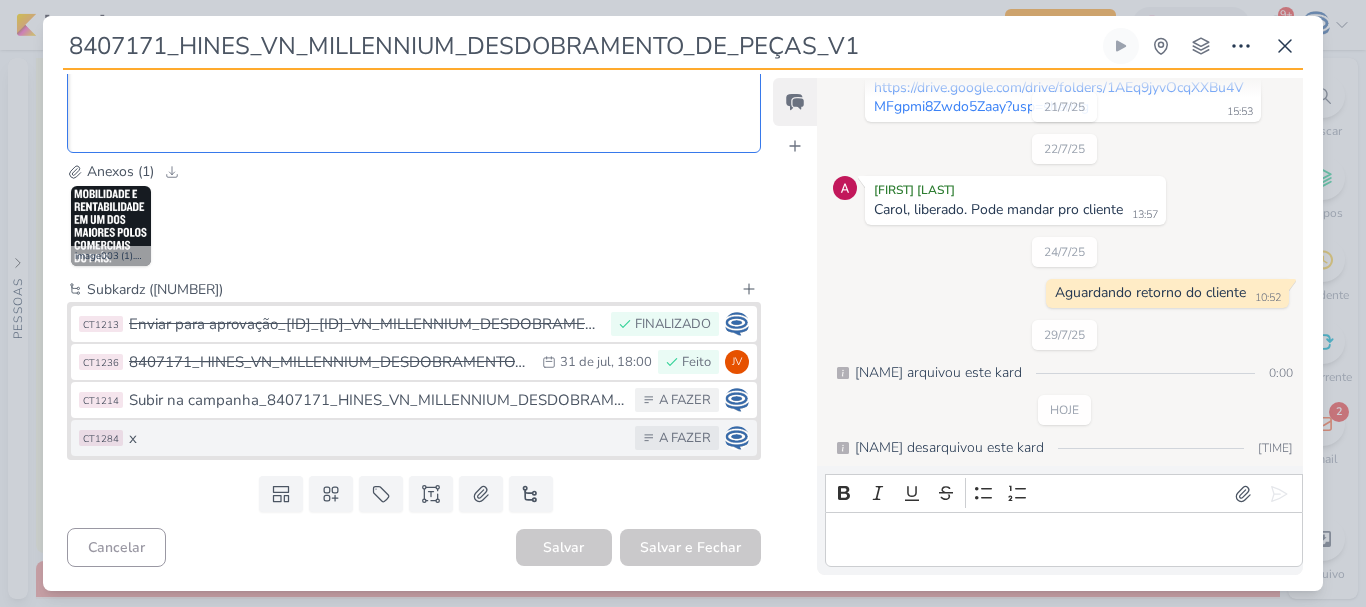 click on "x" at bounding box center [377, 438] 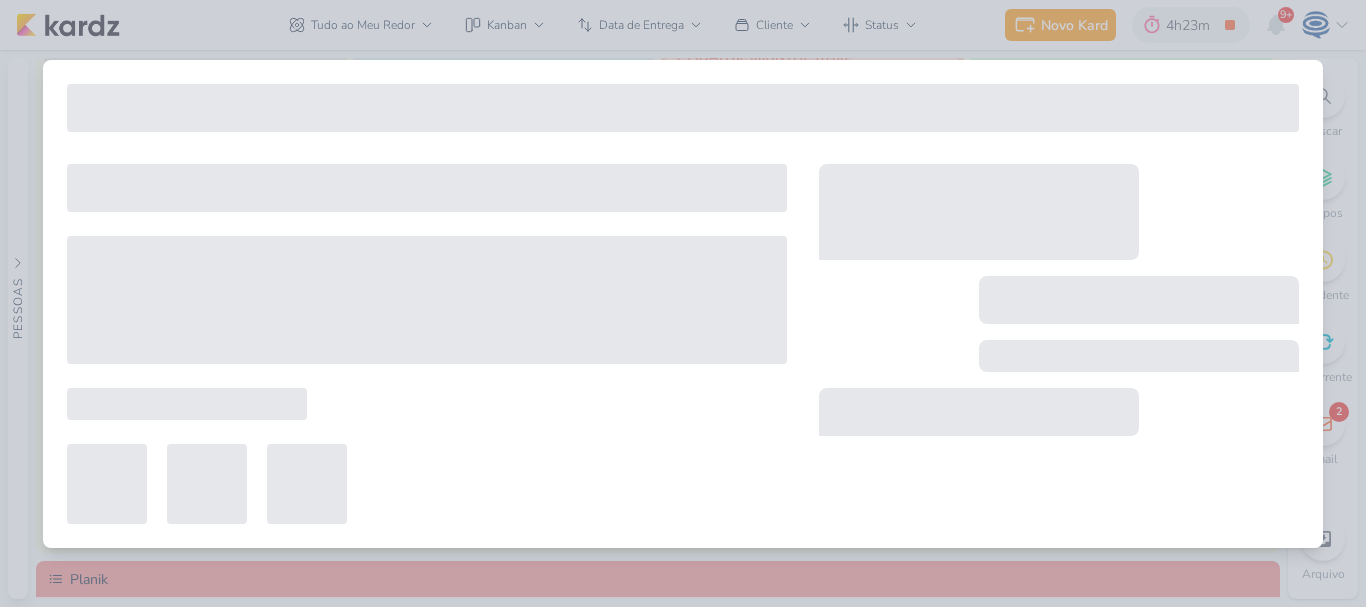 type on "x" 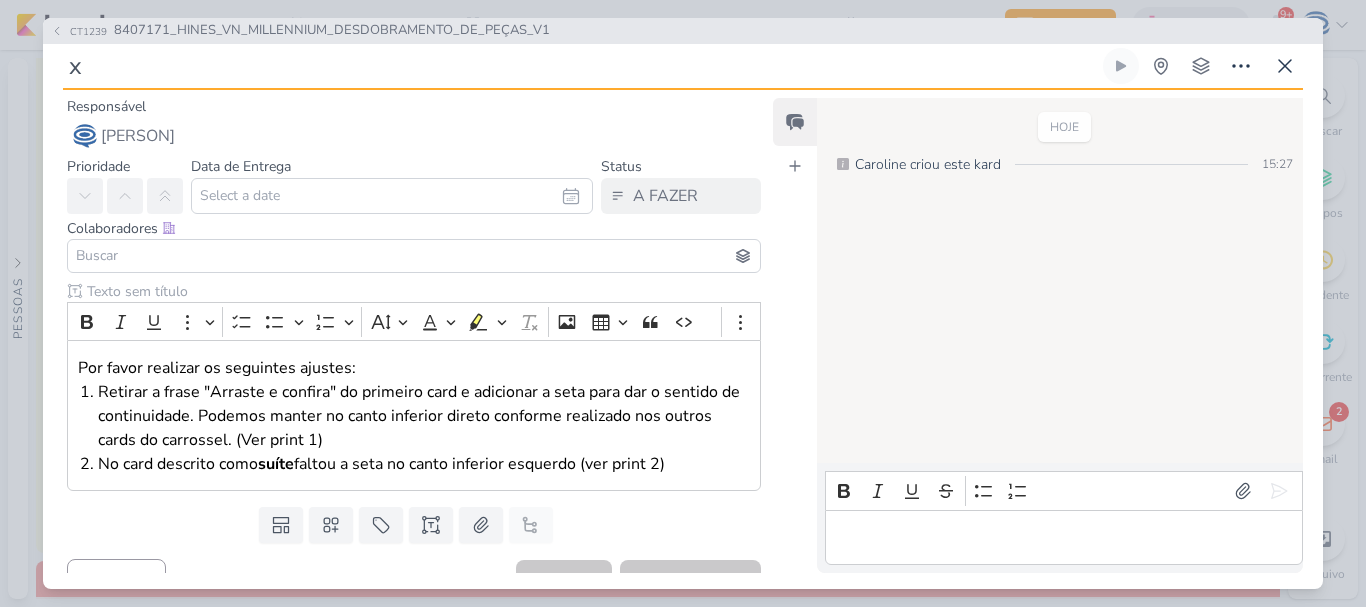 click on "x" at bounding box center (581, 66) 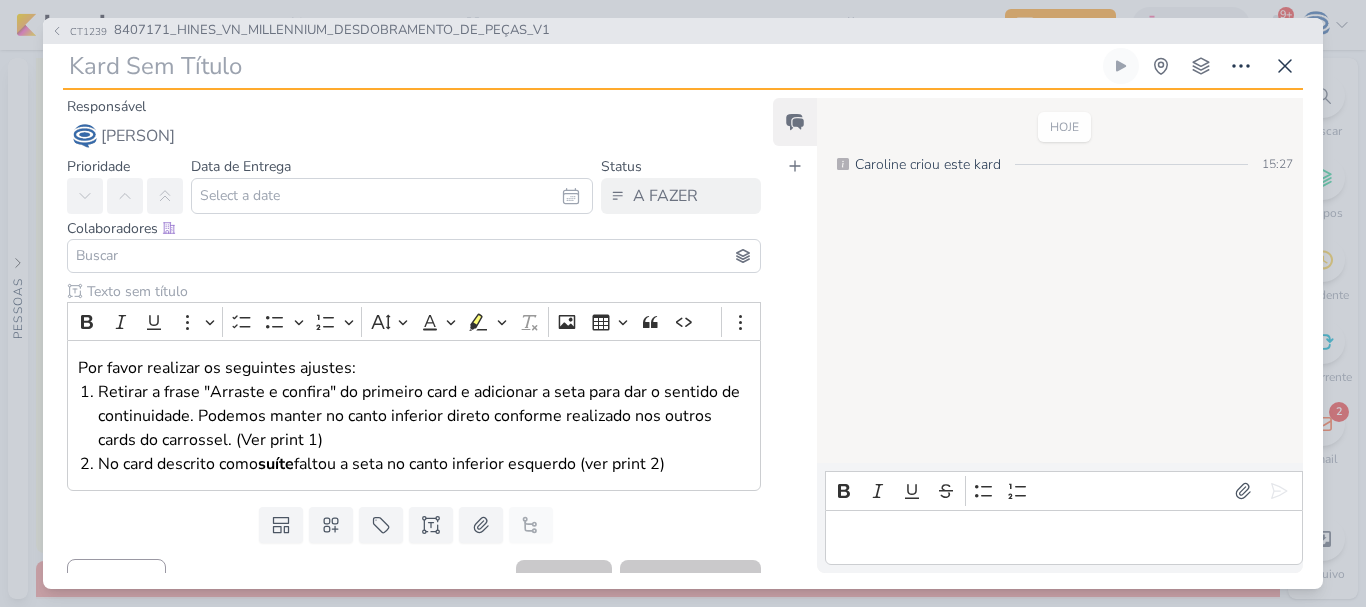 type on "A" 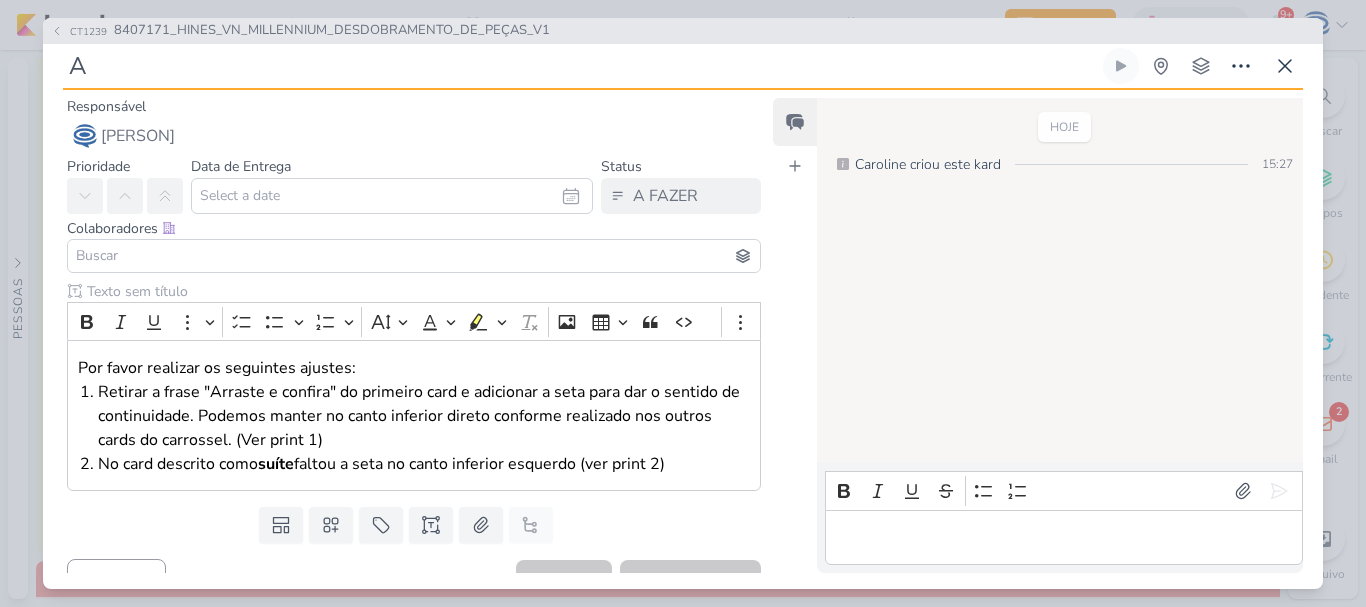 type 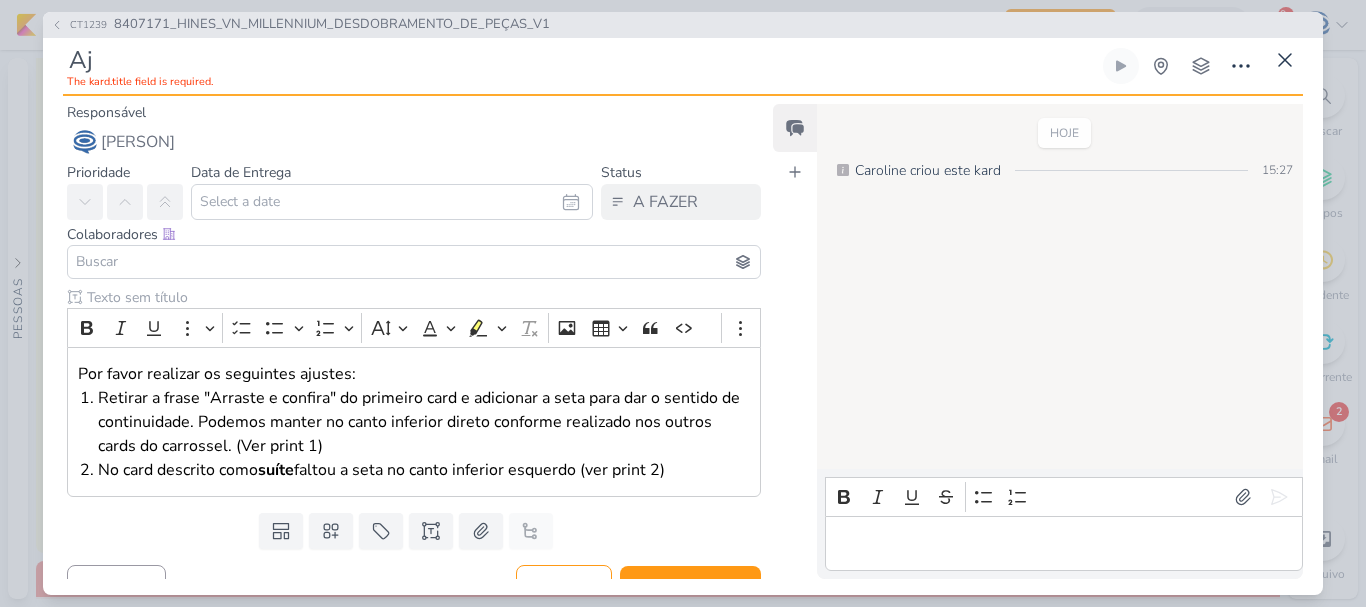 type on "Aju" 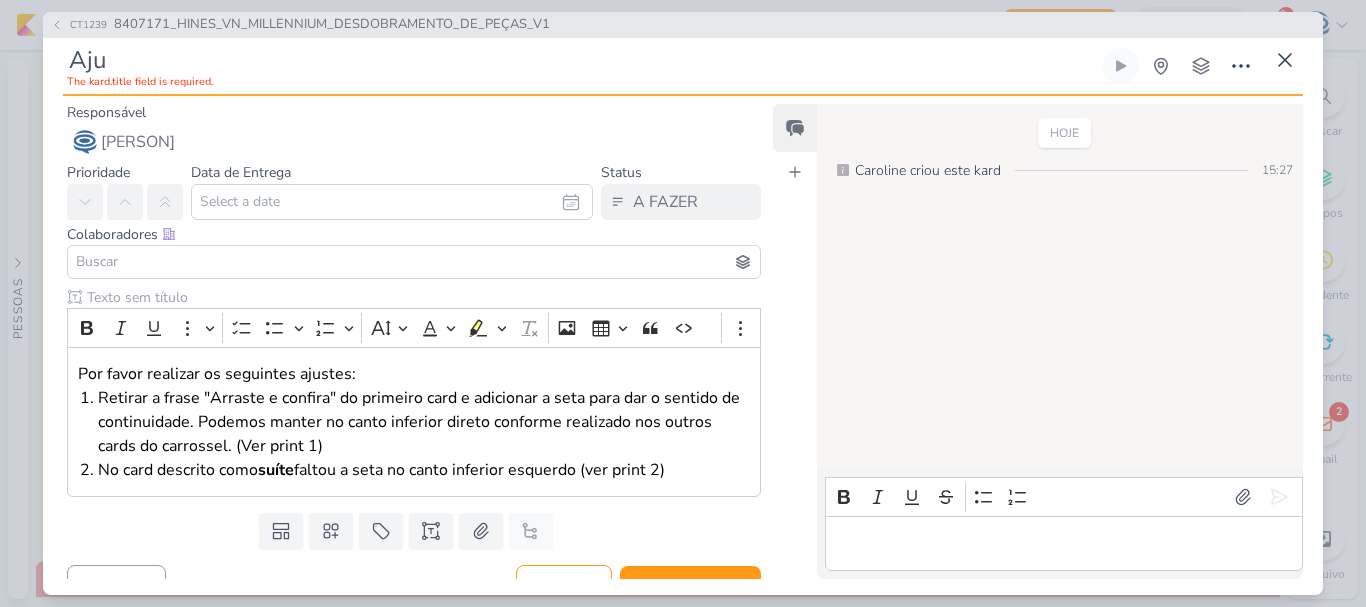 type 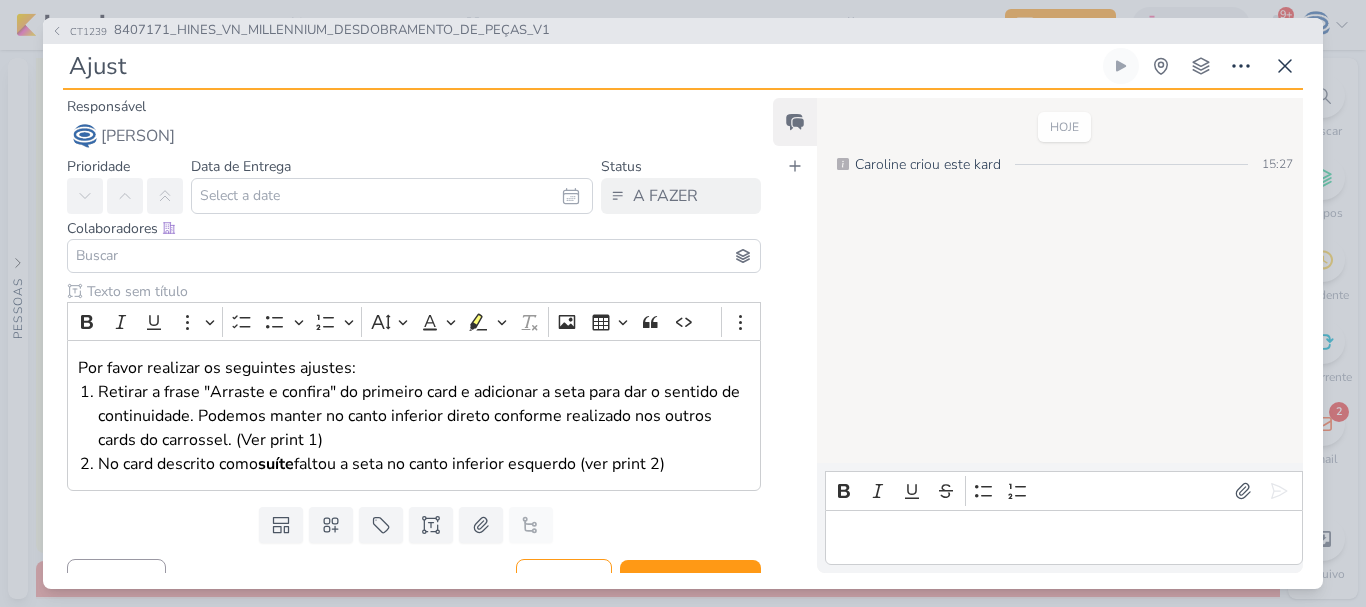 type on "Ajuste" 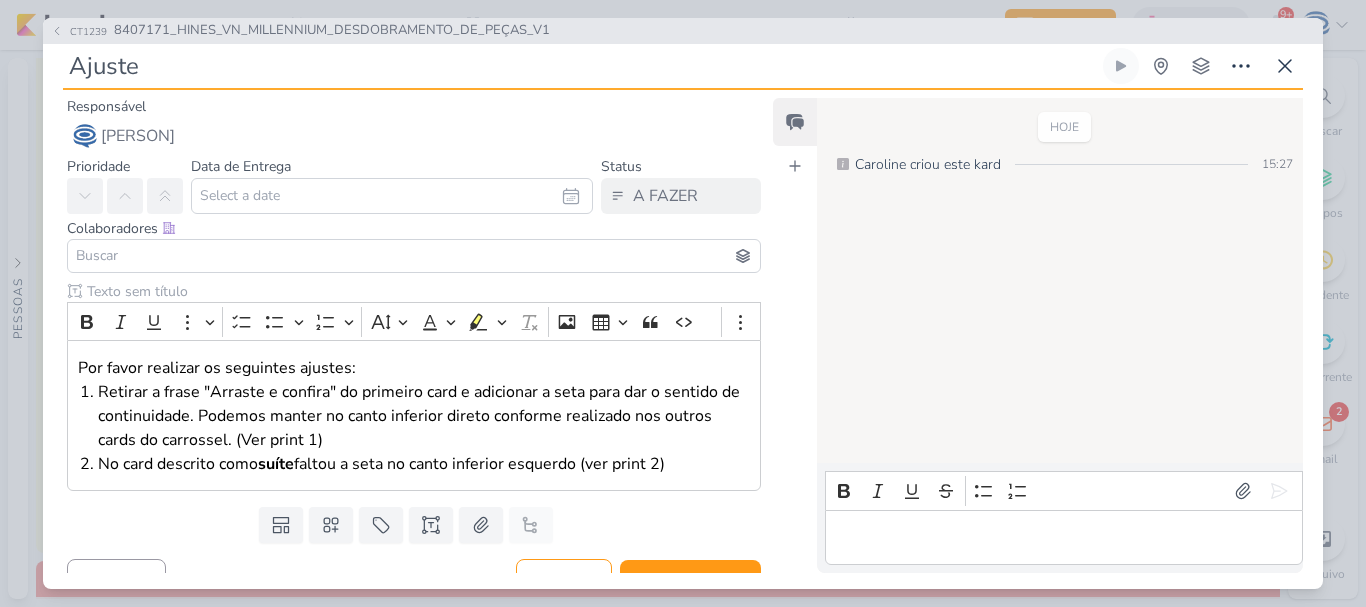 type 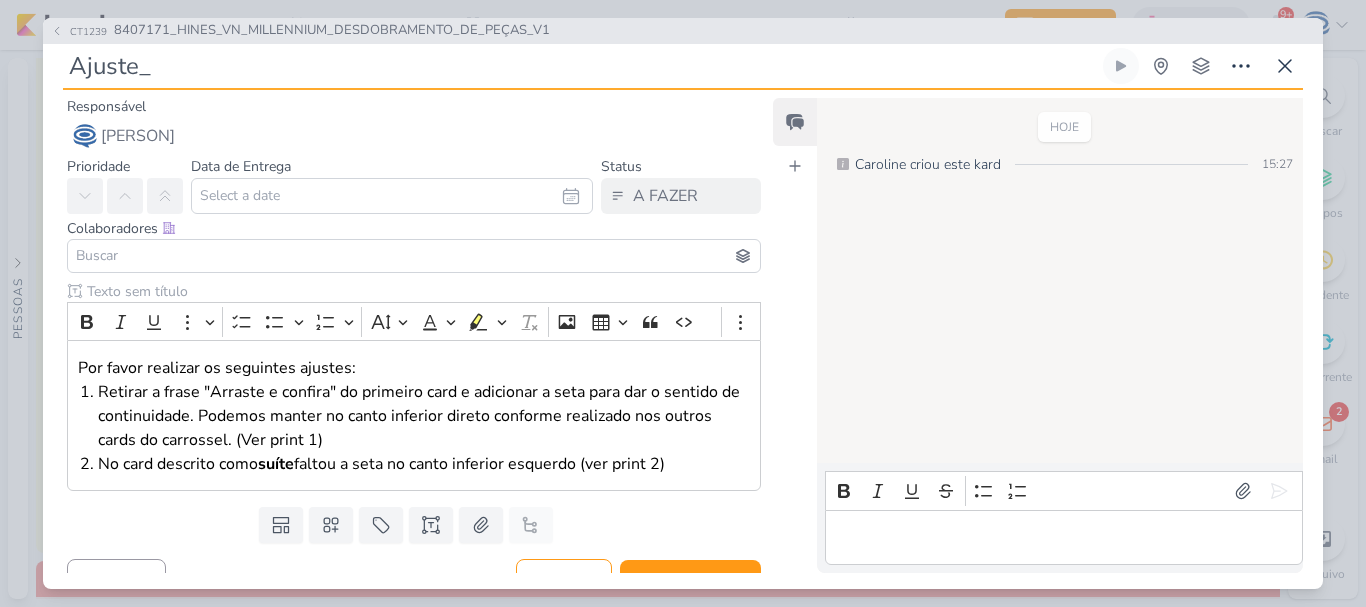 paste on "8407171_HINES_VN_MILLENNIUM_DESDOBRAMENTO_DE_PEÇAS_V1" 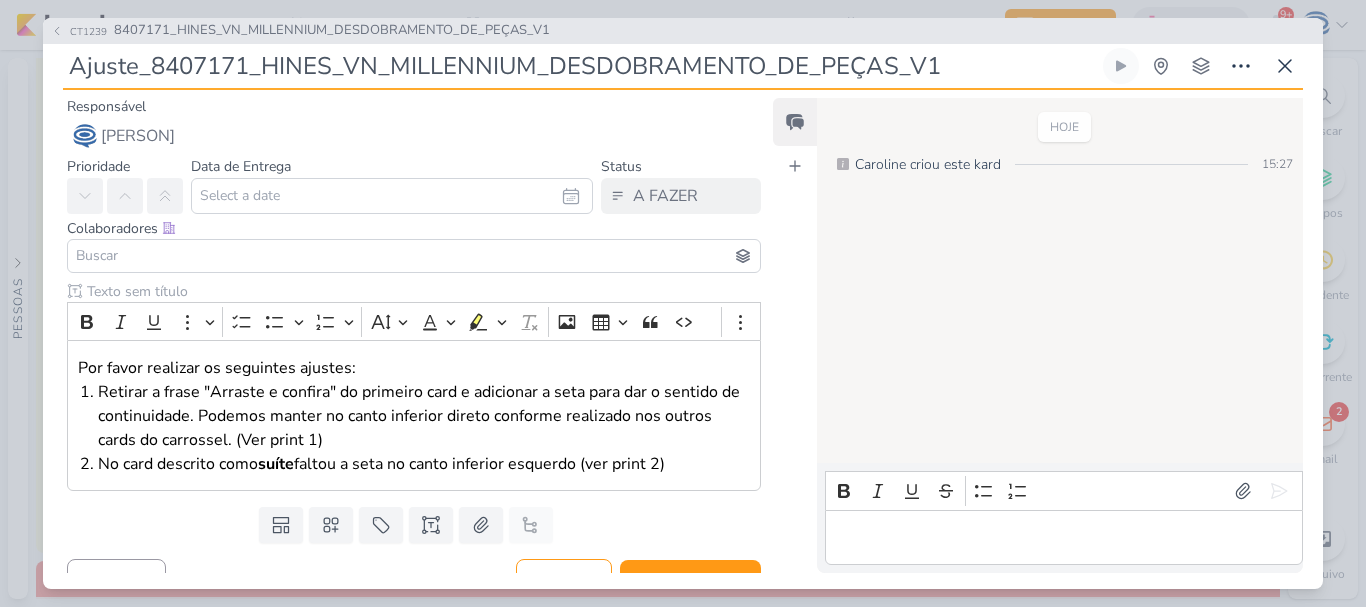 type 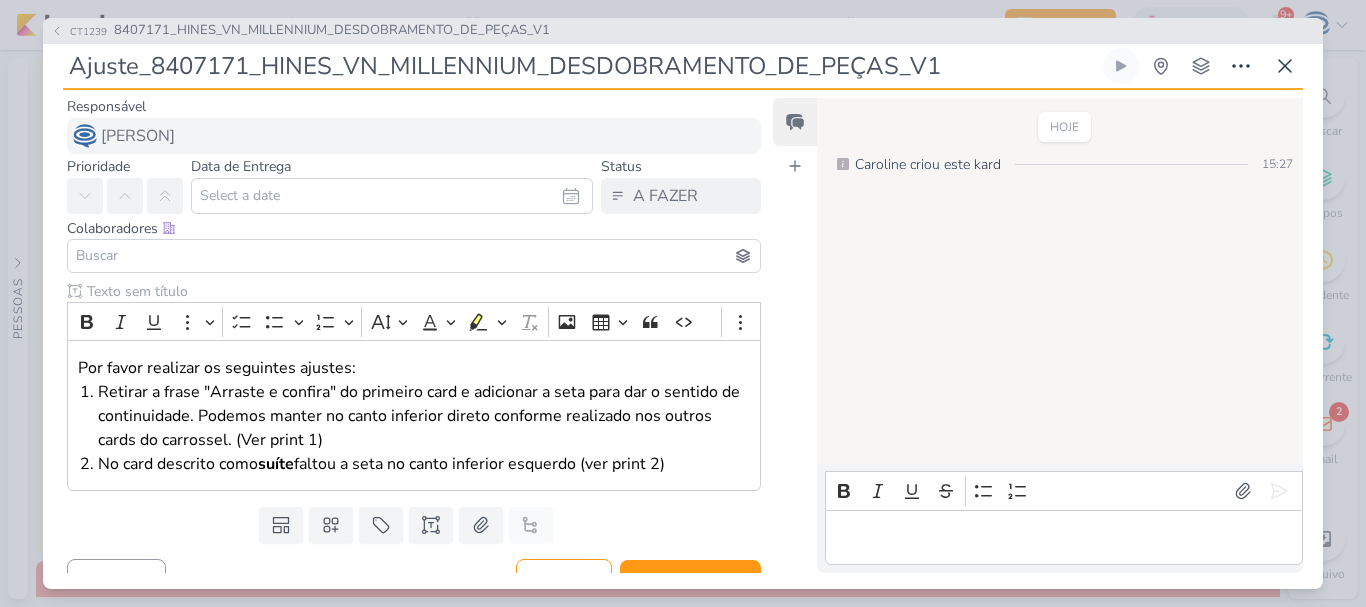 type on "Ajuste_8407171_HINES_VN_MILLENNIUM_DESDOBRAMENTO_DE_PEÇAS_V1" 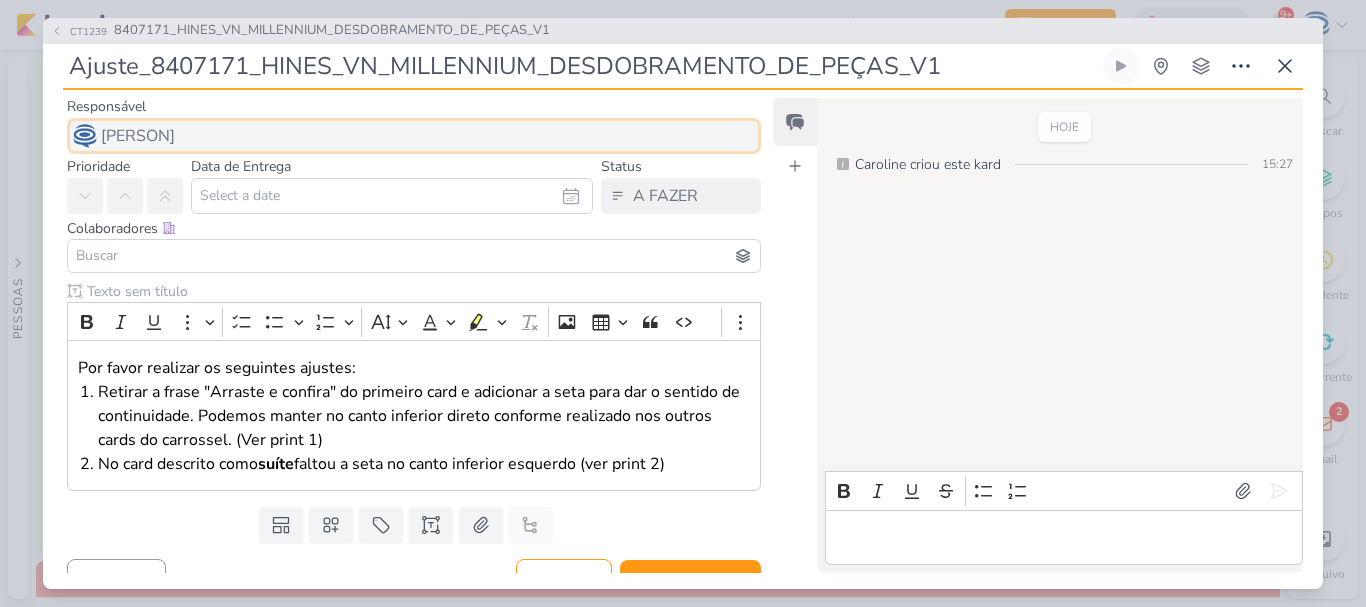 click on "[PERSON]" at bounding box center [138, 136] 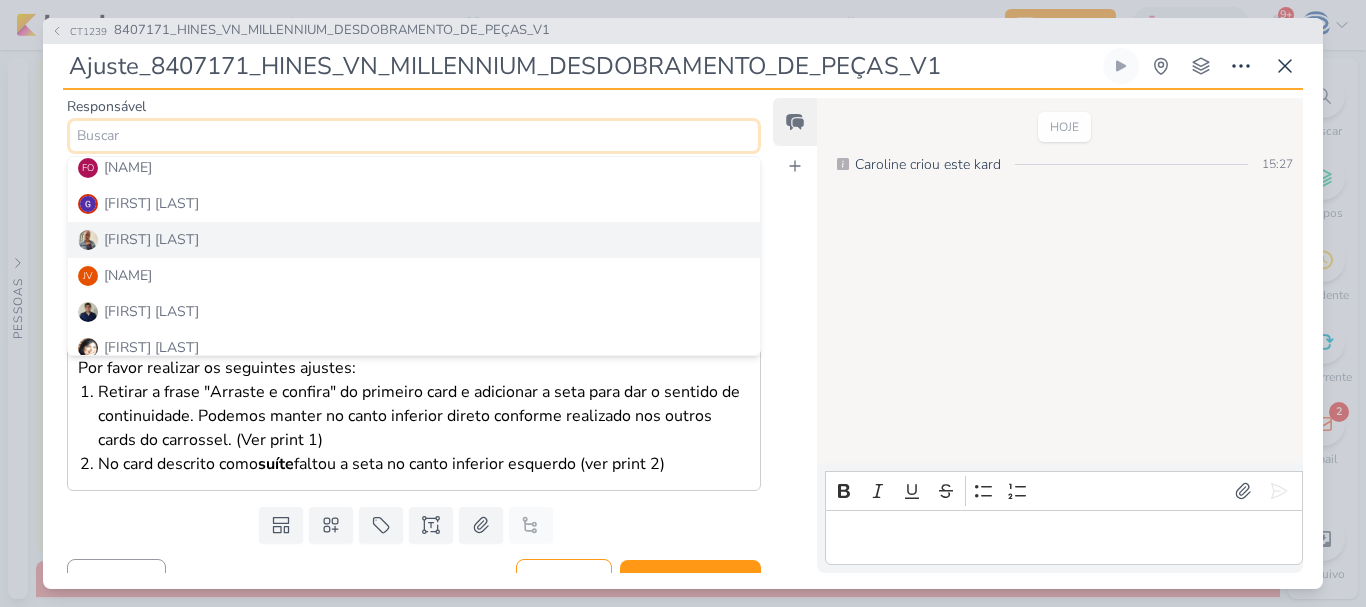 scroll, scrollTop: 226, scrollLeft: 0, axis: vertical 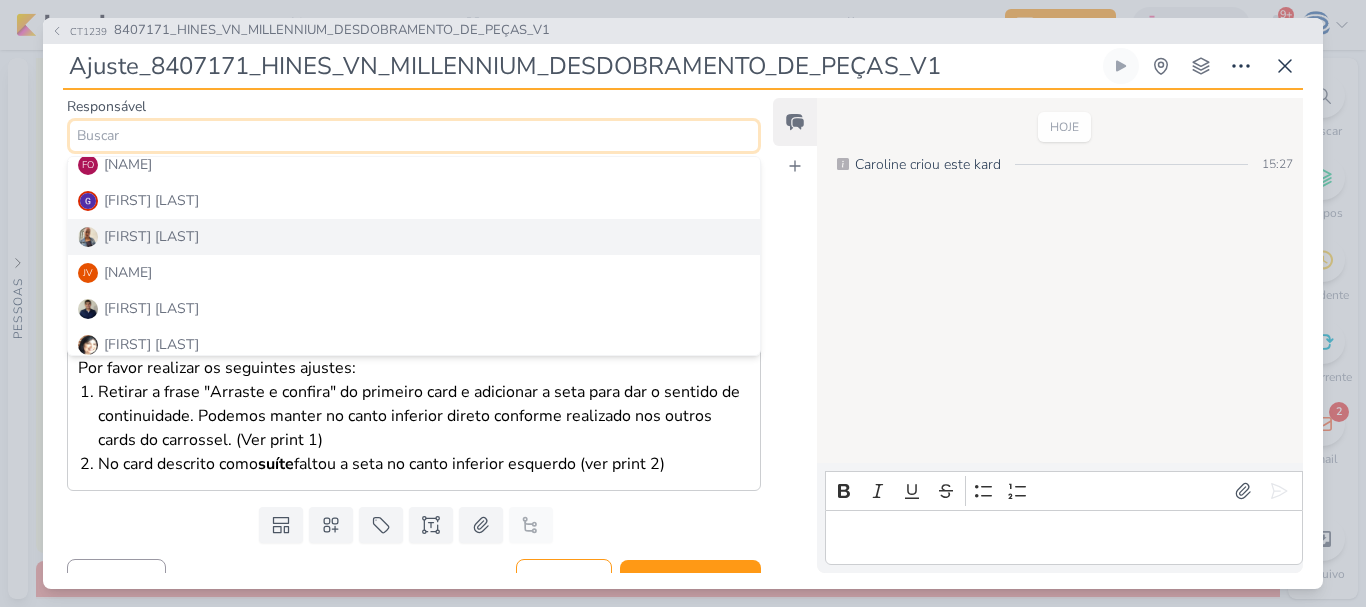 click on "[FIRST] [LAST]" at bounding box center (414, 237) 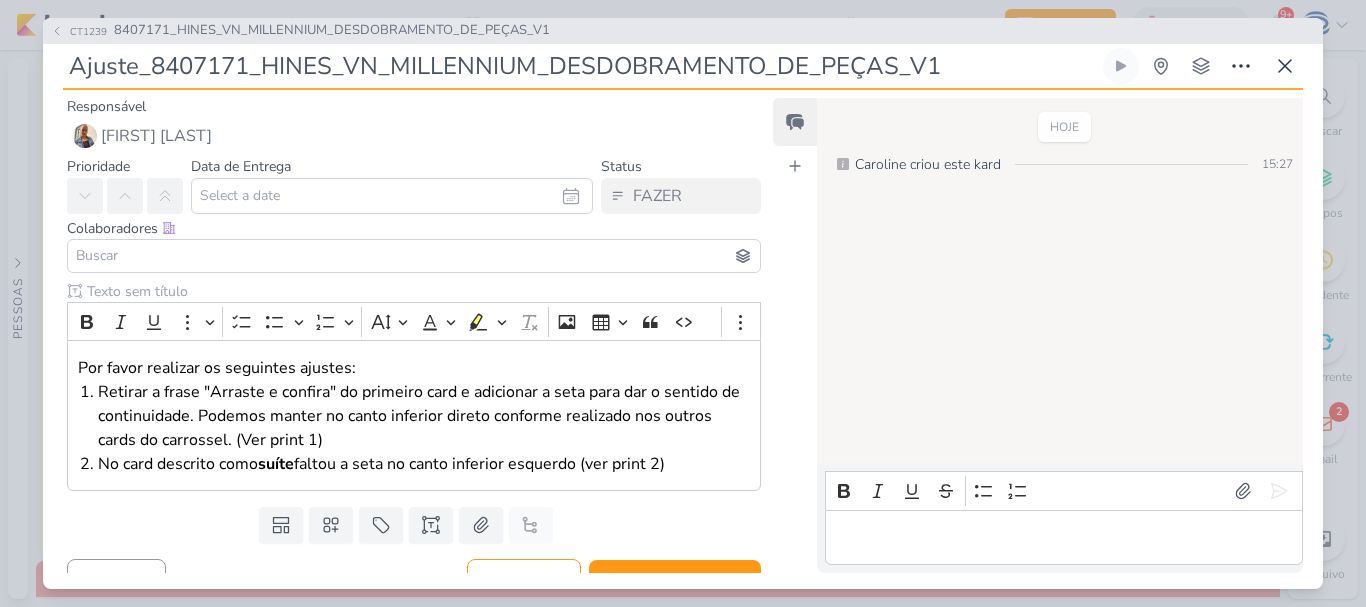 click at bounding box center [414, 256] 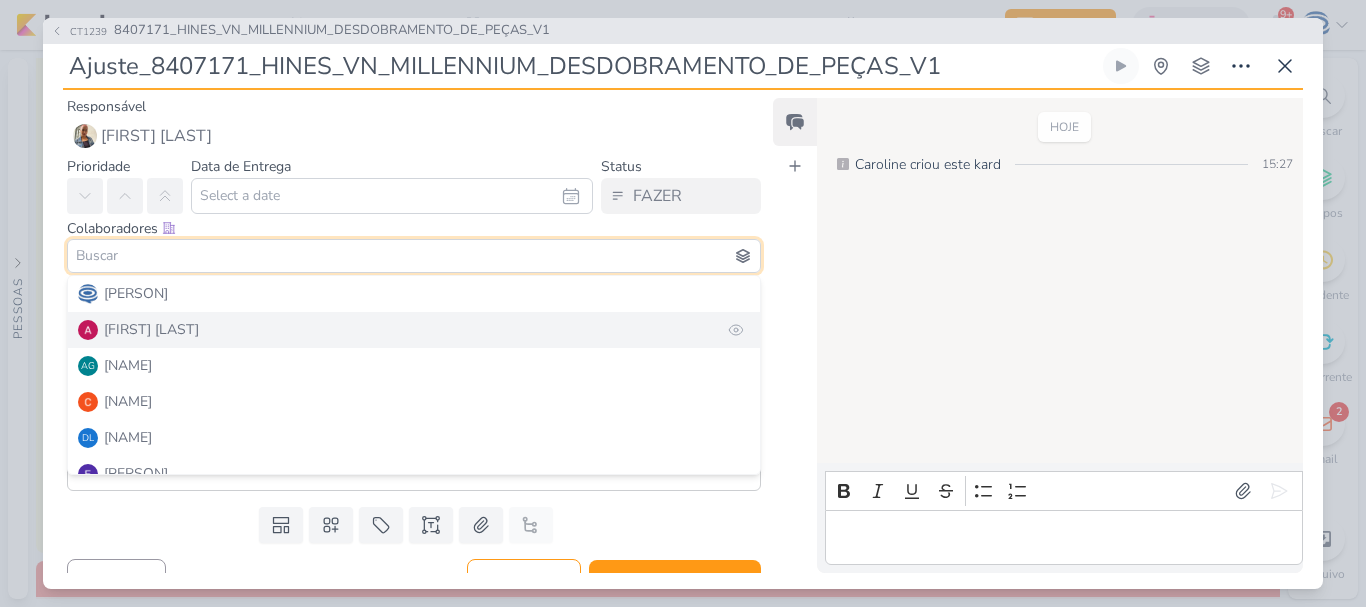 click on "[FIRST] [LAST]" at bounding box center [151, 329] 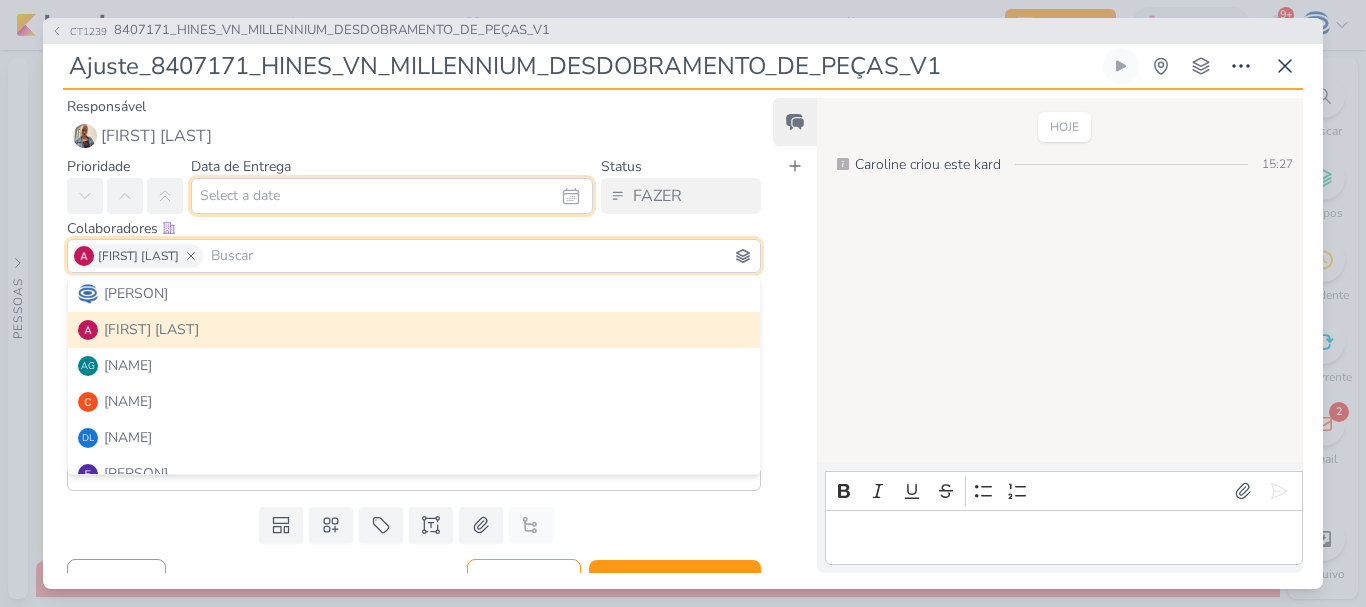 click at bounding box center (392, 196) 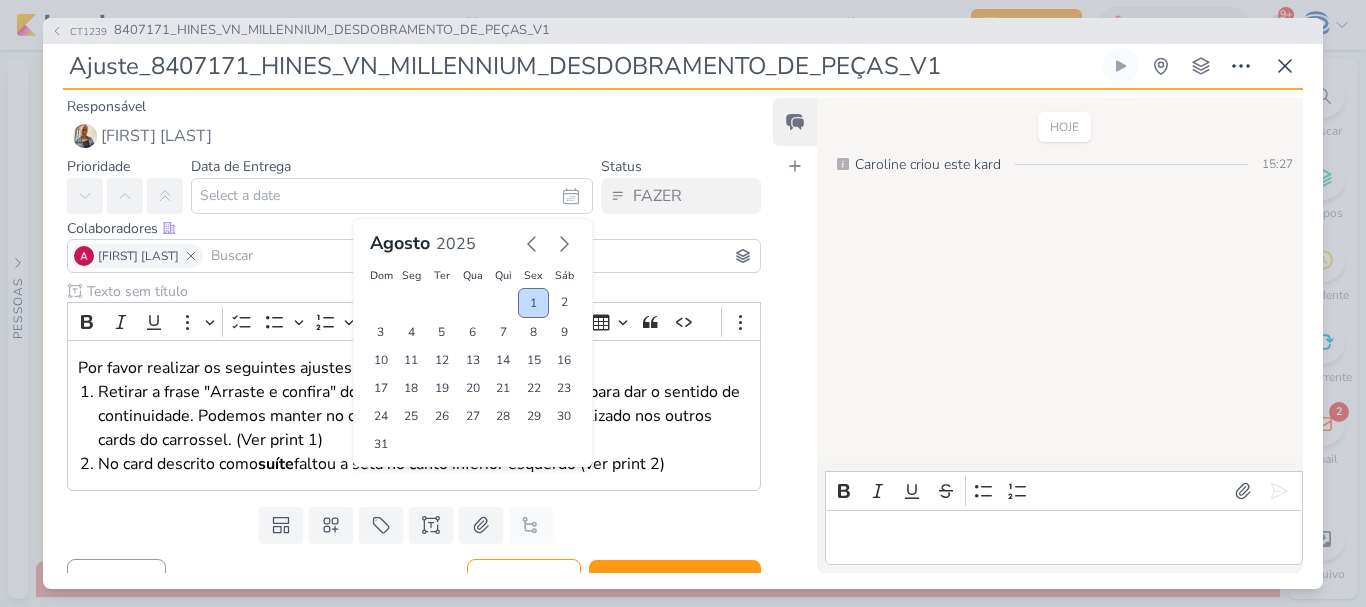 click on "1" at bounding box center (533, 303) 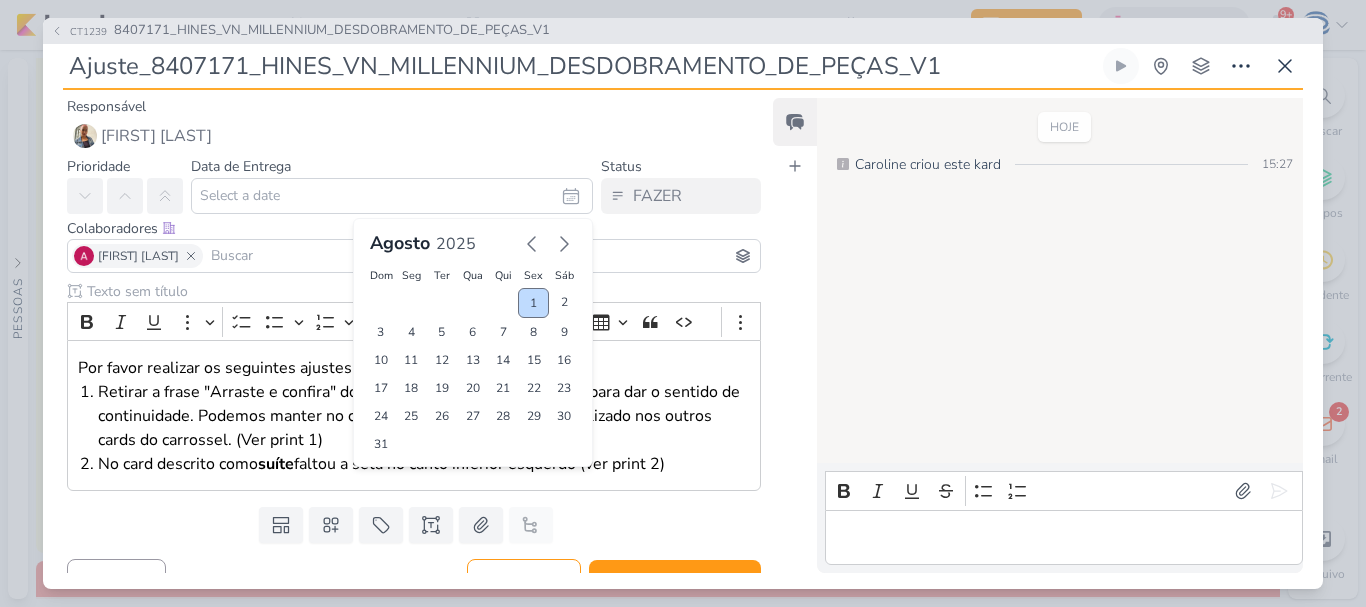 type on "1 de agosto de 2025 às 23:59" 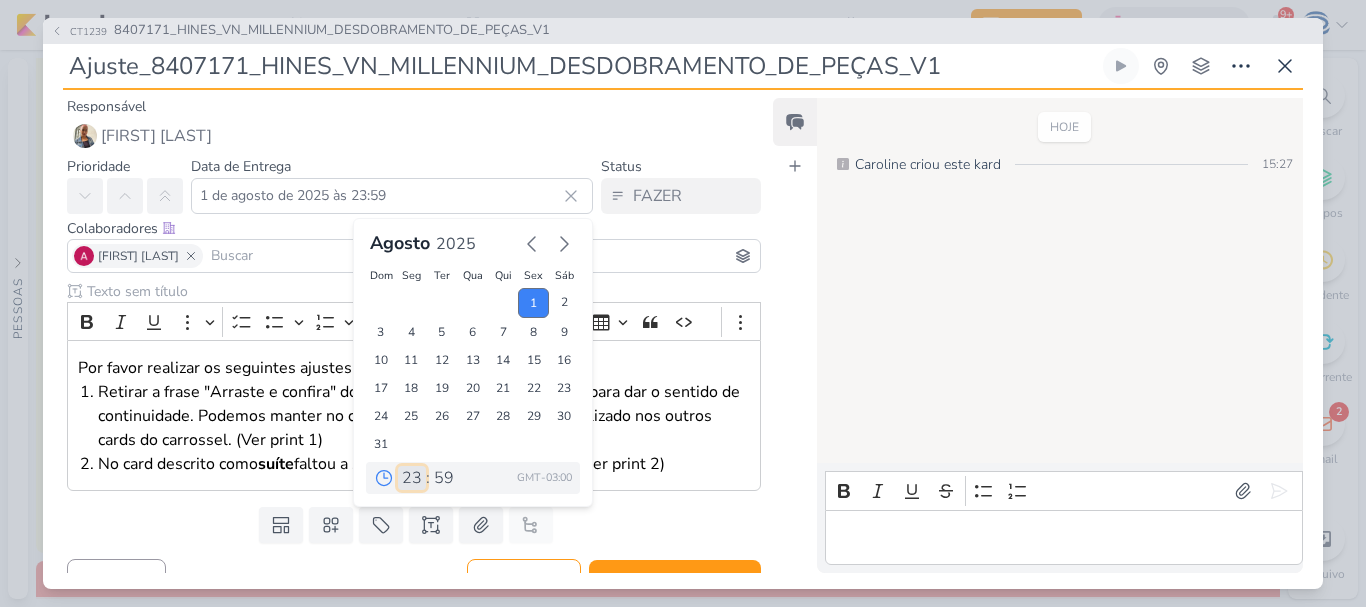 click on "00 01 02 03 04 05 06 07 08 09 10 11 12 13 14 15 16 17 18 19 20 21 22 23" at bounding box center (412, 478) 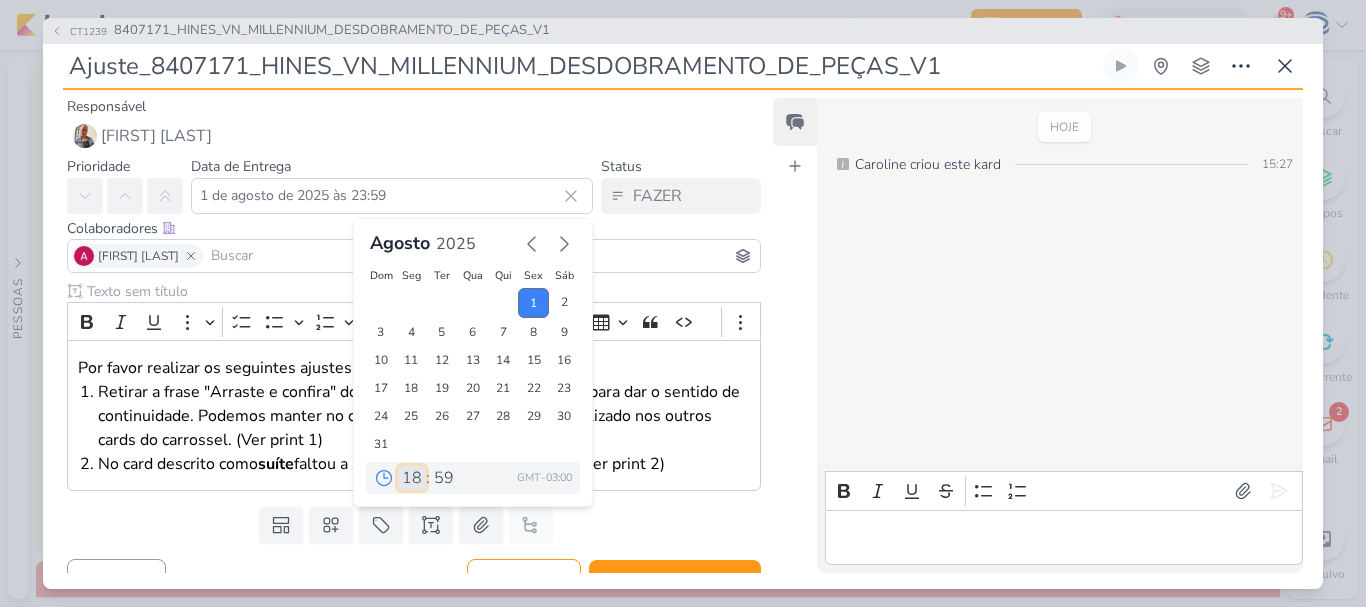 click on "00 01 02 03 04 05 06 07 08 09 10 11 12 13 14 15 16 17 18 19 20 21 22 23" at bounding box center [412, 478] 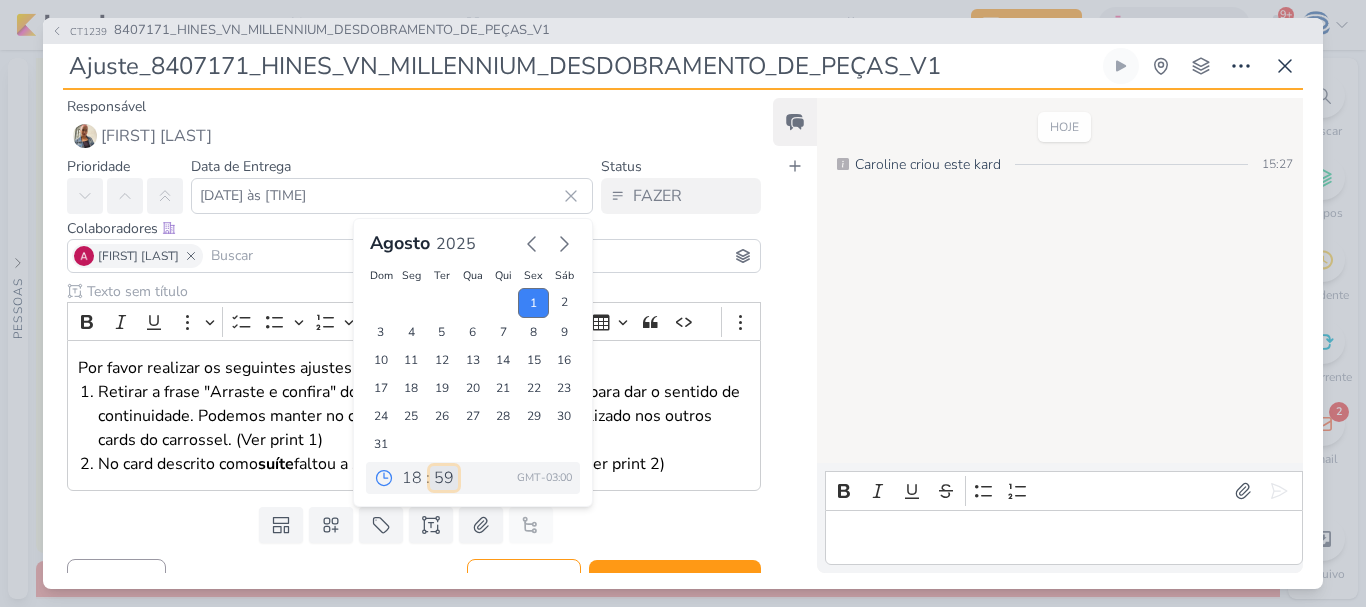 click on "00 05 10 15 20 25 30 35 40 45 50 55
59" at bounding box center [444, 478] 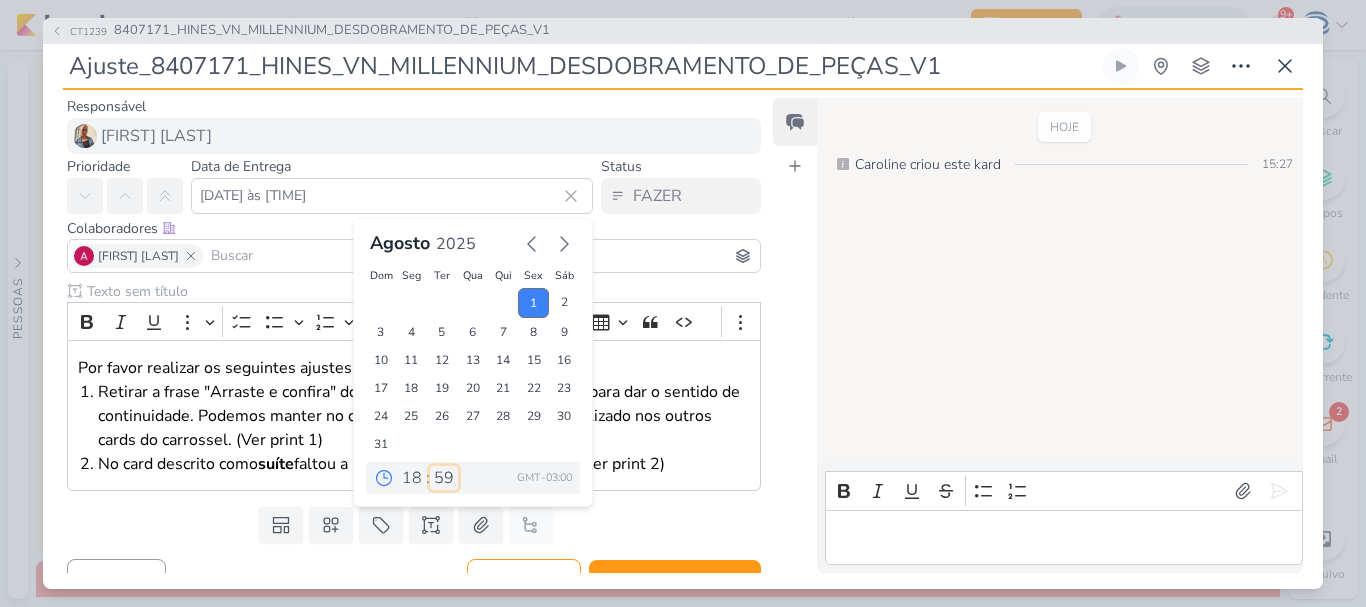 select on "0" 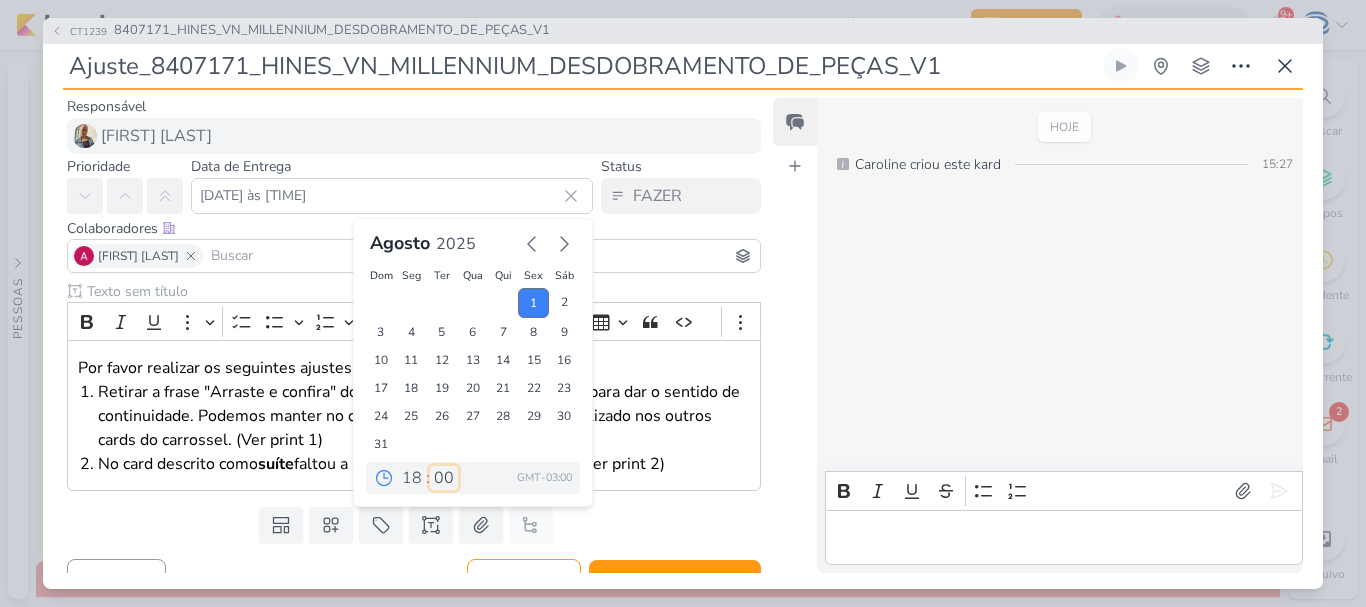 click on "00 05 10 15 20 25 30 35 40 45 50 55
59" at bounding box center (444, 478) 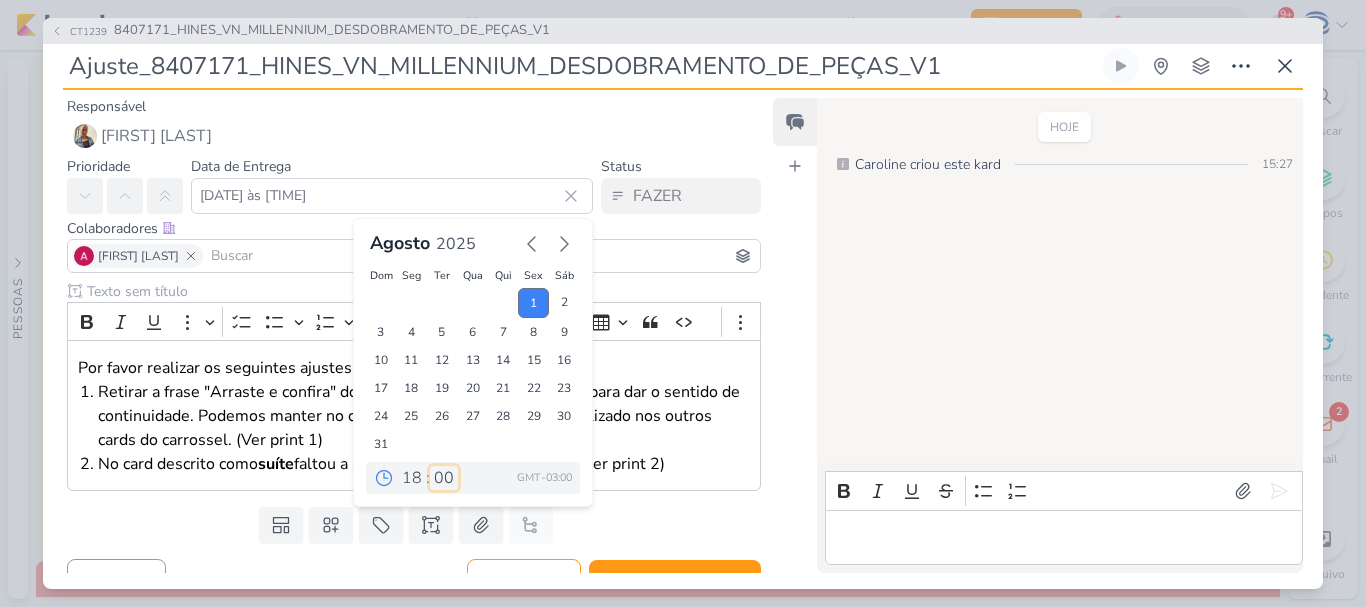 type on "1 de agosto de 2025 às 18:00" 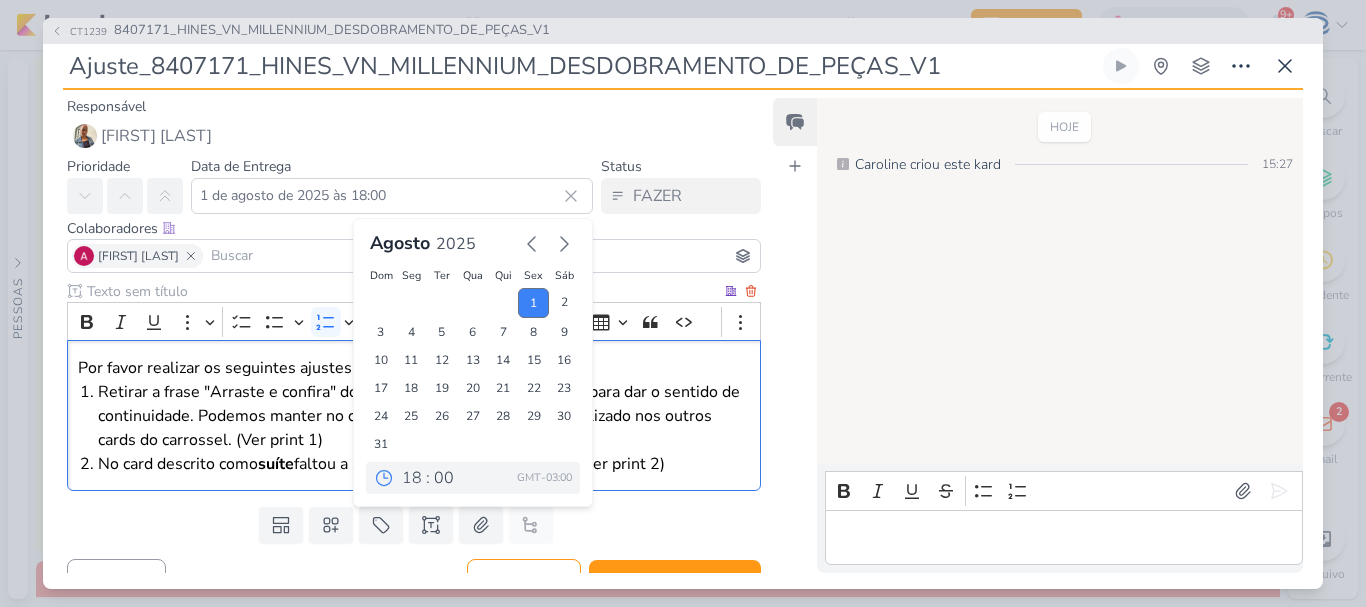 click on "Retirar a frase "Arraste e confira" do primeiro card e adicionar a seta para dar o sentido de continuidade. Podemos manter no canto inferior direto conforme realizado nos outros cards do carrossel. (Ver print 1)" at bounding box center (424, 416) 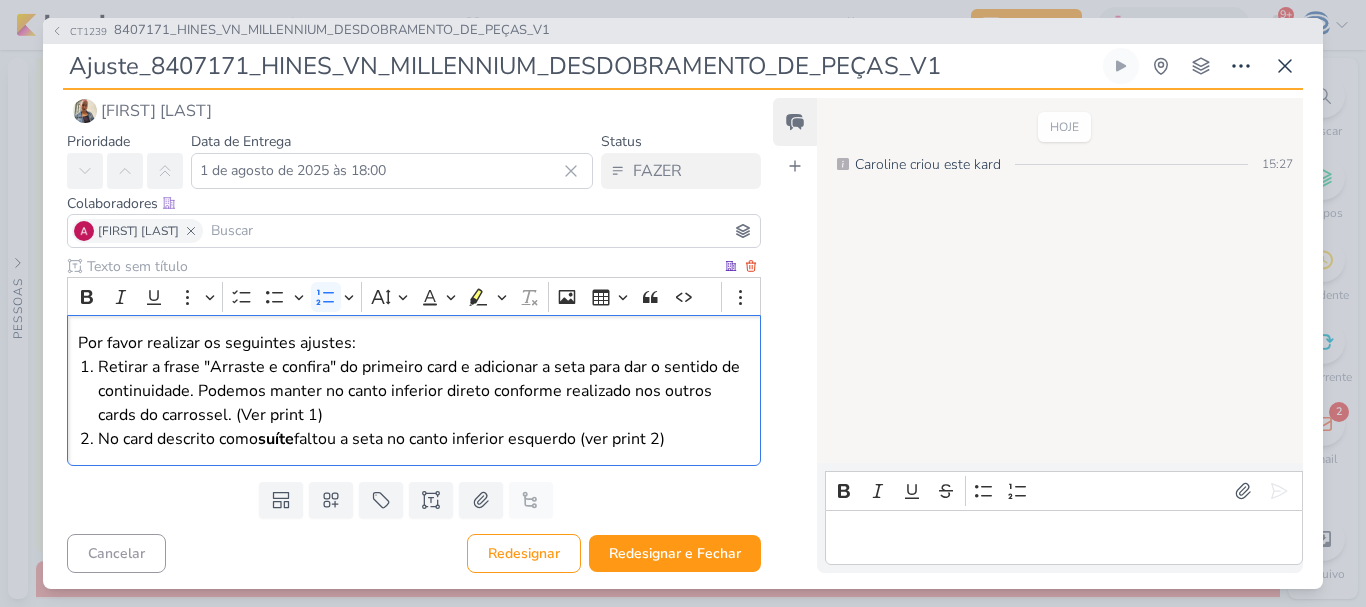 scroll, scrollTop: 29, scrollLeft: 0, axis: vertical 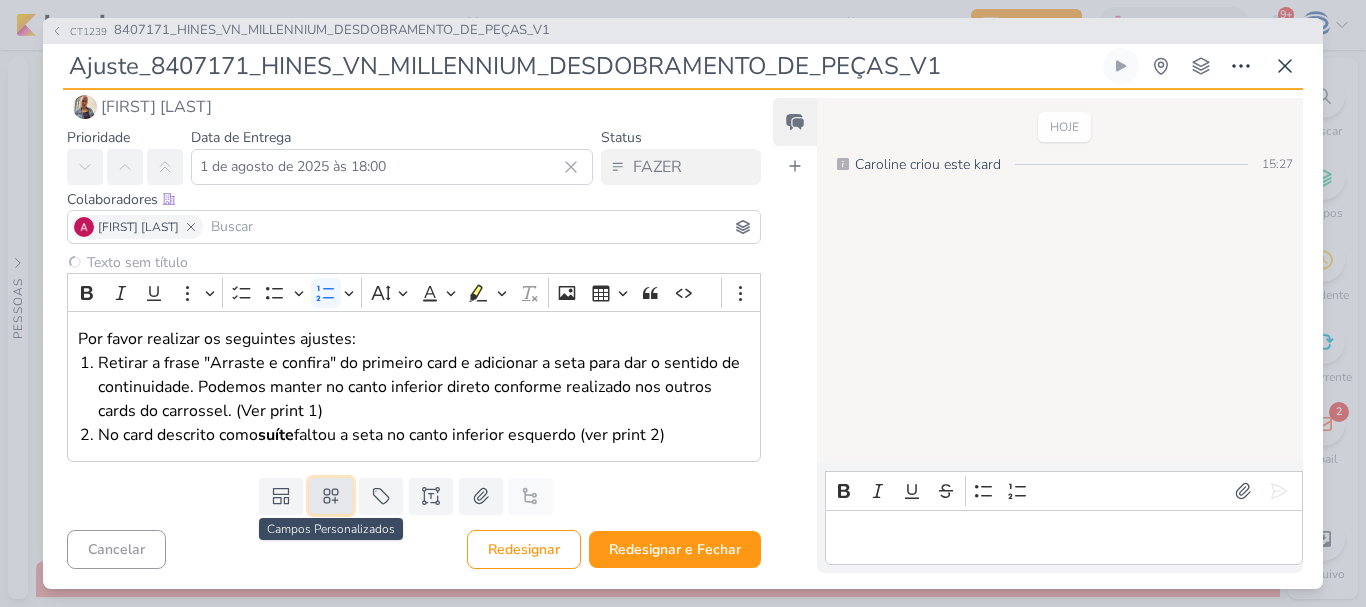 click 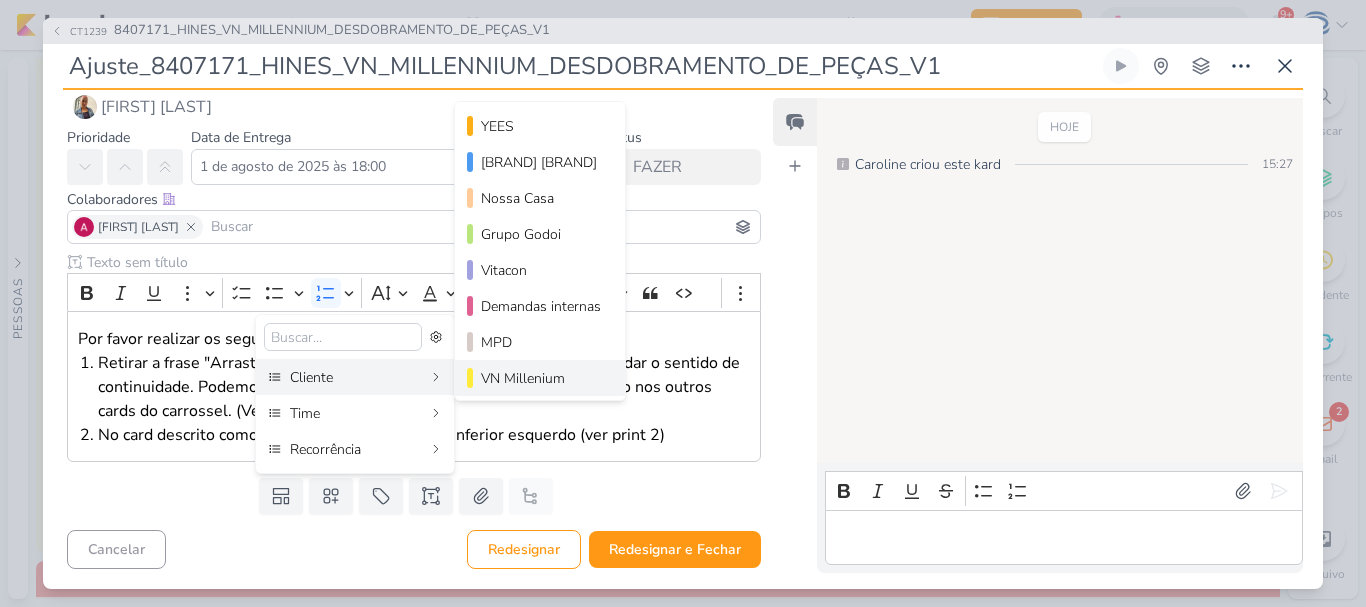 click on "VN Millenium" at bounding box center (541, 378) 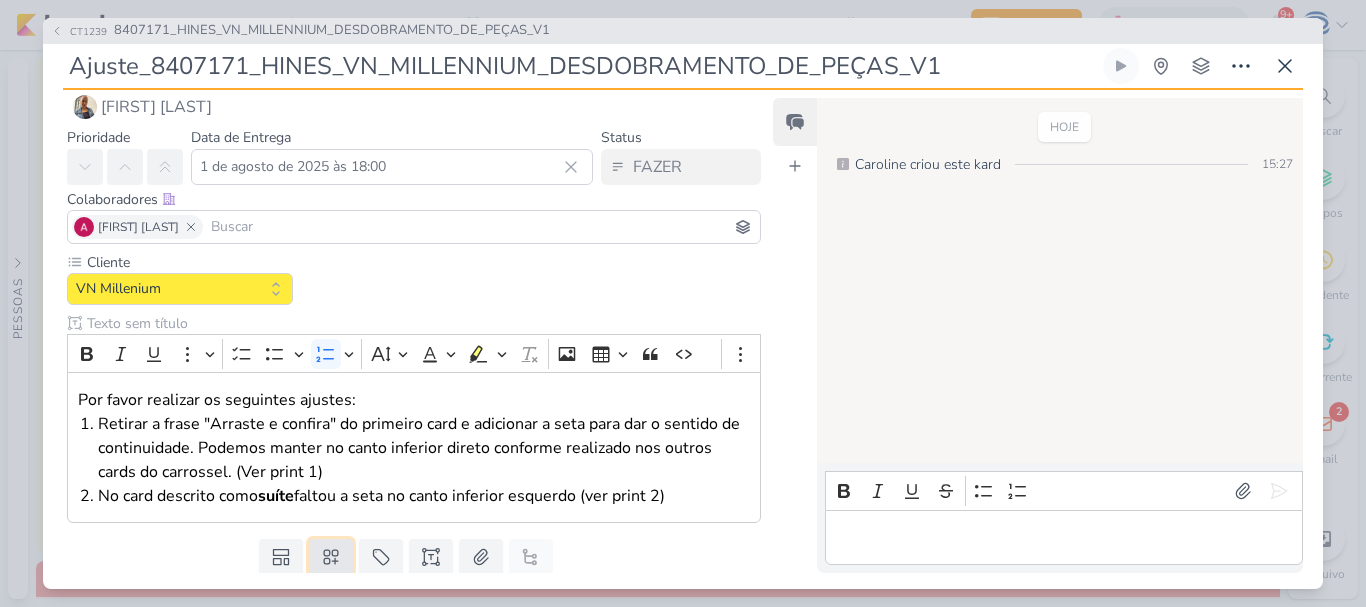 click 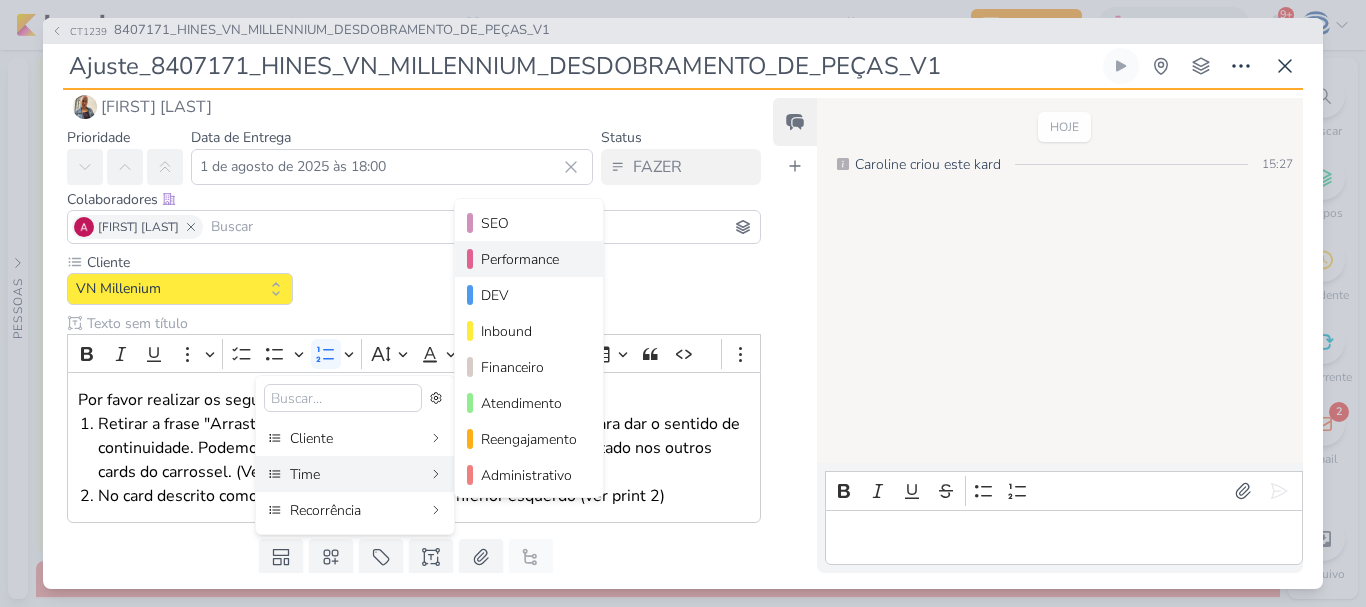 click on "Performance" at bounding box center (530, 259) 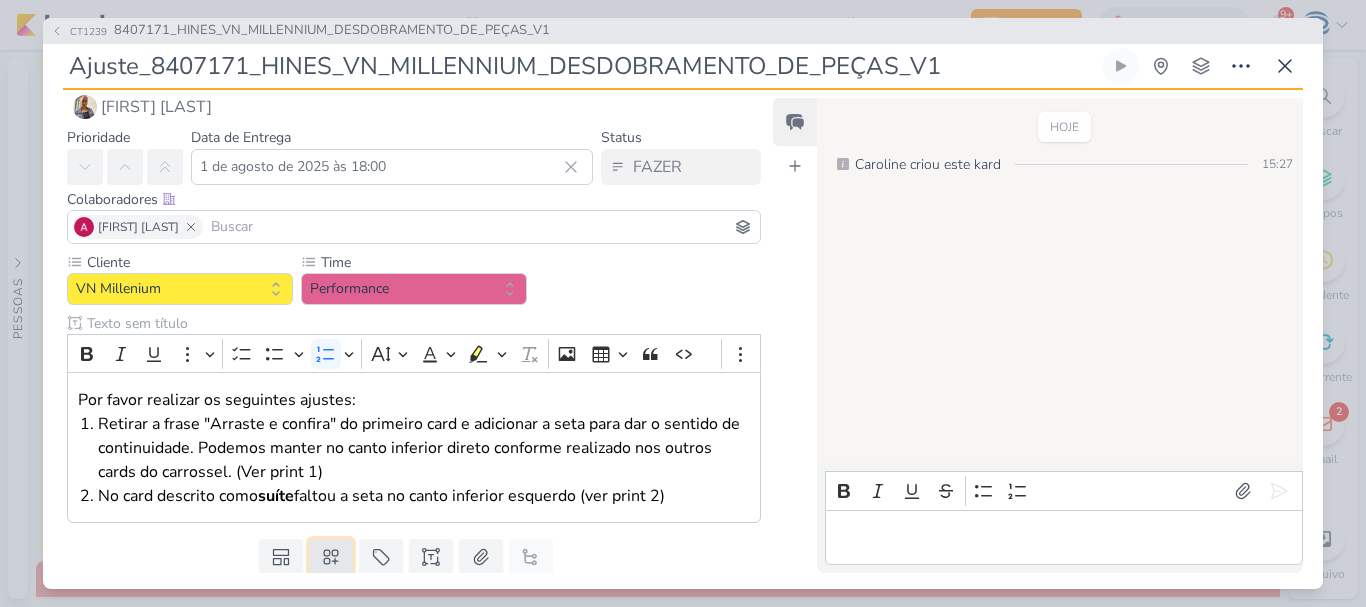 click 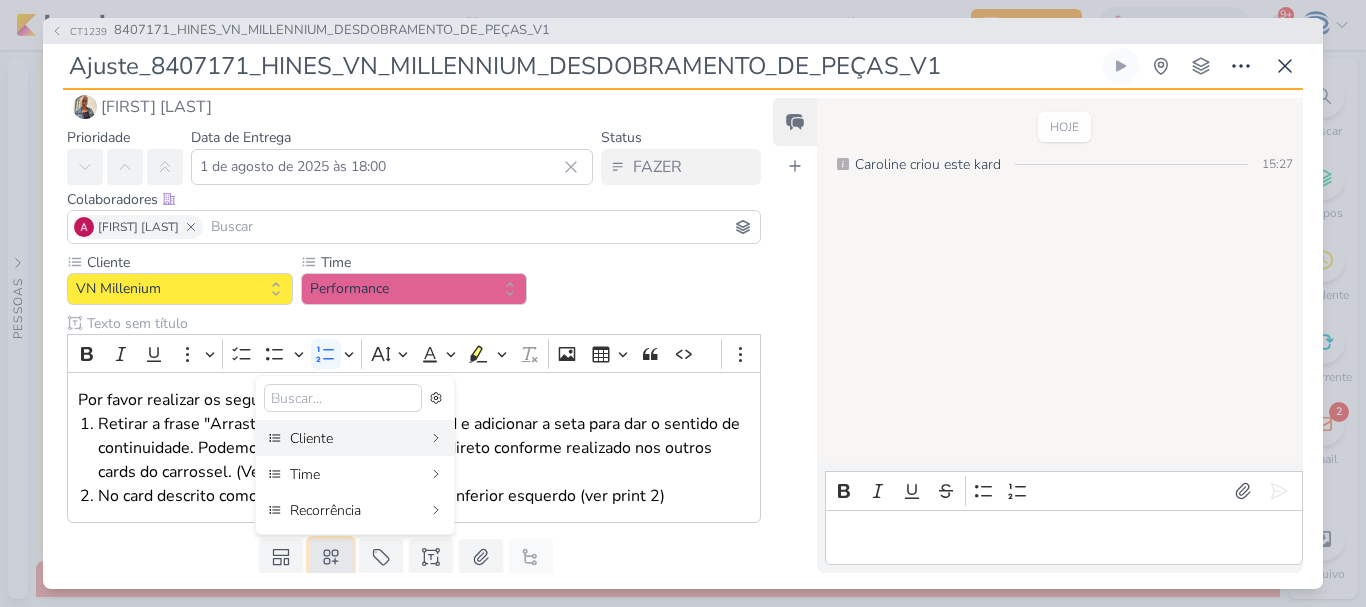click 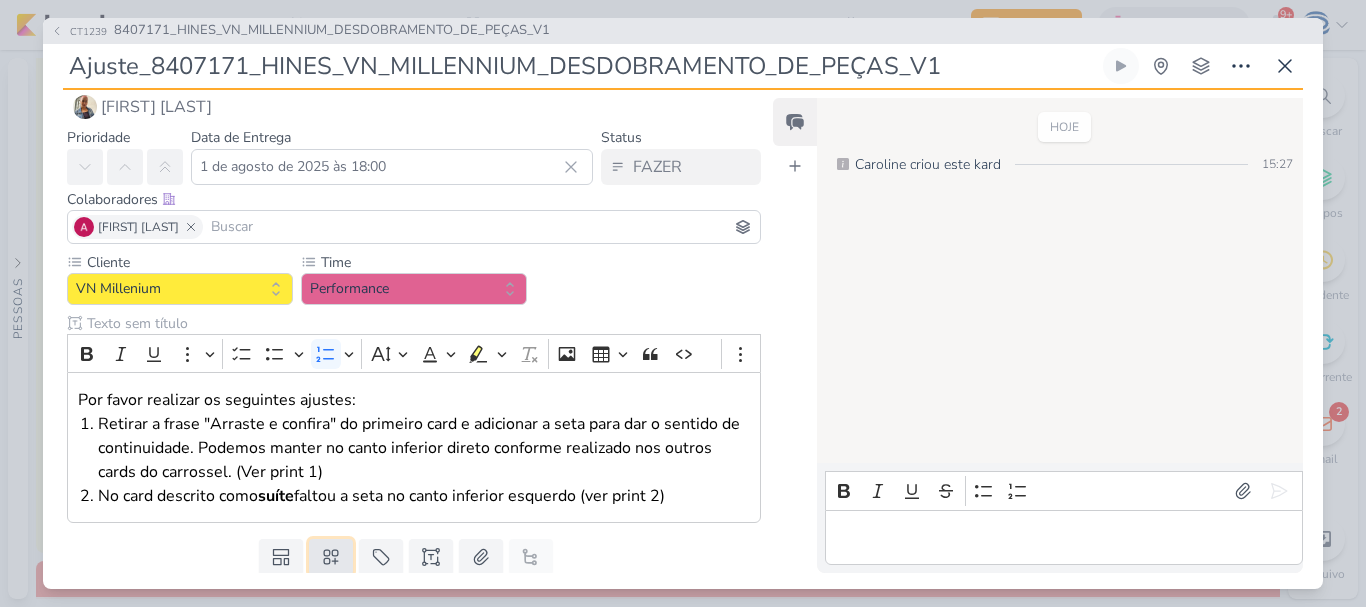 click 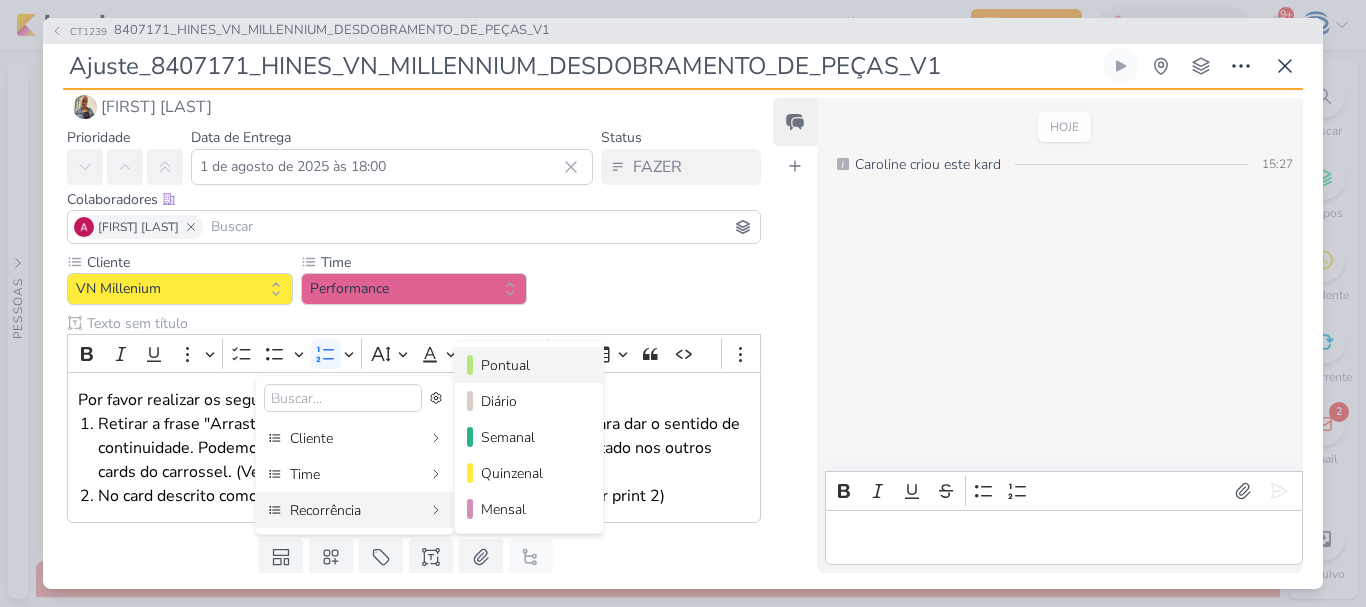 click on "Pontual" at bounding box center (530, 365) 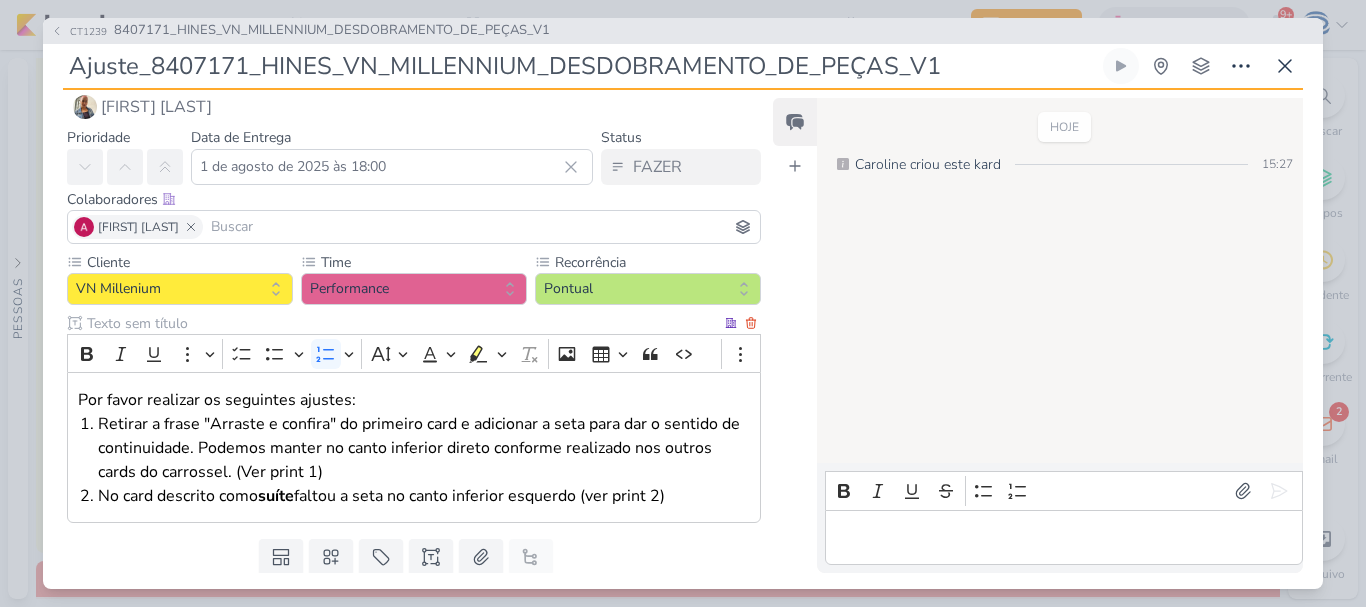 scroll, scrollTop: 90, scrollLeft: 0, axis: vertical 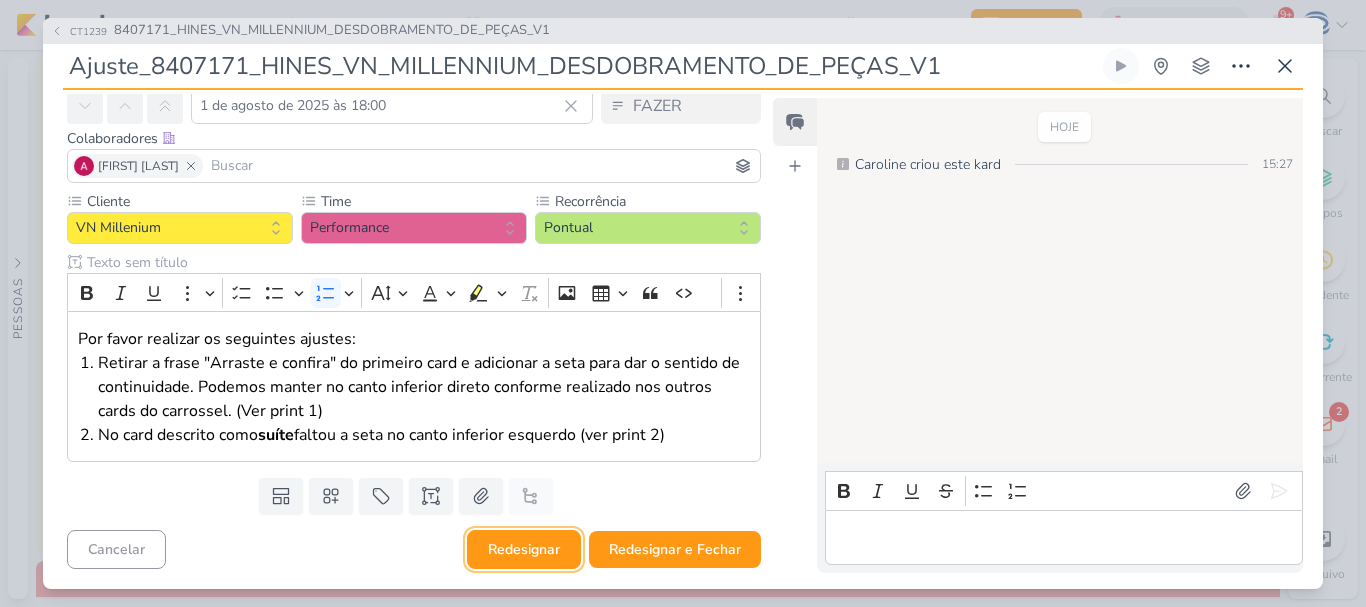 click on "Redesignar" at bounding box center [524, 549] 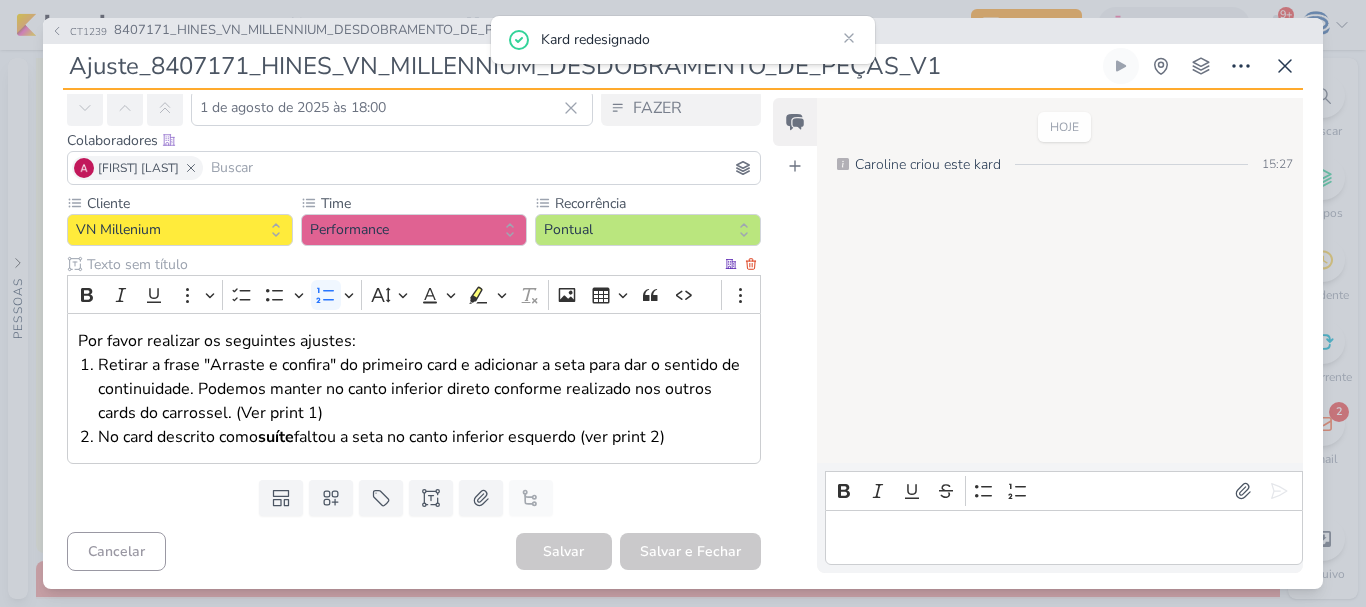 scroll, scrollTop: 90, scrollLeft: 0, axis: vertical 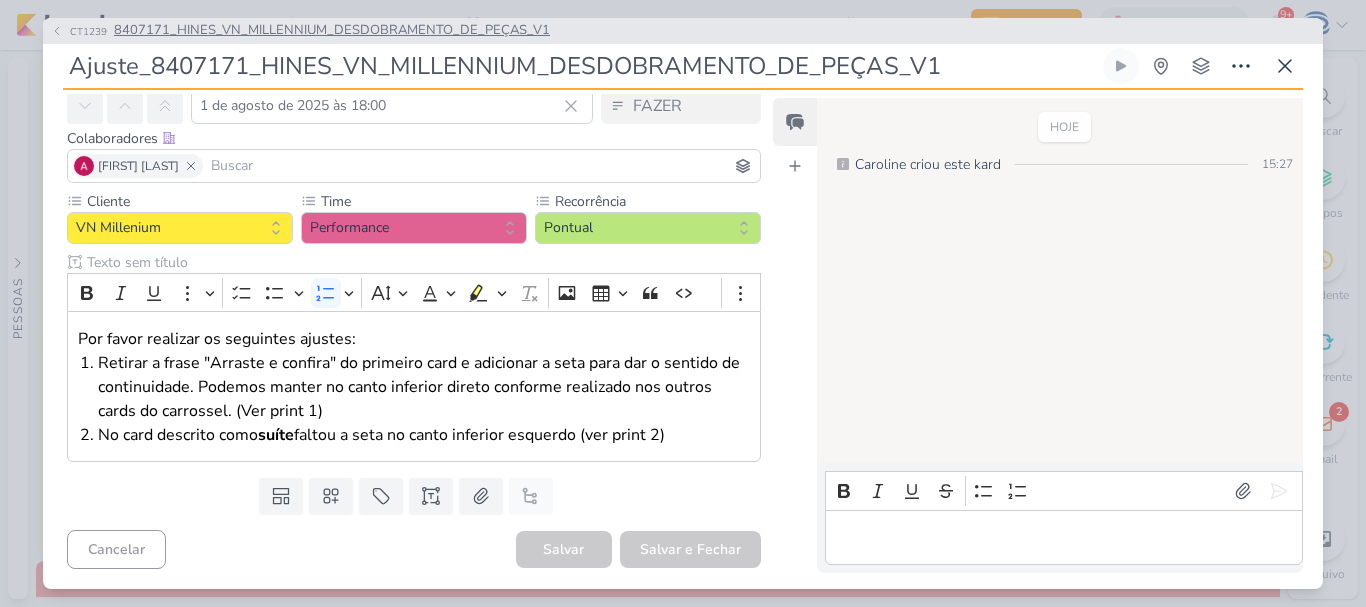 click on "8407171_HINES_VN_MILLENNIUM_DESDOBRAMENTO_DE_PEÇAS_V1" at bounding box center [332, 31] 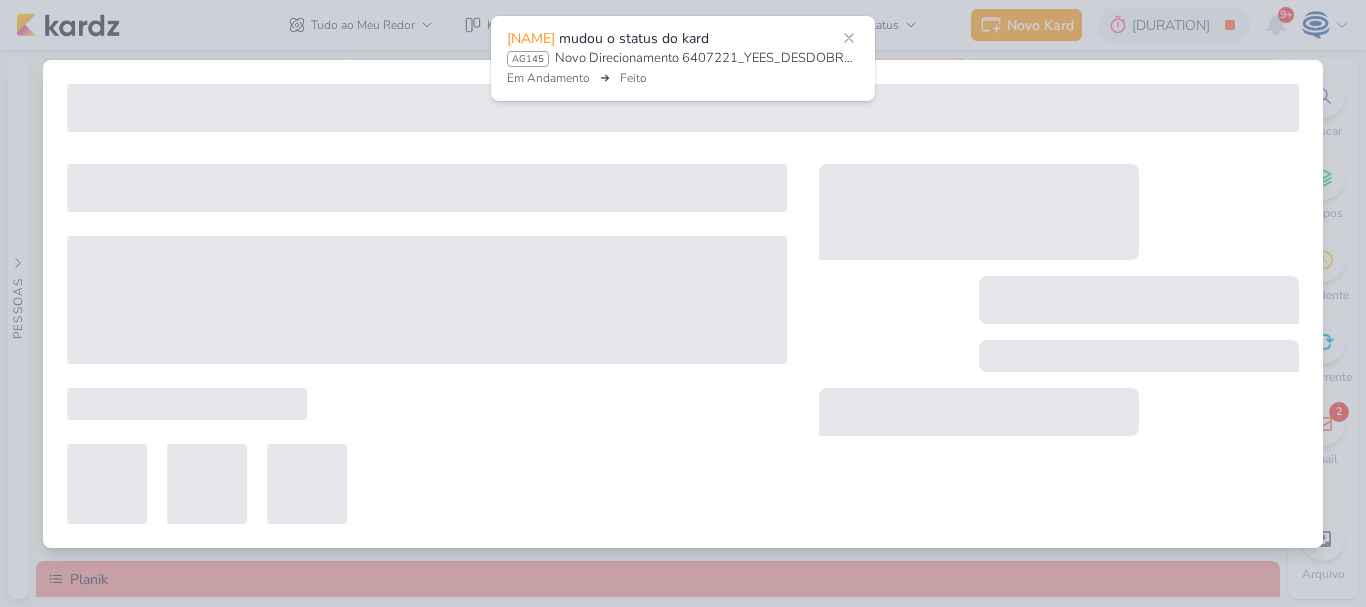 type on "8407171_HINES_VN_MILLENNIUM_DESDOBRAMENTO_DE_PEÇAS_V1" 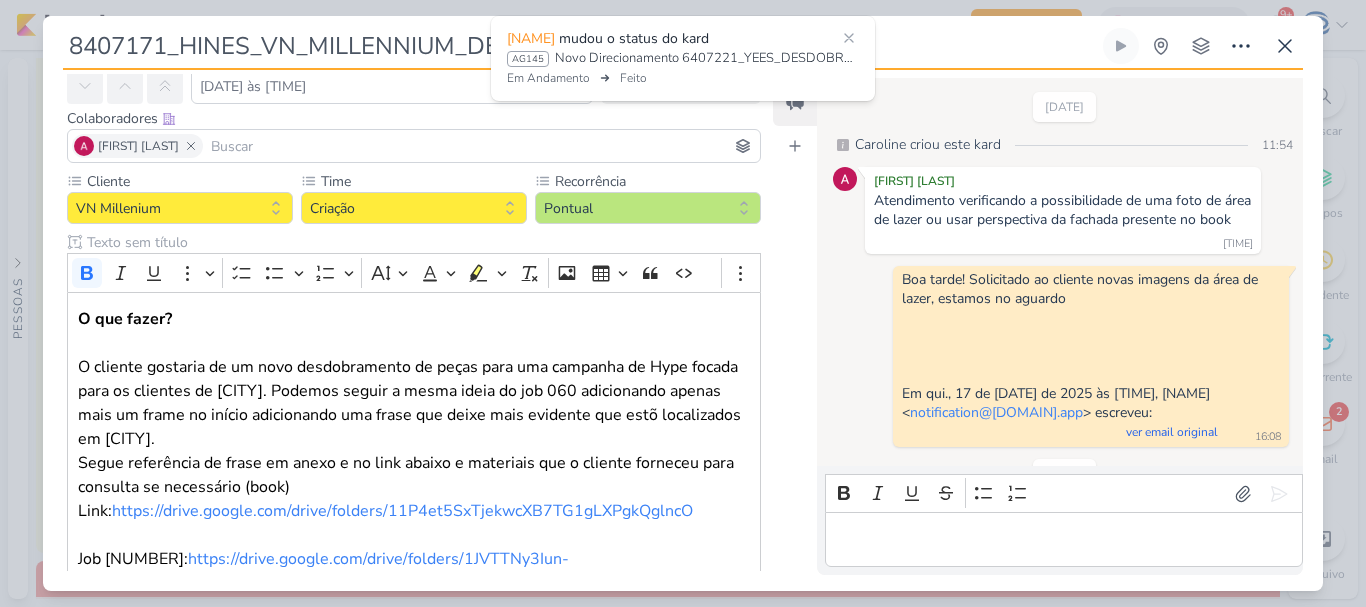 scroll, scrollTop: 8, scrollLeft: 0, axis: vertical 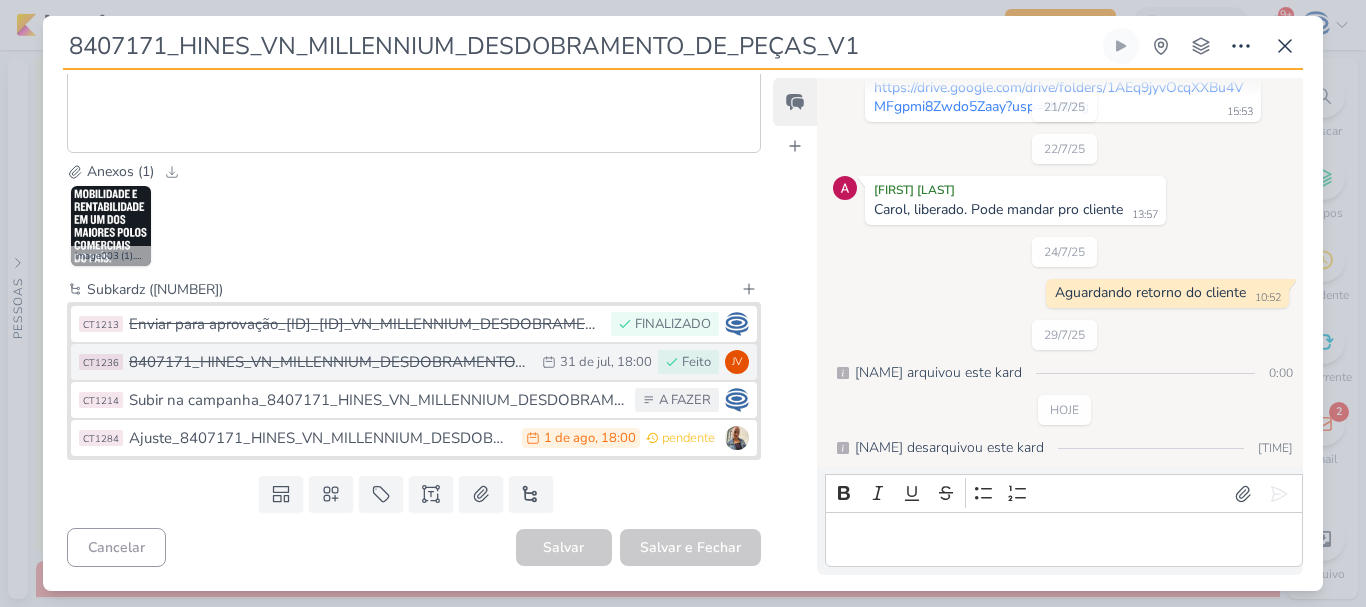 click on "8407171_HINES_VN_MILLENNIUM_DESDOBRAMENTO_DE_PEÇAS_V2" at bounding box center (330, 362) 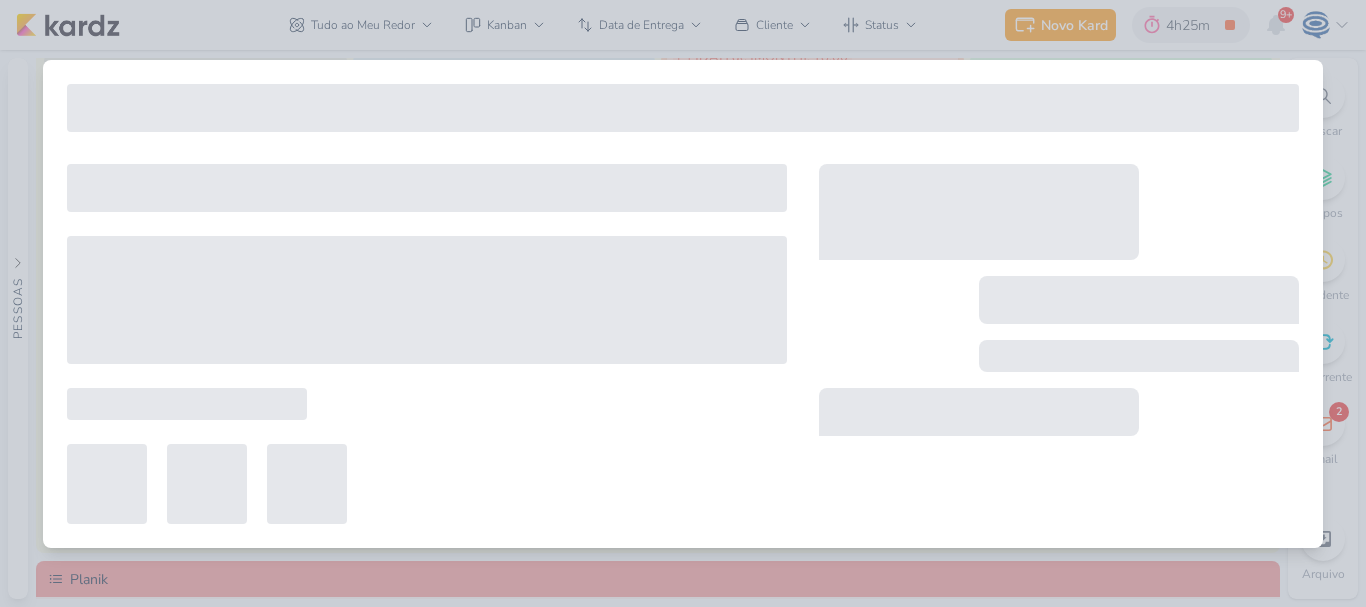 type on "8407171_HINES_VN_MILLENNIUM_DESDOBRAMENTO_DE_PEÇAS_V2" 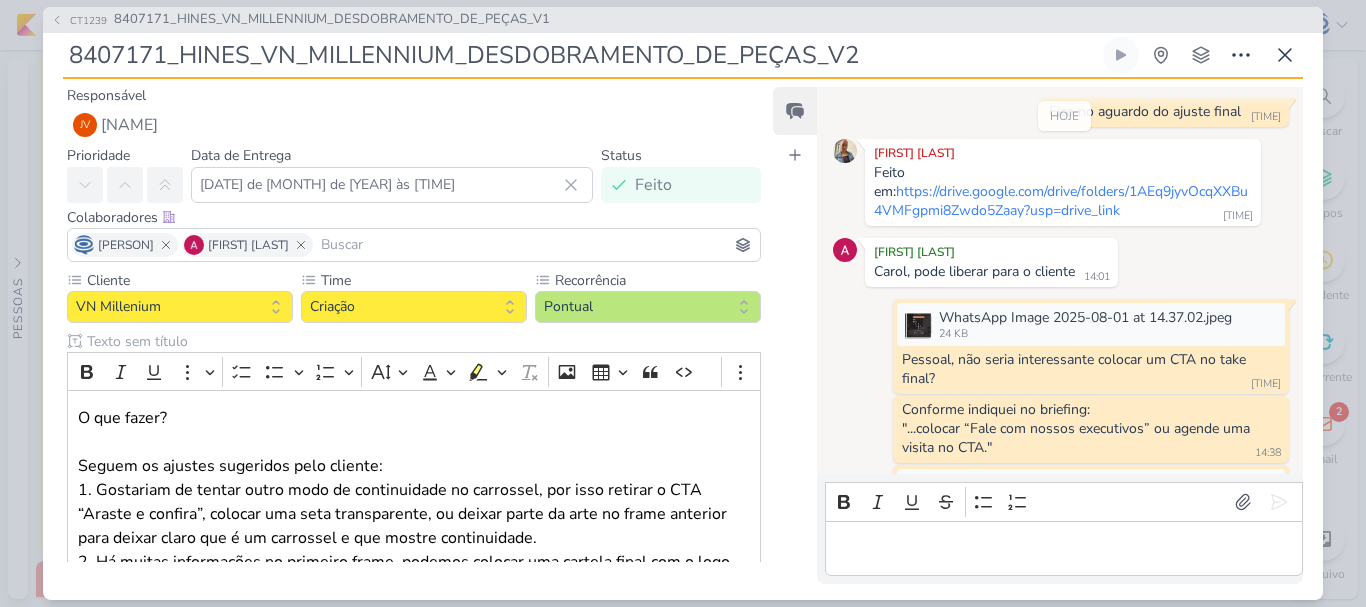 scroll, scrollTop: 1213, scrollLeft: 0, axis: vertical 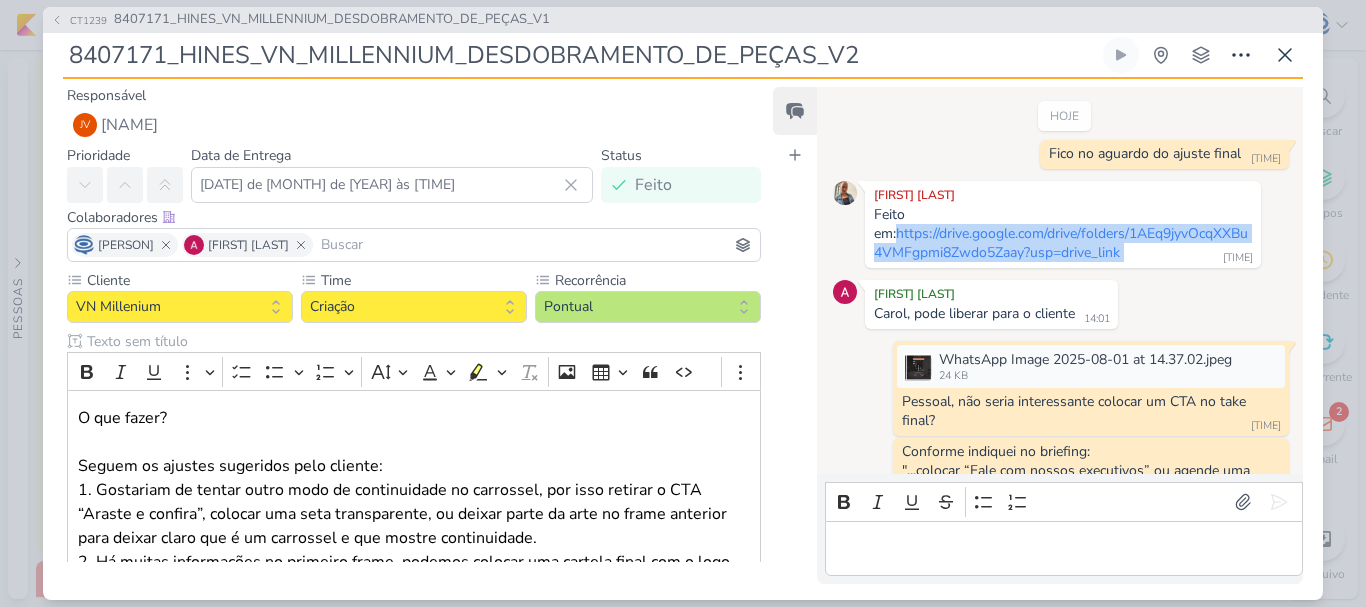 drag, startPoint x: 1142, startPoint y: 250, endPoint x: 855, endPoint y: 229, distance: 287.76727 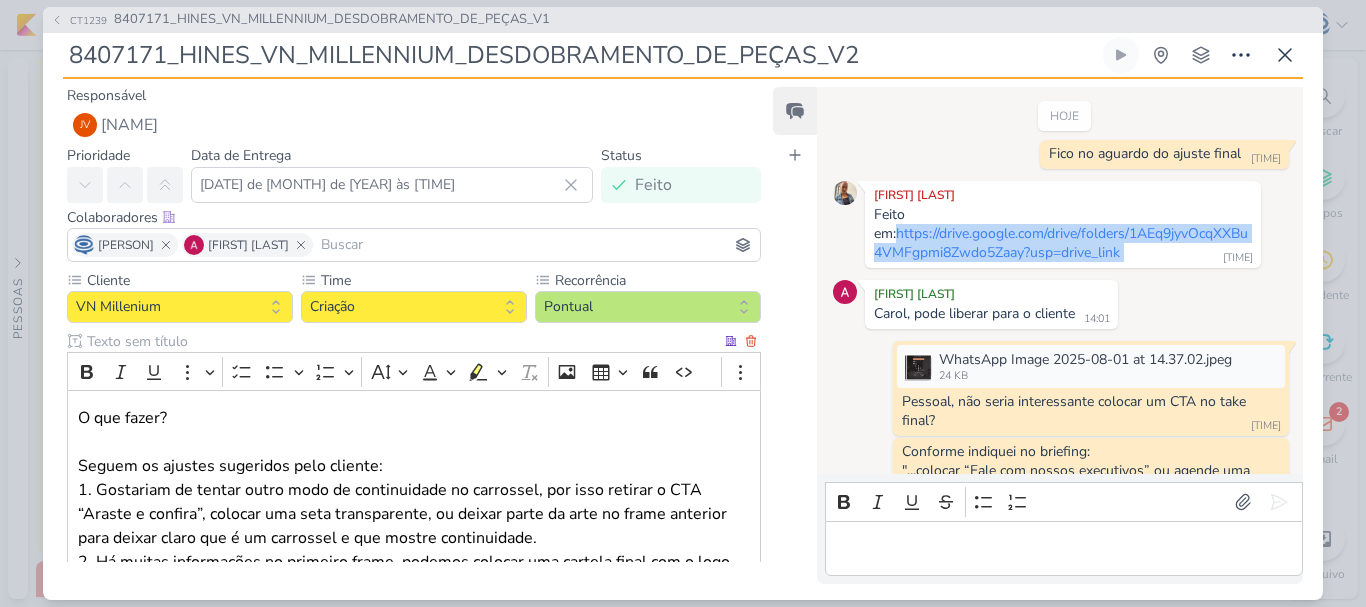 scroll, scrollTop: 282, scrollLeft: 0, axis: vertical 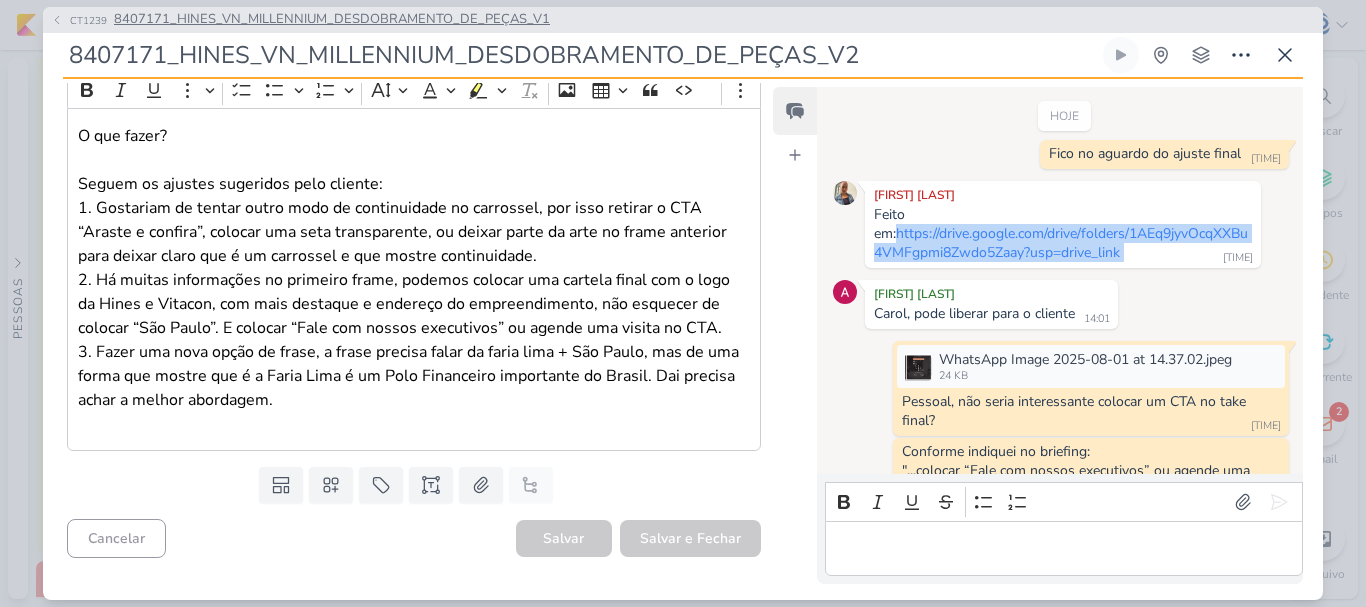 click on "8407171_HINES_VN_MILLENNIUM_DESDOBRAMENTO_DE_PEÇAS_V1" at bounding box center [332, 20] 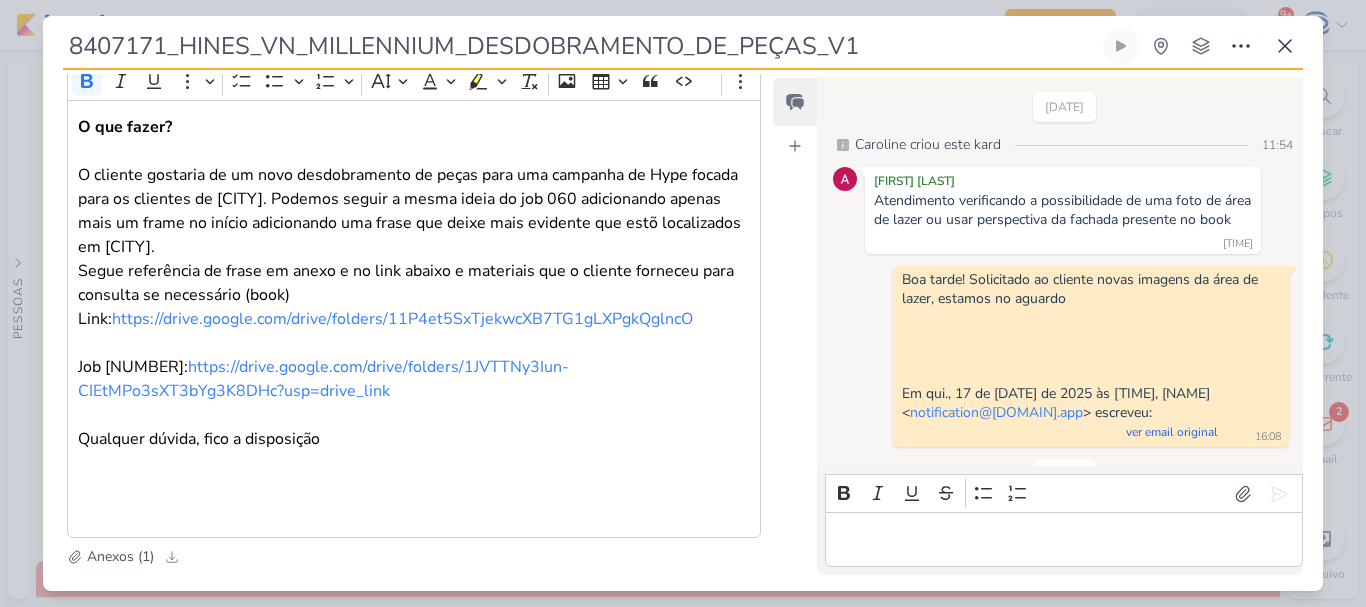 scroll, scrollTop: 8, scrollLeft: 0, axis: vertical 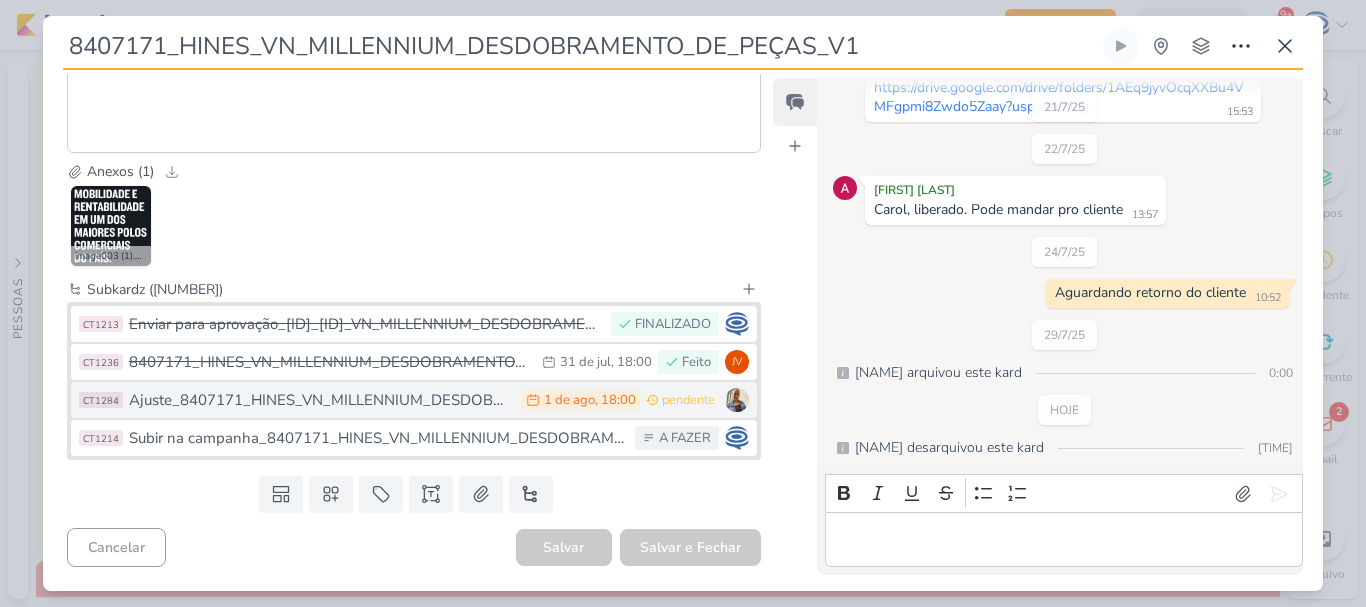 click on "Ajuste_8407171_HINES_VN_MILLENNIUM_DESDOBRAMENTO_DE_PEÇAS_V1" at bounding box center (320, 400) 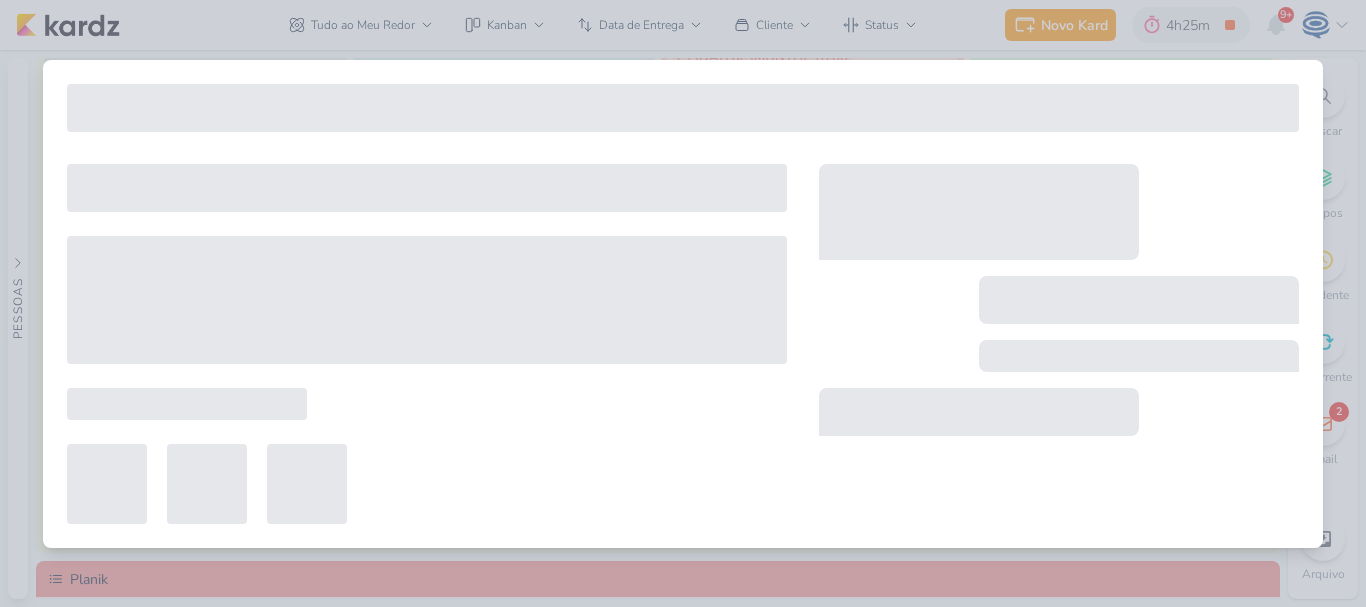 type on "Ajuste_8407171_HINES_VN_MILLENNIUM_DESDOBRAMENTO_DE_PEÇAS_V1" 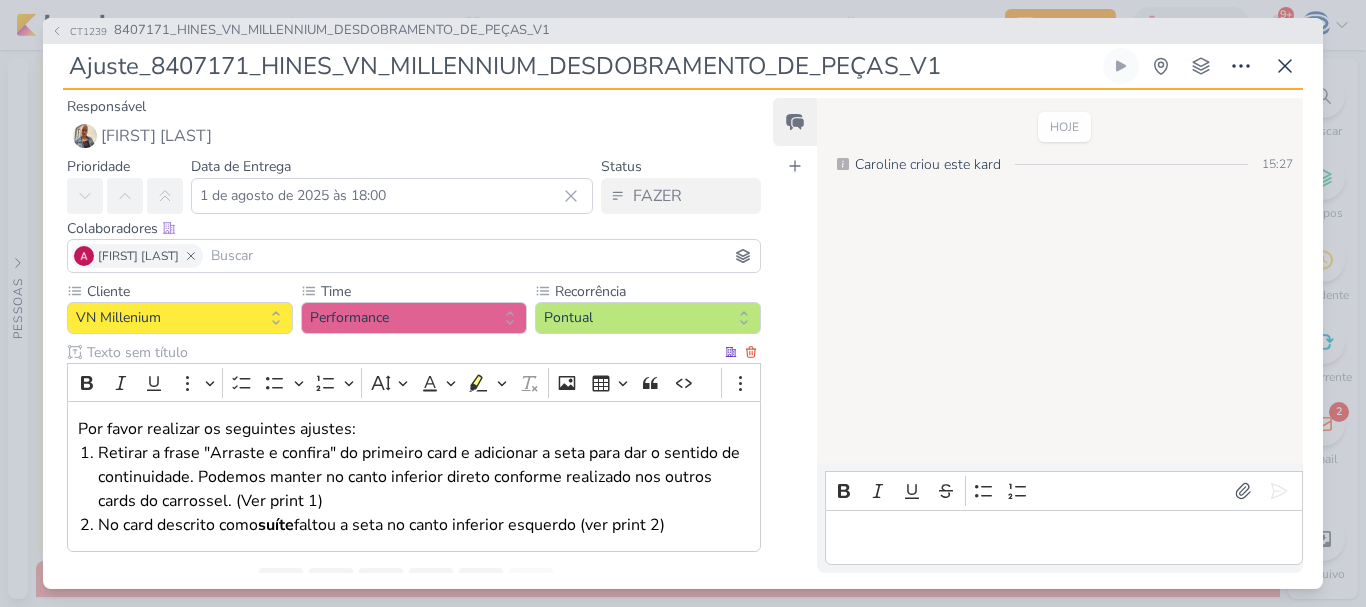 scroll, scrollTop: 90, scrollLeft: 0, axis: vertical 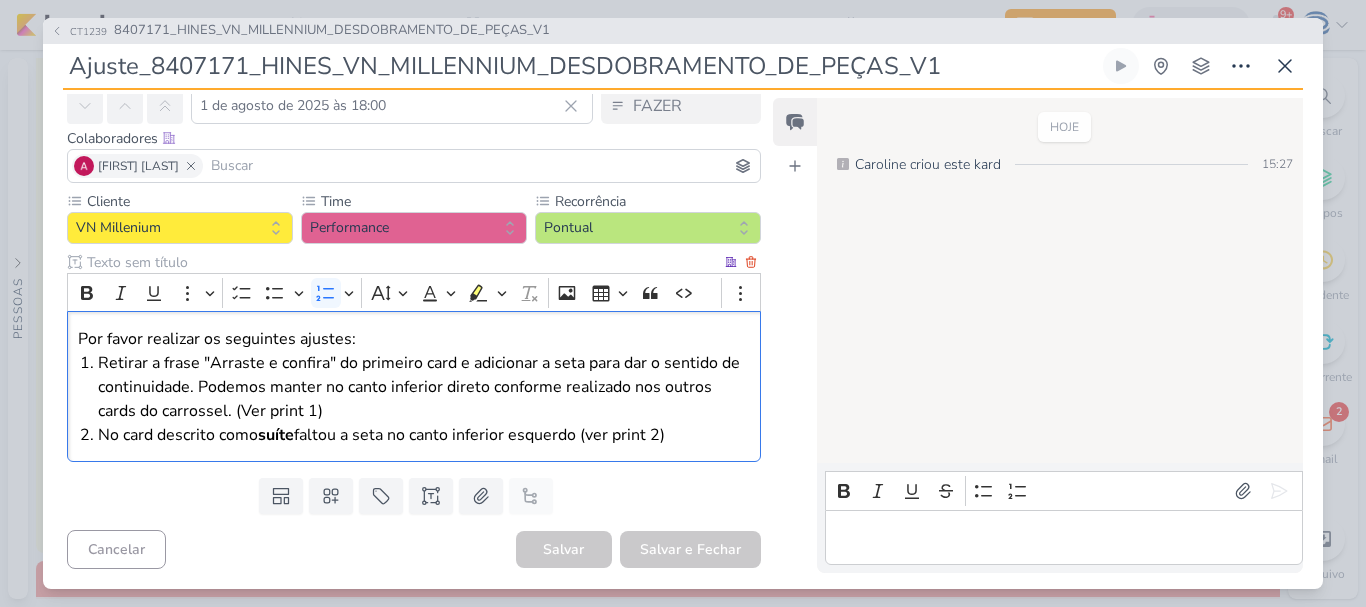 click on "No card descrito como  suíte  faltou a seta no canto inferior esquerdo (ver print 2)" at bounding box center (424, 435) 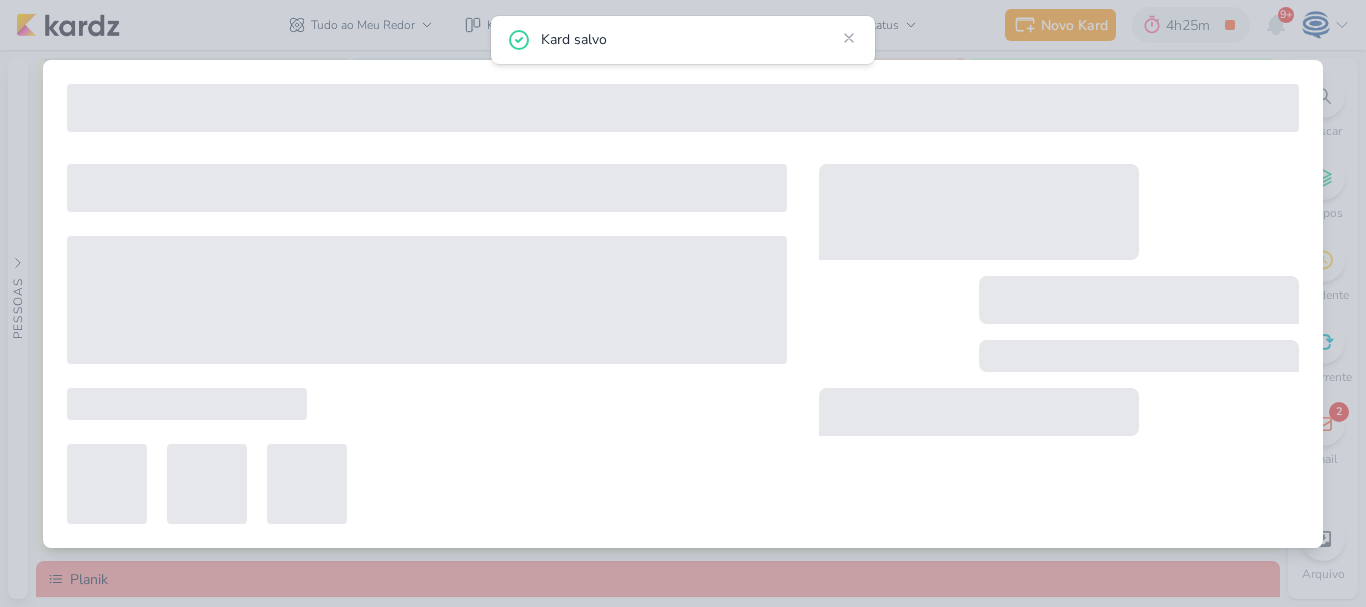 type on "8407171_HINES_VN_MILLENNIUM_DESDOBRAMENTO_DE_PEÇAS_V1" 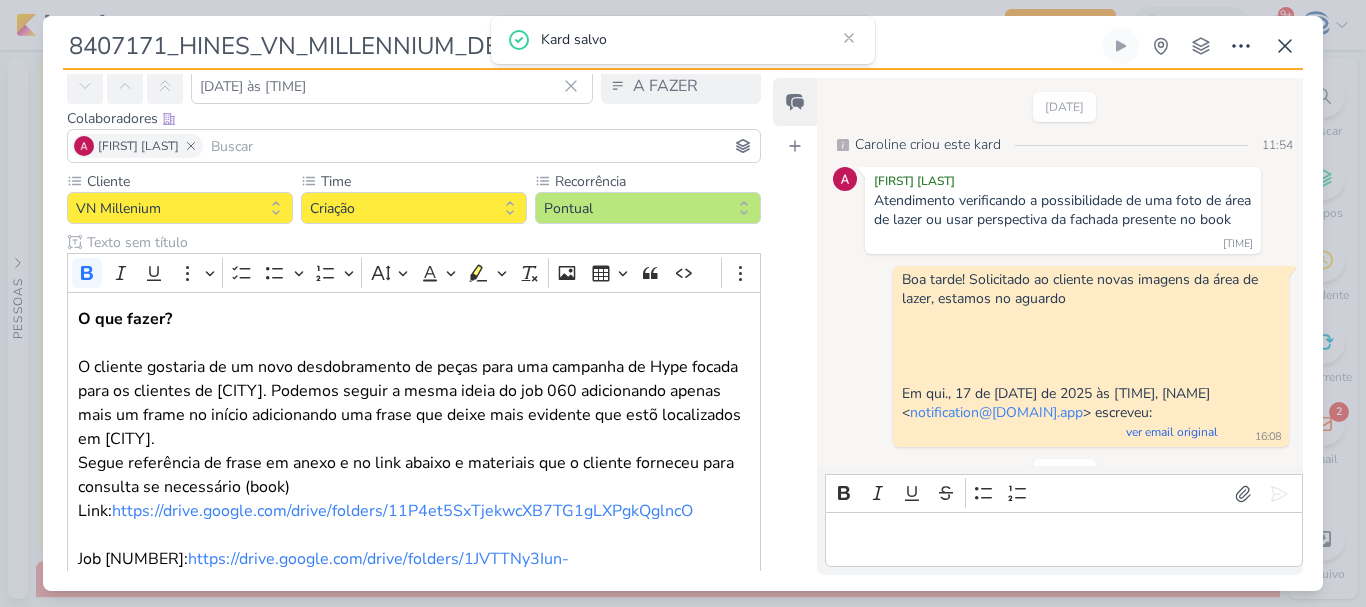 scroll, scrollTop: 8, scrollLeft: 0, axis: vertical 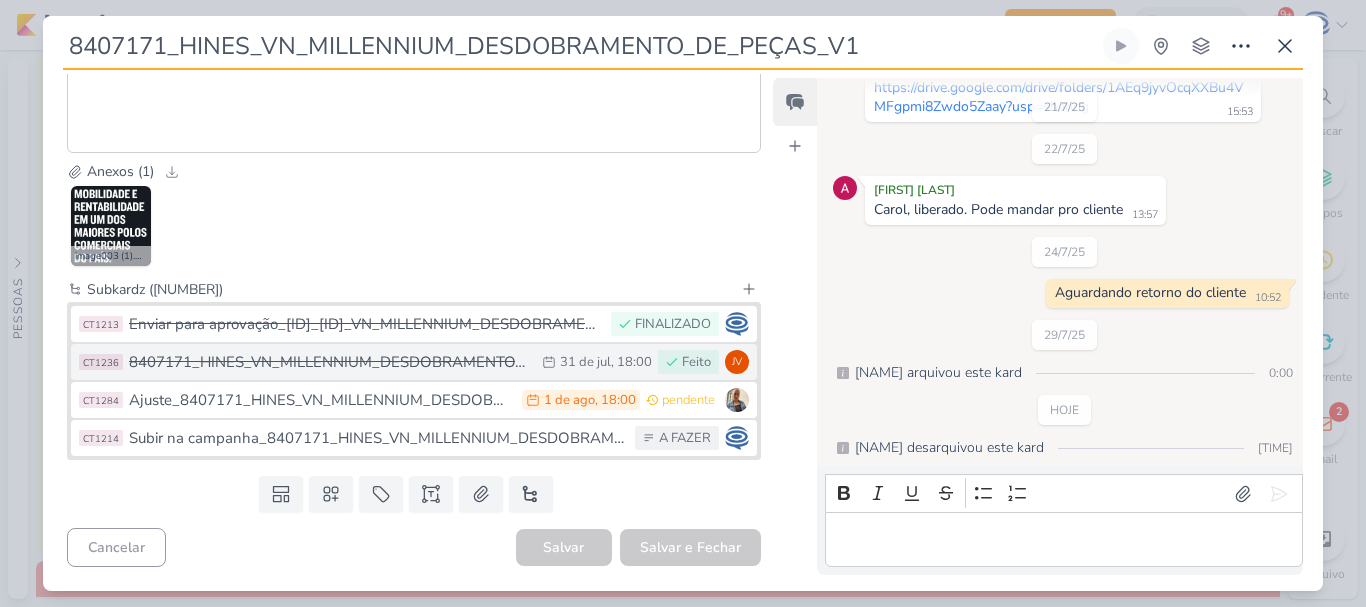 click on "8407171_HINES_VN_MILLENNIUM_DESDOBRAMENTO_DE_PEÇAS_V2" at bounding box center (330, 362) 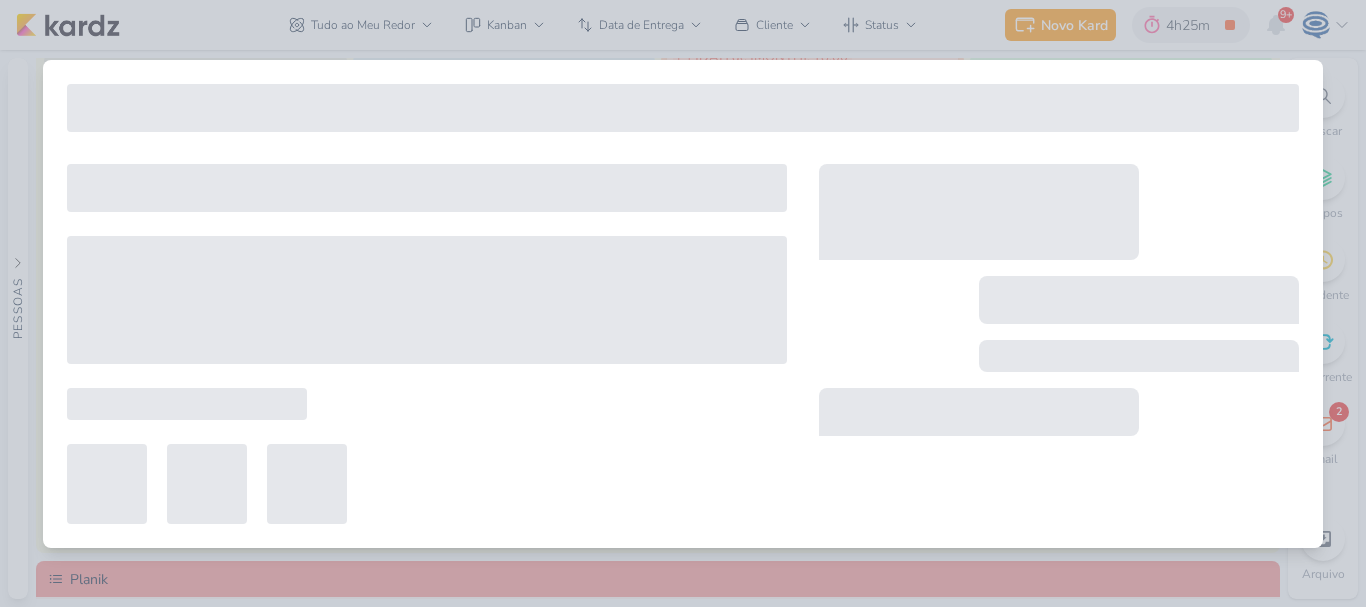 type on "8407171_HINES_VN_MILLENNIUM_DESDOBRAMENTO_DE_PEÇAS_V2" 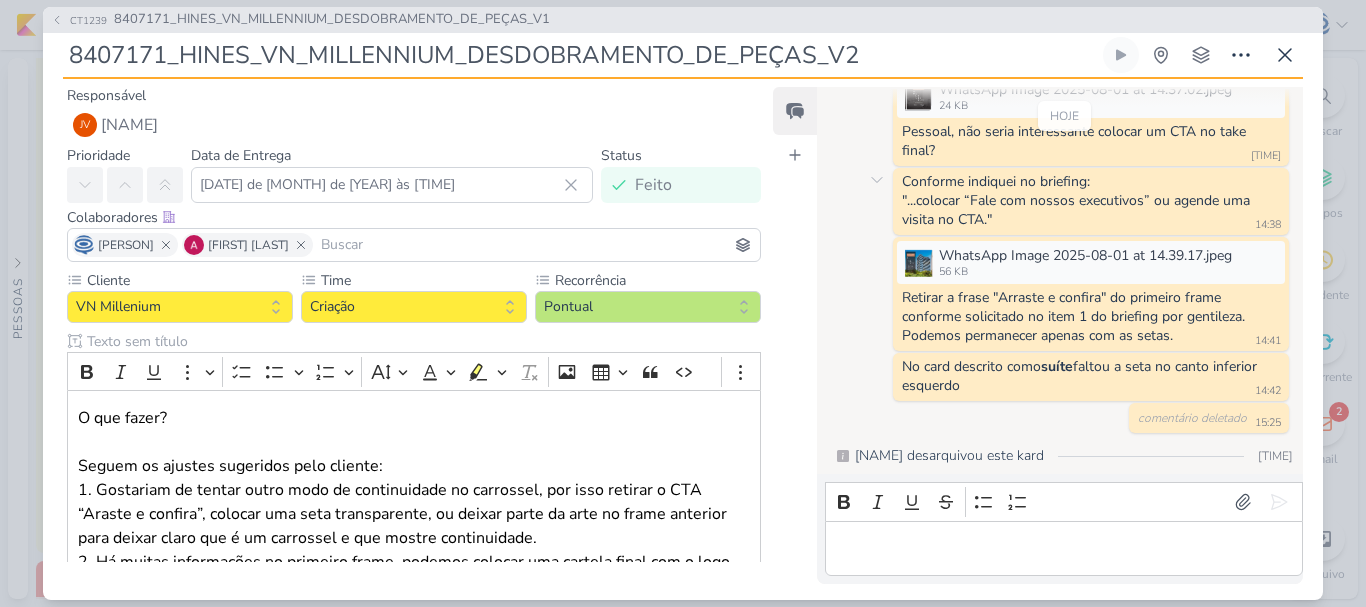 scroll, scrollTop: 1415, scrollLeft: 0, axis: vertical 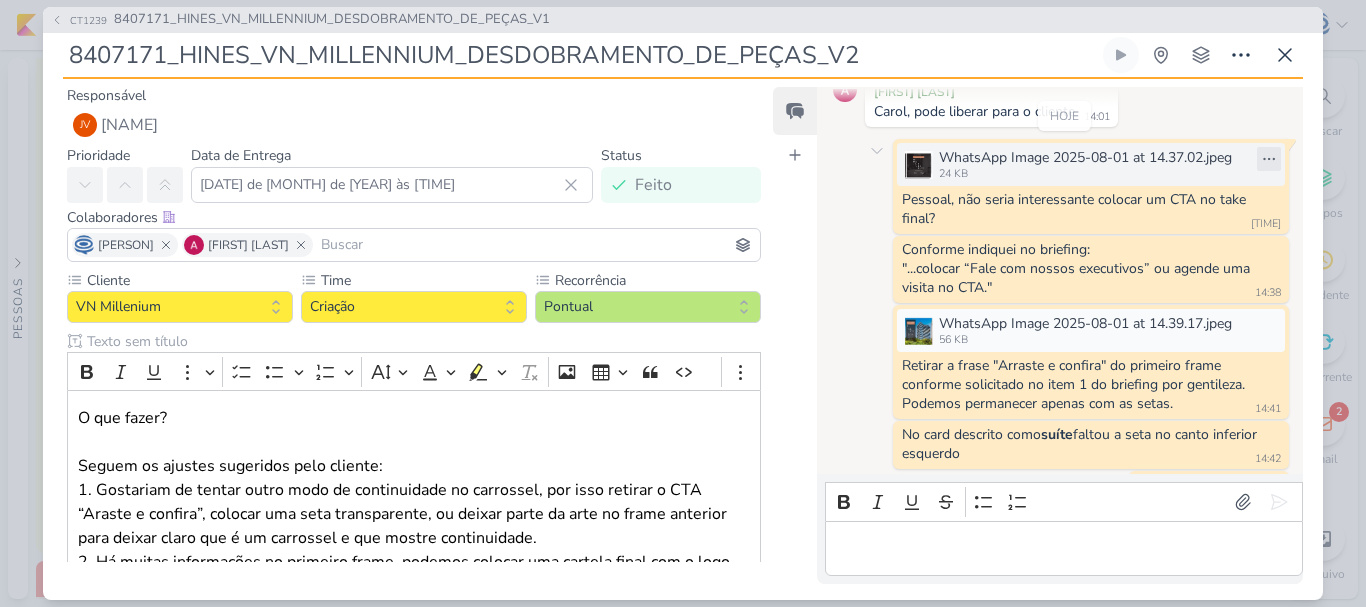 click 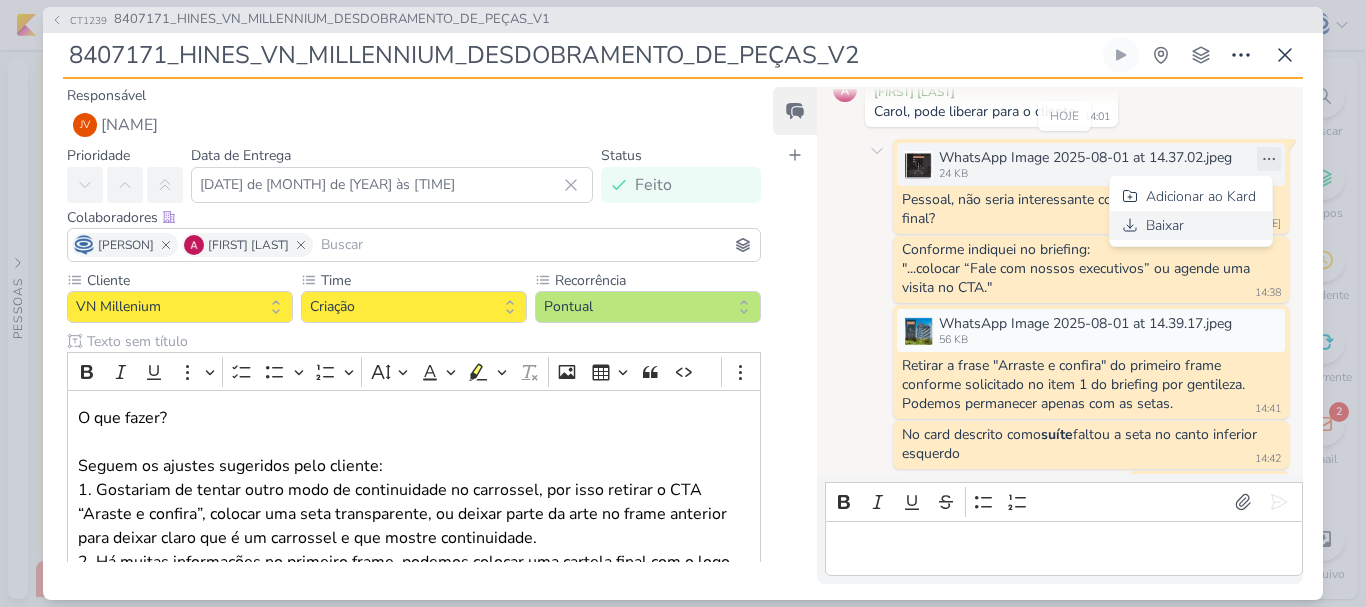 click on "Baixar" at bounding box center (1191, 225) 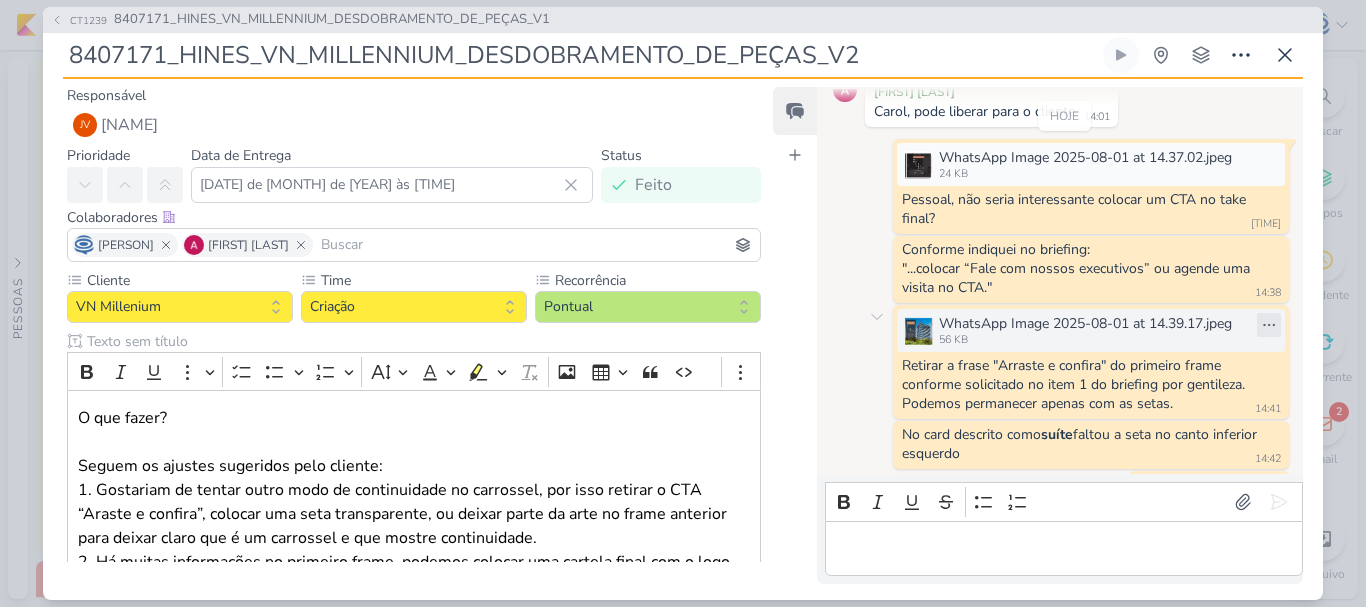 click 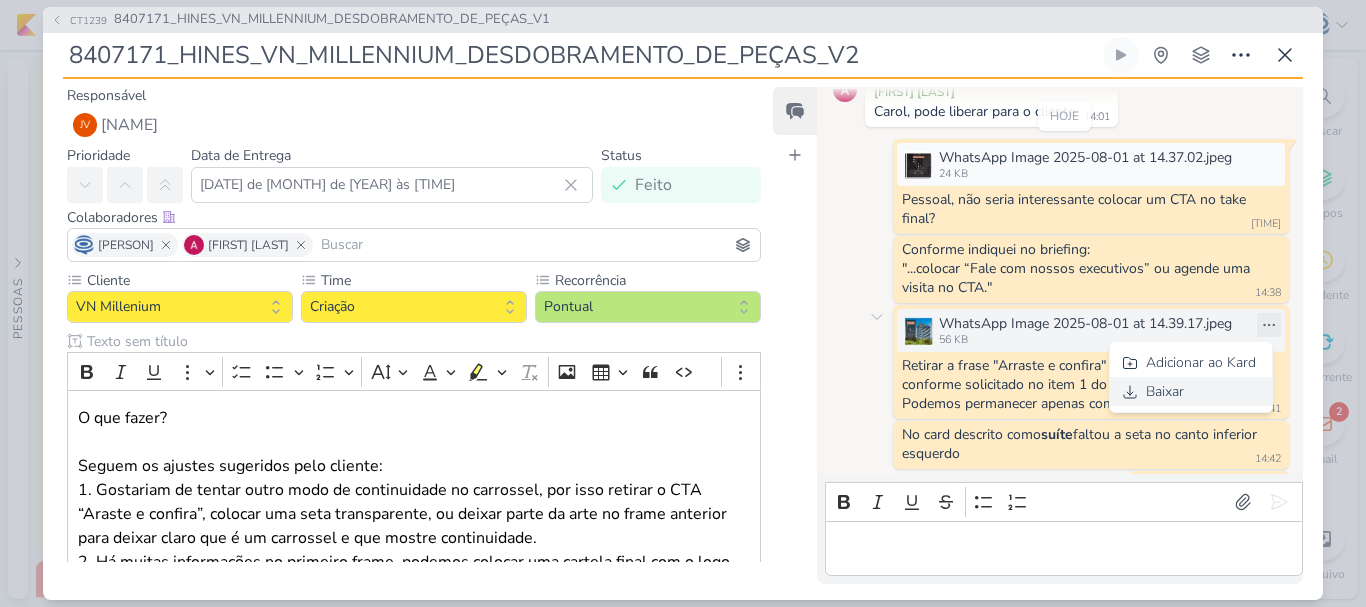 click on "Baixar" at bounding box center (1191, 391) 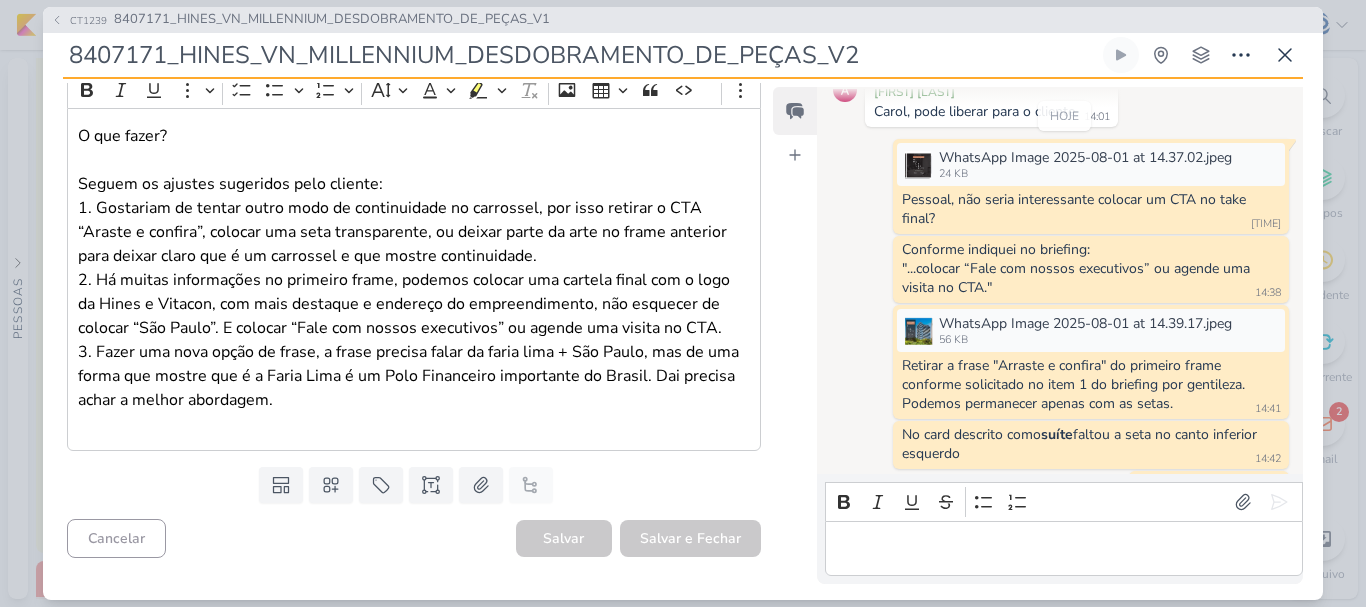 scroll, scrollTop: 0, scrollLeft: 0, axis: both 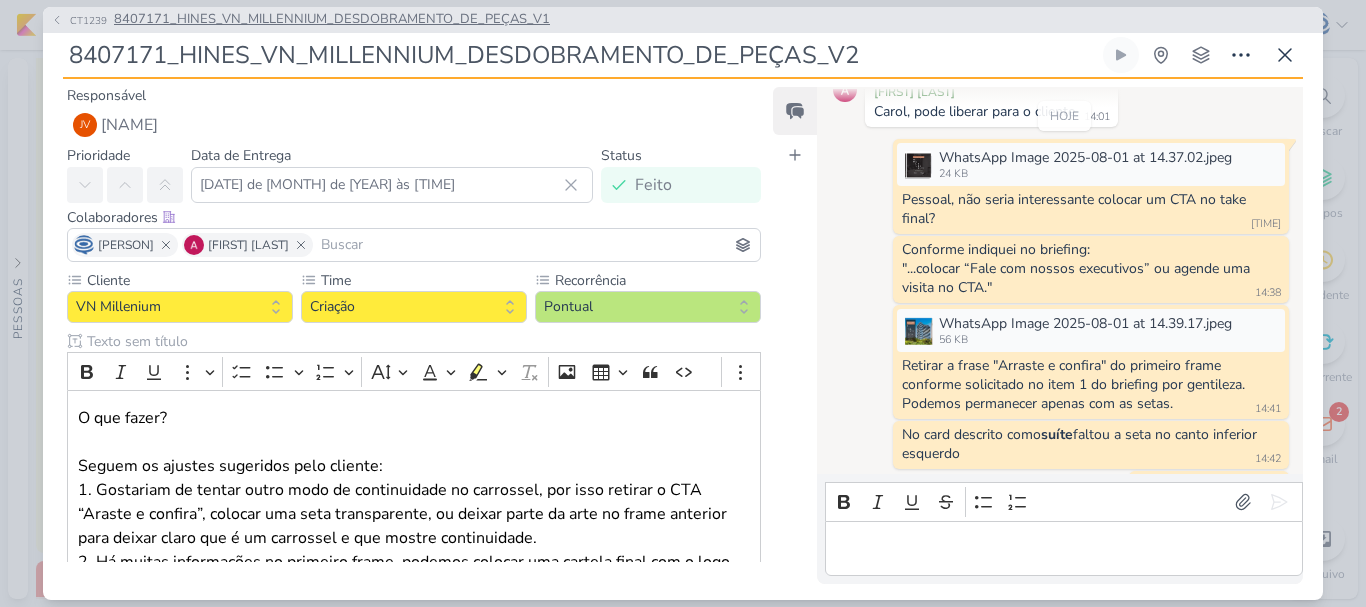 click on "8407171_HINES_VN_MILLENNIUM_DESDOBRAMENTO_DE_PEÇAS_V1" at bounding box center [332, 20] 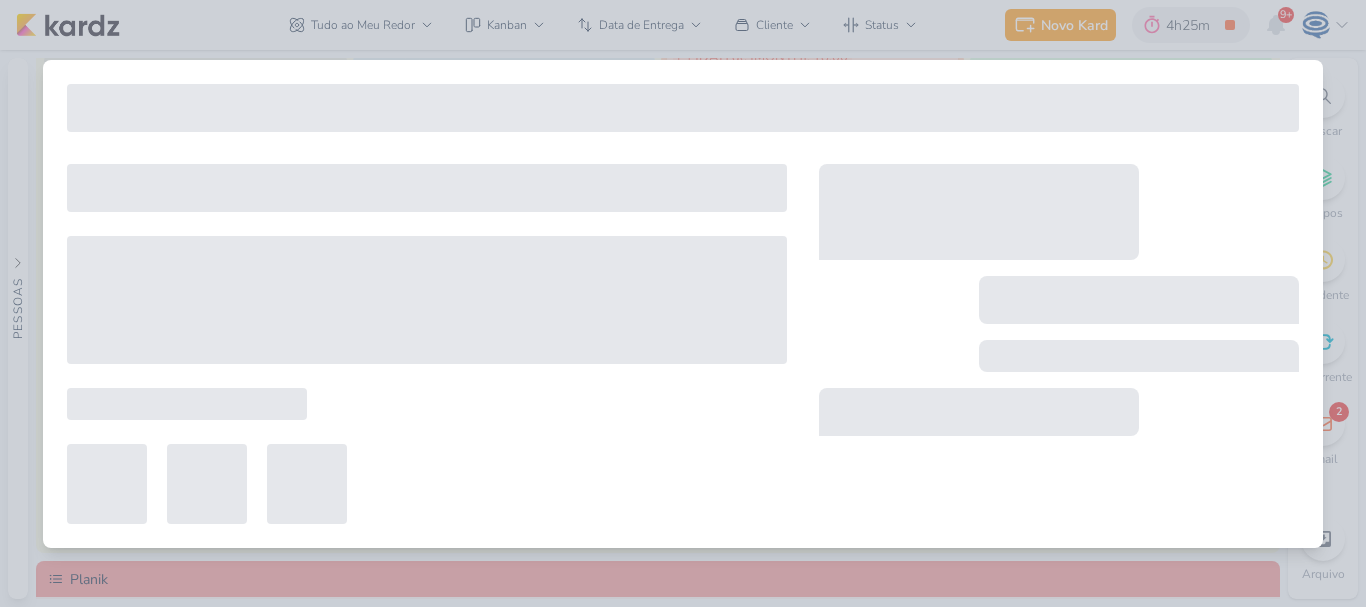 type on "8407171_HINES_VN_MILLENNIUM_DESDOBRAMENTO_DE_PEÇAS_V1" 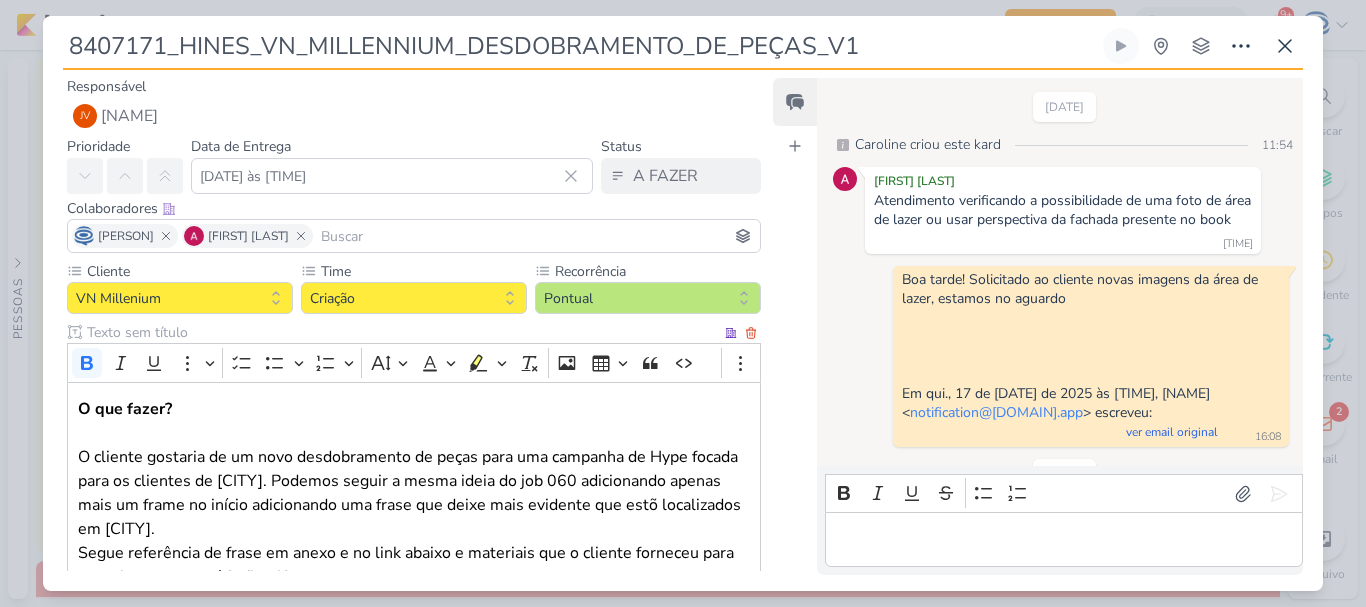scroll, scrollTop: 1530, scrollLeft: 0, axis: vertical 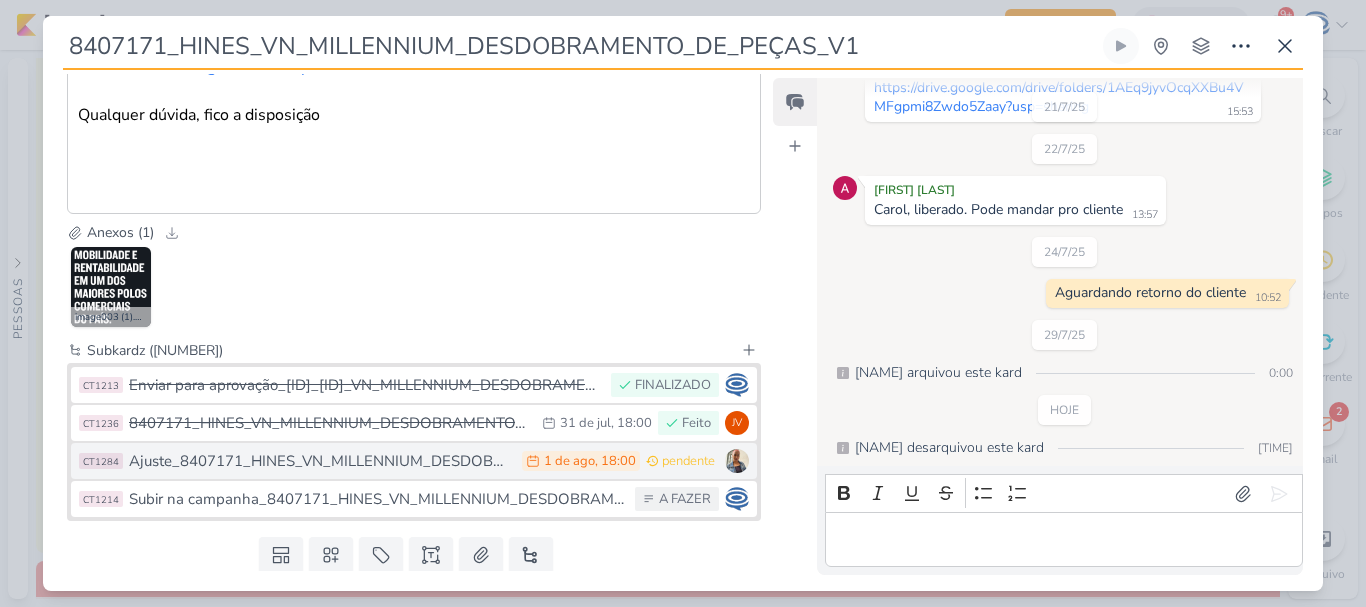 click on "Ajuste_8407171_HINES_VN_MILLENNIUM_DESDOBRAMENTO_DE_PEÇAS_V1" at bounding box center [320, 461] 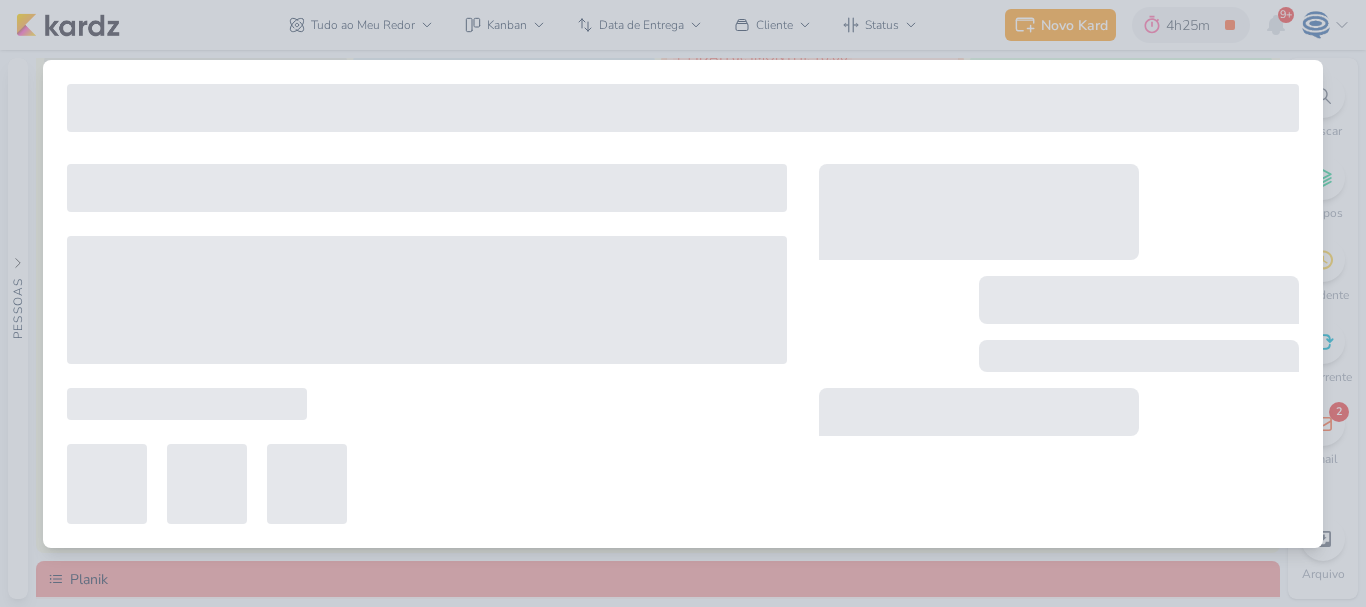 type on "Ajuste_8407171_HINES_VN_MILLENNIUM_DESDOBRAMENTO_DE_PEÇAS_V1" 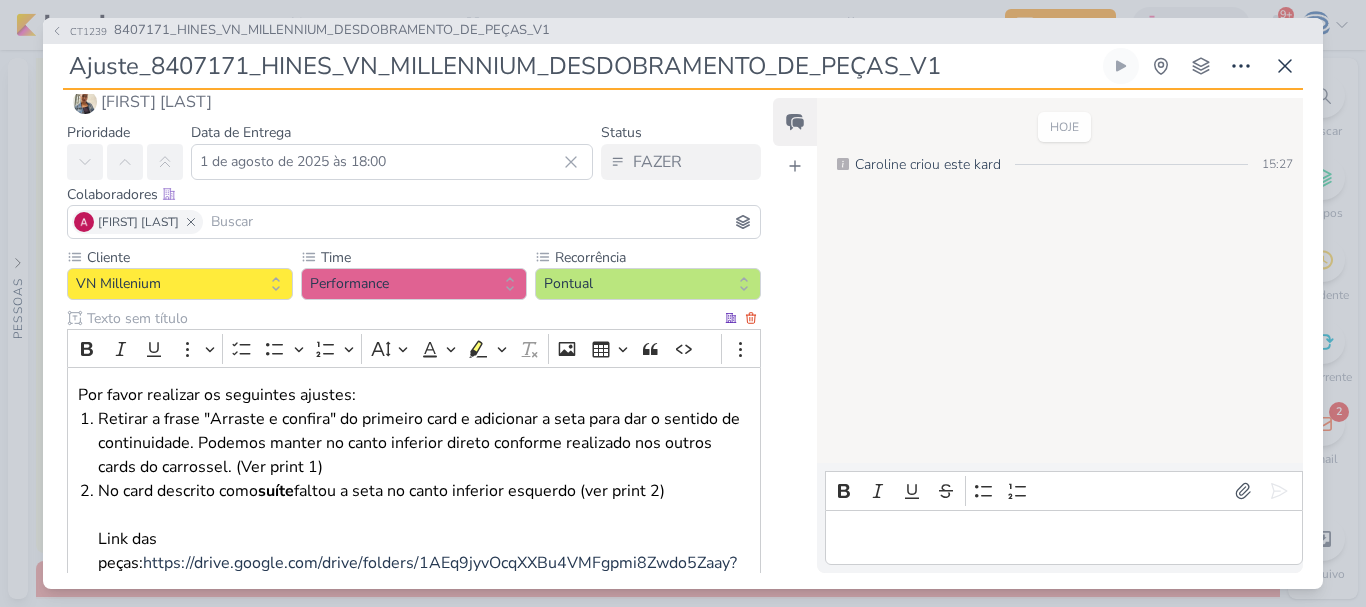 scroll, scrollTop: 48, scrollLeft: 0, axis: vertical 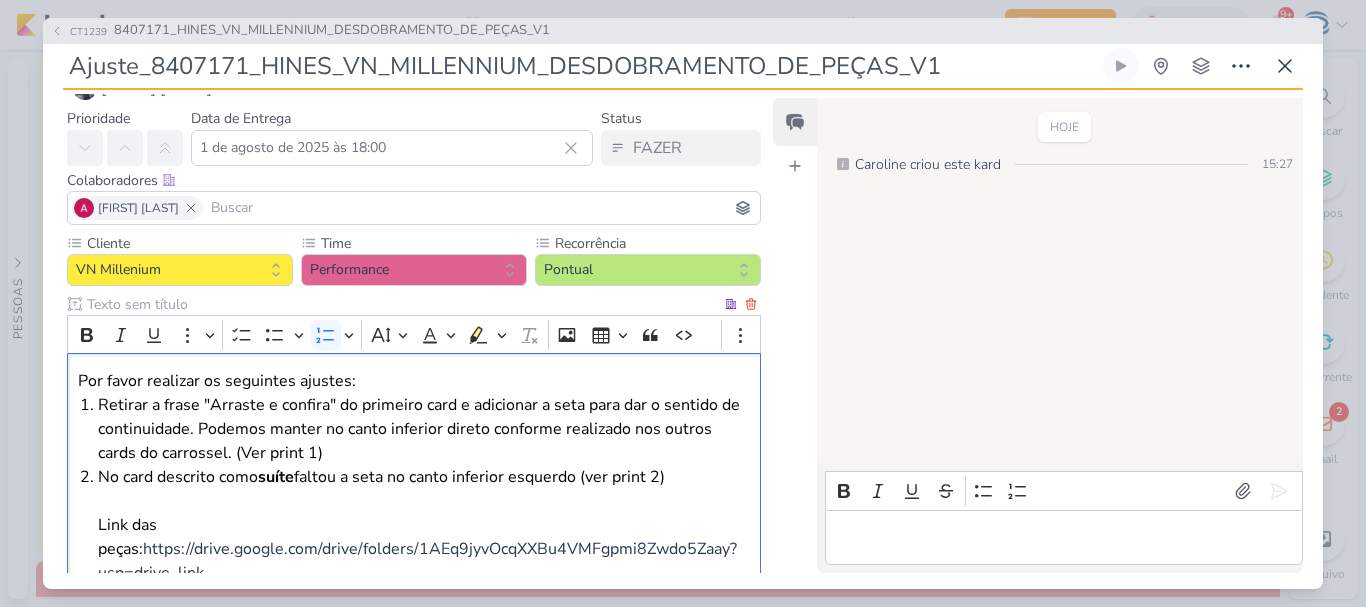 drag, startPoint x: 694, startPoint y: 475, endPoint x: 579, endPoint y: 474, distance: 115.00435 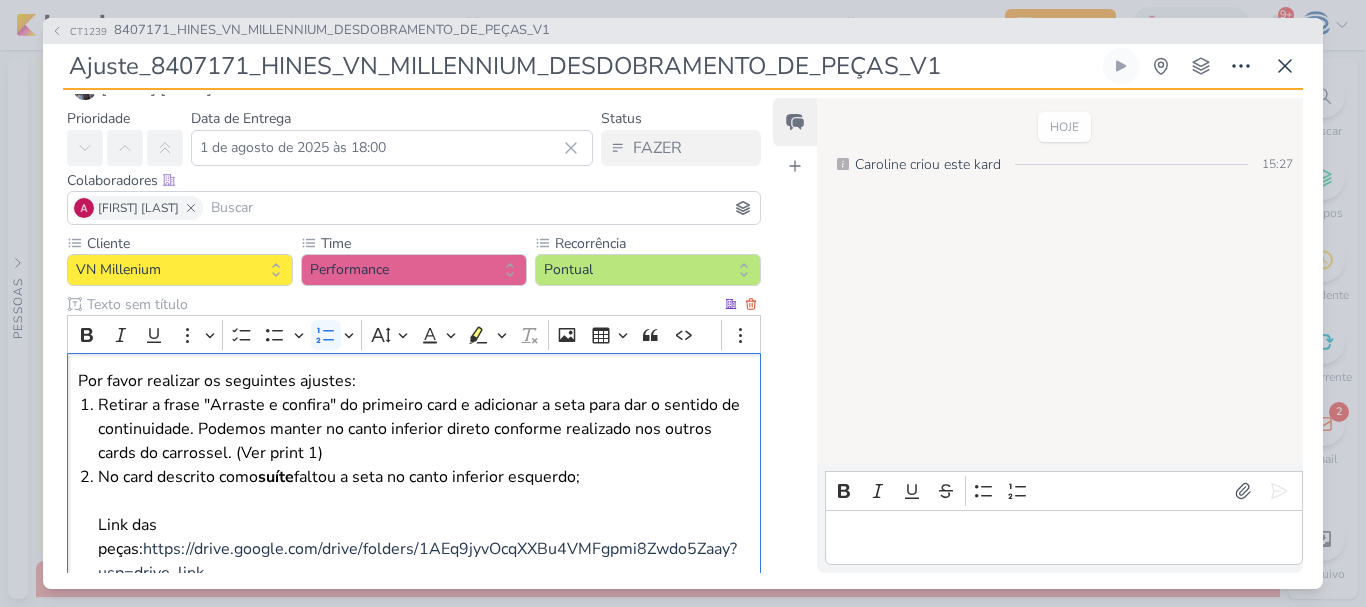 click on "Retirar a frase "Arraste e confira" do primeiro card e adicionar a seta para dar o sentido de continuidade. Podemos manter no canto inferior direto conforme realizado nos outros cards do carrossel. (Ver print 1)" at bounding box center [424, 429] 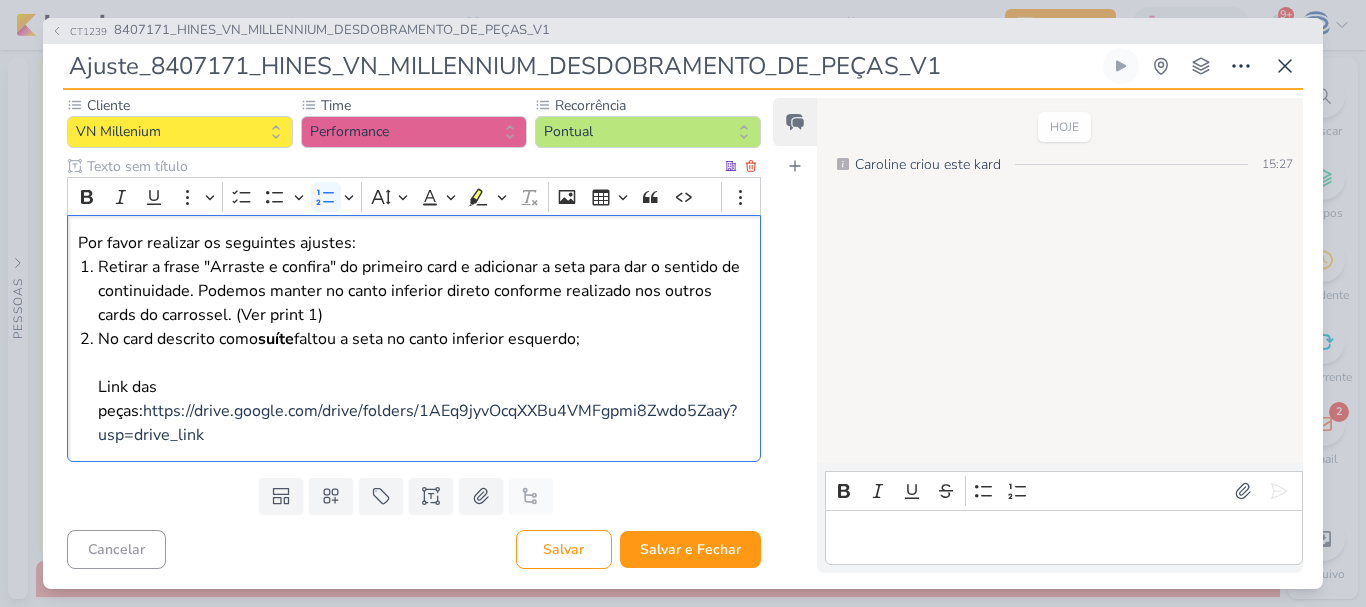 scroll, scrollTop: 186, scrollLeft: 0, axis: vertical 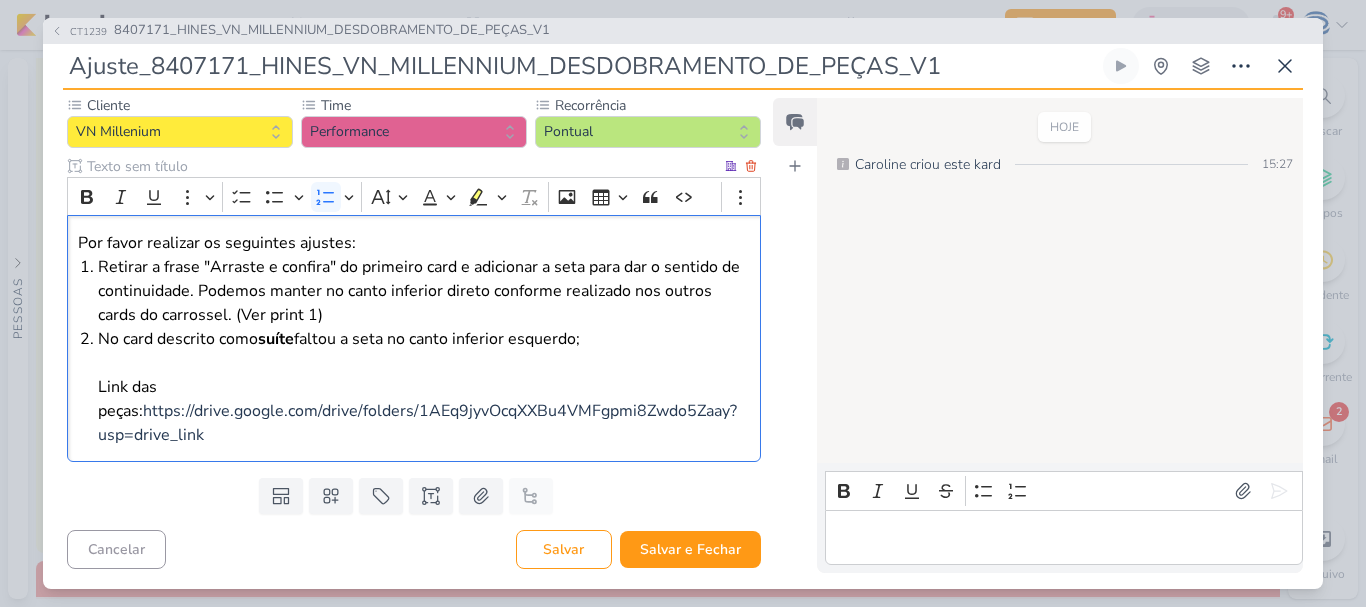 click on "Retirar a frase "Arraste e confira" do primeiro card e adicionar a seta para dar o sentido de continuidade. Podemos manter no canto inferior direto conforme realizado nos outros cards do carrossel. (Ver print 1)" at bounding box center (424, 291) 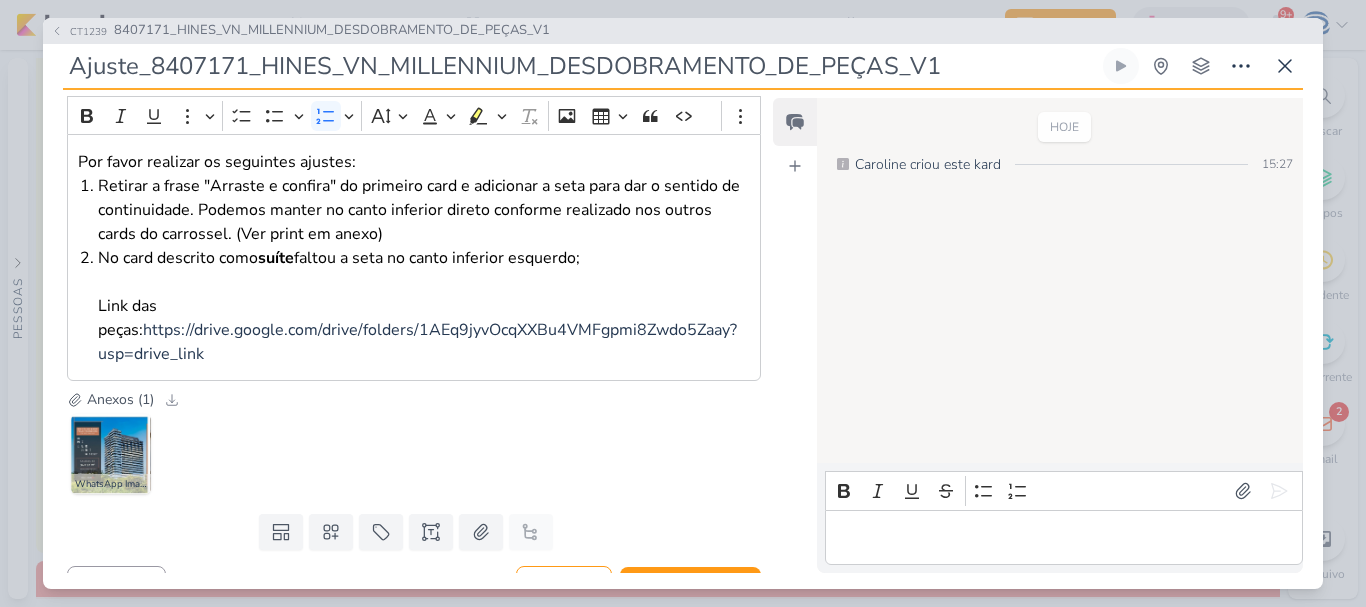 scroll, scrollTop: 303, scrollLeft: 0, axis: vertical 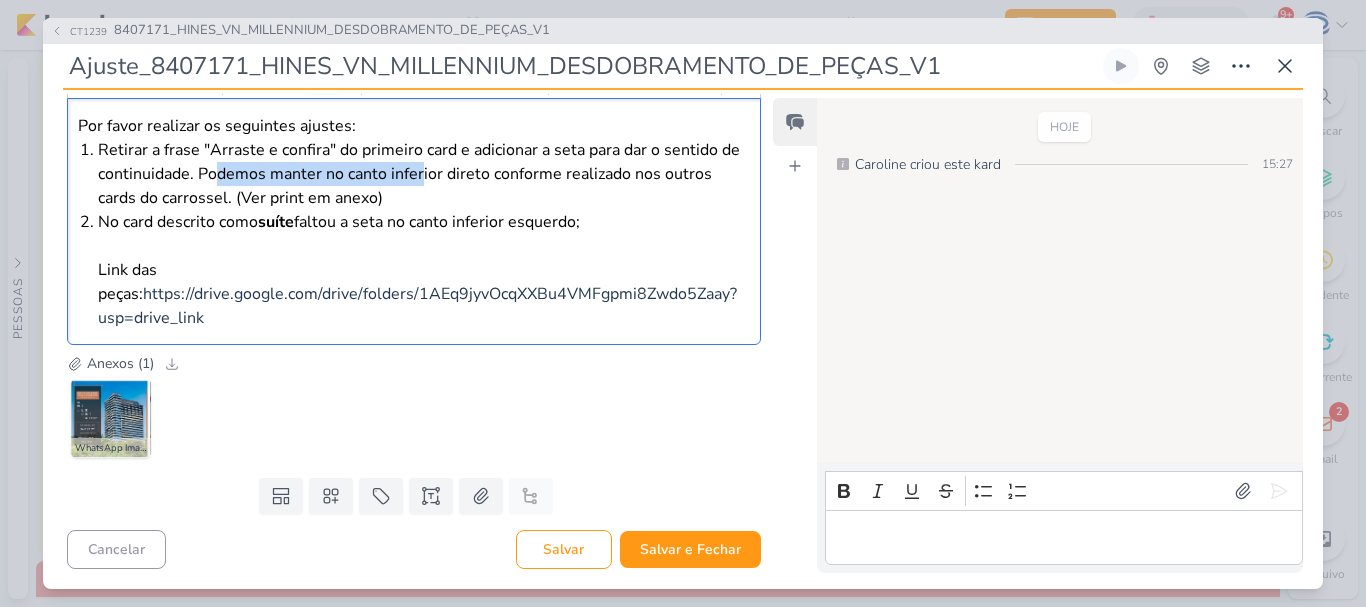 drag, startPoint x: 213, startPoint y: 168, endPoint x: 422, endPoint y: 176, distance: 209.15306 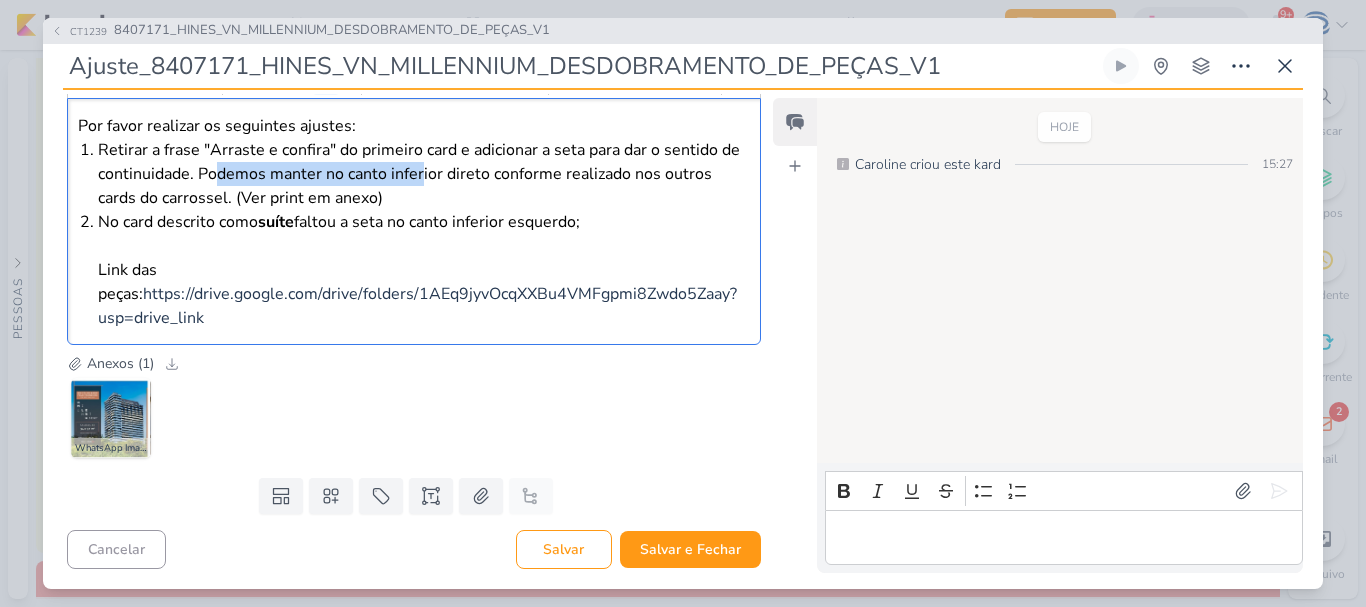 click on "Retirar a frase "Arraste e confira" do primeiro card e adicionar a seta para dar o sentido de continuidade. Podemos manter no canto inferior direto conforme realizado nos outros cards do carrossel. (Ver print em anexo)" at bounding box center [424, 174] 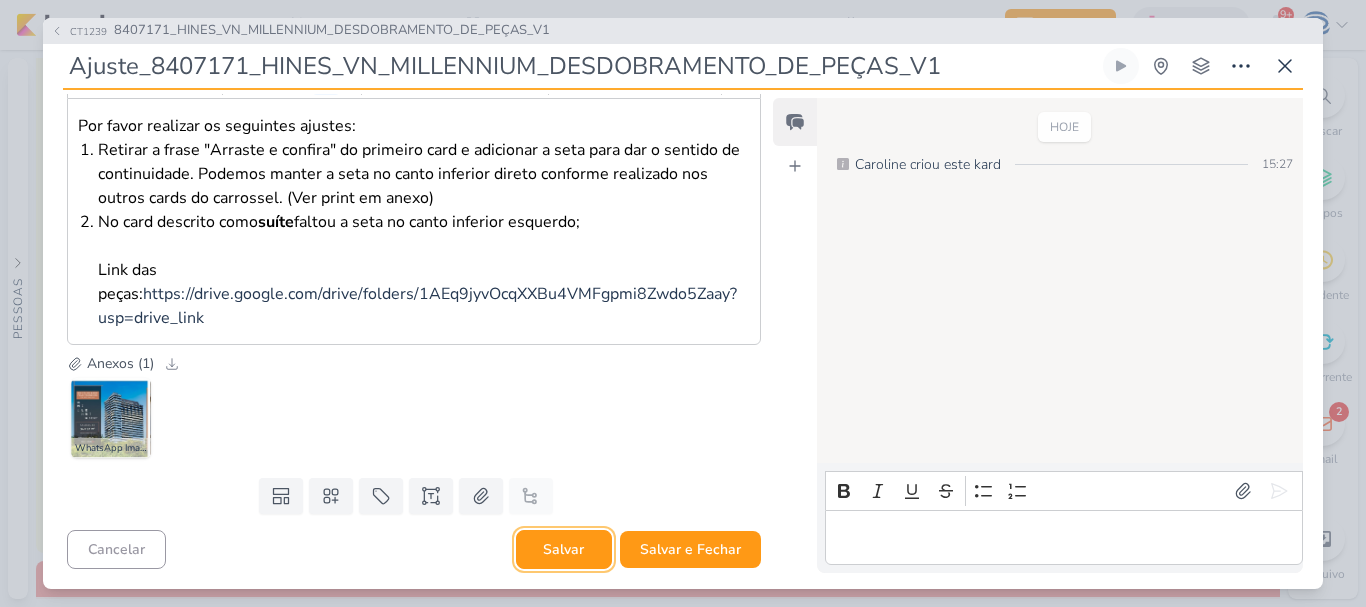 click on "Salvar" at bounding box center [564, 549] 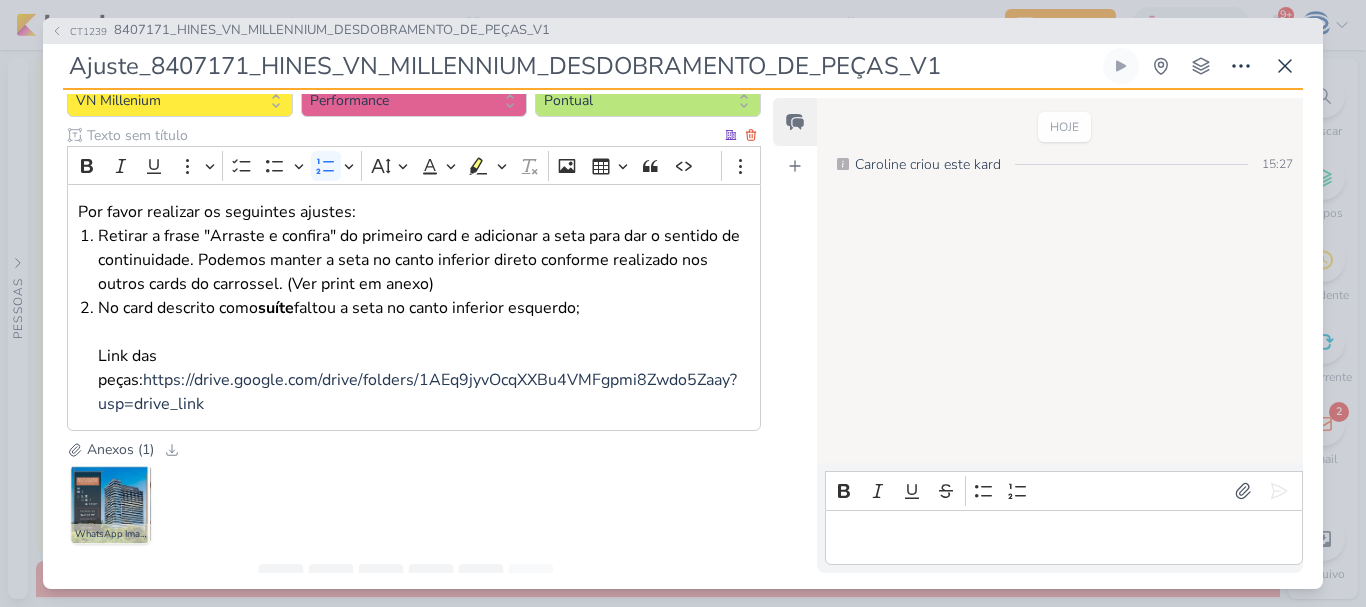 scroll, scrollTop: 213, scrollLeft: 0, axis: vertical 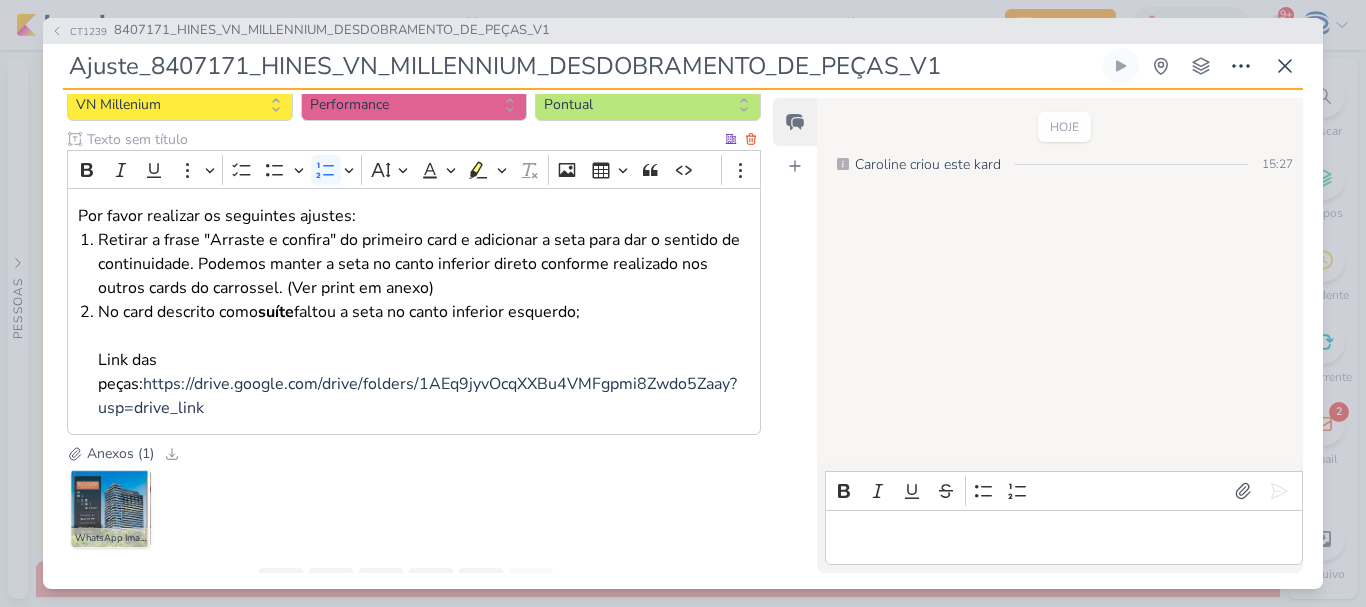 click on "Retirar a frase "Arraste e confira" do primeiro card e adicionar a seta para dar o sentido de continuidade. Podemos manter a seta no canto inferior direto conforme realizado nos outros cards do carrossel. (Ver print em anexo)" at bounding box center [424, 264] 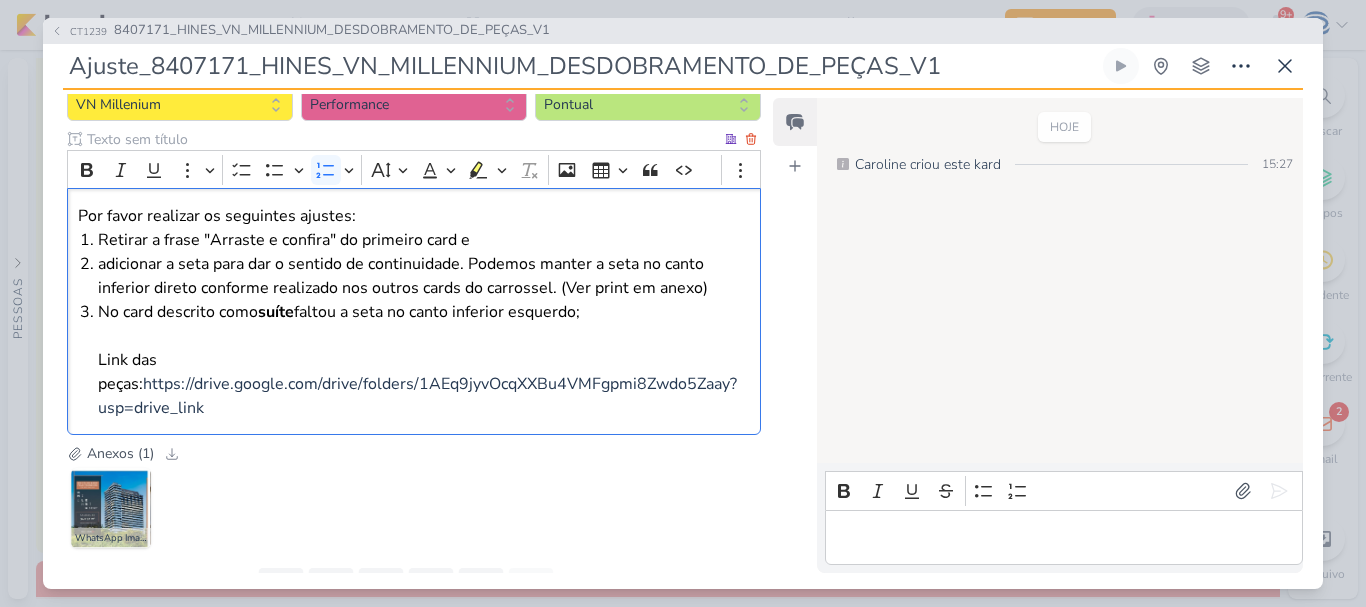 click on "adicionar a seta para dar o sentido de continuidade. Podemos manter a seta no canto inferior direto conforme realizado nos outros cards do carrossel. (Ver print em anexo)" at bounding box center [424, 276] 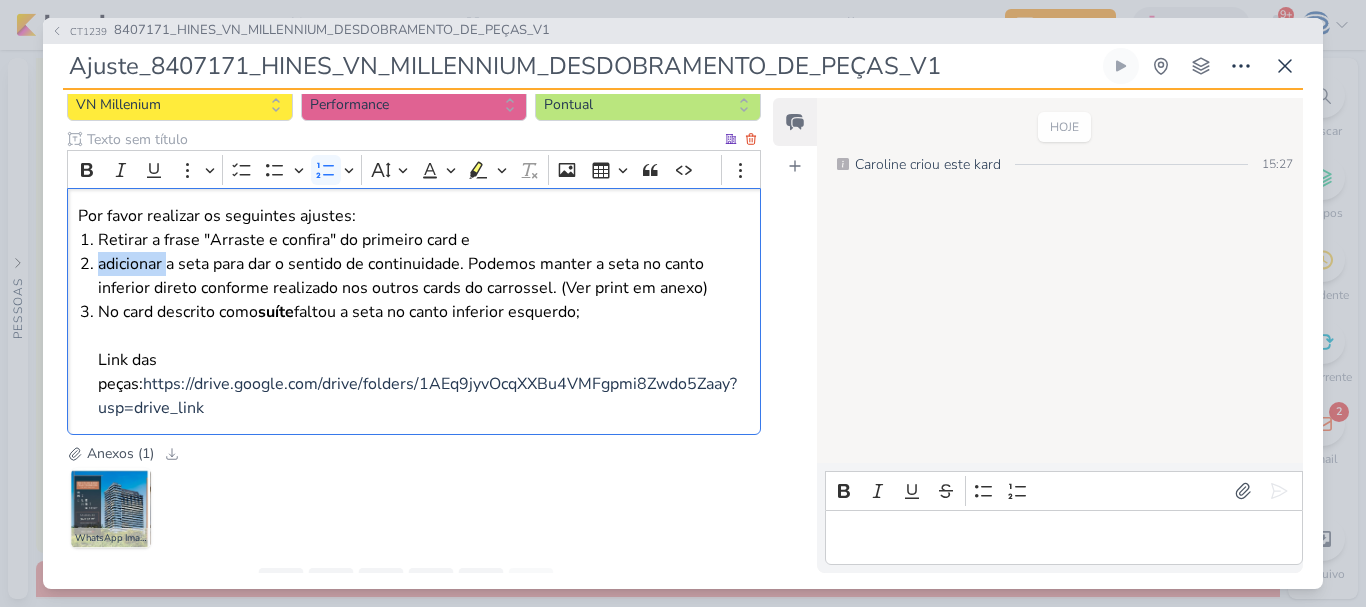 click on "adicionar a seta para dar o sentido de continuidade. Podemos manter a seta no canto inferior direto conforme realizado nos outros cards do carrossel. (Ver print em anexo)" at bounding box center (424, 276) 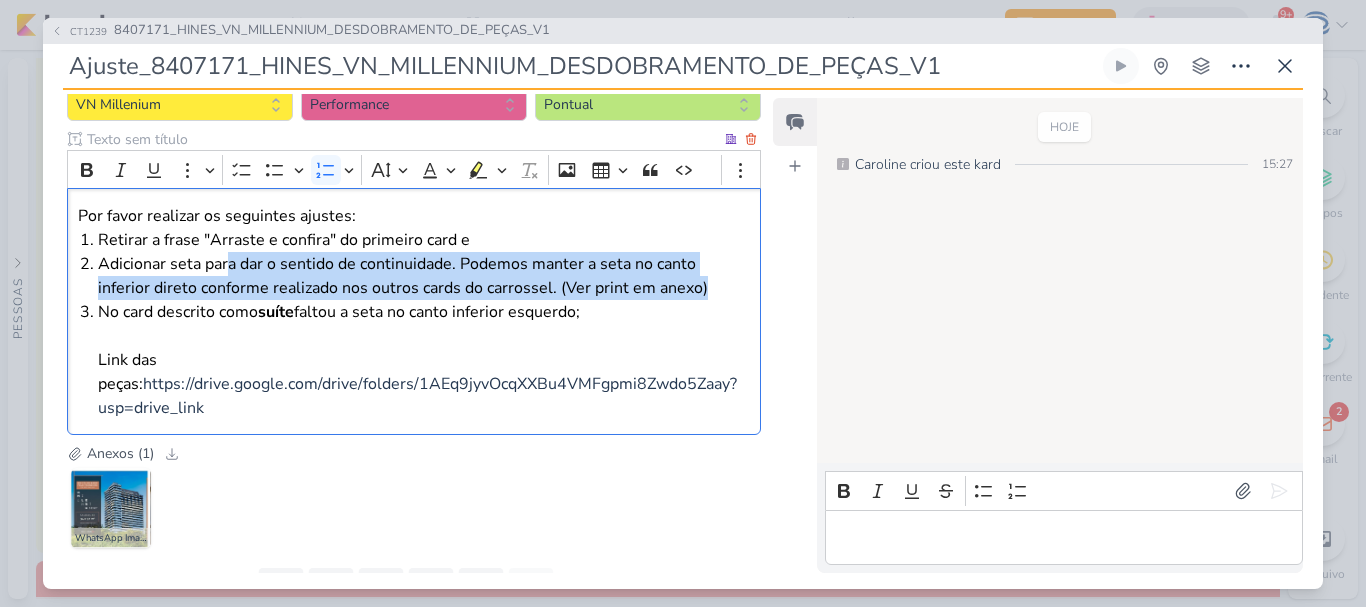 drag, startPoint x: 719, startPoint y: 289, endPoint x: 226, endPoint y: 274, distance: 493.22815 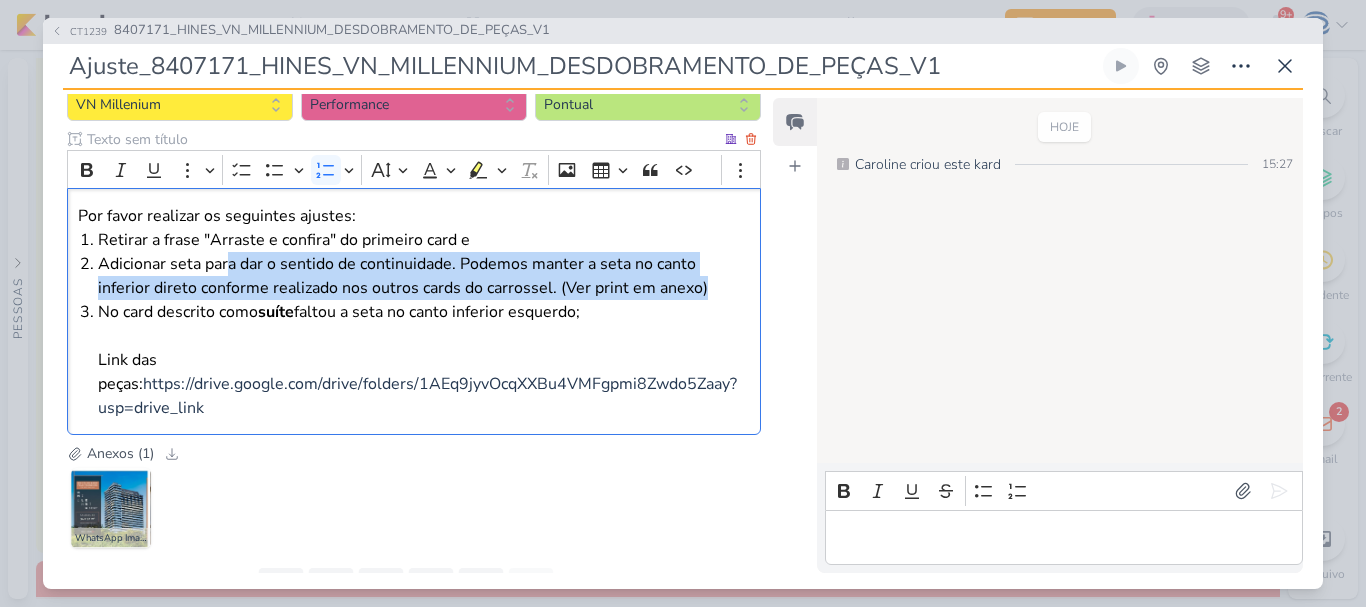 click on "Adicionar seta para dar o sentido de continuidade. Podemos manter a seta no canto inferior direto conforme realizado nos outros cards do carrossel. (Ver print em anexo)" at bounding box center (424, 276) 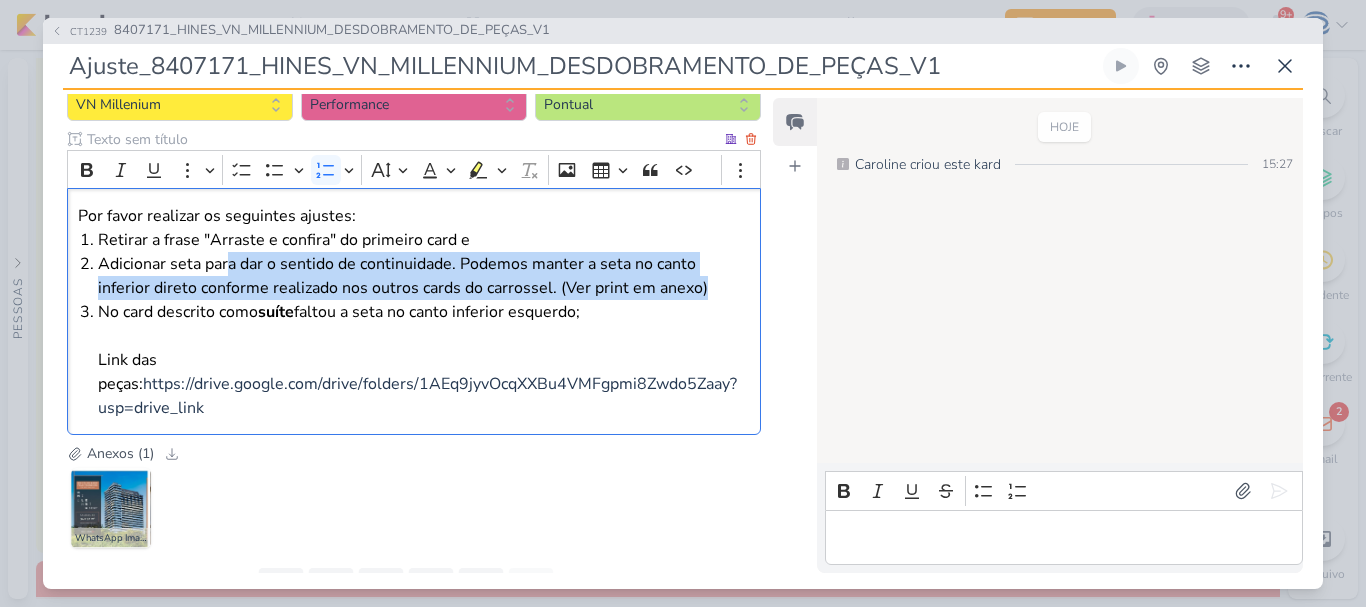 click on "Adicionar seta para dar o sentido de continuidade. Podemos manter a seta no canto inferior direto conforme realizado nos outros cards do carrossel. (Ver print em anexo)" at bounding box center (424, 276) 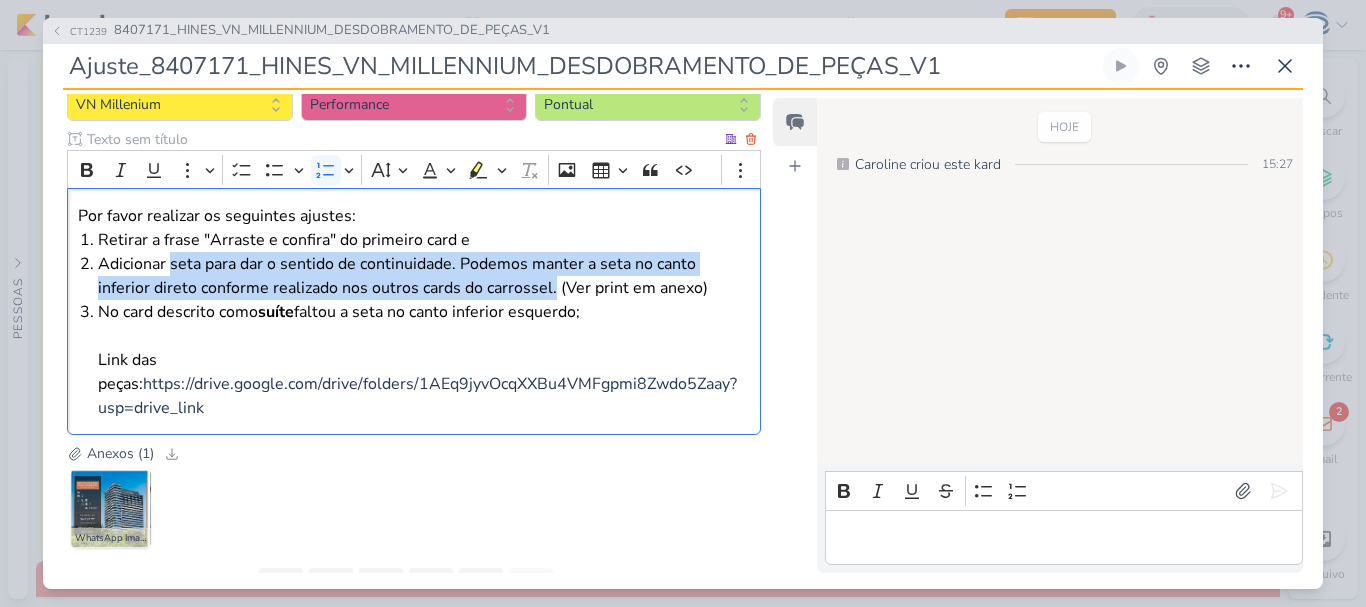 drag, startPoint x: 552, startPoint y: 290, endPoint x: 170, endPoint y: 264, distance: 382.8838 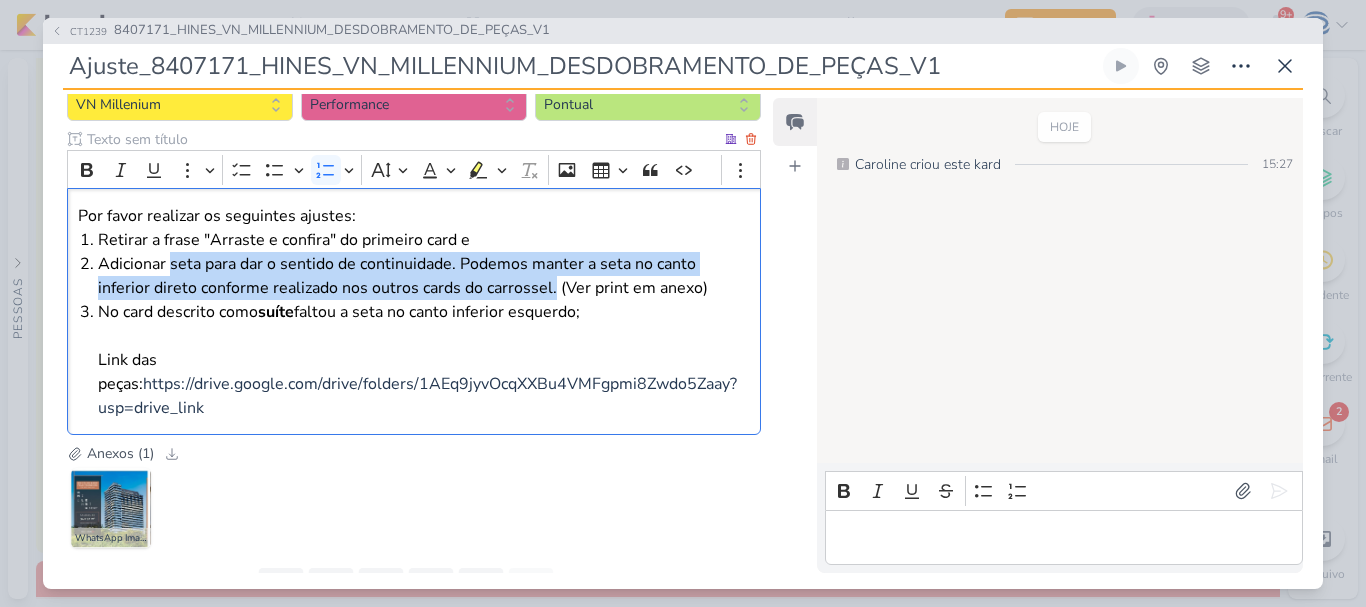 click on "Adicionar seta para dar o sentido de continuidade. Podemos manter a seta no canto inferior direto conforme realizado nos outros cards do carrossel. (Ver print em anexo)" at bounding box center (424, 276) 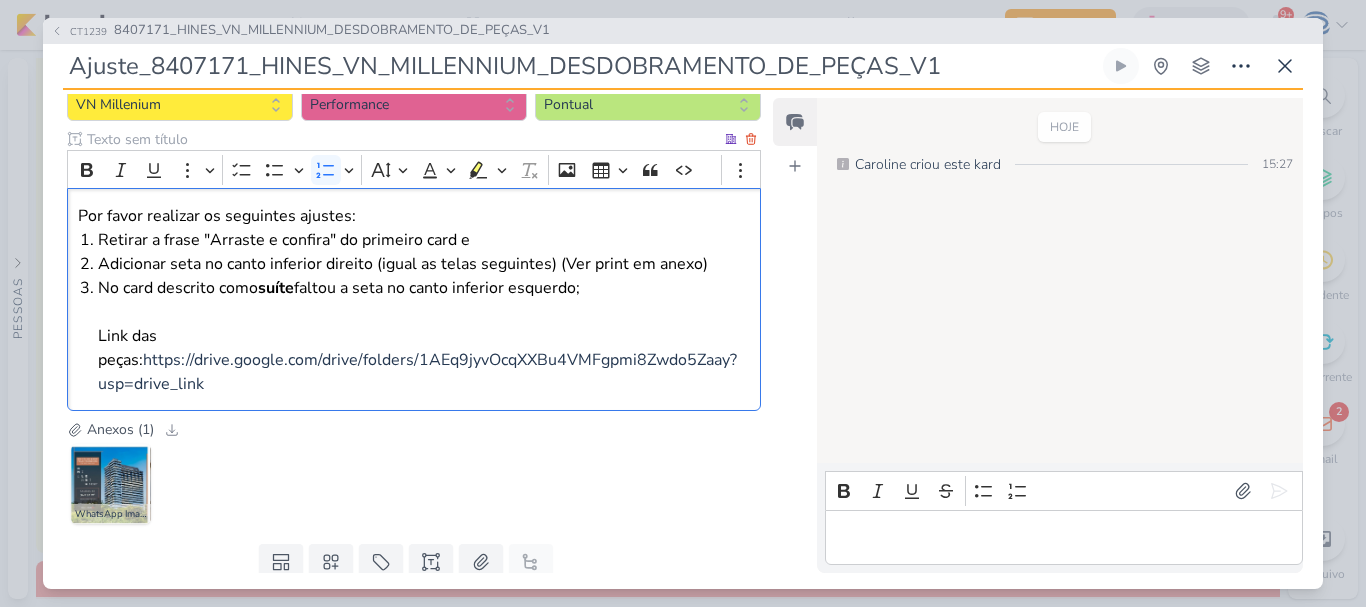 click on "Adicionar seta no canto inferior direito (igual as telas seguintes) (Ver print em anexo)" at bounding box center [424, 264] 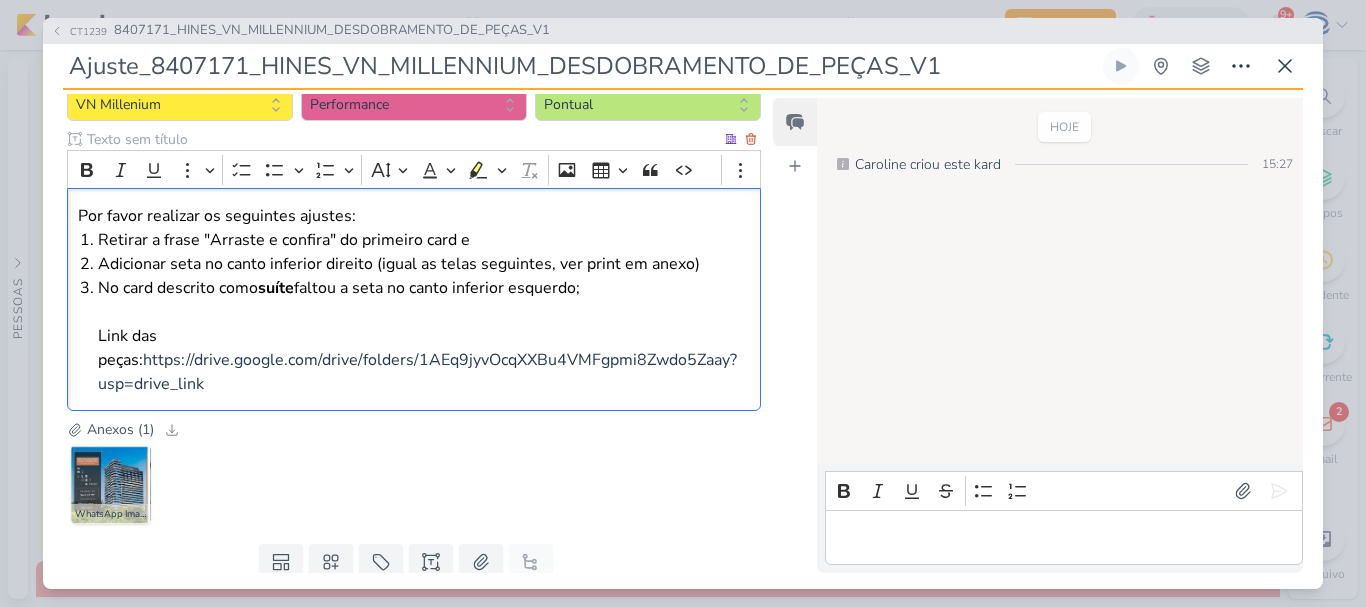 click on "Por favor realizar os seguintes ajustes:" at bounding box center [414, 216] 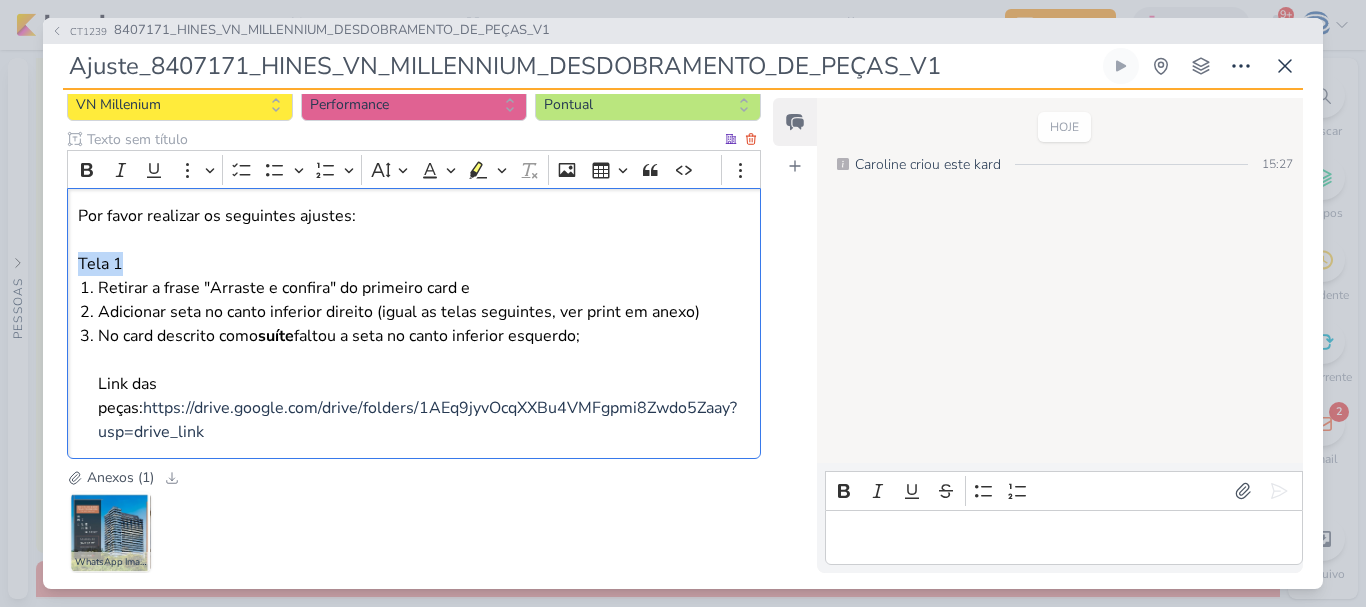 drag, startPoint x: 158, startPoint y: 267, endPoint x: 72, endPoint y: 267, distance: 86 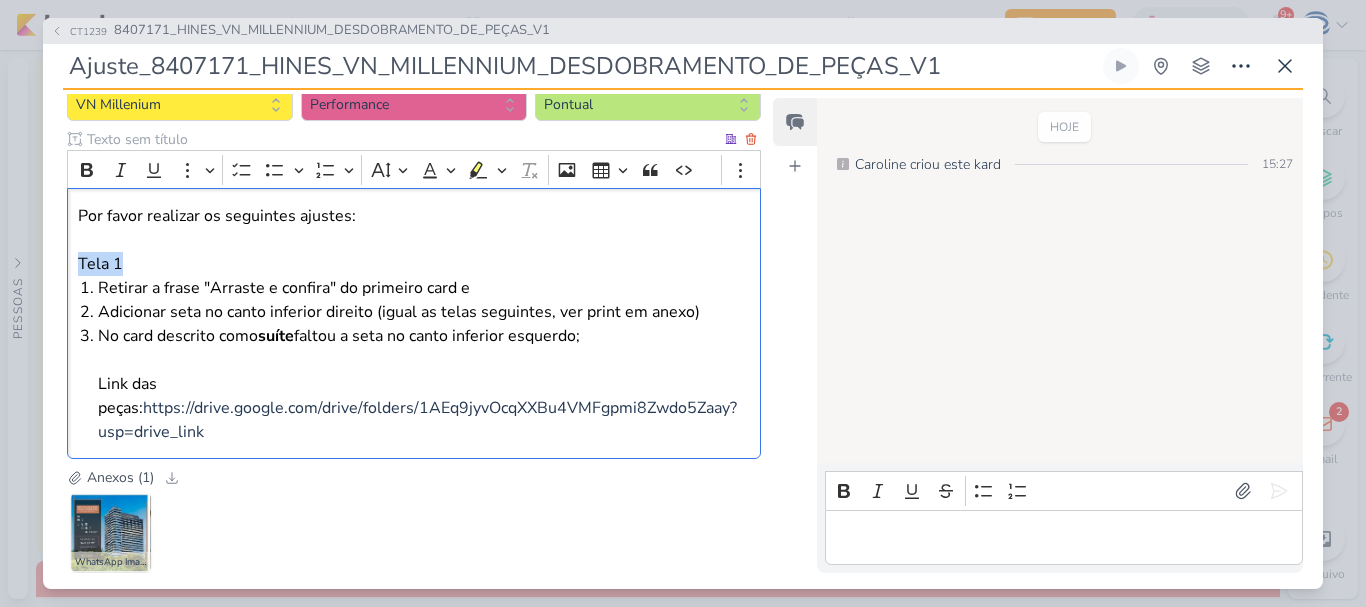 click on "Por favor realizar os seguintes ajustes: Tela 1 Retirar a frase "Arraste e confira" do primeiro card e  Adicionar seta no canto inferior direito (igual as telas seguintes, ver print em anexo) No card descrito como  suíte  faltou a seta no canto inferior esquerdo; Link das peças:  https://drive.google.com/drive/folders/1AEq9jyvOcqXXBu4VMFgpmi8Zwdo5Zaay?usp=drive_link" at bounding box center [414, 323] 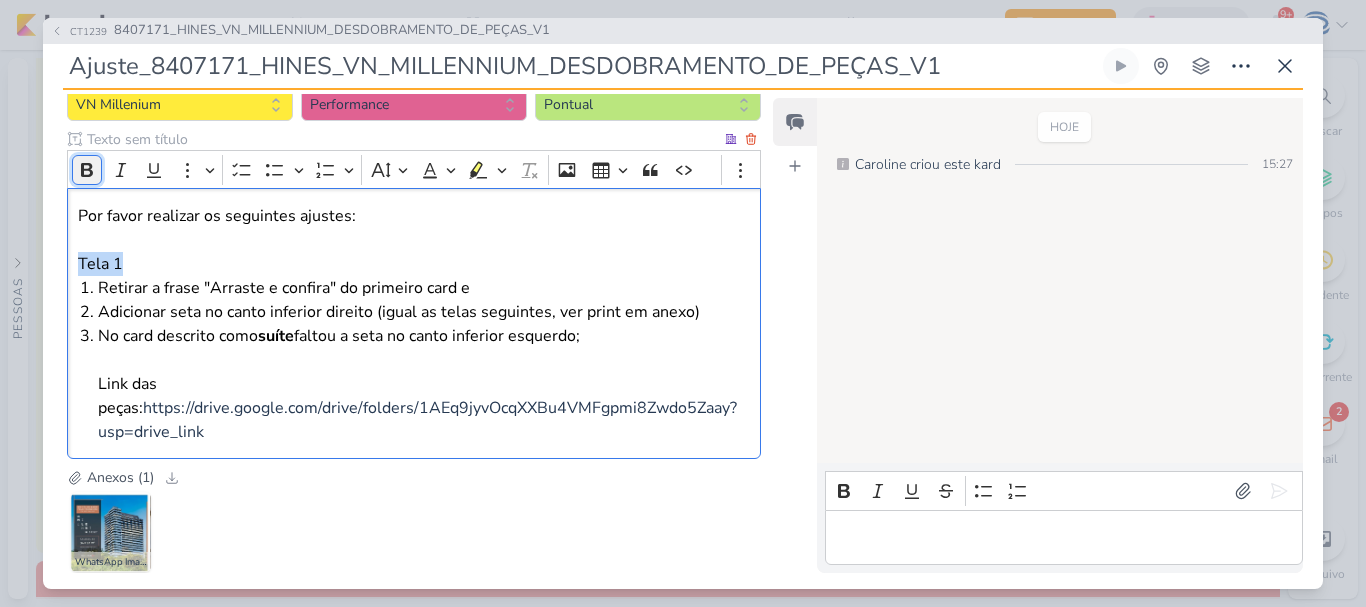 click 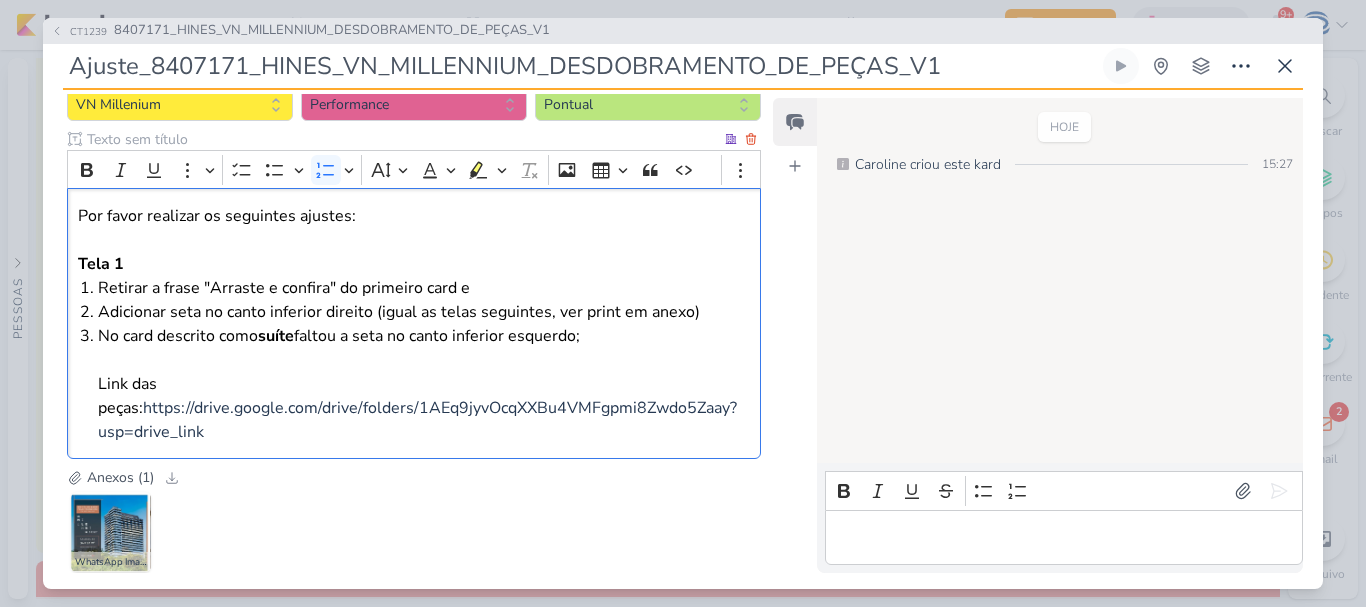 click on "Adicionar seta no canto inferior direito (igual as telas seguintes, ver print em anexo)" at bounding box center [424, 312] 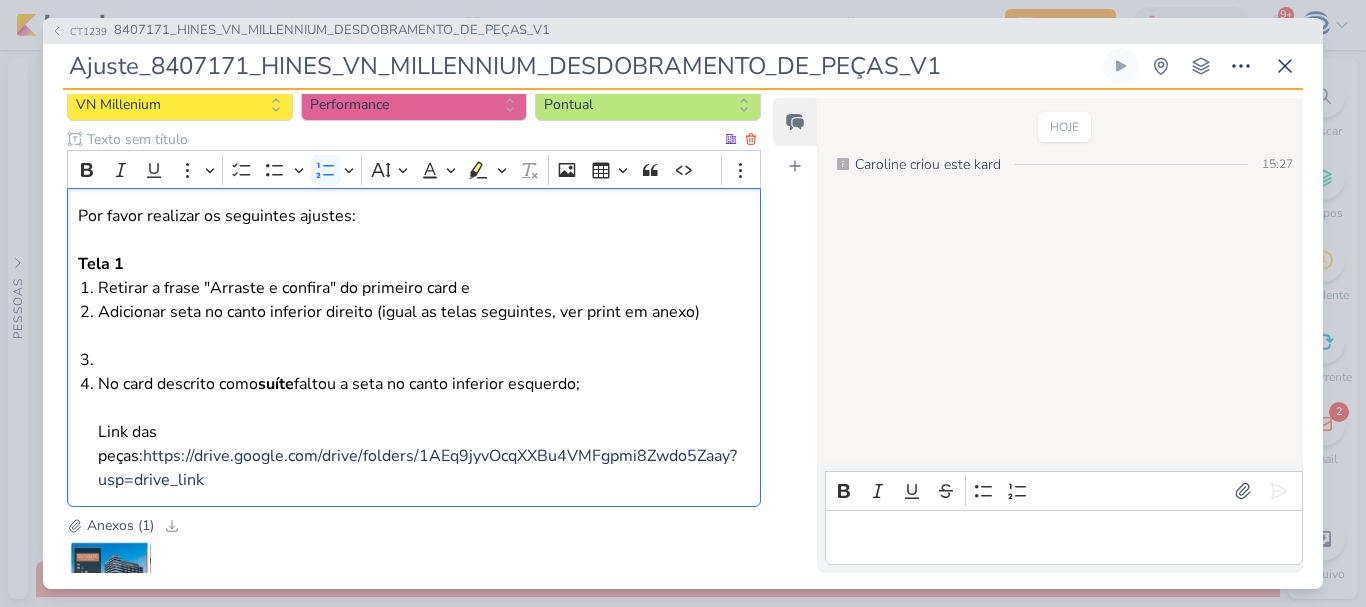 drag, startPoint x: 721, startPoint y: 309, endPoint x: 637, endPoint y: 292, distance: 85.70297 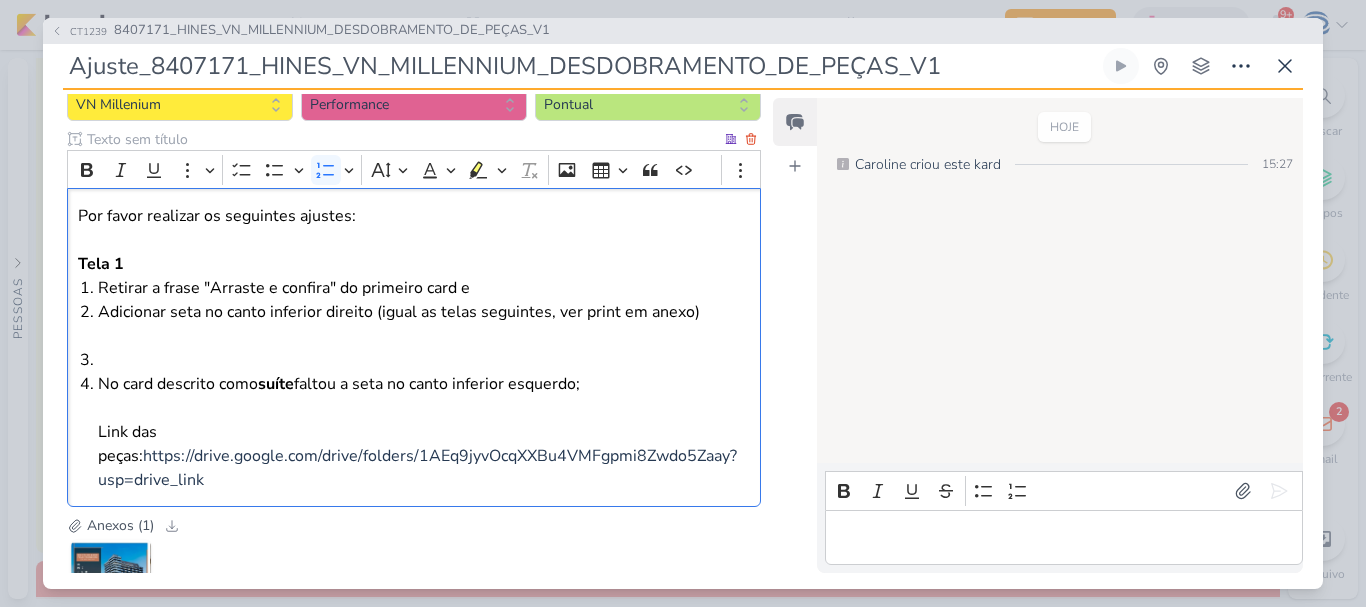 click on "Retirar a frase "Arraste e confira" do primeiro card e  Adicionar seta no canto inferior direito (igual as telas seguintes, ver print em anexo) No card descrito como  suíte  faltou a seta no canto inferior esquerdo; Link das peças:  https://drive.google.com/drive/folders/1AEq9jyvOcqXXBu4VMFgpmi8Zwdo5Zaay?usp=drive_link" at bounding box center (424, 384) 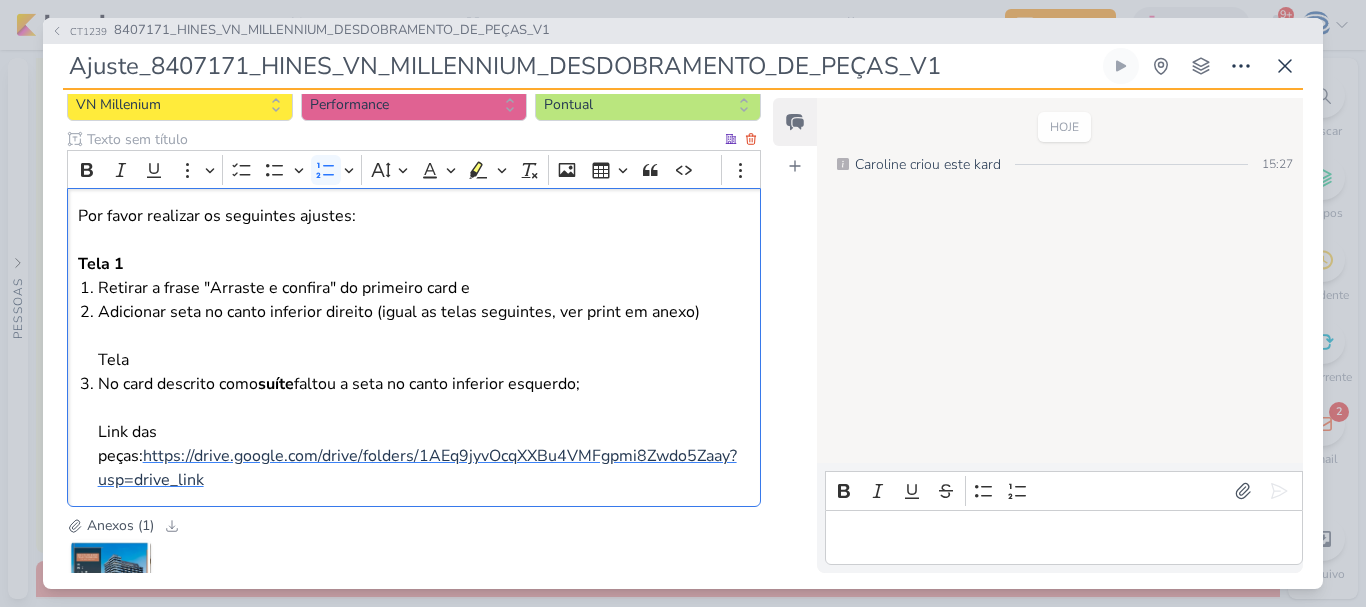 click on "https://drive.google.com/drive/folders/1AEq9jyvOcqXXBu4VMFgpmi8Zwdo5Zaay?usp=drive_link" at bounding box center [417, 468] 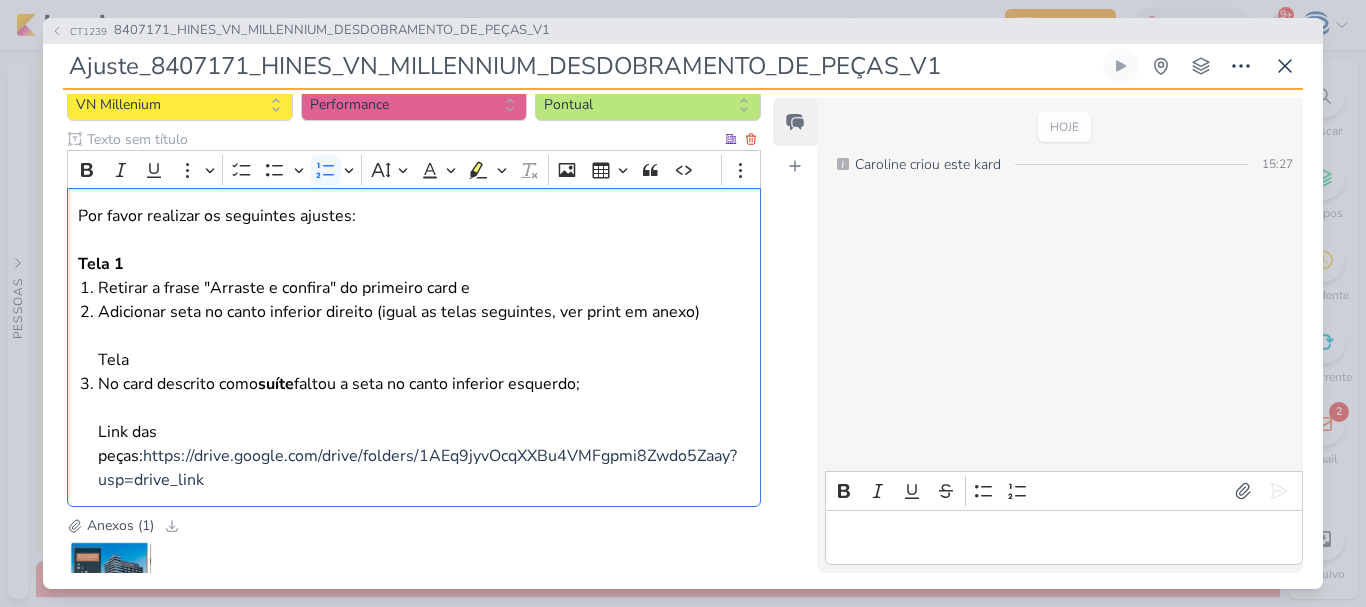 click on "Adicionar seta no canto inferior direito (igual as telas seguintes, ver print em anexo) Tela" at bounding box center [424, 336] 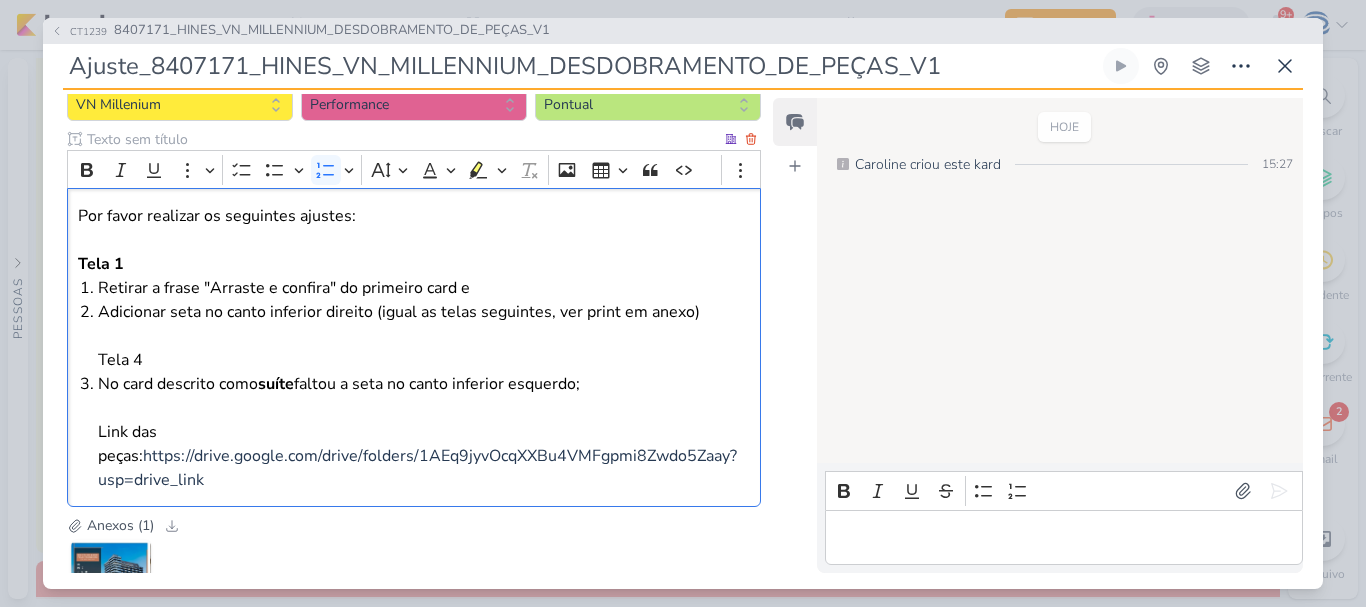 click on "No card descrito como  suíte  faltou a seta no canto inferior esquerdo; Link das peças:  https://drive.google.com/drive/folders/1AEq9jyvOcqXXBu4VMFgpmi8Zwdo5Zaay?usp=drive_link" at bounding box center (424, 432) 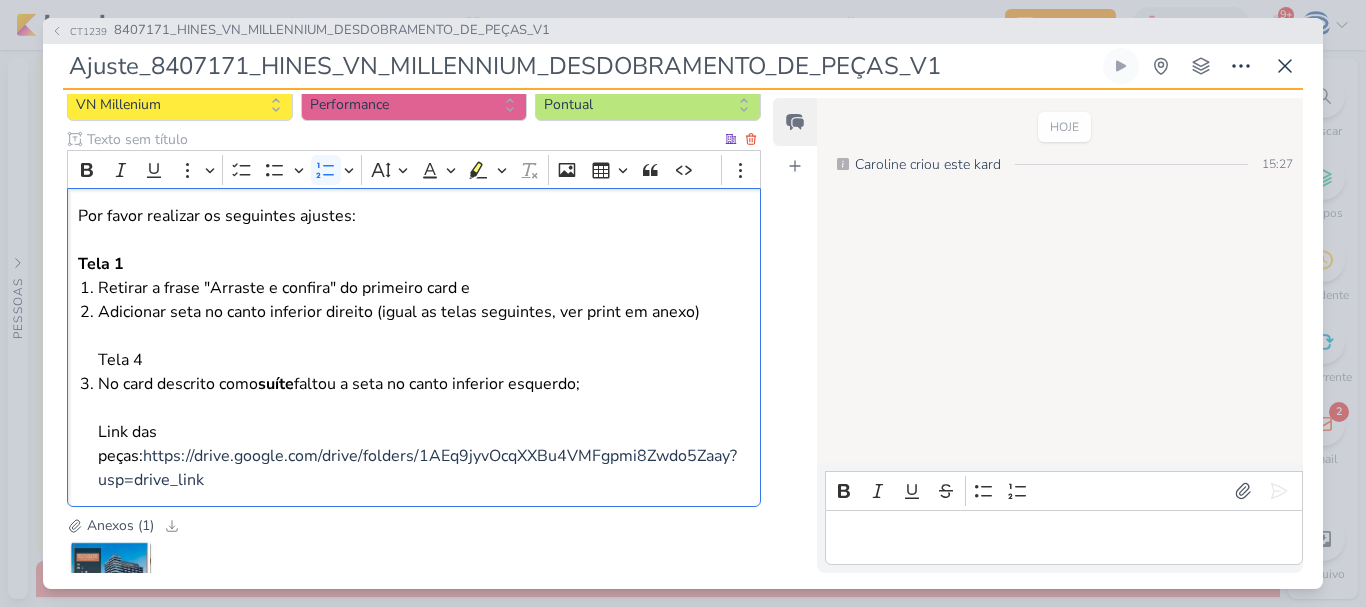 click on "Adicionar seta no canto inferior direito (igual as telas seguintes, ver print em anexo) Tela 4" at bounding box center (424, 336) 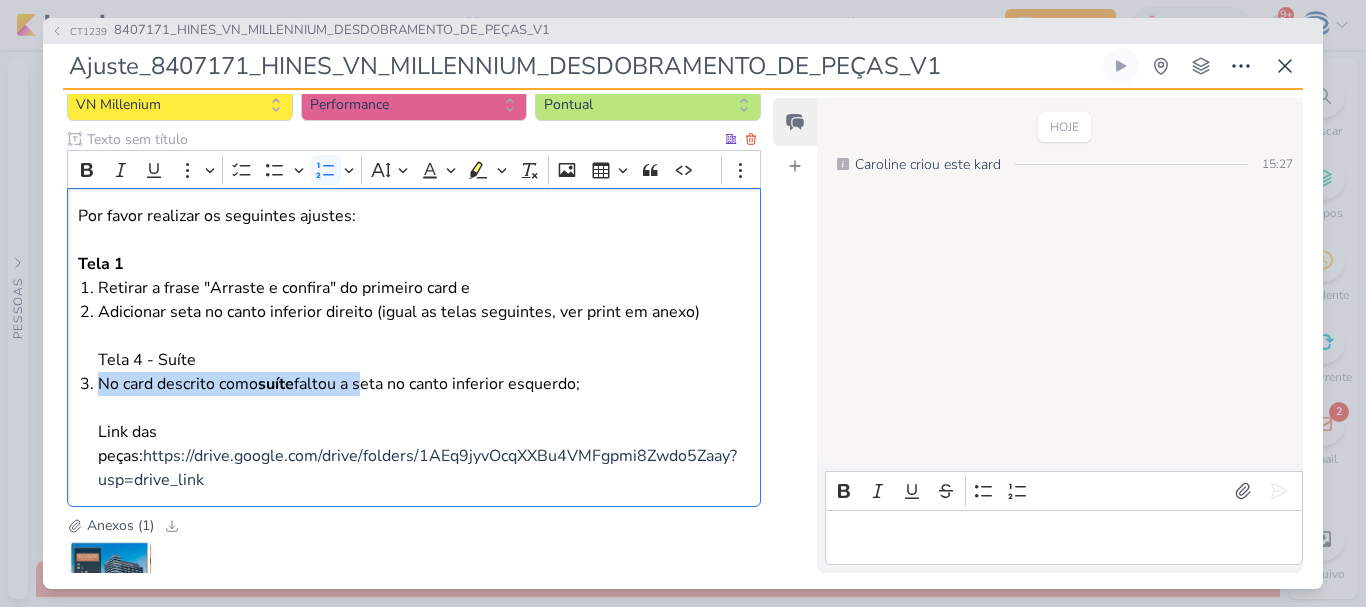 drag, startPoint x: 358, startPoint y: 389, endPoint x: 101, endPoint y: 386, distance: 257.01752 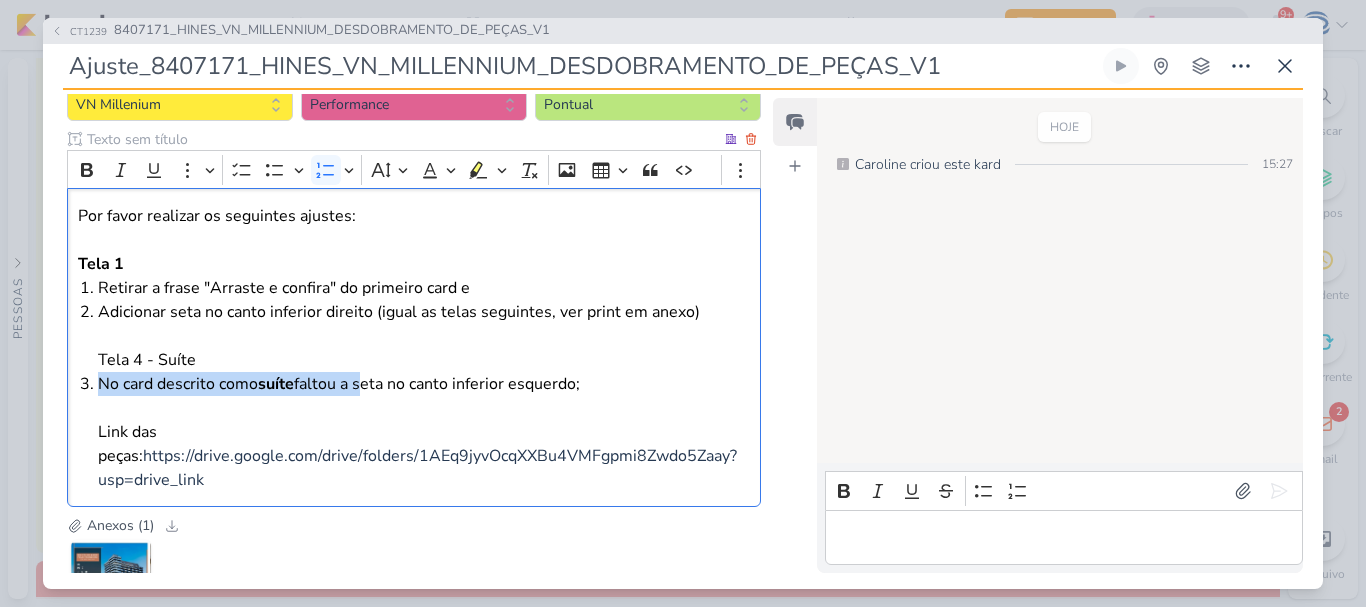 click on "No card descrito como  suíte  faltou a seta no canto inferior esquerdo; Link das peças:  https://drive.google.com/drive/folders/1AEq9jyvOcqXXBu4VMFgpmi8Zwdo5Zaay?usp=drive_link" at bounding box center [424, 432] 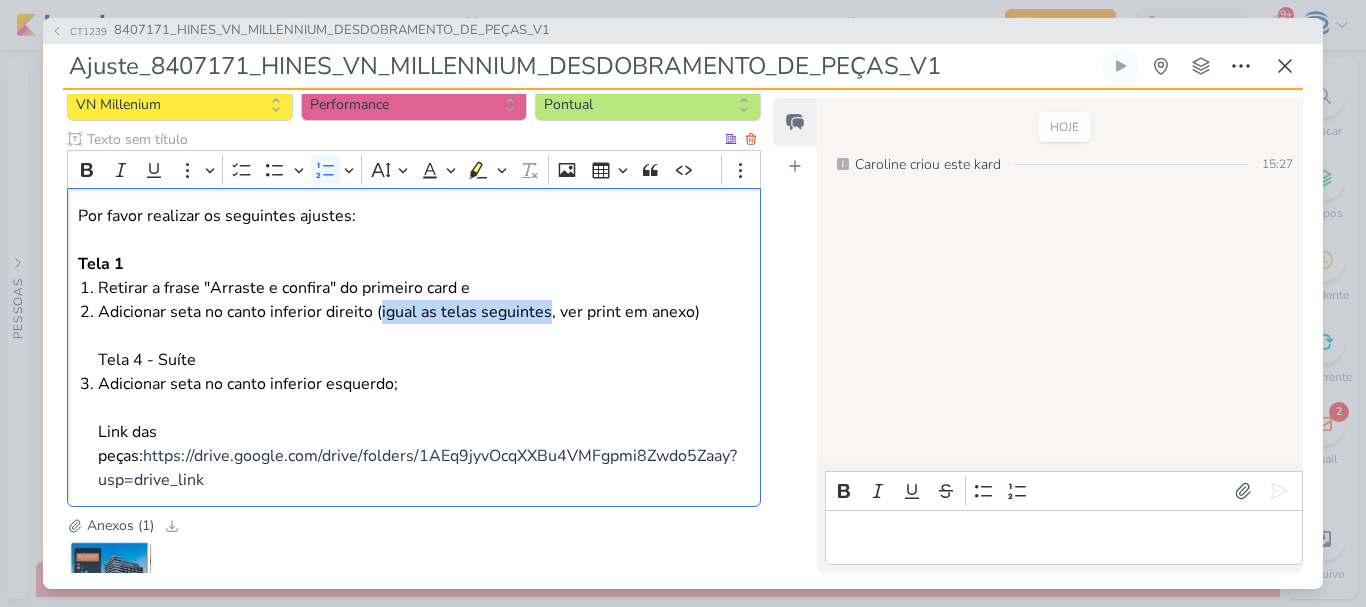 drag, startPoint x: 378, startPoint y: 317, endPoint x: 544, endPoint y: 315, distance: 166.01205 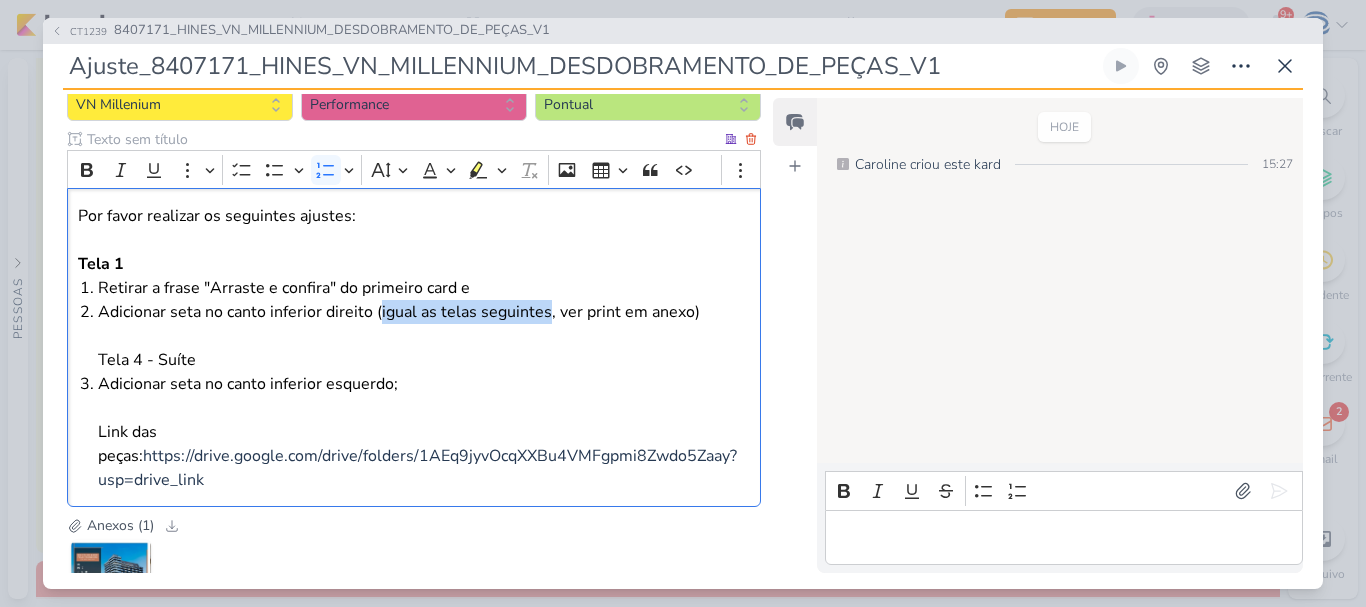 click on "Adicionar seta no canto inferior direito (igual as telas seguintes, ver print em anexo) Tela 4 - Suíte" at bounding box center [424, 336] 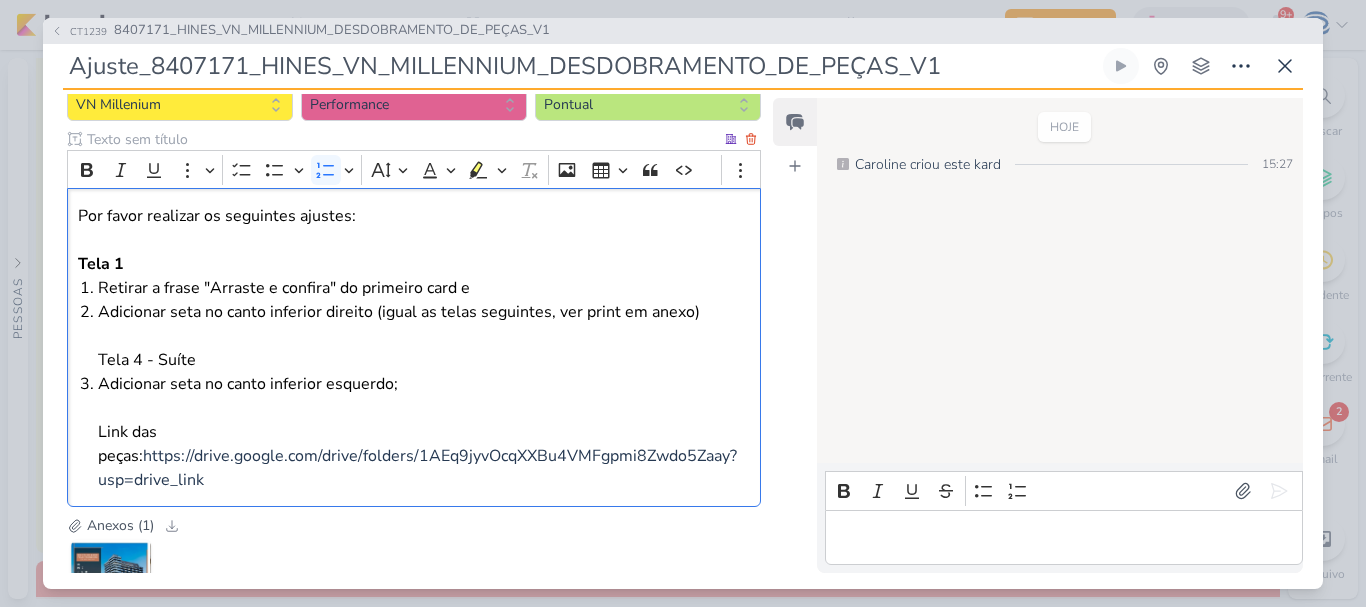 click on "Adicionar seta no canto inferior esquerdo ; Link das peças:  https://drive.google.com/drive/folders/1AEq9jyvOcqXXBu4VMFgpmi8Zwdo5Zaay?usp=drive_link" at bounding box center (424, 432) 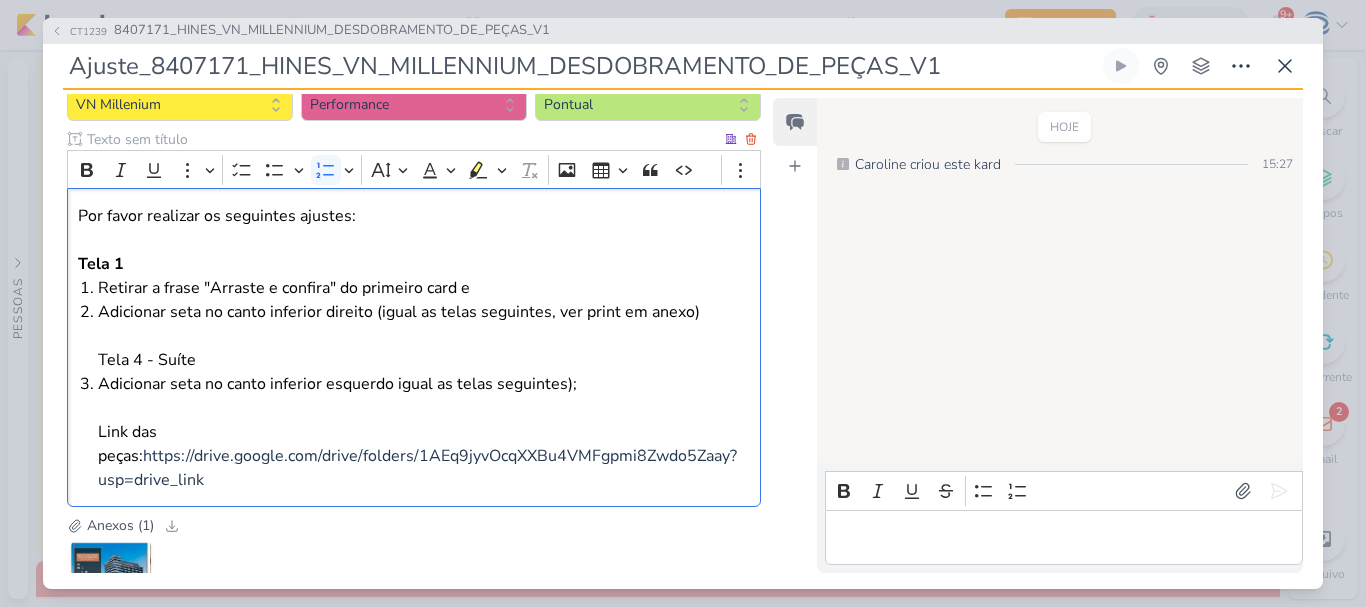 click on "Adicionar seta no canto inferior esquerdo igual as telas seguintes); Link das peças:  https://drive.google.com/drive/folders/1AEq9jyvOcqXXBu4VMFgpmi8Zwdo5Zaay?usp=drive_link" at bounding box center (424, 432) 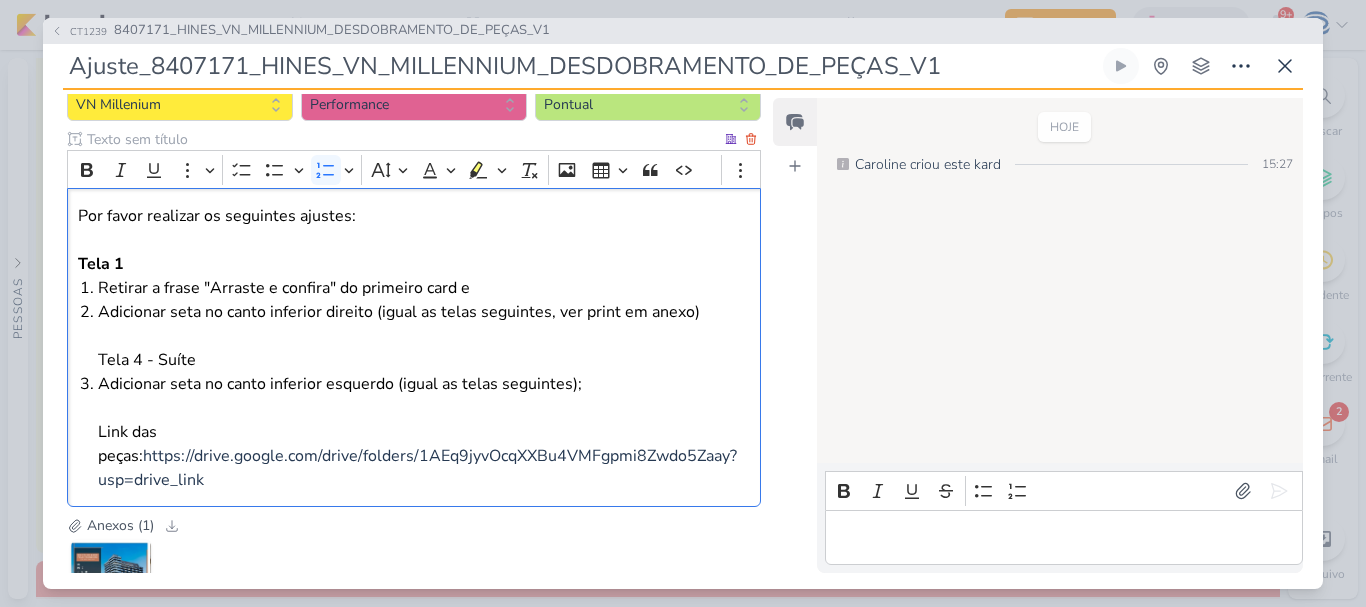 click on "Adicionar seta no canto inferior esquerdo (igual as telas seguintes); Link das peças: https://drive.google.com/drive/folders/1AEq9jyvOcqXXBu4VMFgpmi8Zwdo5Zaay?usp=drive_link" at bounding box center [424, 432] 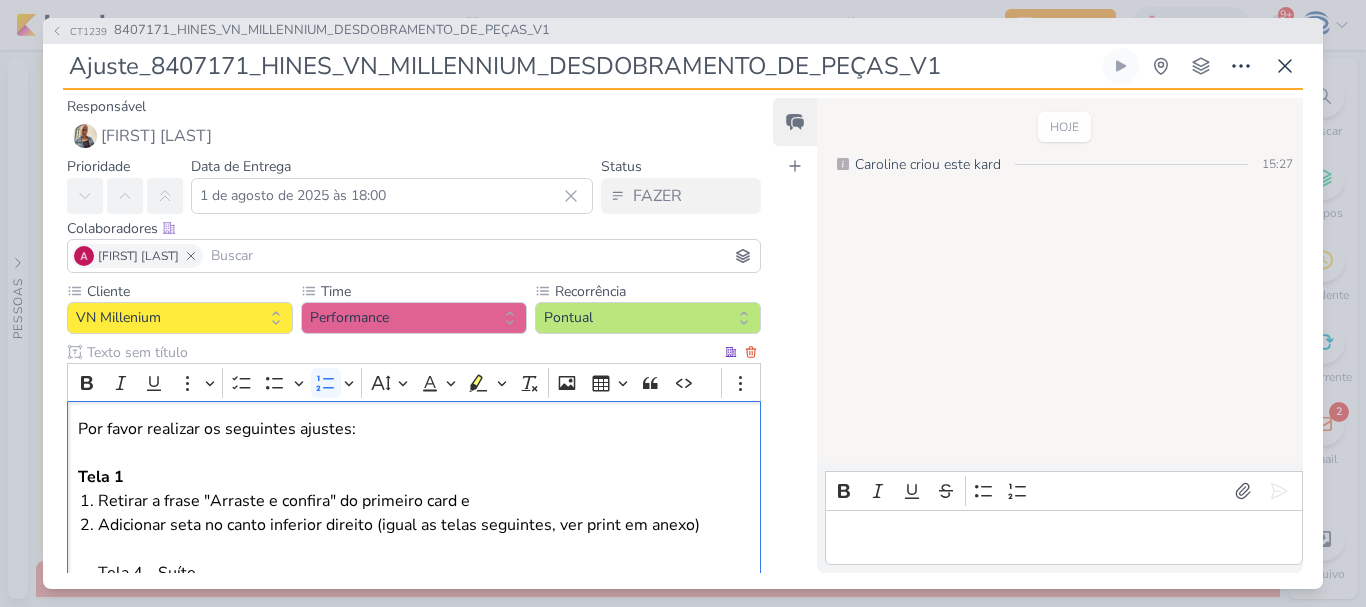 scroll, scrollTop: 375, scrollLeft: 0, axis: vertical 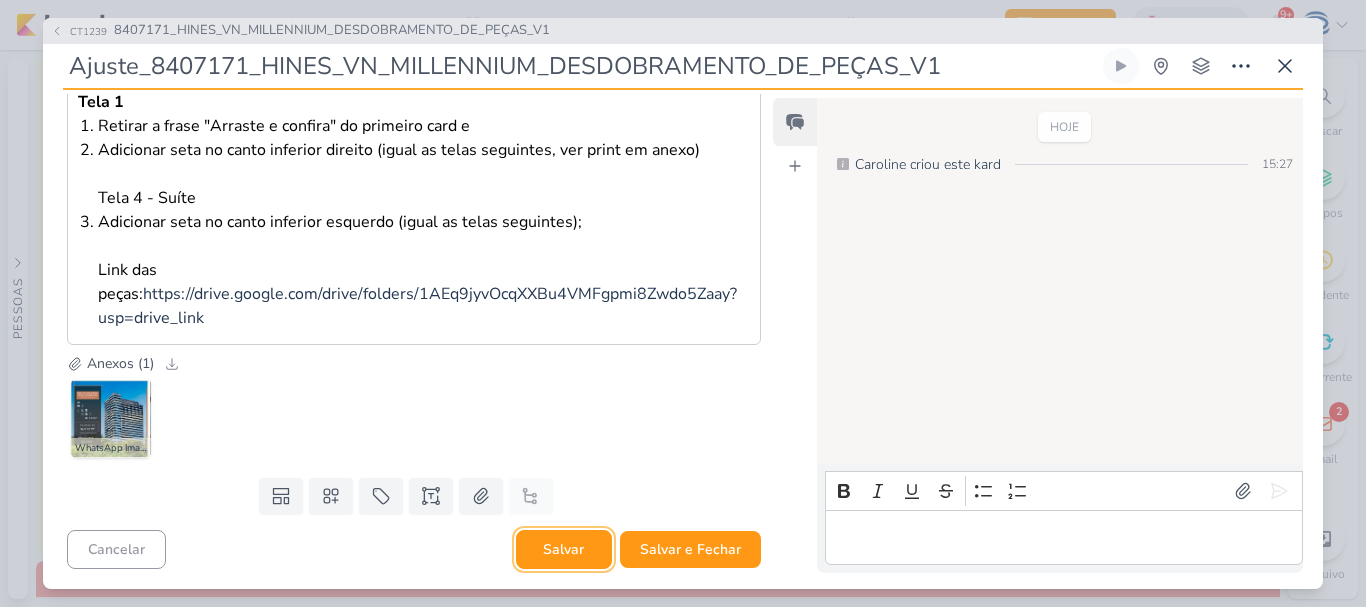 click on "Salvar" at bounding box center (564, 549) 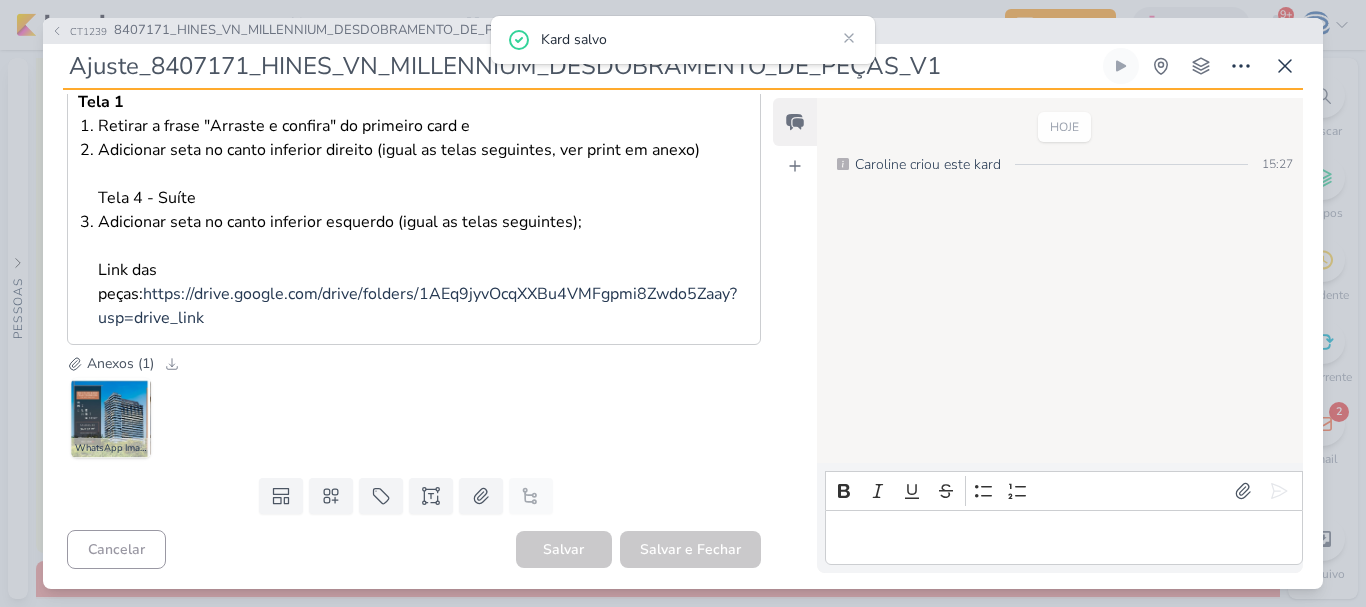scroll, scrollTop: 0, scrollLeft: 0, axis: both 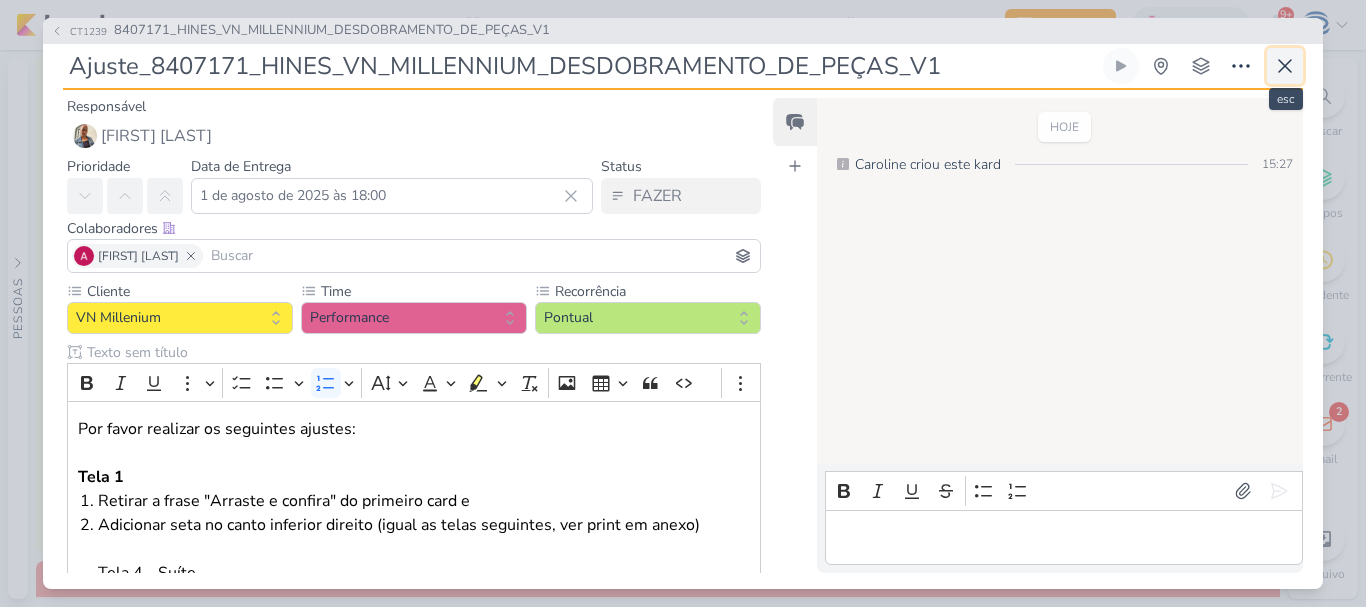 click 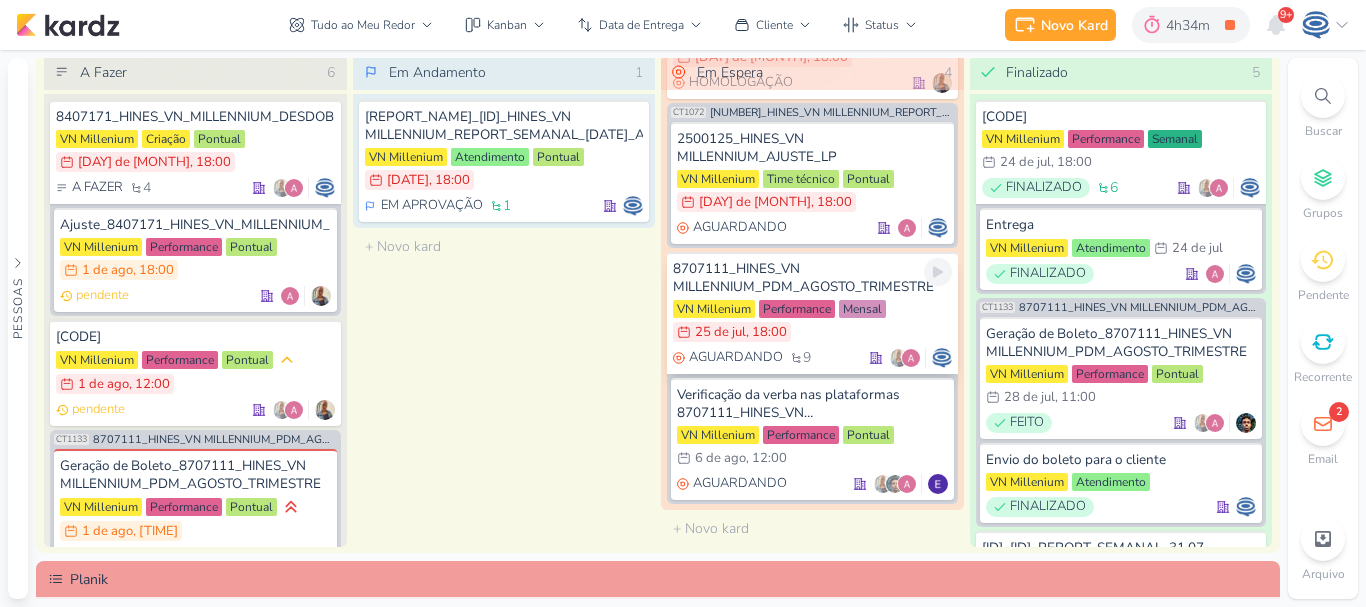 click on "8707111_HINES_VN MILLENNIUM_PDM_AGOSTO_TRIMESTRE" at bounding box center [812, 278] 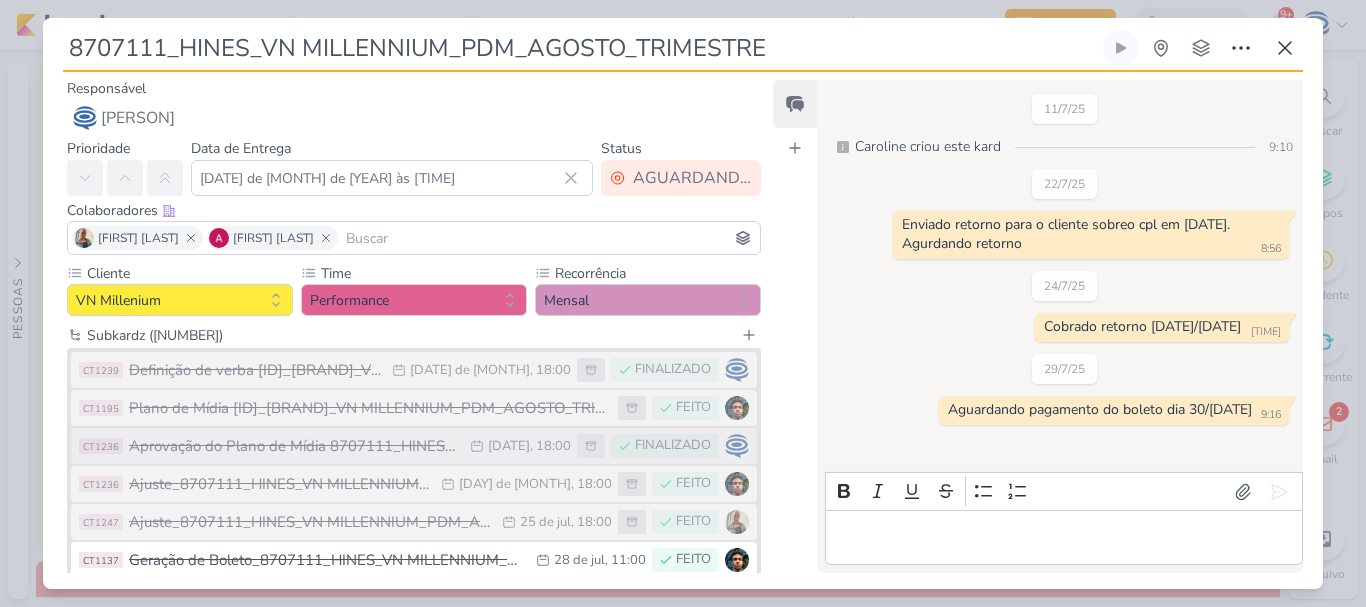 scroll, scrollTop: 157, scrollLeft: 0, axis: vertical 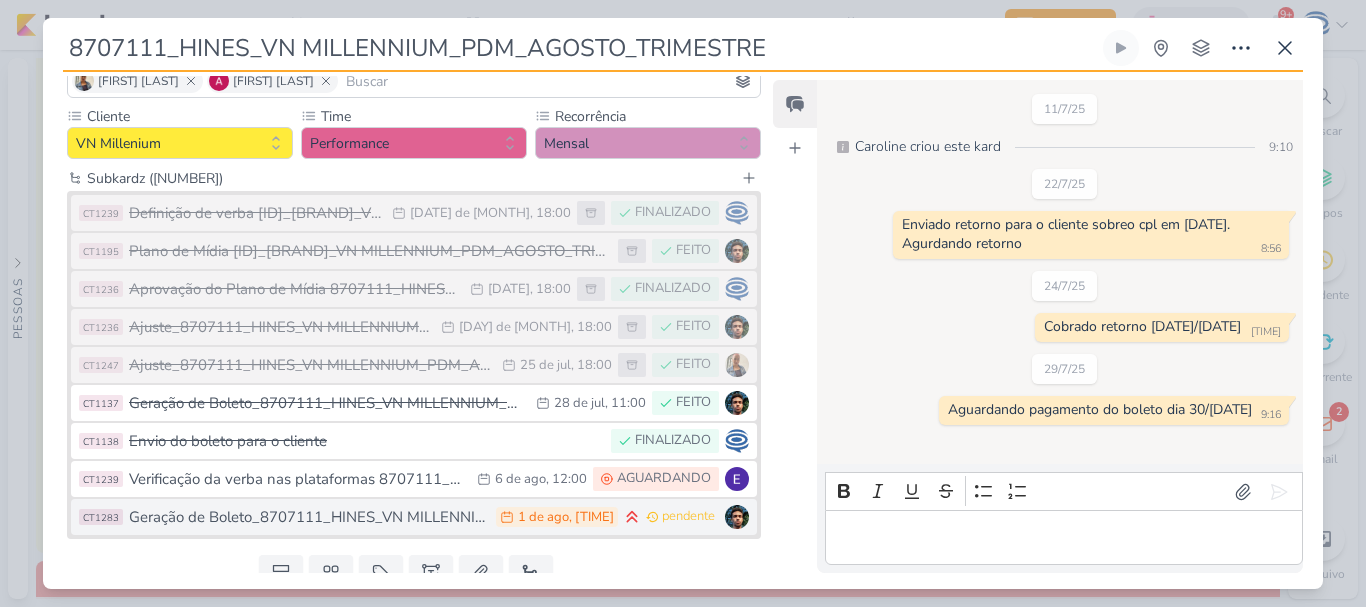 click on "Geração de Boleto_8707111_HINES_VN MILLENNIUM_PDM_AGOSTO_TRIMESTRE" at bounding box center [307, 517] 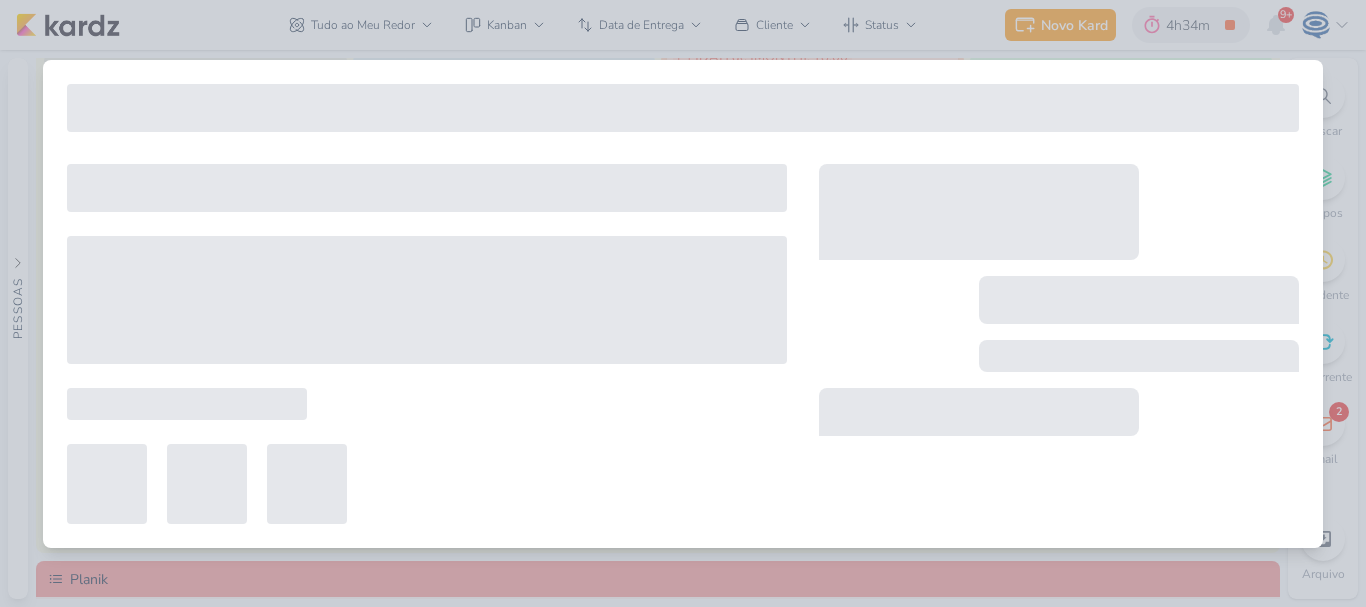 type on "Geração de Boleto_8707111_HINES_VN MILLENNIUM_PDM_AGOSTO_TRIMESTRE" 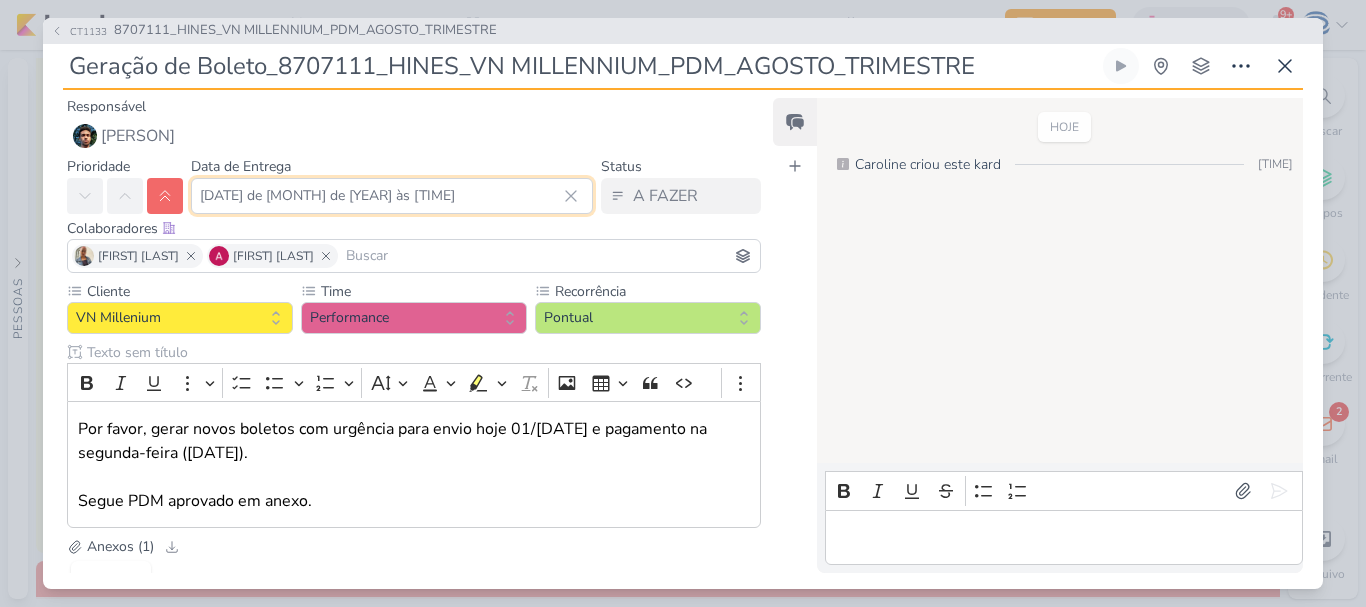 click on "[DATE] de [MONTH] de [YEAR] às [TIME]" at bounding box center (392, 196) 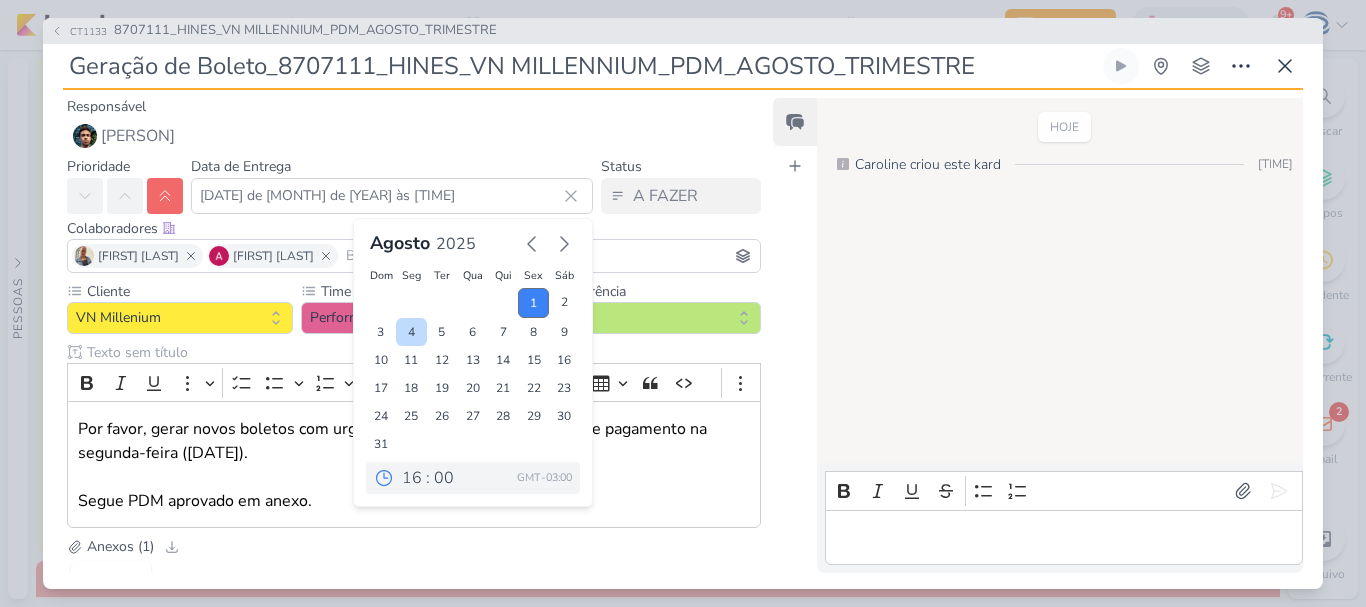 click on "4" at bounding box center (411, 332) 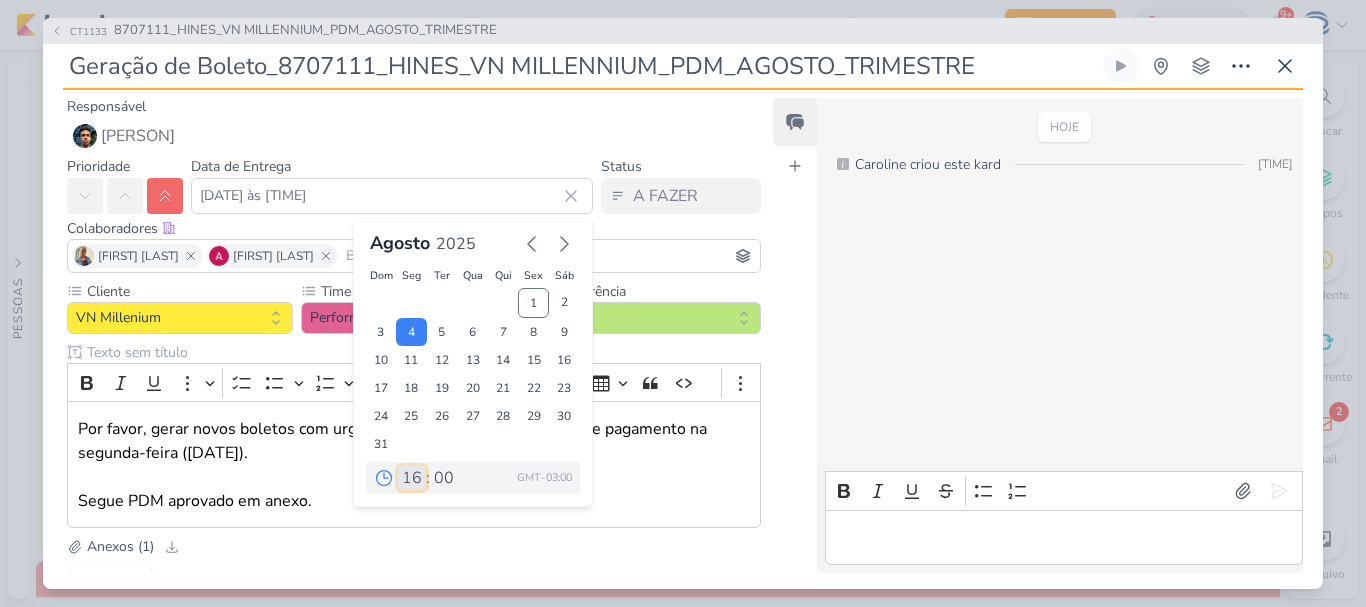 click on "00 01 02 03 04 05 06 07 08 09 10 11 12 13 14 15 16 17 18 19 20 21 22 23" at bounding box center (412, 478) 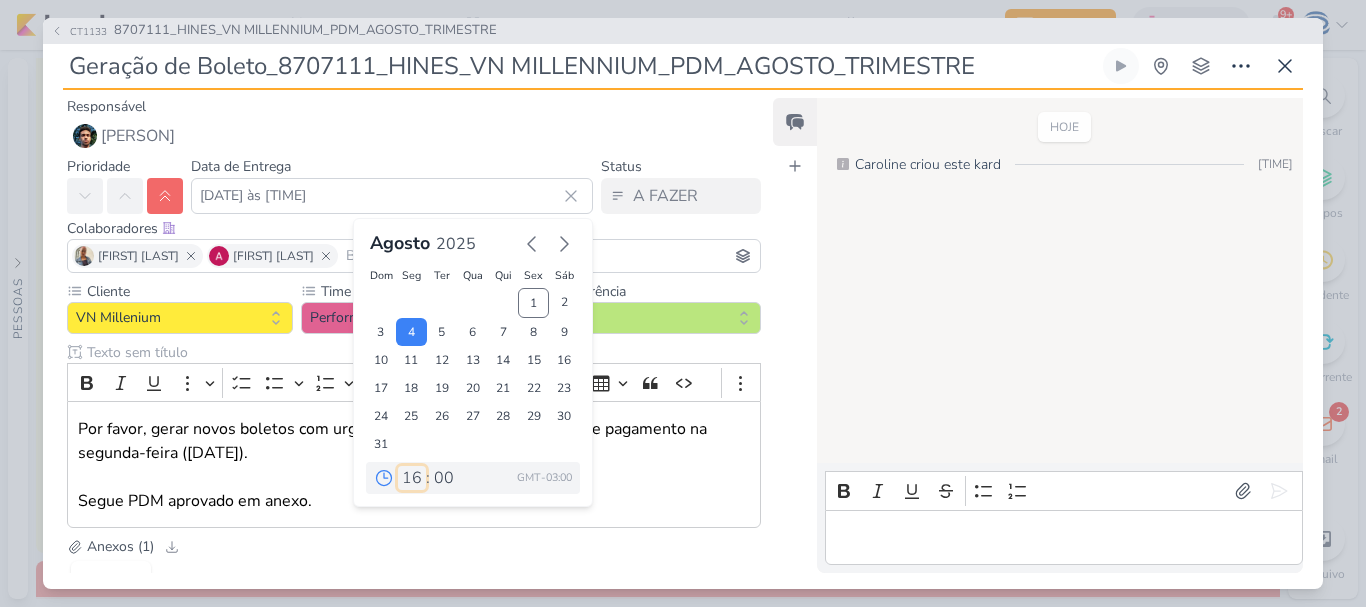 select on "10" 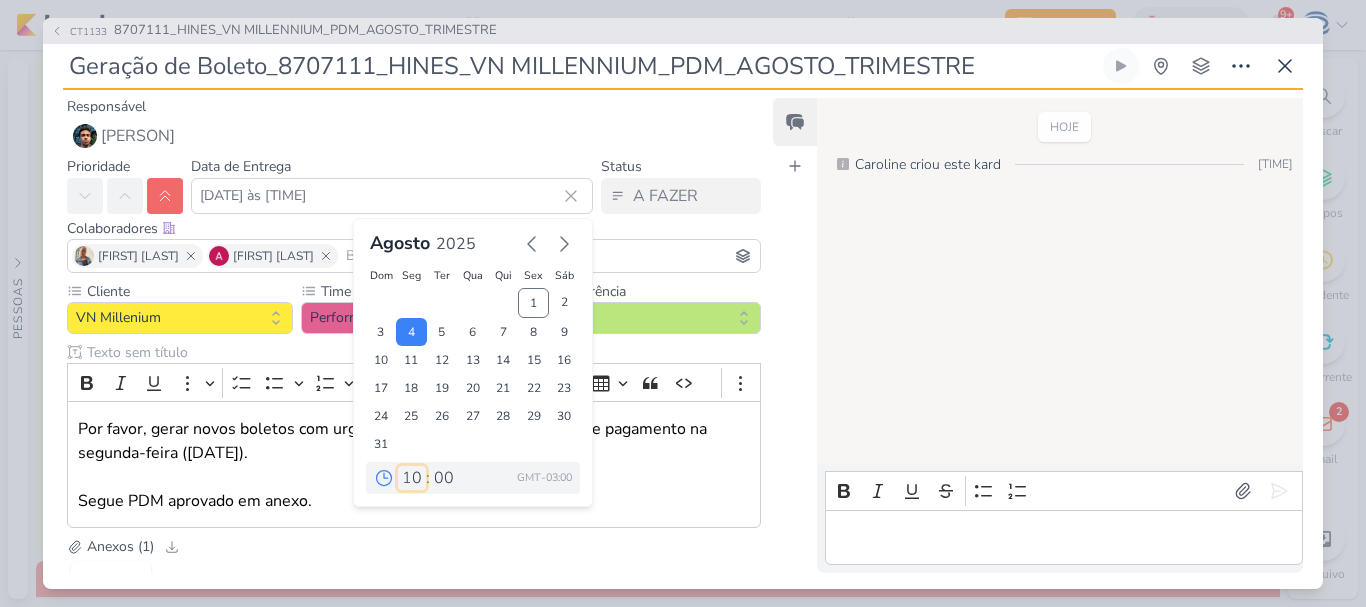click on "00 01 02 03 04 05 06 07 08 09 10 11 12 13 14 15 16 17 18 19 20 21 22 23" at bounding box center (412, 478) 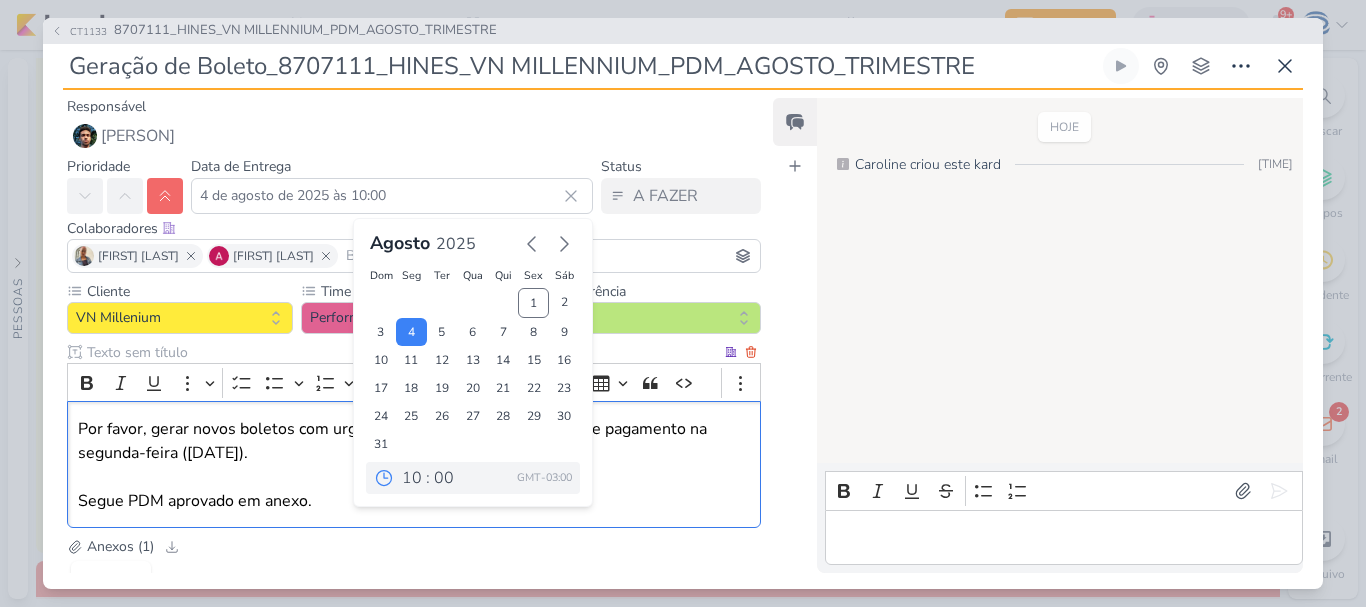 click on "Por favor, gerar novos boletos com urgência para envio hoje [DAY]/[MONTH] e pagamento na segunda-feira ([DAY]/[MONTH]). Segue PDM aprovado em anexo." at bounding box center (414, 464) 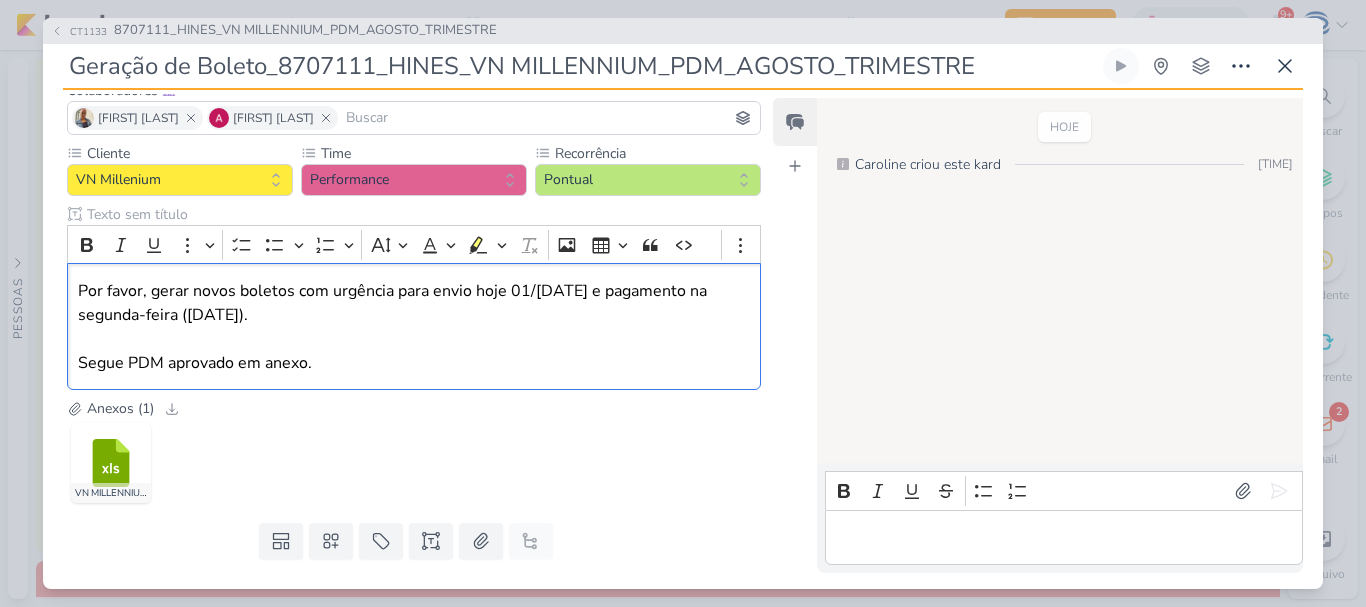 scroll, scrollTop: 139, scrollLeft: 0, axis: vertical 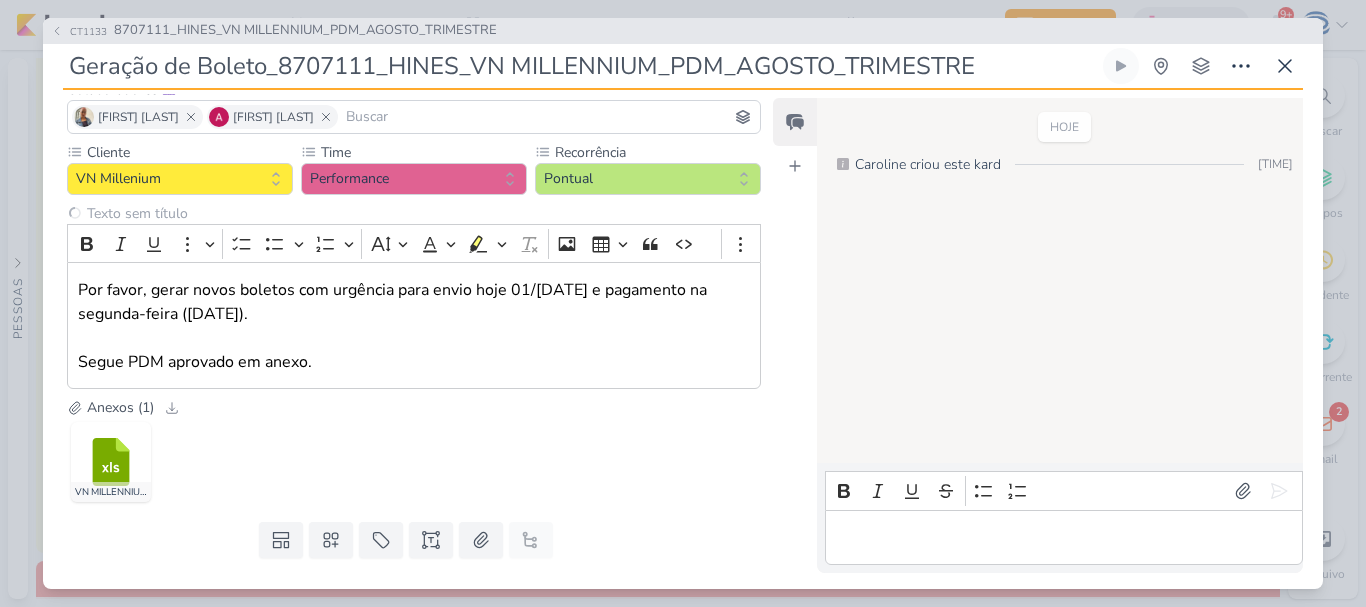 click on ".cls-7 {fill: #79ac00;} .cls-7, .cls-8, .cls-9 {fill-rule: evenodd;} .cls-8 {fill: #fff;} .cls-9 {fill: #b4e441;} VN MILLENNIUM_Plano de Mídia_De Agosto V2 (2).xlsx" at bounding box center (414, 462) 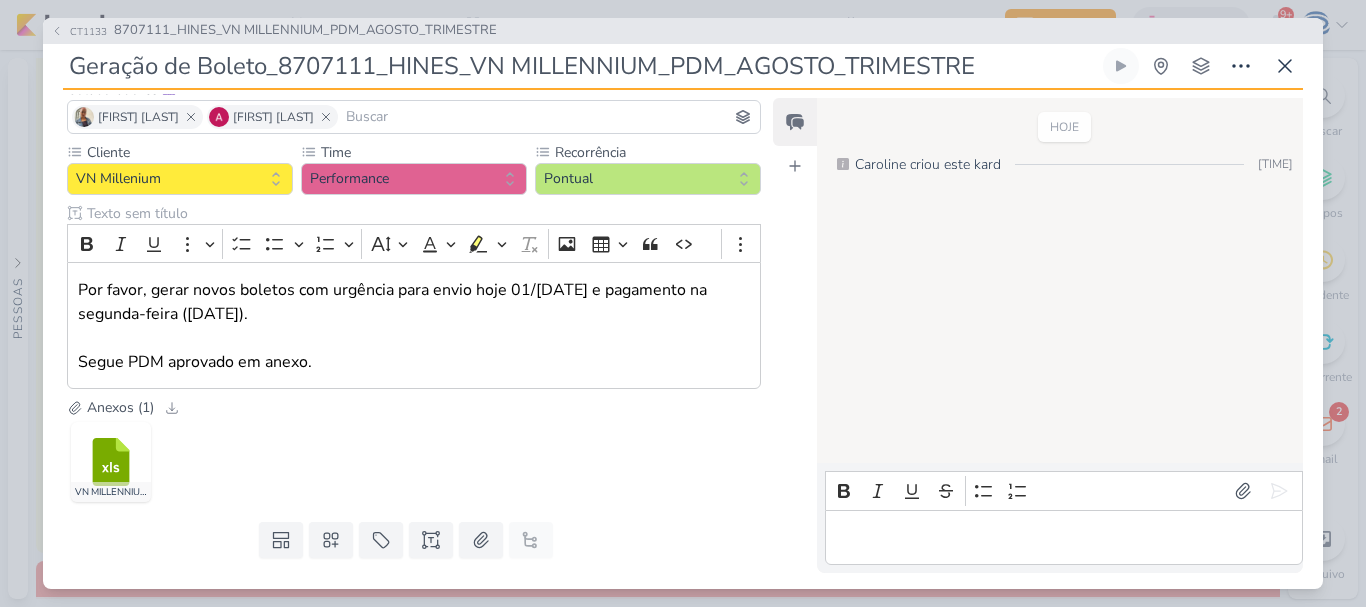 scroll, scrollTop: 183, scrollLeft: 0, axis: vertical 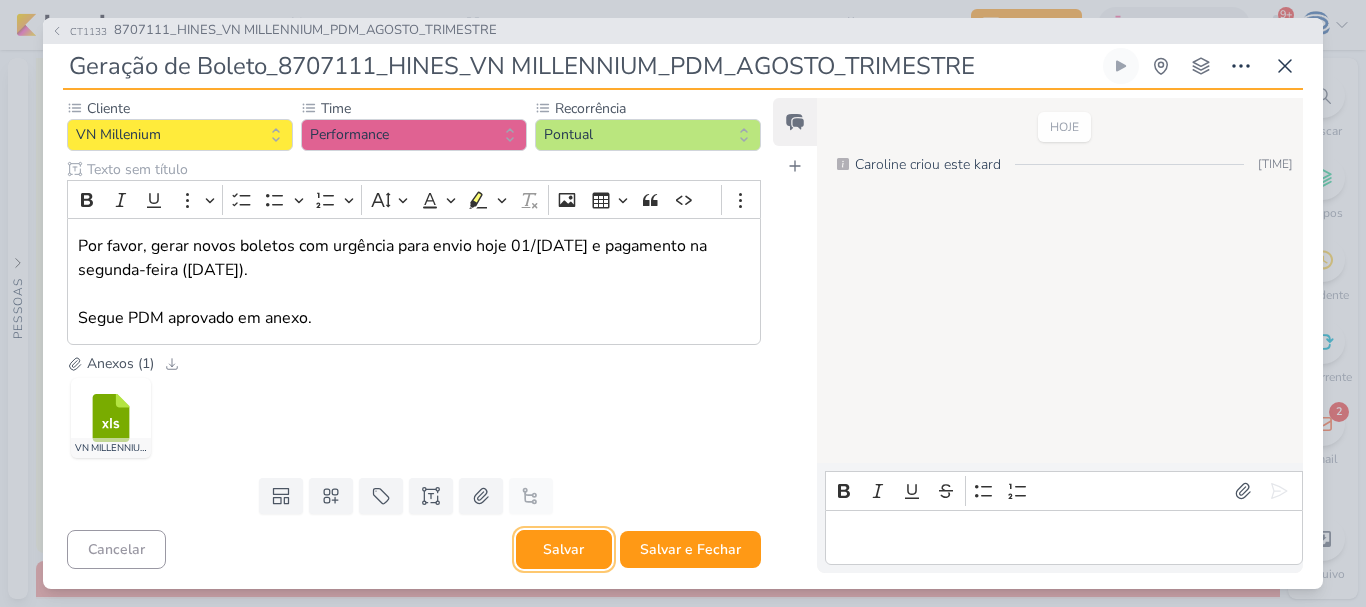 click on "Salvar" at bounding box center (564, 549) 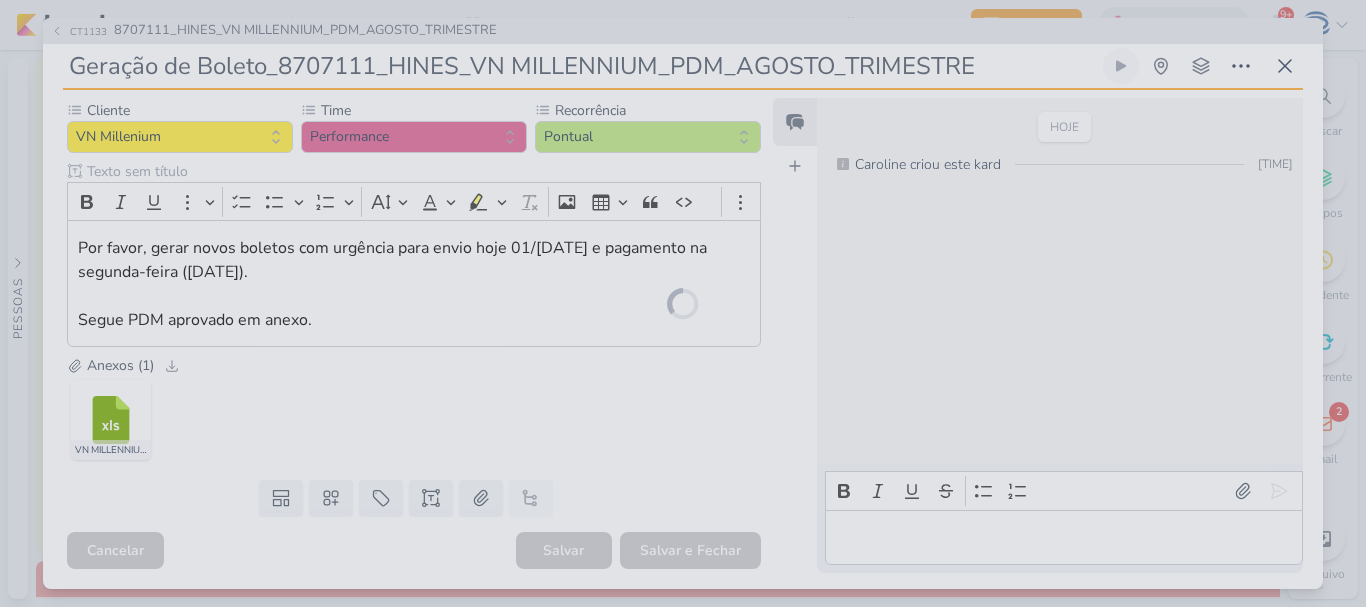 scroll, scrollTop: 183, scrollLeft: 0, axis: vertical 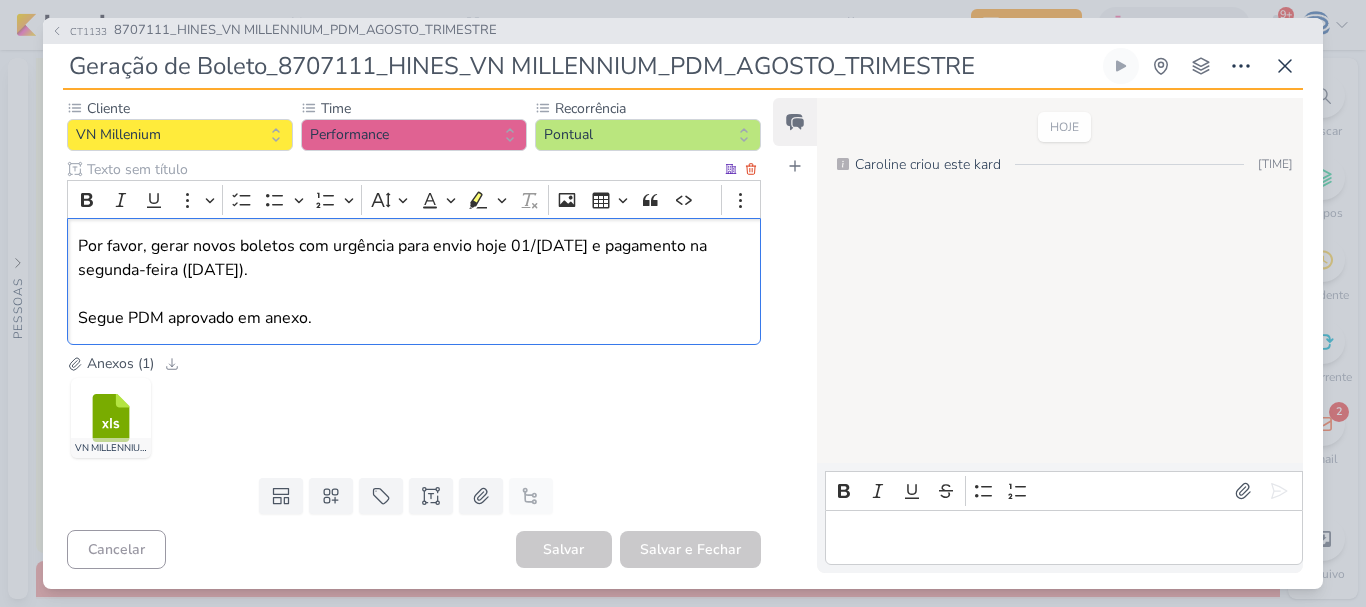 click on "Por favor, gerar novos boletos com urgência para envio hoje [DAY]/[MONTH] e pagamento na segunda-feira ([DAY]/[MONTH]). Segue PDM aprovado em anexo." at bounding box center [414, 282] 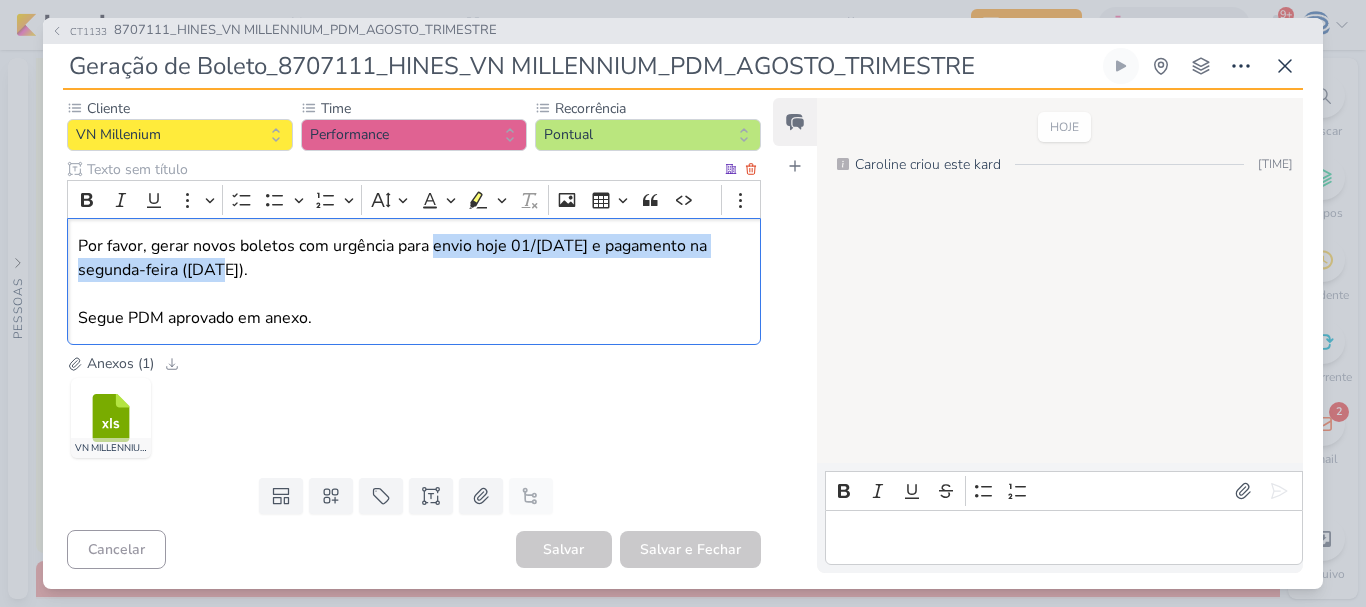 drag, startPoint x: 435, startPoint y: 249, endPoint x: 459, endPoint y: 266, distance: 29.410883 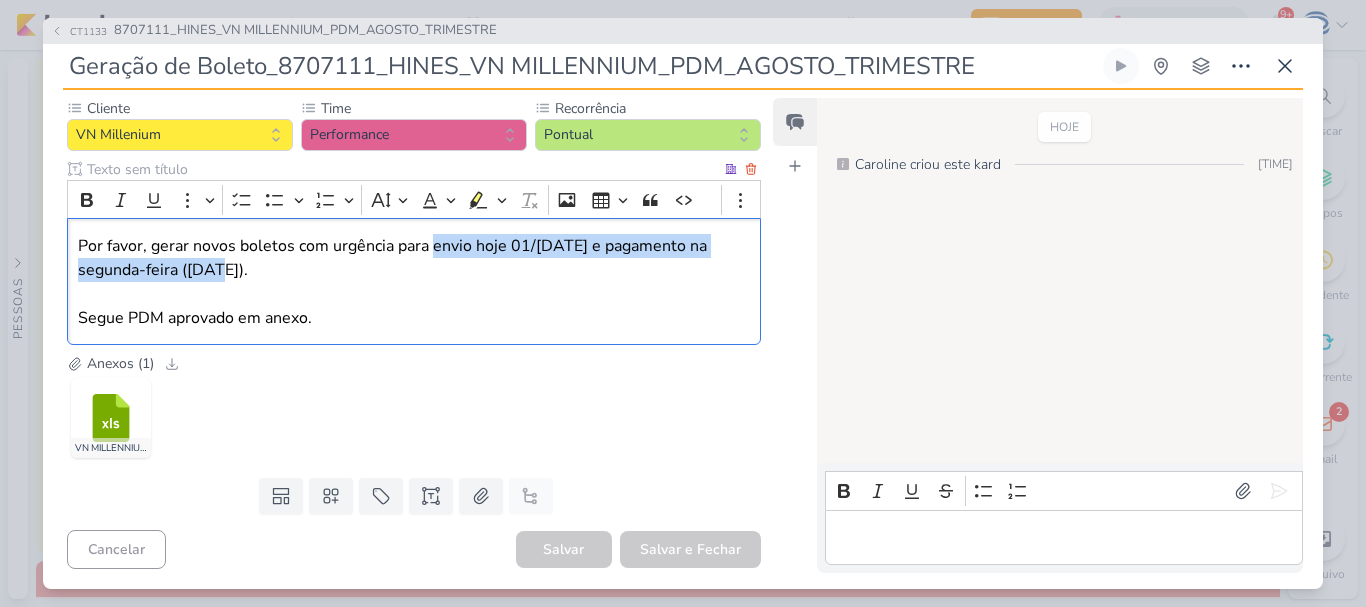 click on "Por favor, gerar novos boletos com urgência para envio hoje [DAY]/[MONTH] e pagamento na segunda-feira ([DAY]/[MONTH]). Segue PDM aprovado em anexo." at bounding box center (414, 282) 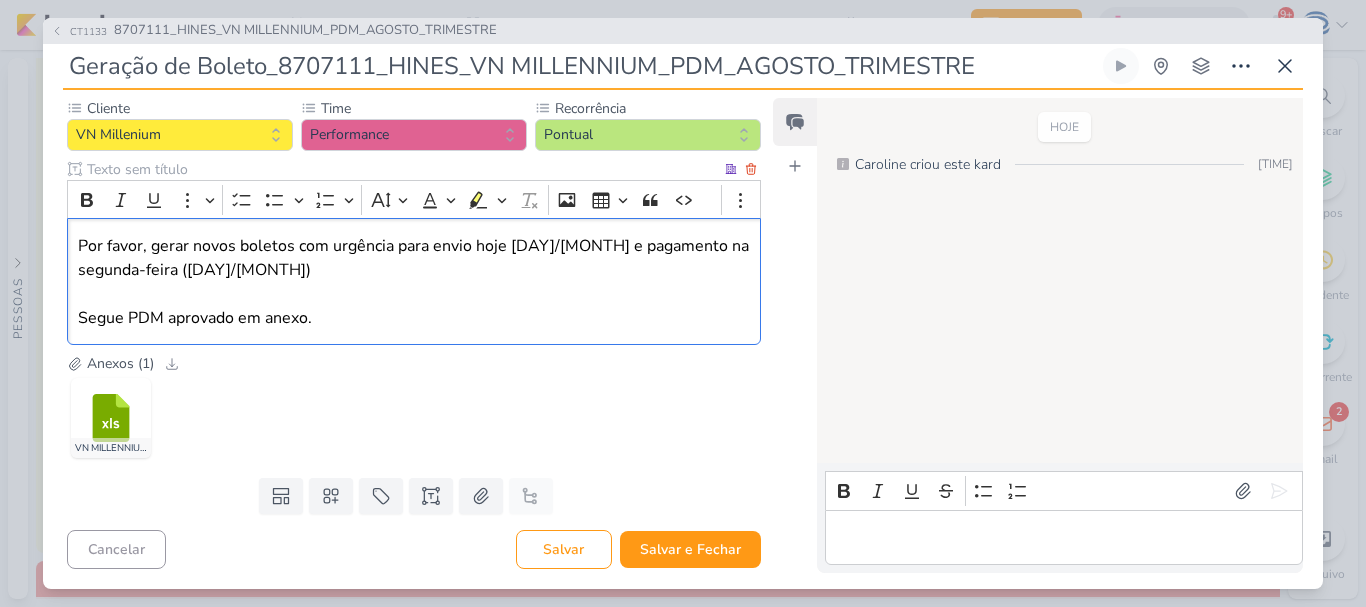 click on "Por favor, gerar novos boletos com urgência para envio hoje 01/[DATE] e pagamento na segunda-feira ([DATE]) Segue PDM aprovado em anexo." at bounding box center [414, 282] 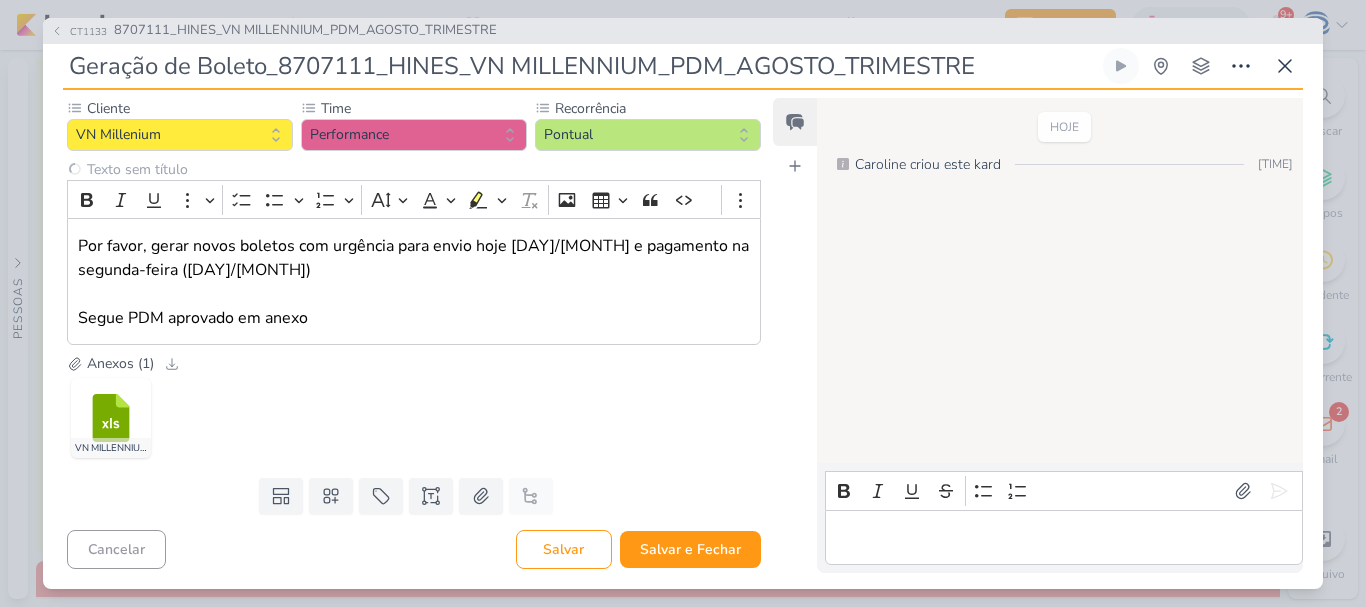 click on ".cls-7 {fill: #79ac00;} .cls-7, .cls-8, .cls-9 {fill-rule: evenodd;} .cls-8 {fill: #fff;} .cls-9 {fill: #b4e441;} VN MILLENNIUM_Plano de Mídia_De Agosto V2 (2).xlsx" at bounding box center (414, 418) 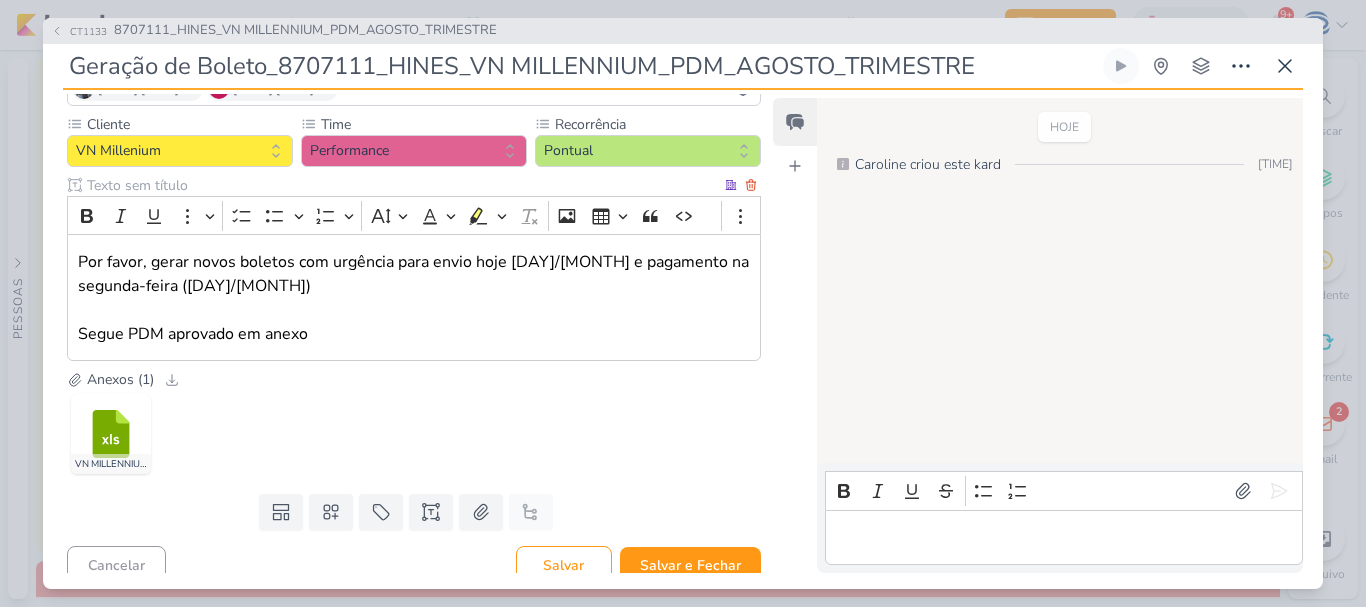 scroll, scrollTop: 158, scrollLeft: 0, axis: vertical 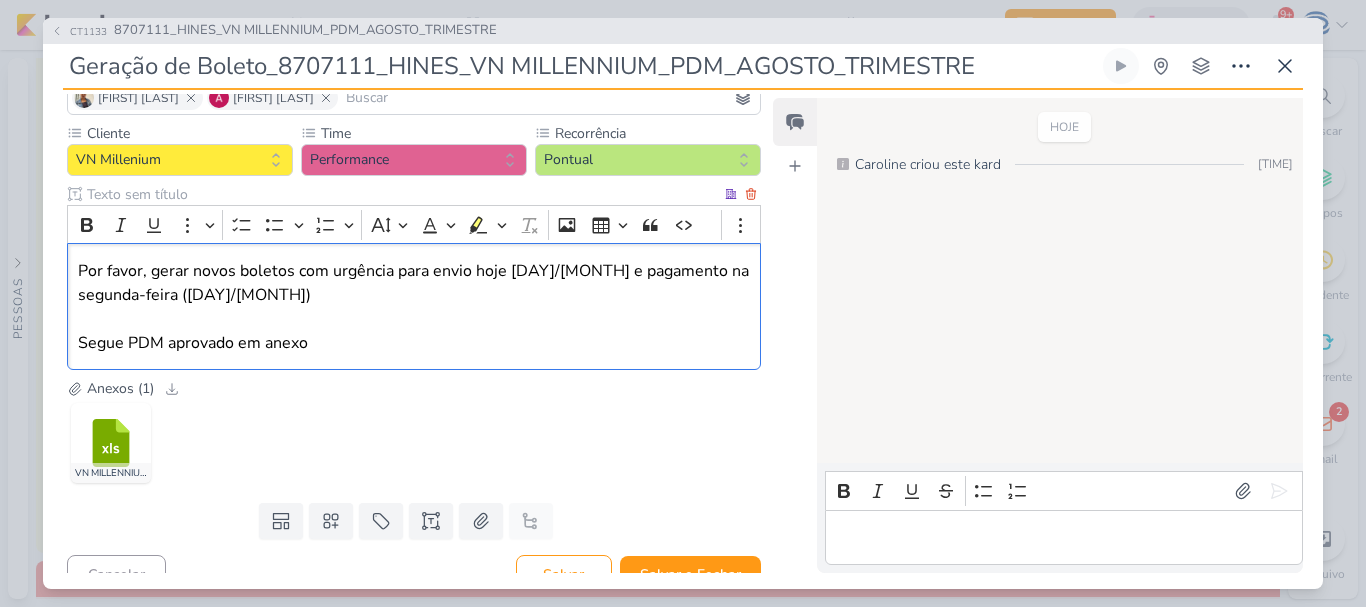 click on "Por favor, gerar novos boletos com urgência para envio hoje [DATE] e pagamento na segunda-feira ([DATE]) Segue PDM aprovado em anexo" at bounding box center [414, 307] 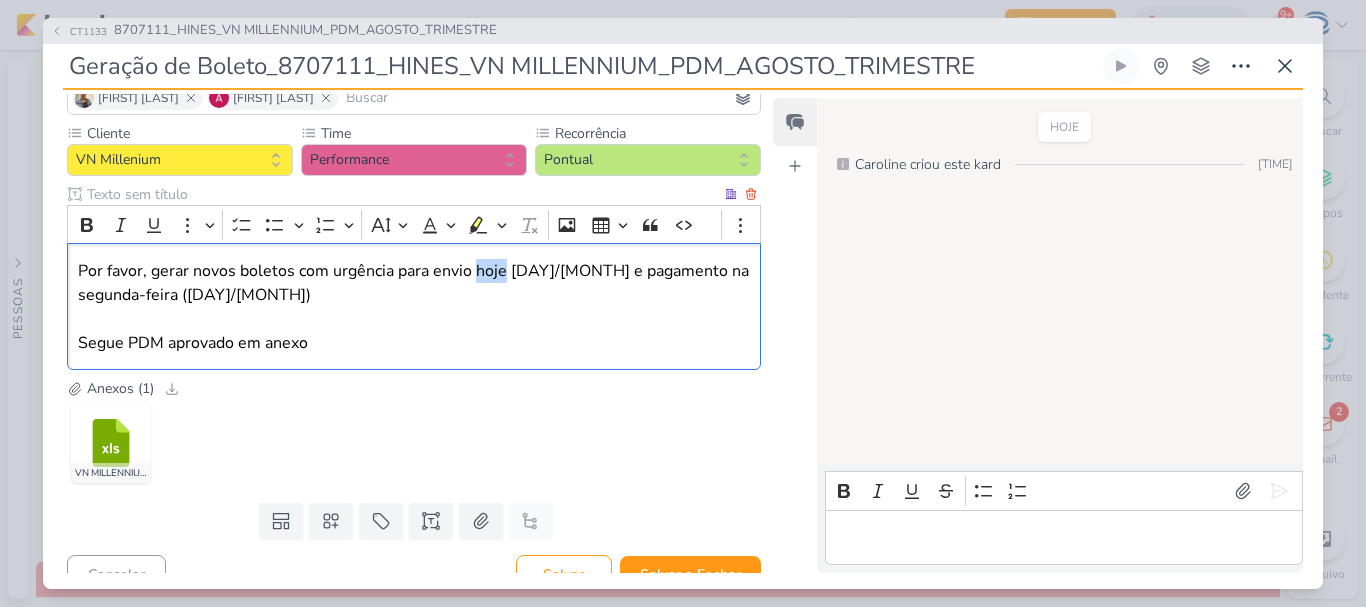 drag, startPoint x: 503, startPoint y: 270, endPoint x: 473, endPoint y: 270, distance: 30 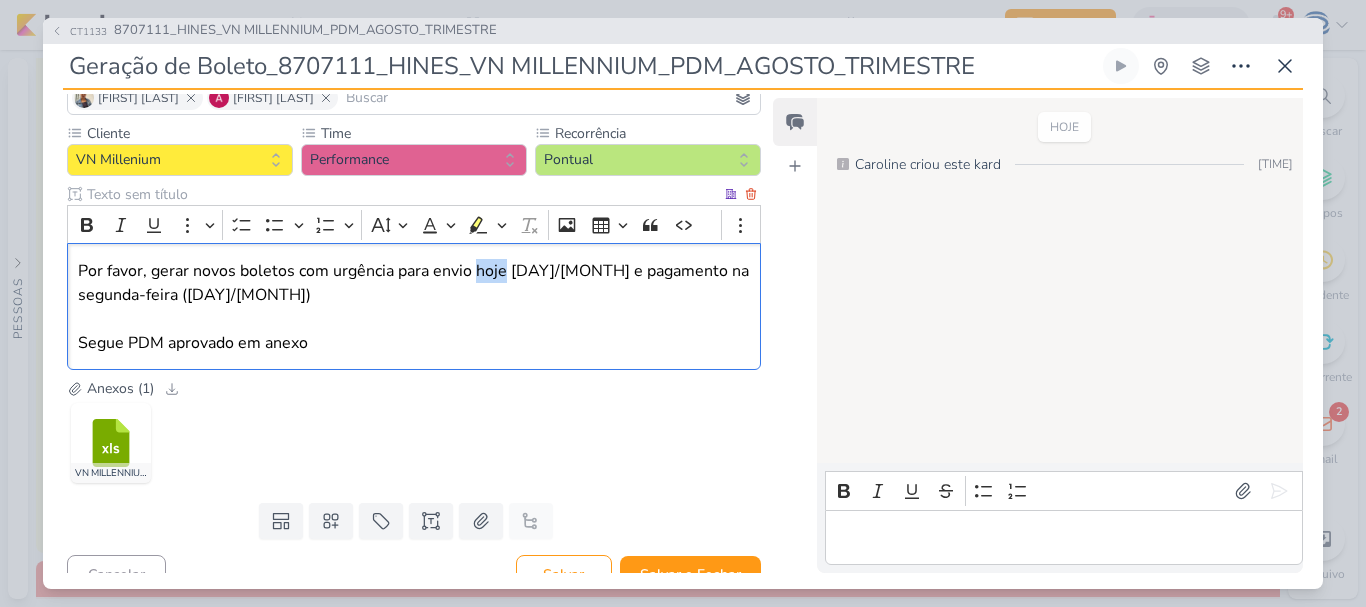 click on "Por favor, gerar novos boletos com urgência para envio hoje [DATE] e pagamento na segunda-feira ([DATE]) Segue PDM aprovado em anexo" at bounding box center (414, 307) 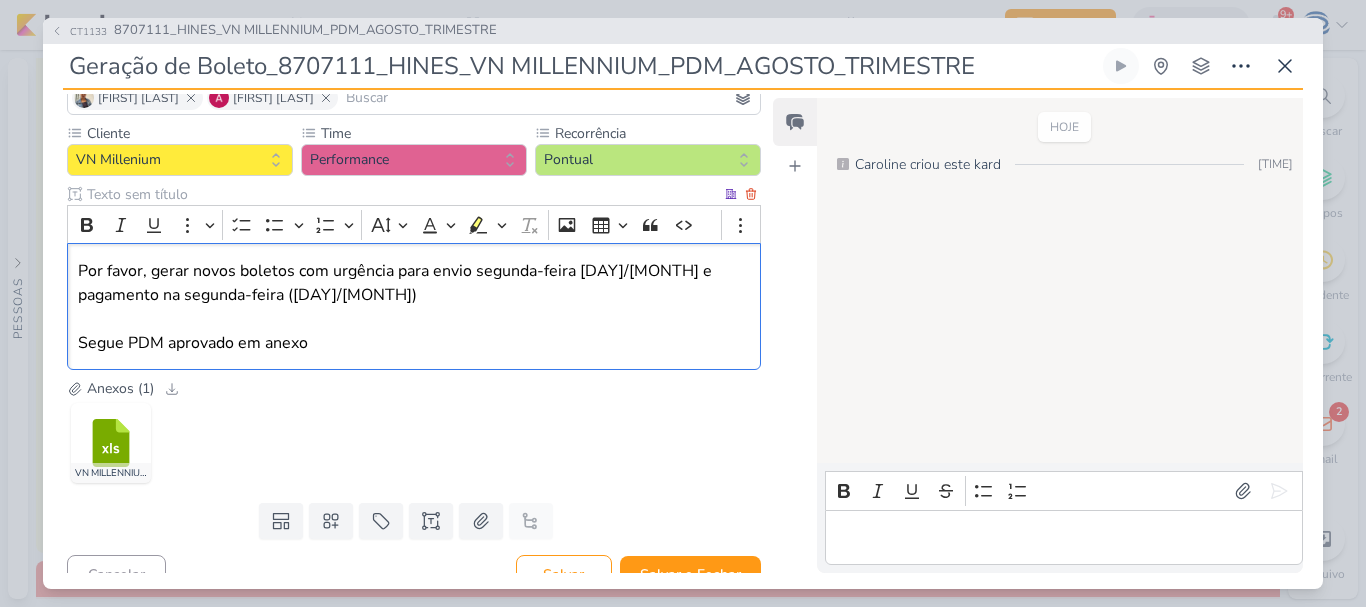 click on "Por favor, gerar novos boletos com urgência para envio segunda-feira [DATE] e pagamento na segunda-feira ([DATE]) Segue PDM aprovado em anexo" at bounding box center [414, 307] 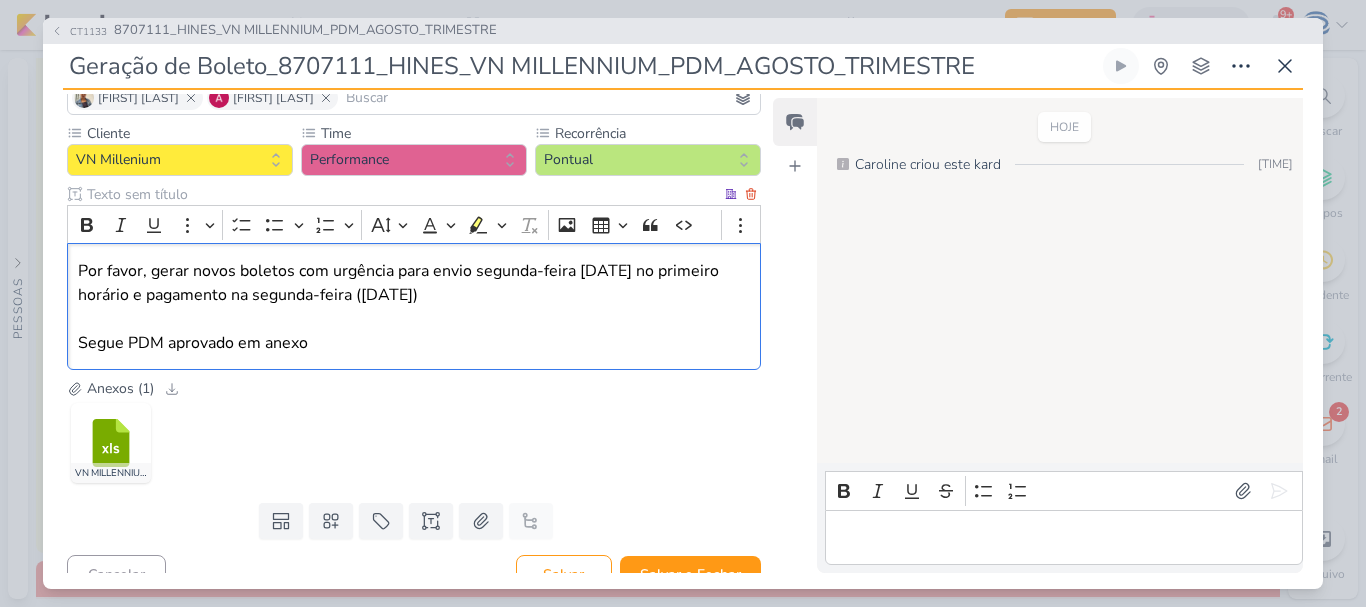 click on "Por favor, gerar novos boletos com urgência para envio segunda-feira [DATE] no primeiro horário e pagamento na segunda-feira ([DATE]) Segue PDM aprovado em anexo" at bounding box center (414, 307) 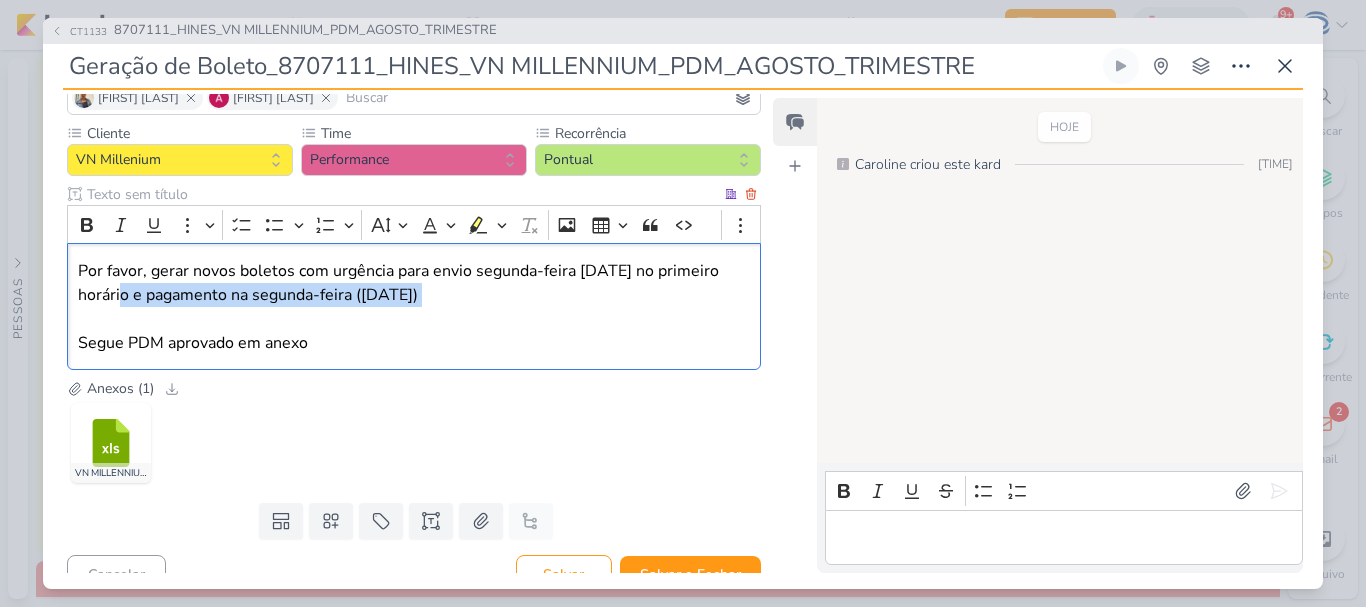drag, startPoint x: 129, startPoint y: 294, endPoint x: 525, endPoint y: 312, distance: 396.40887 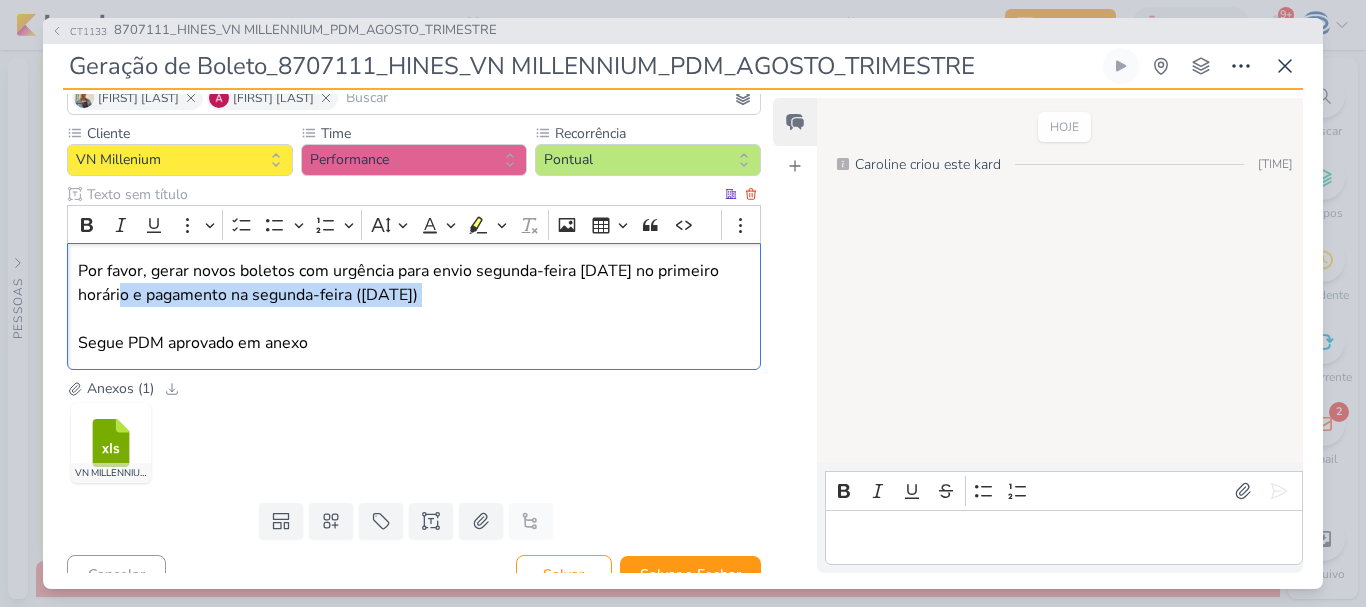 click on "Por favor, gerar novos boletos com urgência para envio segunda-feira [DATE] no primeiro horário e pagamento na segunda-feira ([DATE]) Segue PDM aprovado em anexo" at bounding box center [414, 307] 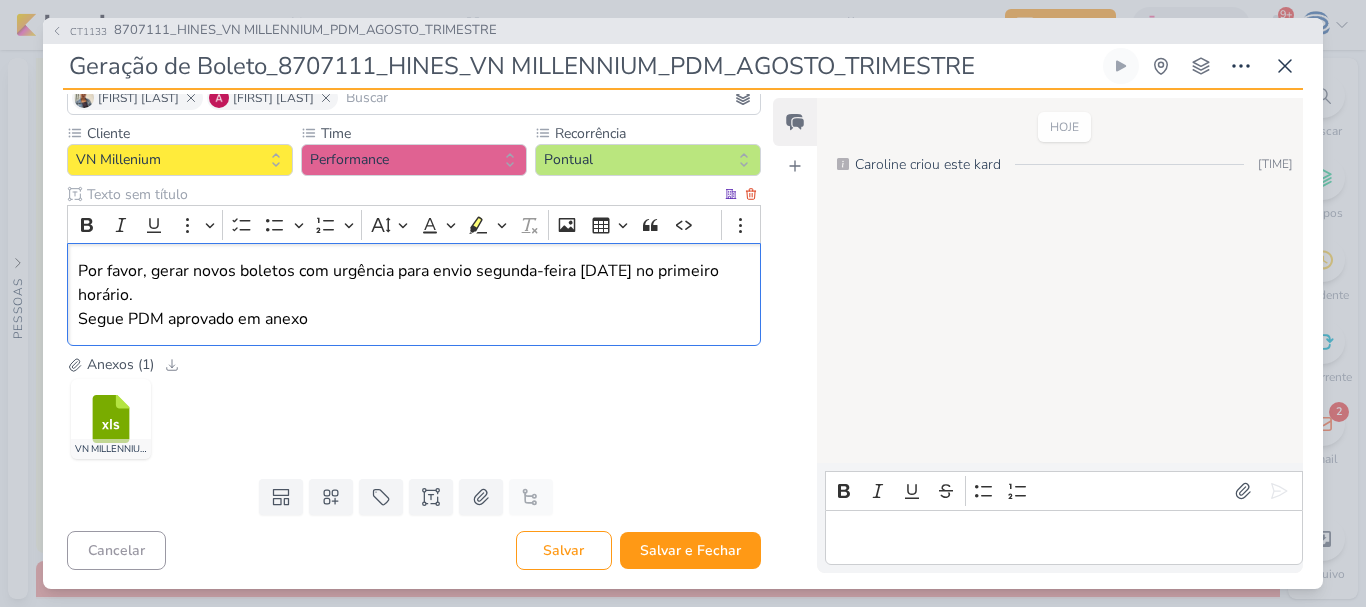 click on "Por favor, gerar novos boletos com urgência para envio segunda-feira [DAY]/[MONTH] no primeiro horário. Segue PDM aprovado em anexo" at bounding box center (414, 295) 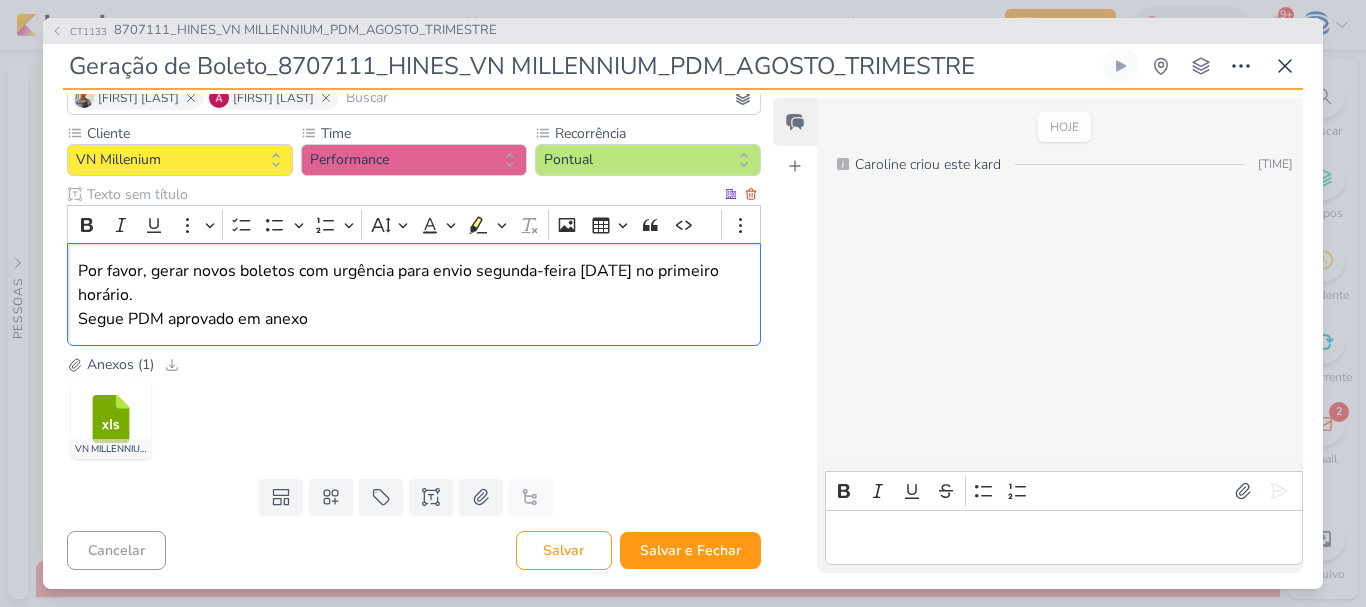 click on "Por favor, gerar novos boletos com urgência para envio segunda-feira [DAY]/[MONTH] no primeiro horário. Segue PDM aprovado em anexo" at bounding box center (414, 294) 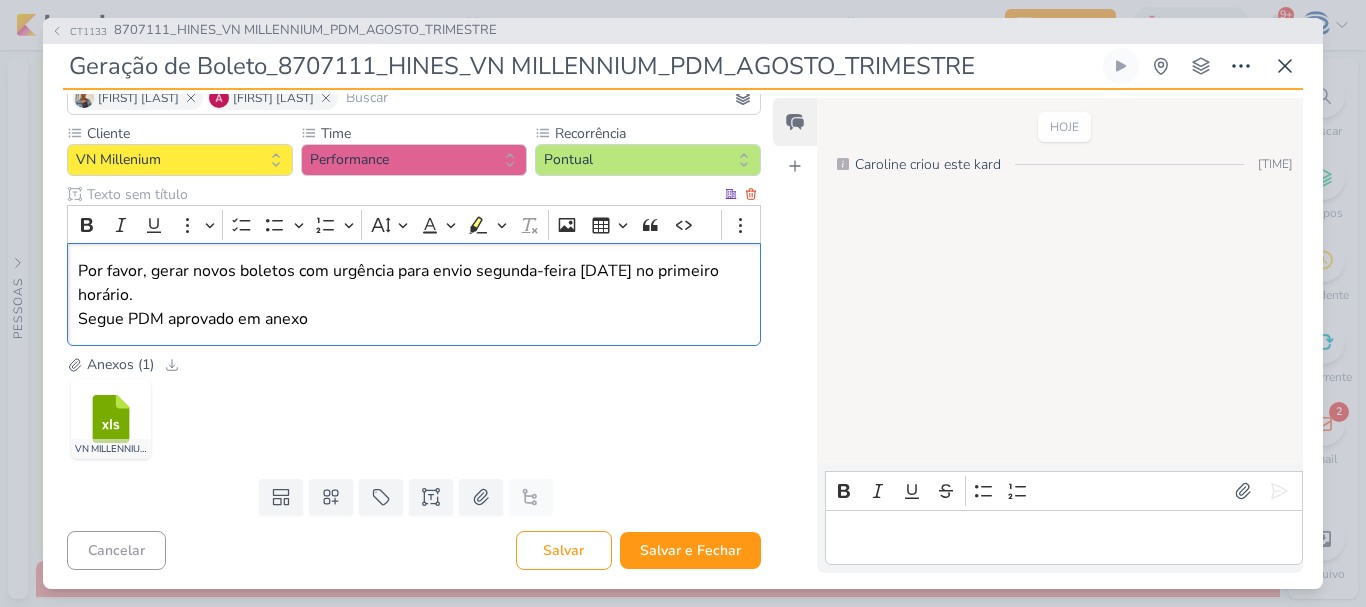 click on "Por favor, gerar novos boletos com urgência para envio segunda-feira [DAY]/[MONTH] no primeiro horário. Segue PDM aprovado em anexo" at bounding box center [414, 294] 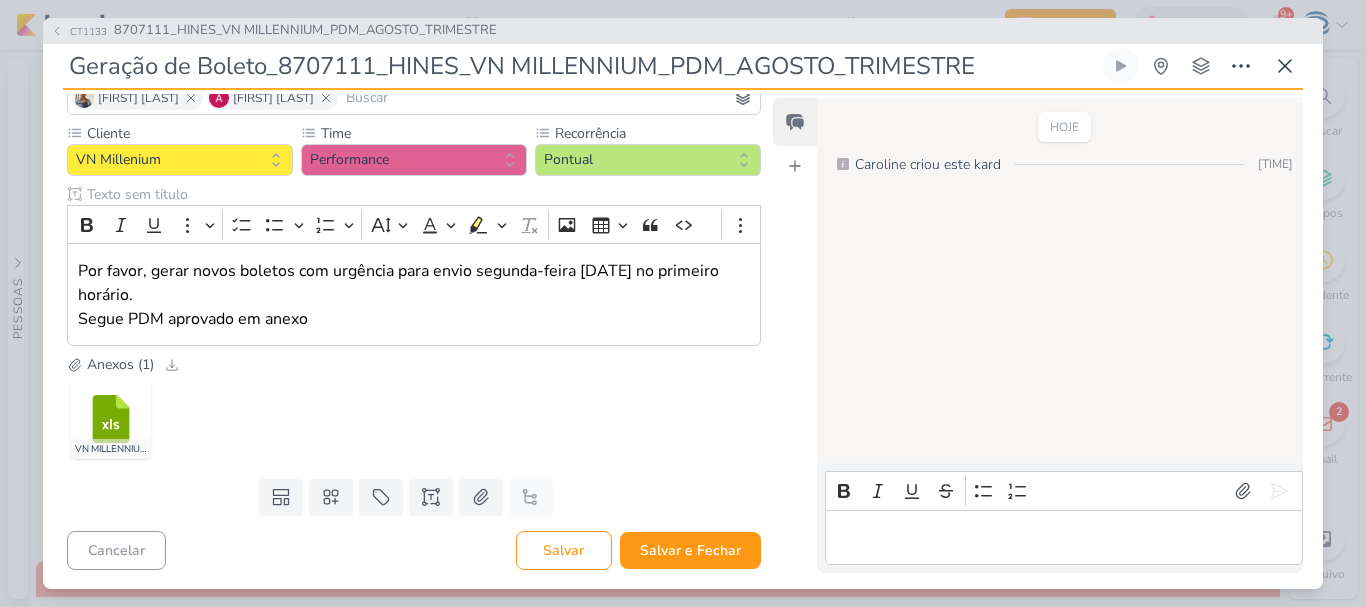 click on ".cls-7 {fill: #79ac00;} .cls-7, .cls-8, .cls-9 {fill-rule: evenodd;} .cls-8 {fill: #fff;} .cls-9 {fill: #b4e441;} VN MILLENNIUM_Plano de Mídia_De Agosto V2 (2).xlsx" at bounding box center (414, 419) 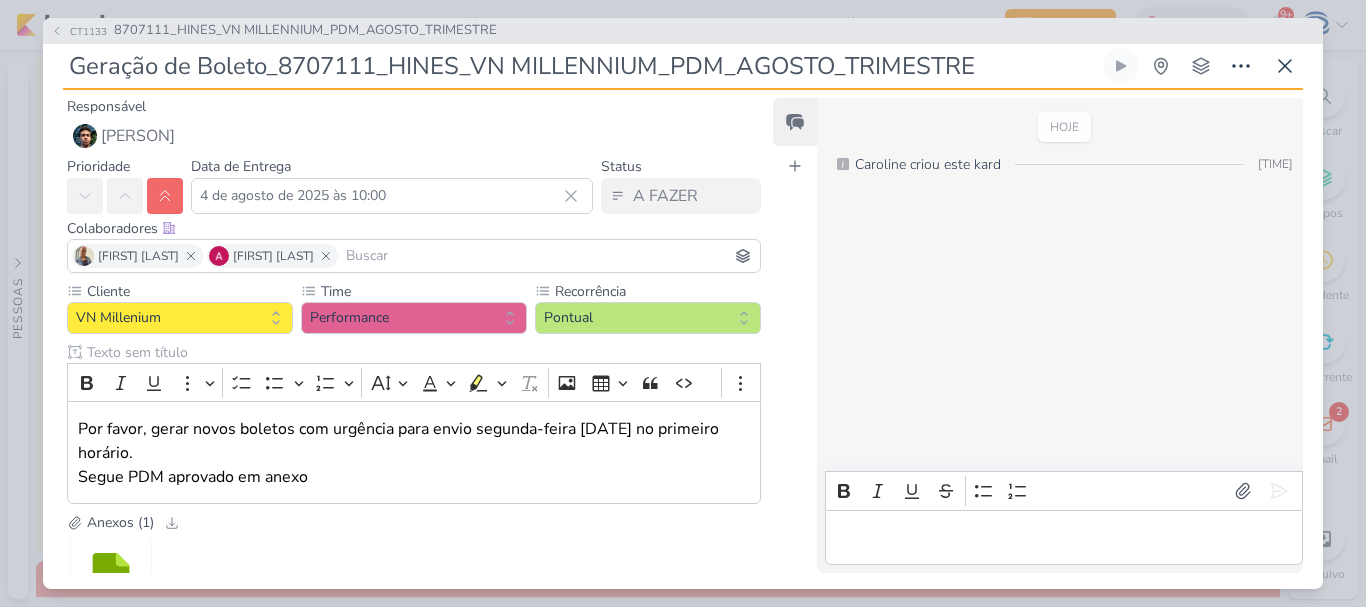 scroll, scrollTop: 0, scrollLeft: 0, axis: both 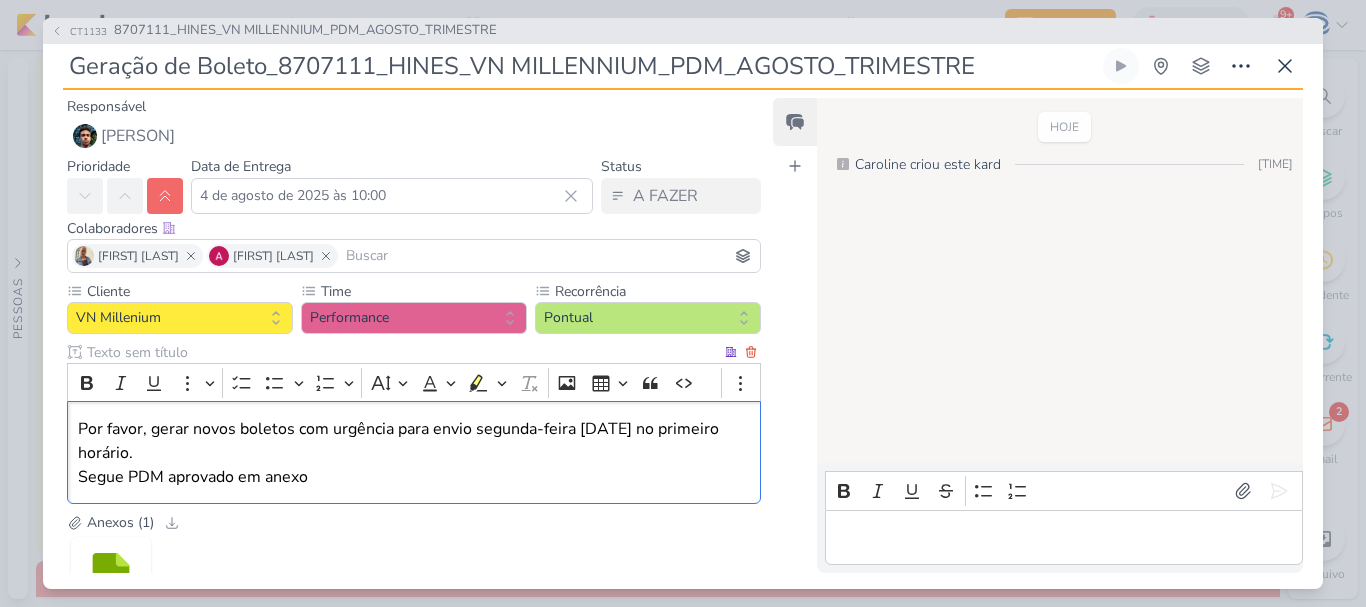 click on "Por favor, gerar novos boletos com urgência para envio segunda-feira [DAY]/[MONTH] no primeiro horário. Segue PDM aprovado em anexo" at bounding box center [414, 453] 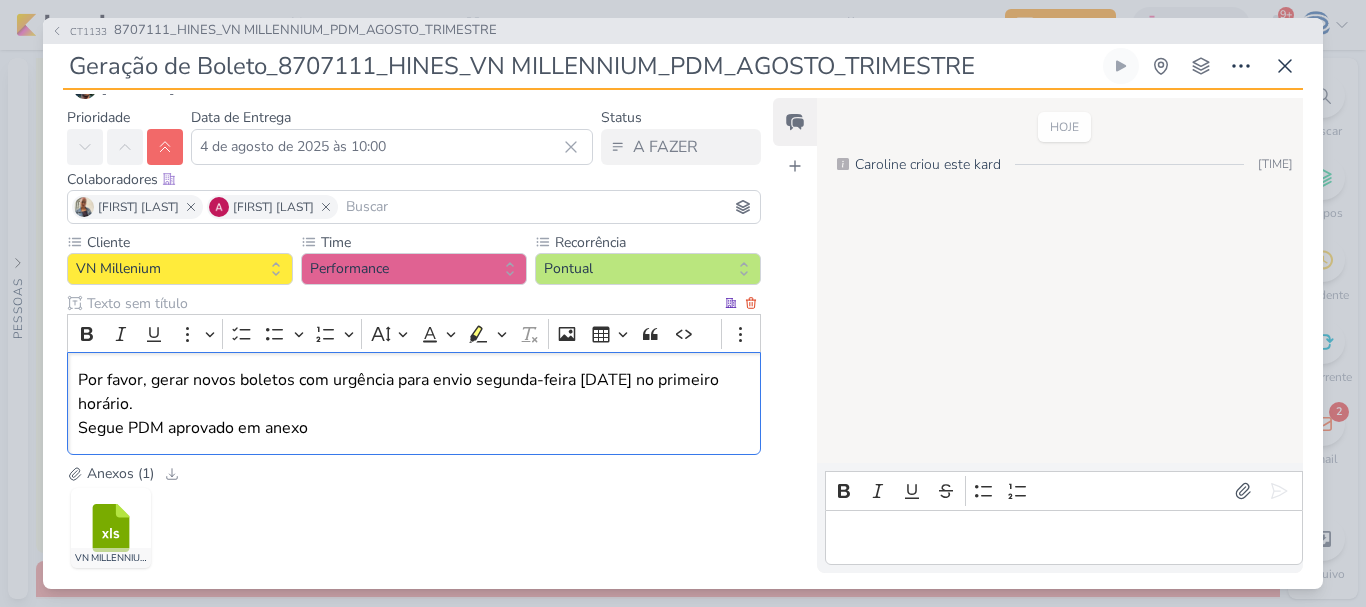 scroll, scrollTop: 159, scrollLeft: 0, axis: vertical 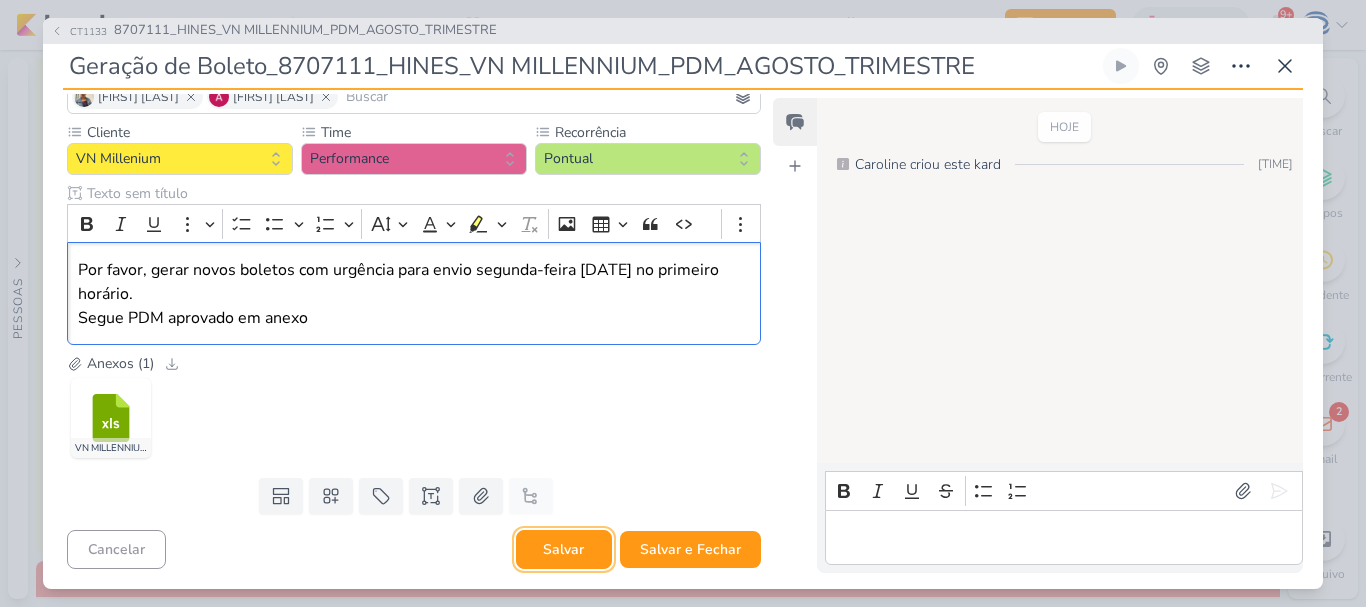 click on "Salvar" at bounding box center (564, 549) 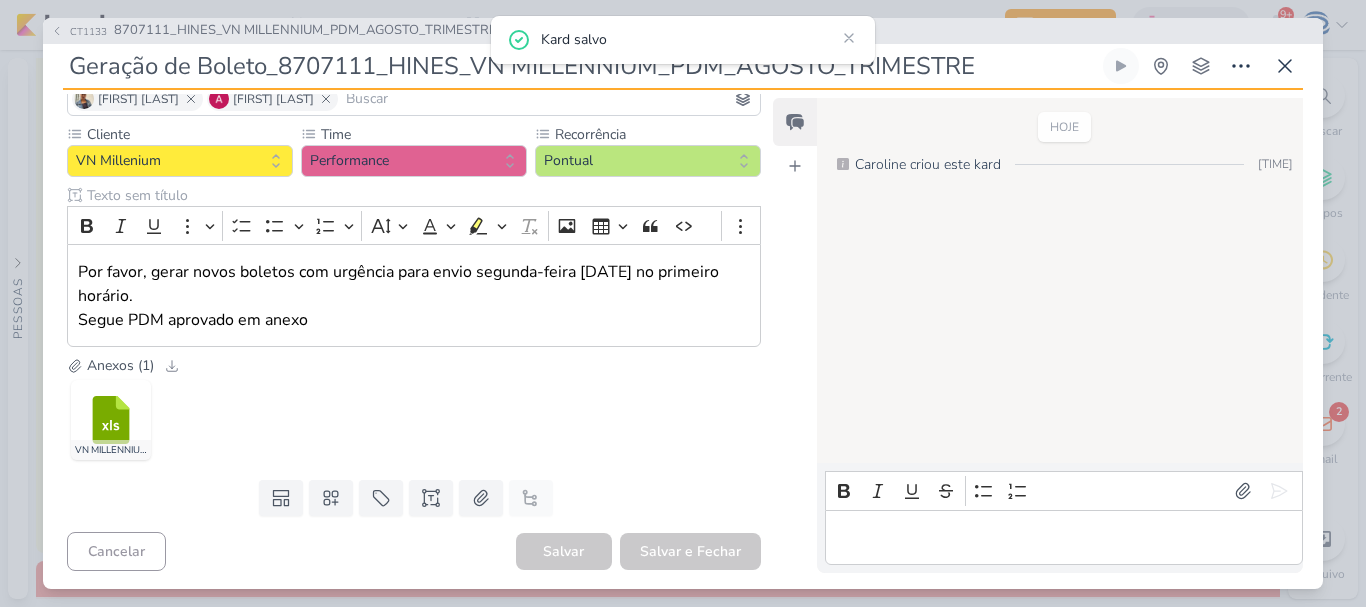 scroll, scrollTop: 159, scrollLeft: 0, axis: vertical 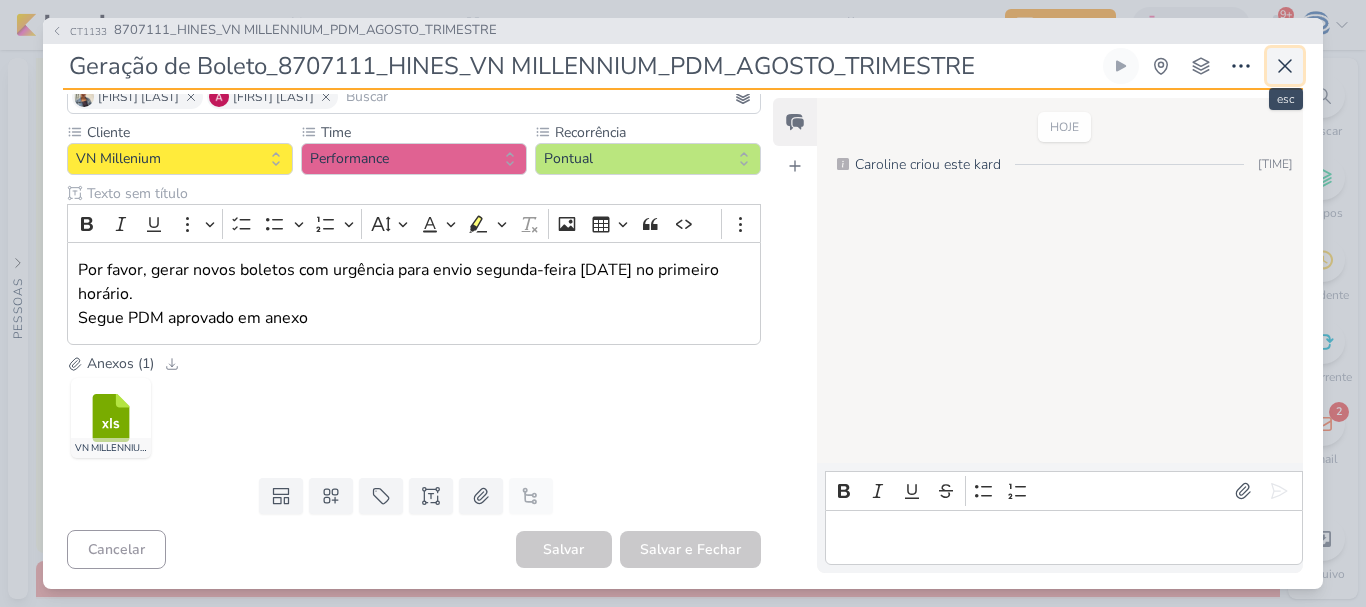 click 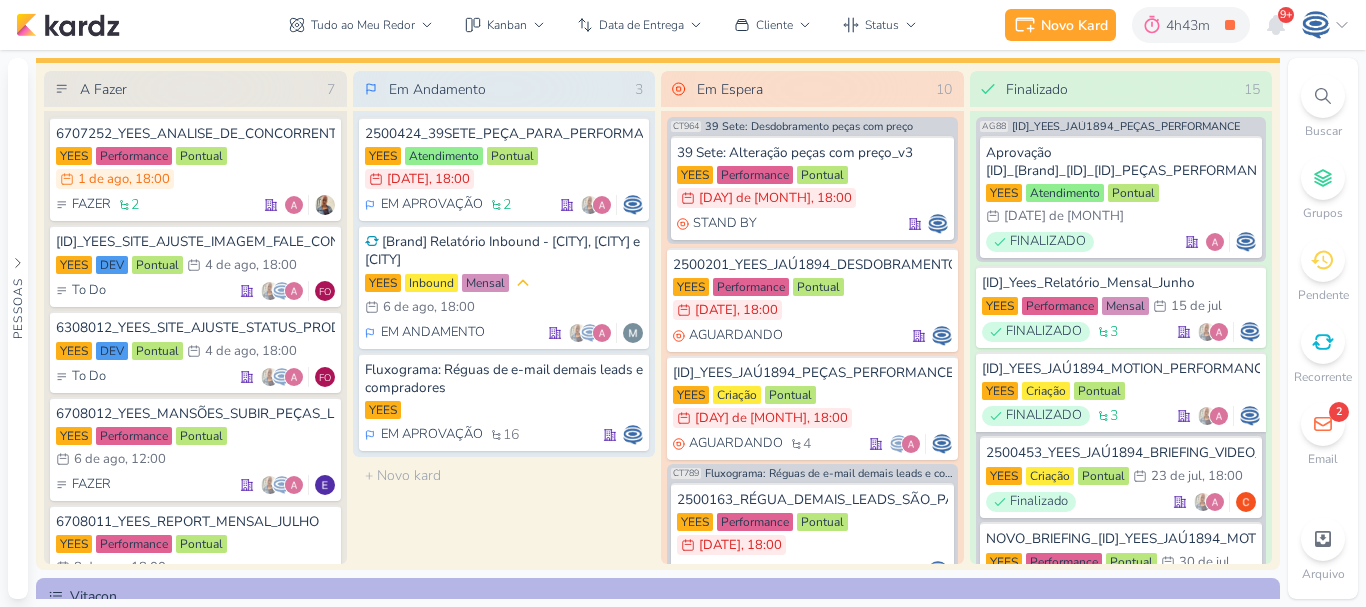 scroll, scrollTop: 16, scrollLeft: 0, axis: vertical 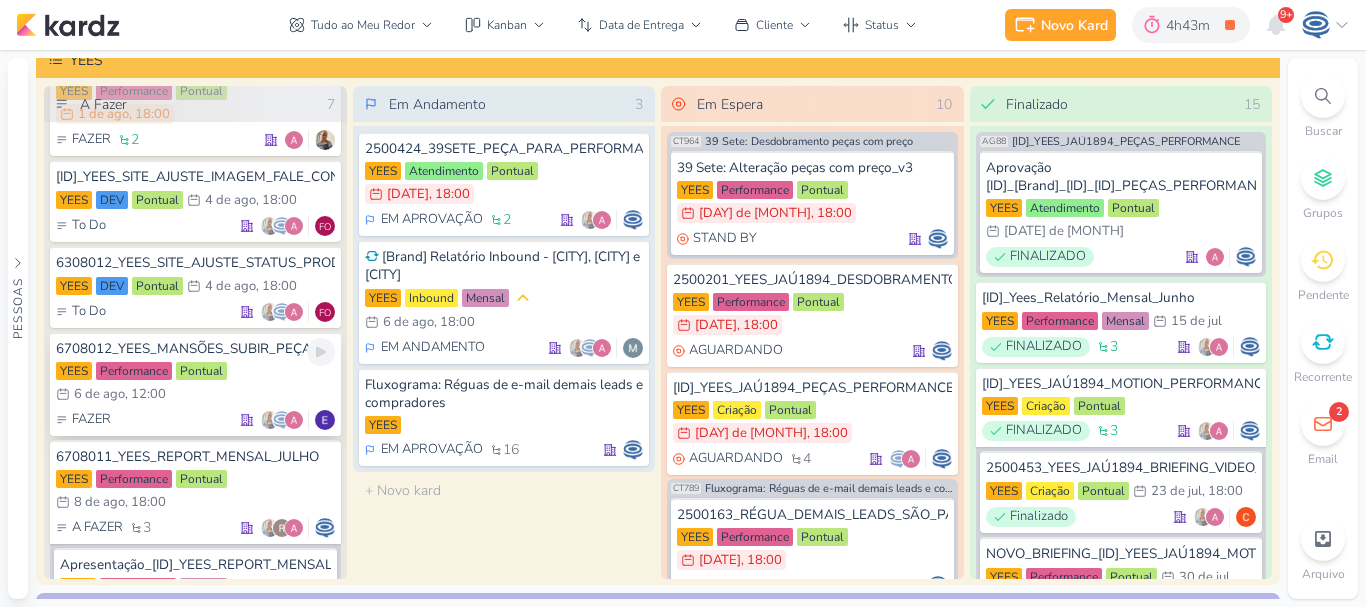 click on "YEES
Performance
Pontual
[DATE]
[DAY] de [MONTH]
, [TIME]" at bounding box center [195, 384] 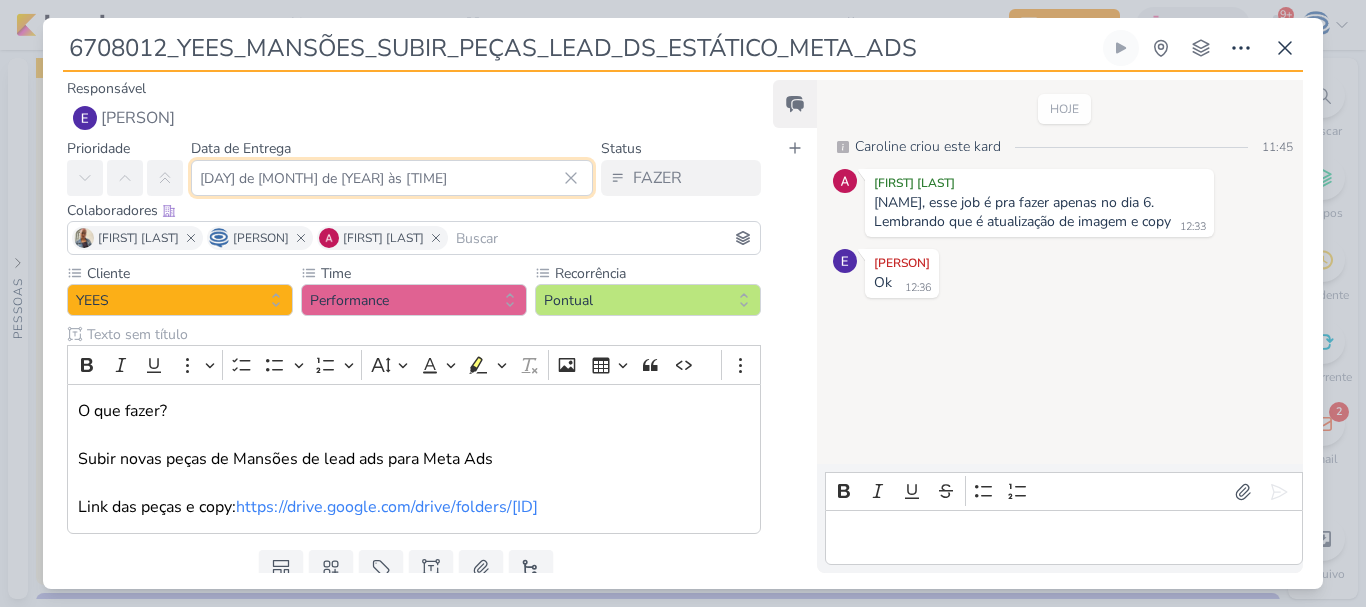click on "[DAY] de [MONTH] de [YEAR] às [TIME]" at bounding box center [392, 178] 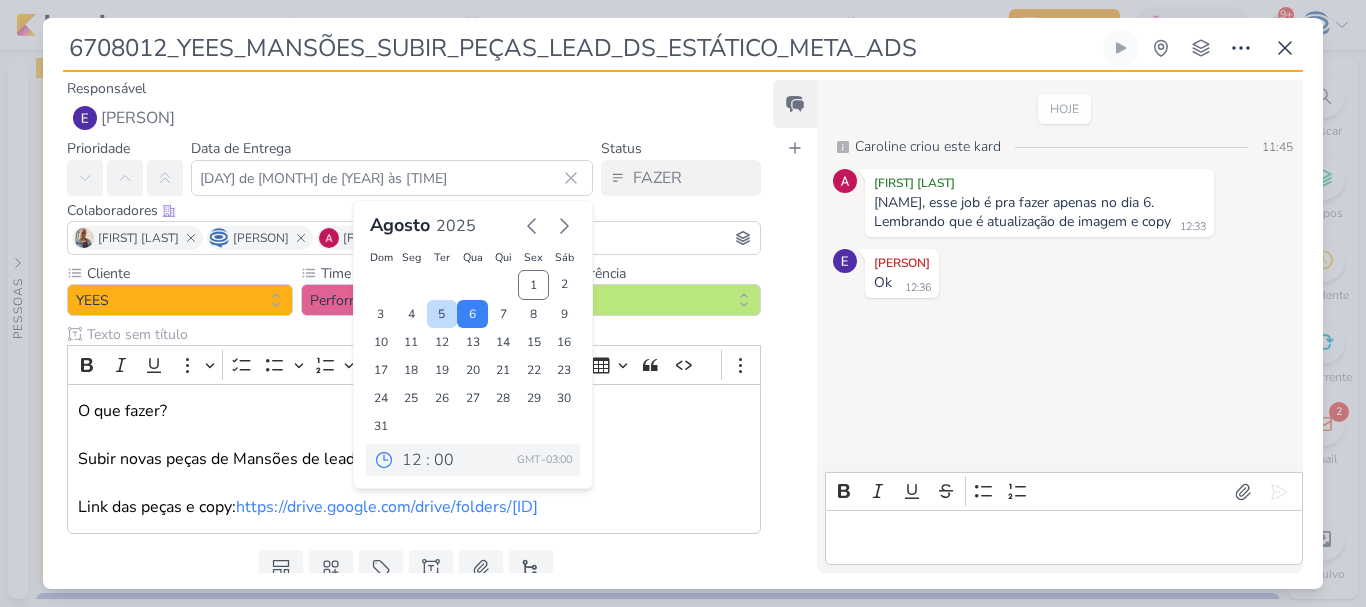 click on "5" at bounding box center (442, 314) 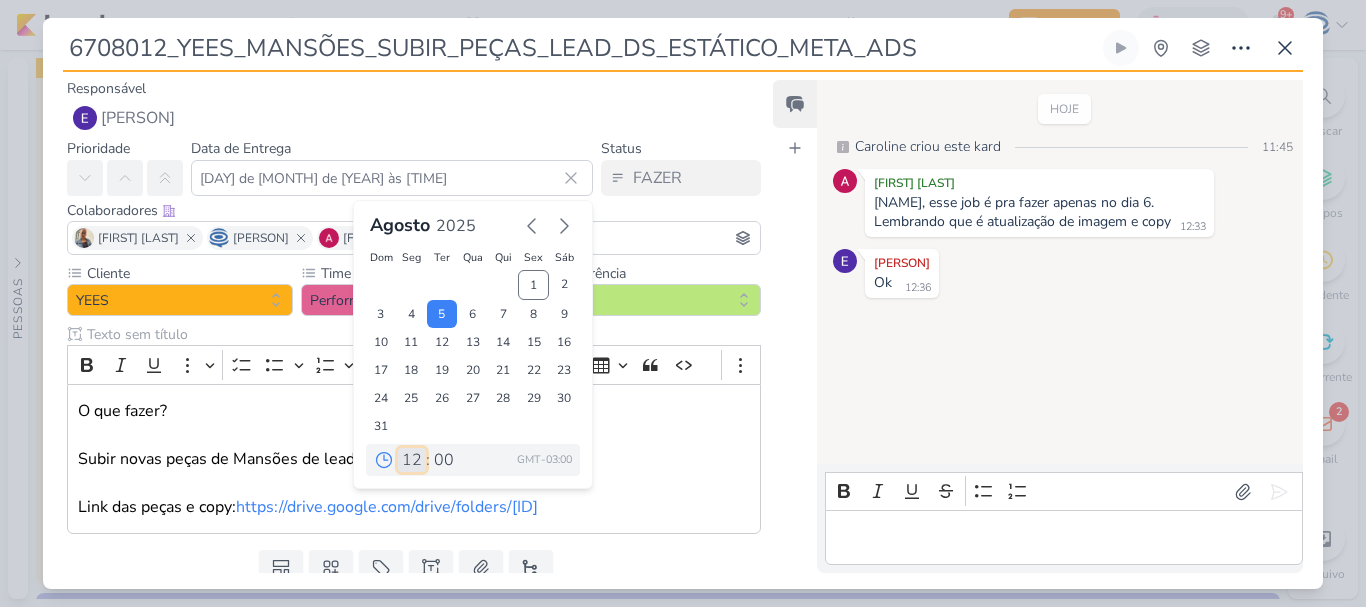 click on "00 01 02 03 04 05 06 07 08 09 10 11 12 13 14 15 16 17 18 19 20 21 22 23" at bounding box center (412, 460) 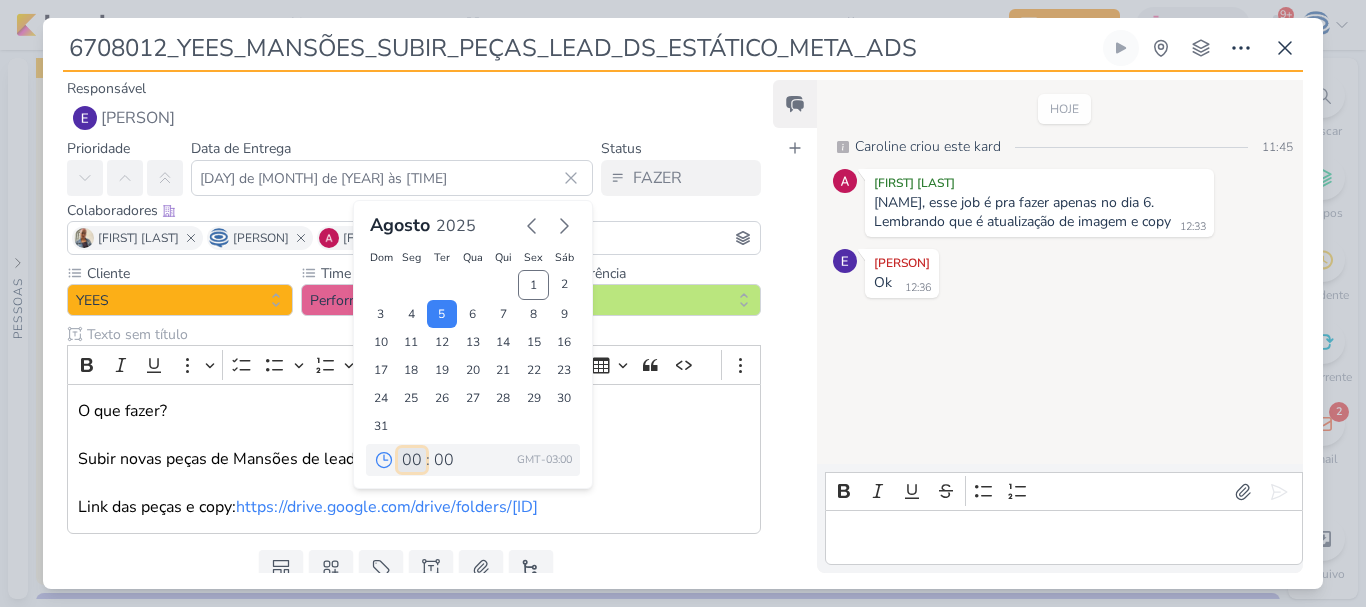 click on "00 01 02 03 04 05 06 07 08 09 10 11 12 13 14 15 16 17 18 19 20 21 22 23" at bounding box center [412, 460] 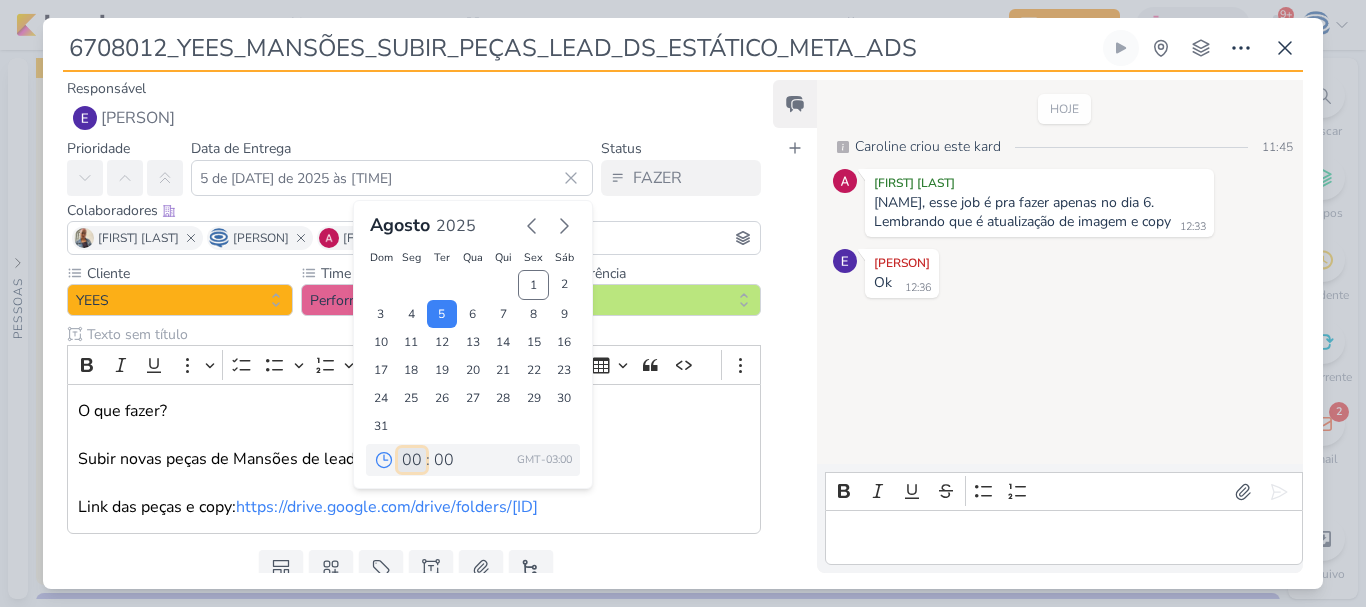 click on "00 01 02 03 04 05 06 07 08 09 10 11 12 13 14 15 16 17 18 19 20 21 22 23" at bounding box center (412, 460) 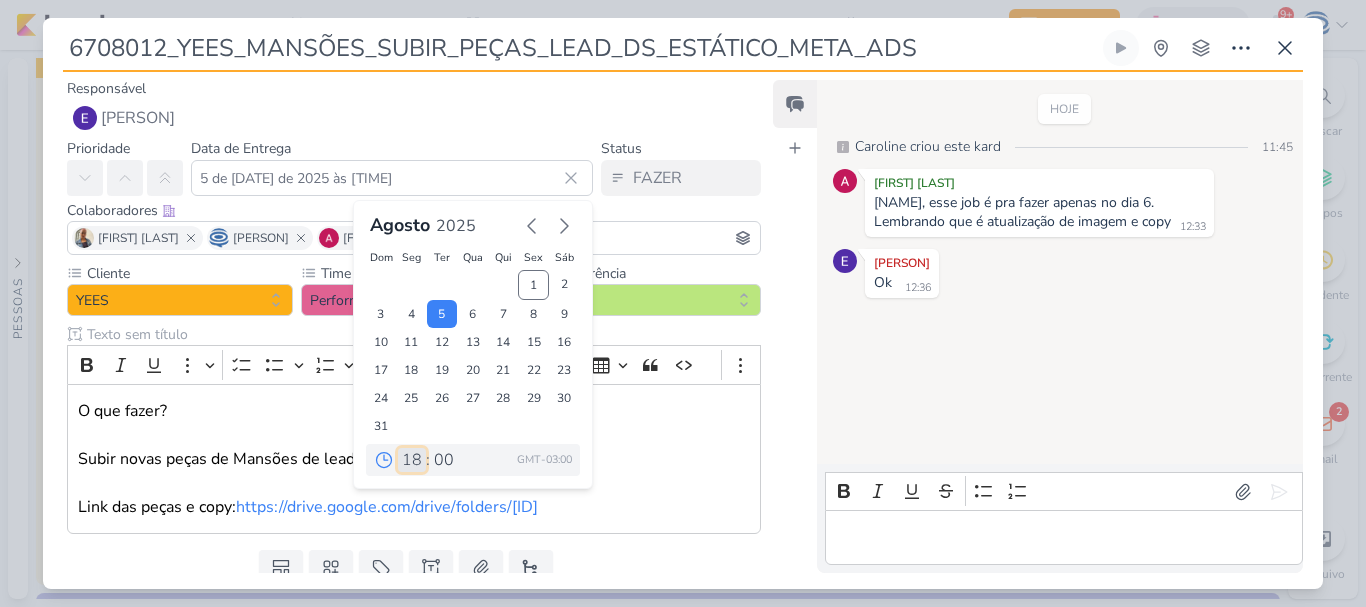 click on "00 01 02 03 04 05 06 07 08 09 10 11 12 13 14 15 16 17 18 19 20 21 22 23" at bounding box center [412, 460] 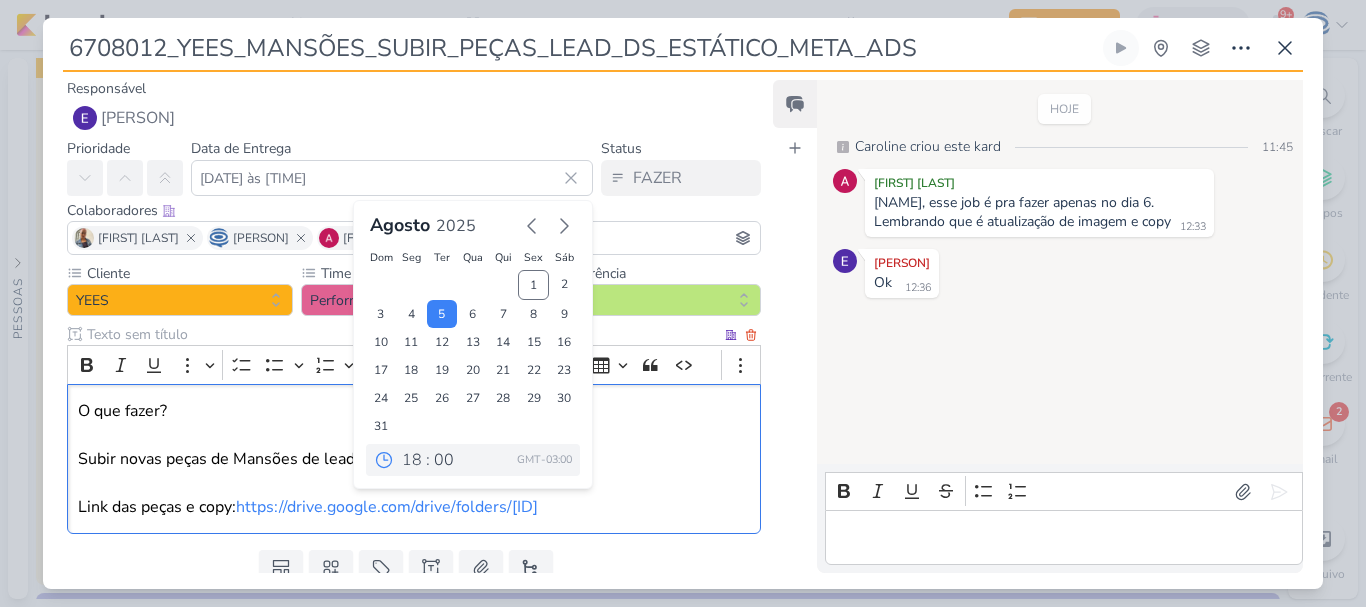 click on "Subir novas peças de Mansões de lead ads para Meta Ads Link das peças e copy:  https://drive.google.com/drive/folders/121JVC77jdqup9K5ic3yRkKKJGCcuGflg" at bounding box center (414, 483) 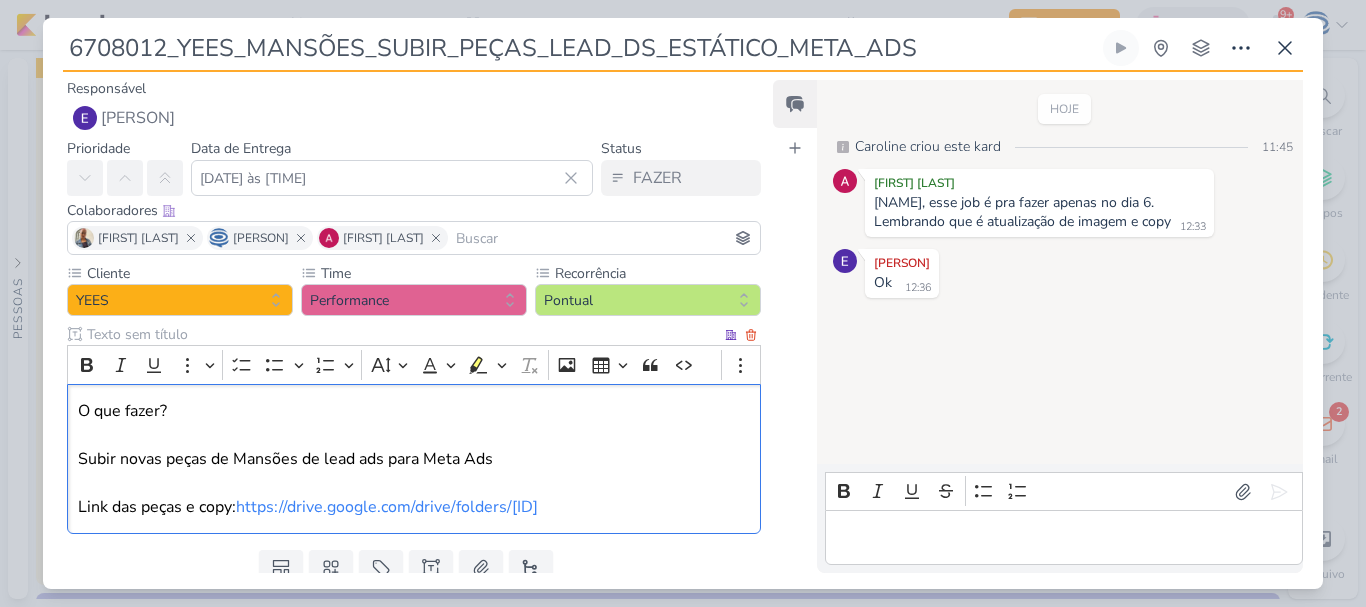 scroll, scrollTop: 96, scrollLeft: 0, axis: vertical 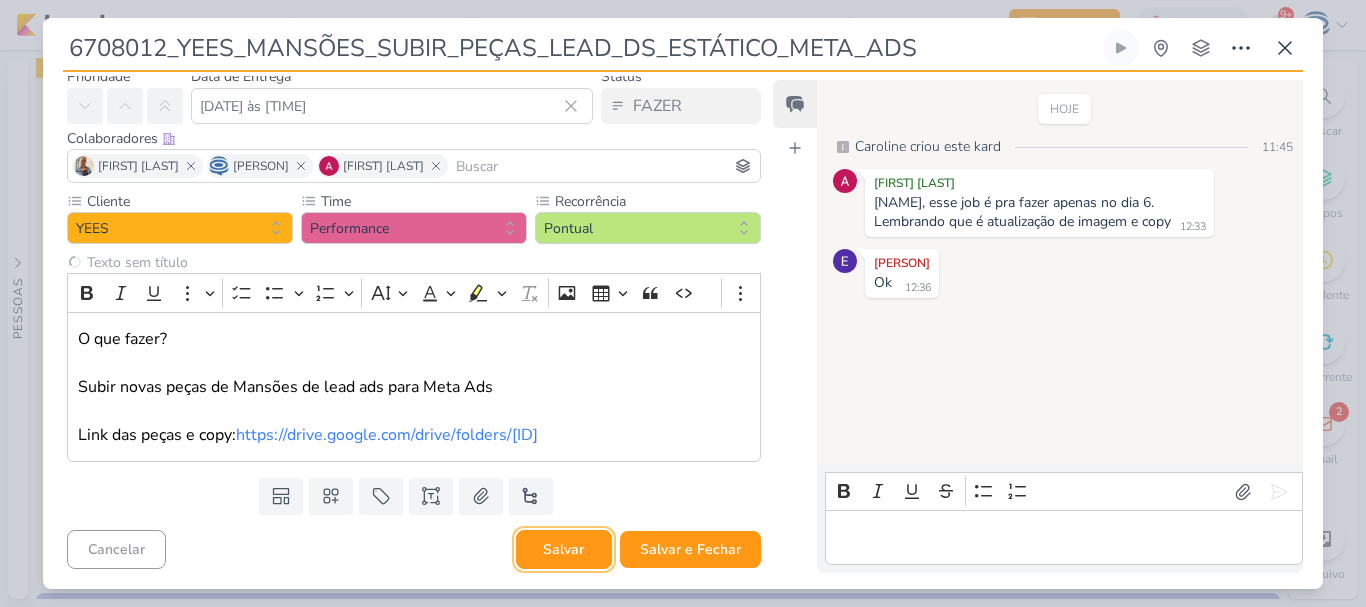 click on "Salvar" at bounding box center (564, 549) 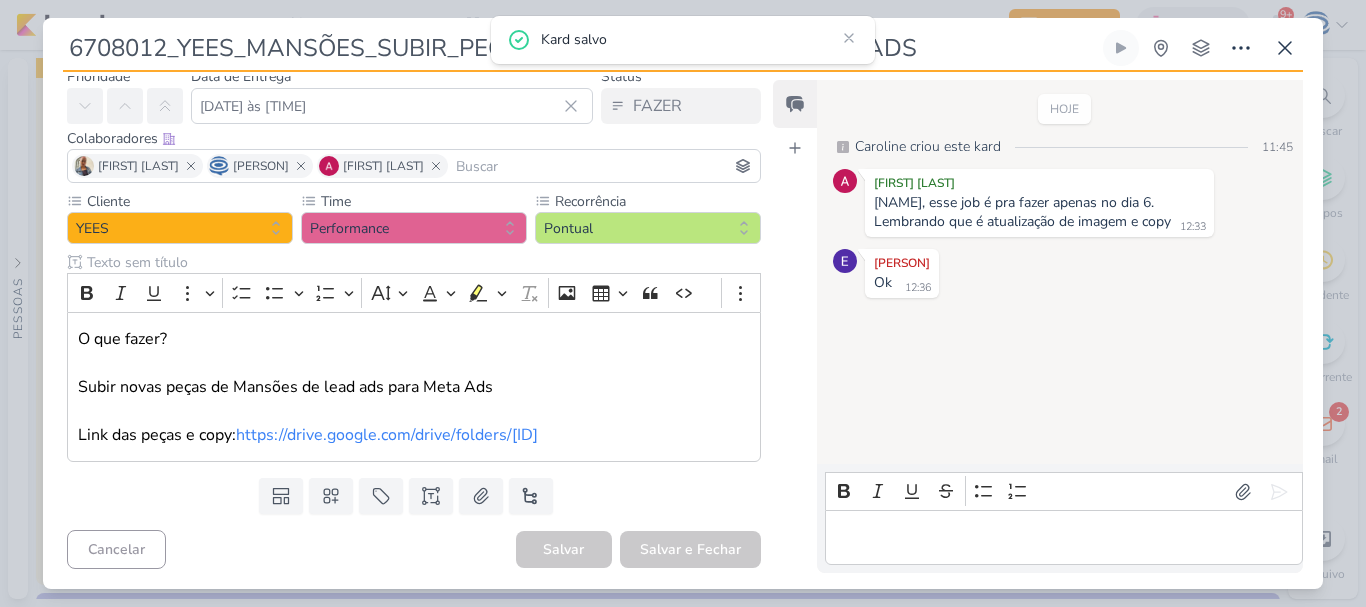 scroll, scrollTop: 96, scrollLeft: 0, axis: vertical 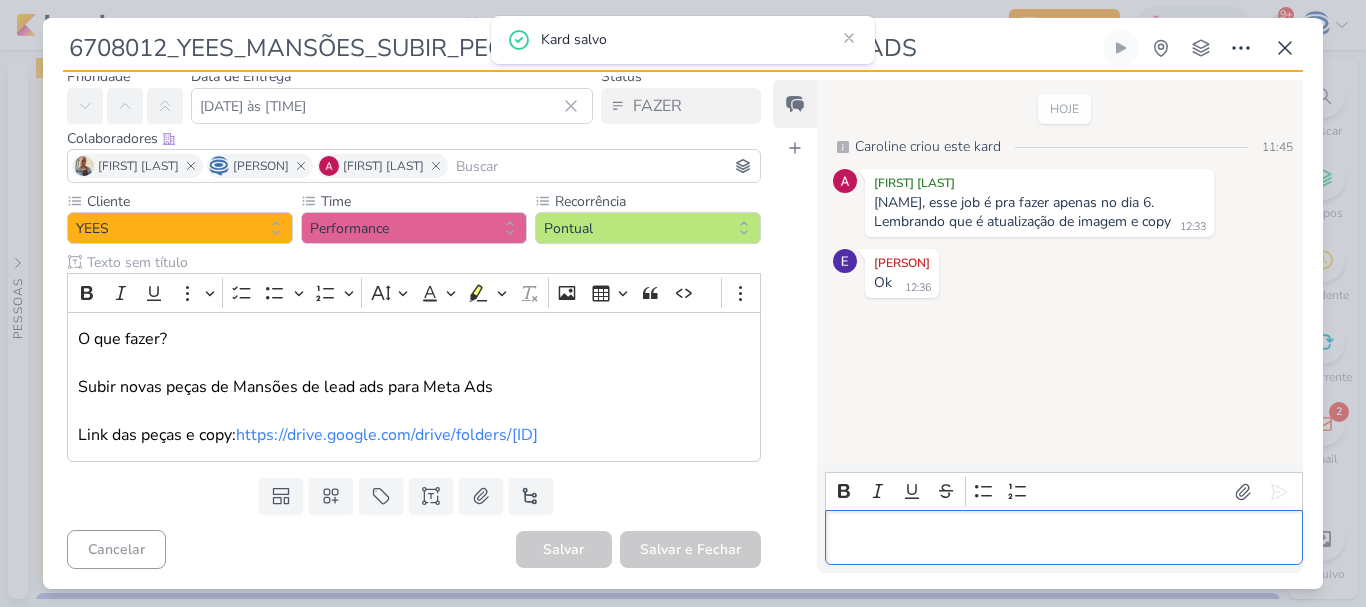 click at bounding box center [1063, 538] 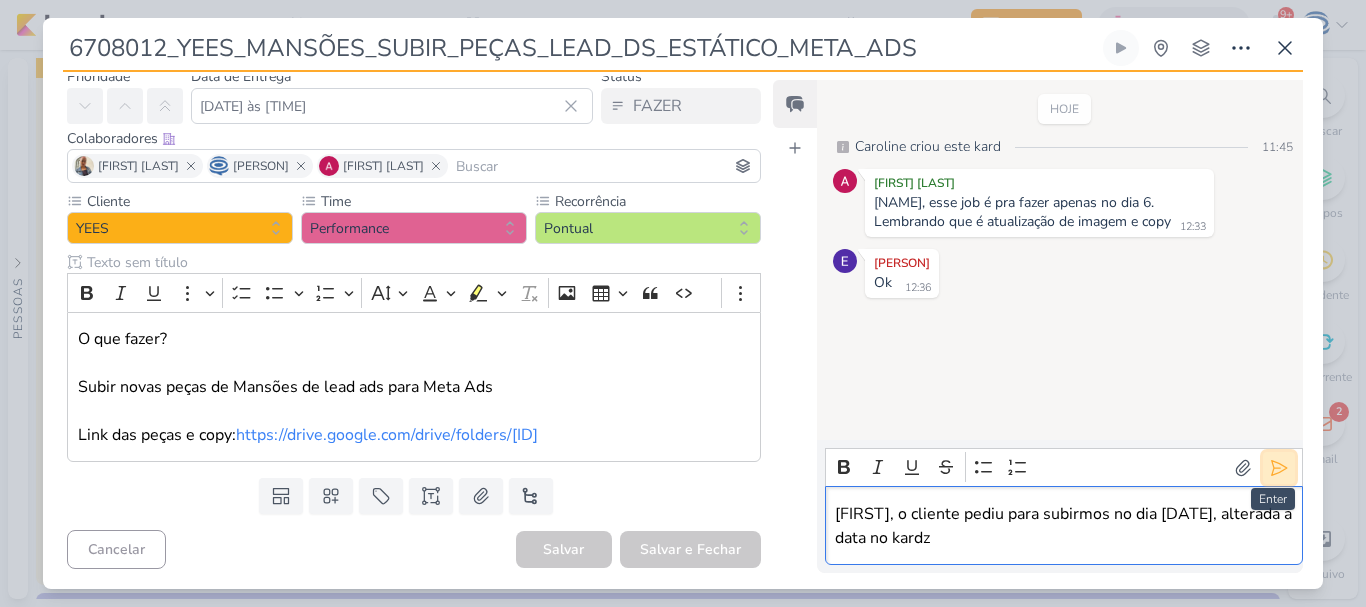 click 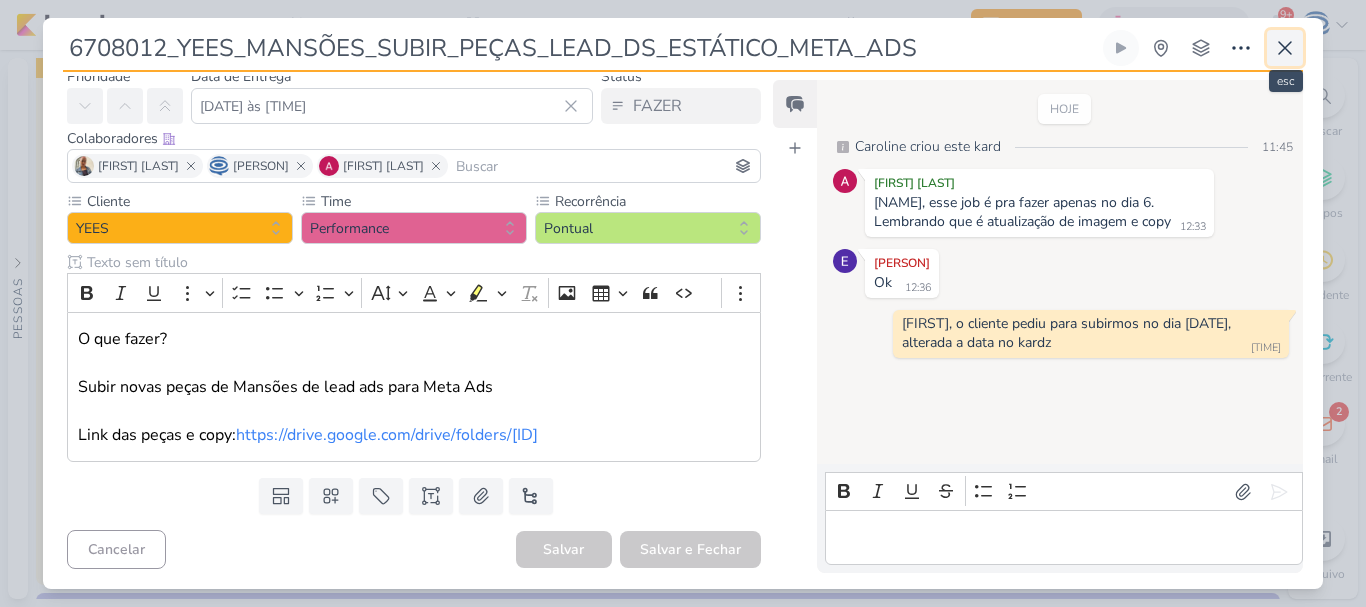 click 